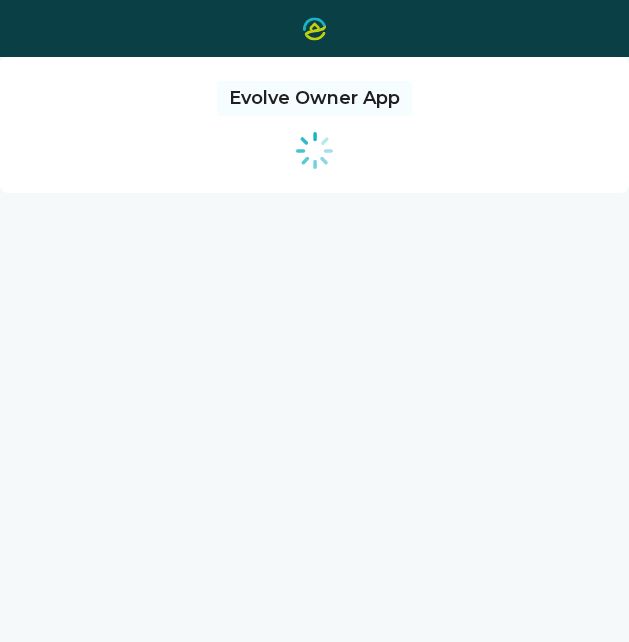scroll, scrollTop: 0, scrollLeft: 0, axis: both 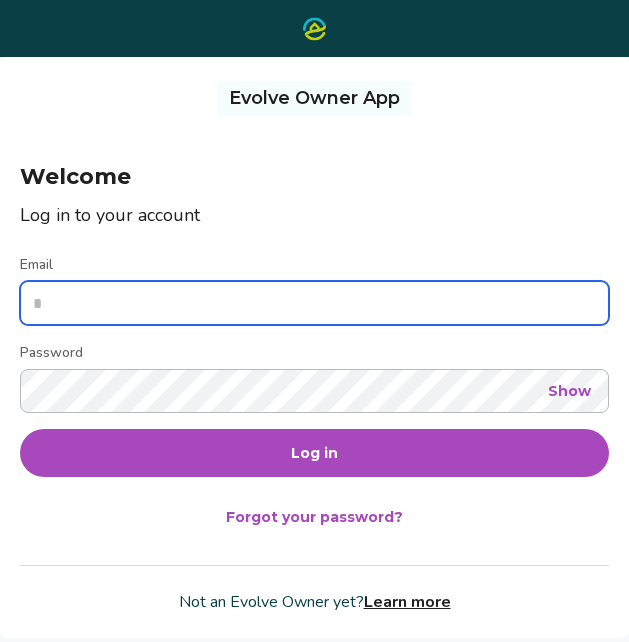 type on "**********" 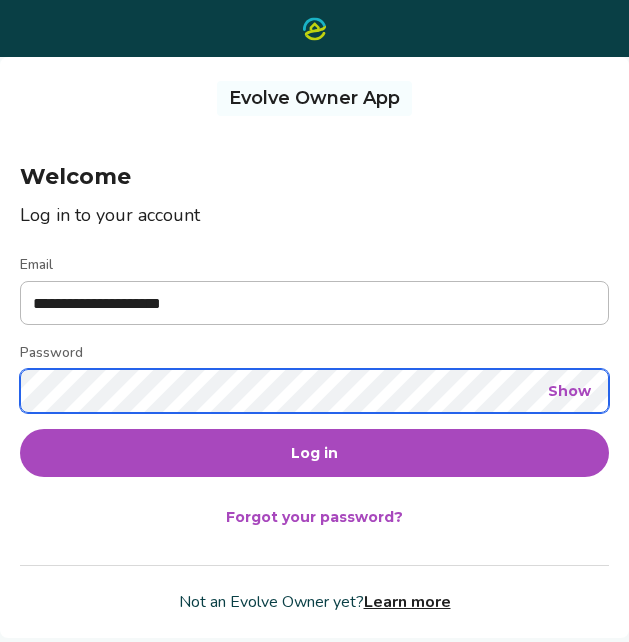 click on "Log in" at bounding box center (314, 453) 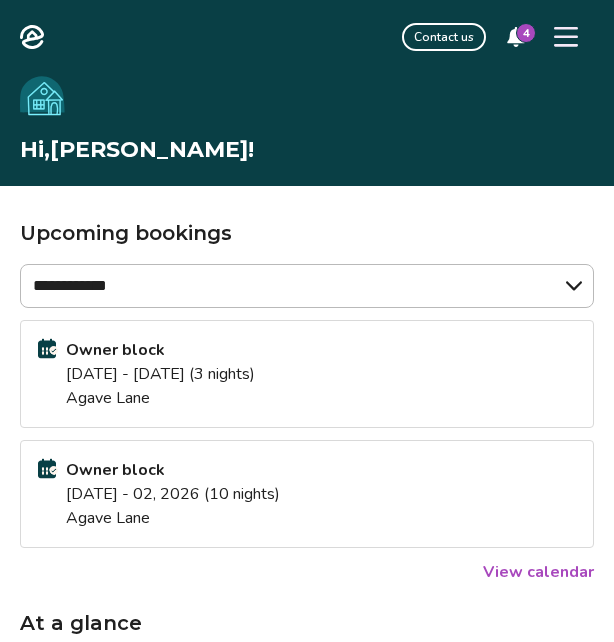 click on "4" at bounding box center [526, 33] 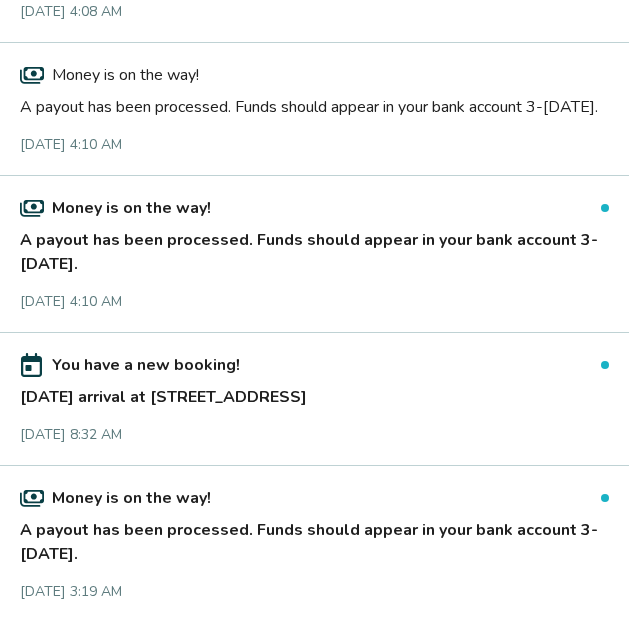 scroll, scrollTop: 0, scrollLeft: 0, axis: both 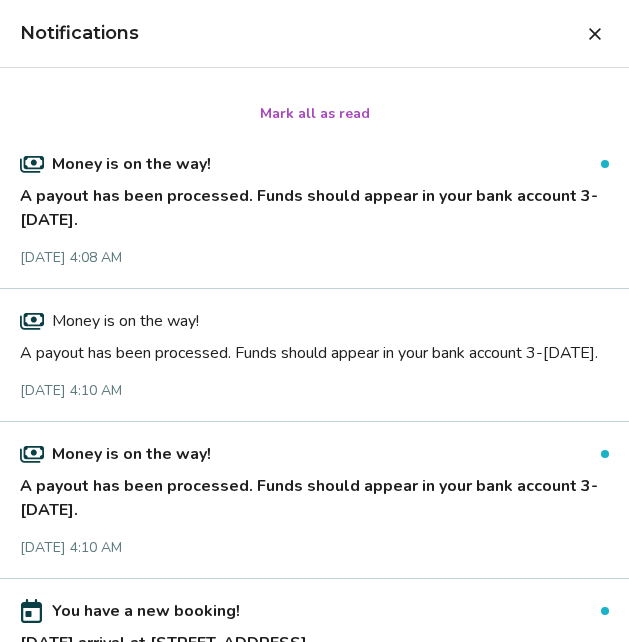 click 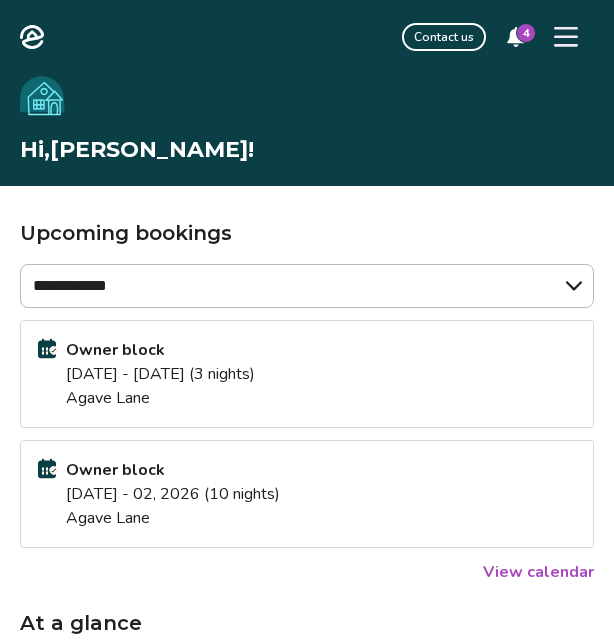 click 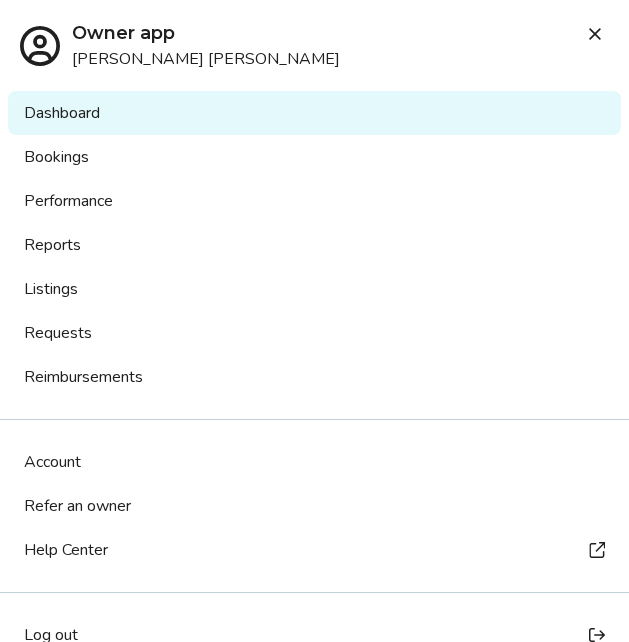 click on "Listings" at bounding box center (314, 289) 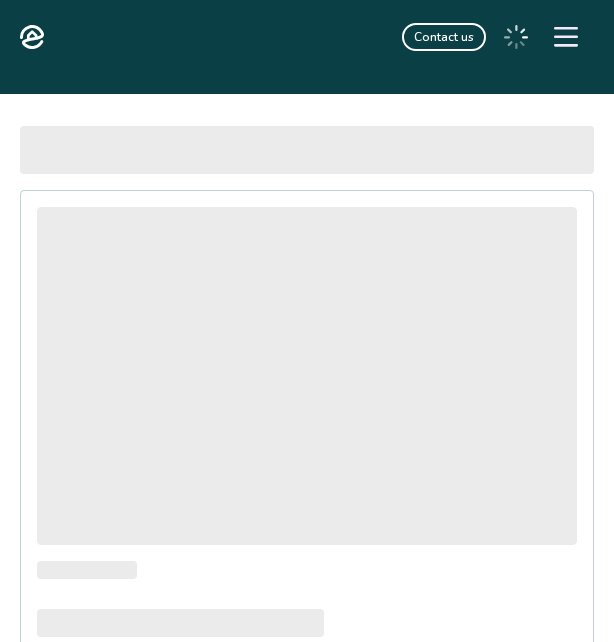 scroll, scrollTop: 0, scrollLeft: 0, axis: both 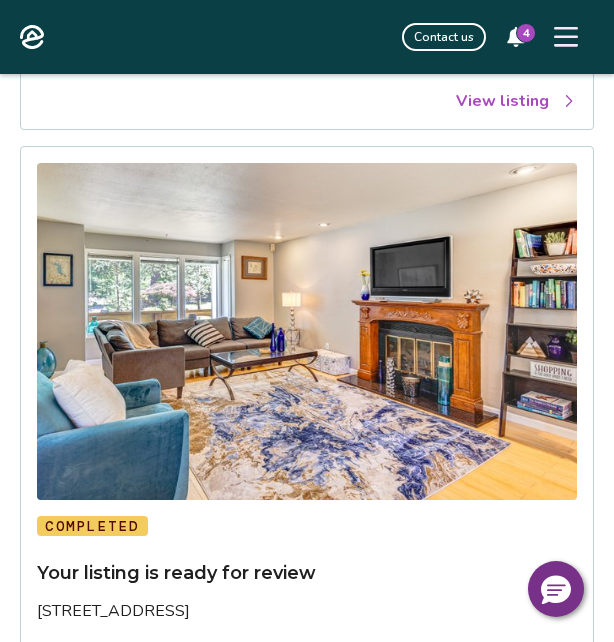 click at bounding box center [307, 332] 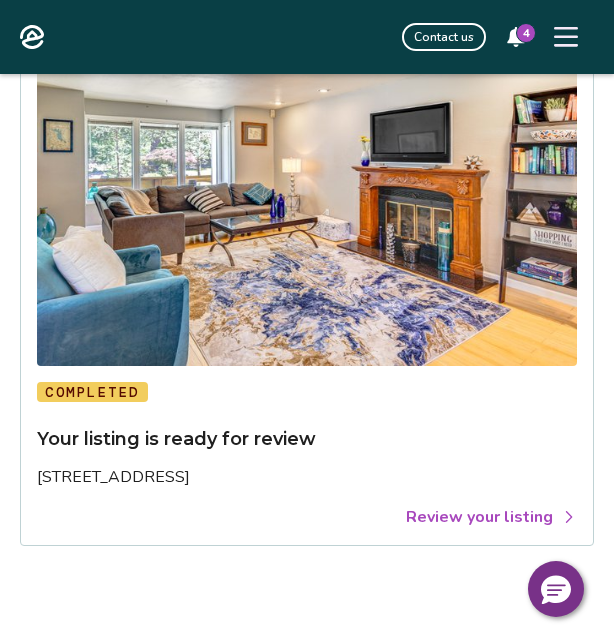 scroll, scrollTop: 1005, scrollLeft: 0, axis: vertical 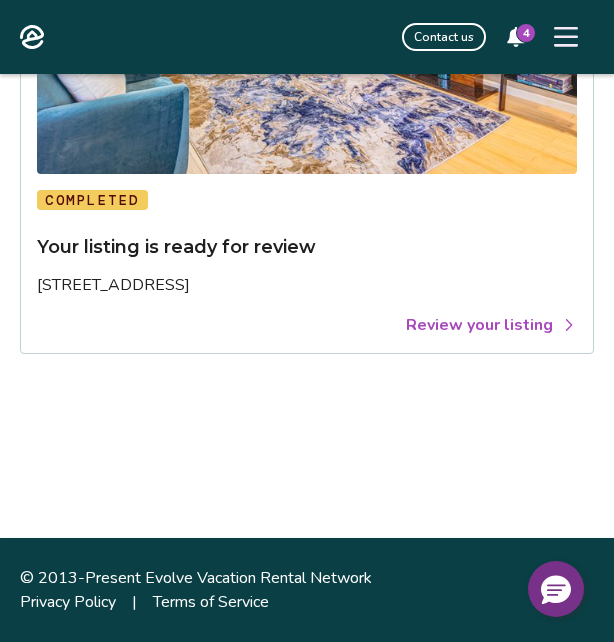 click on "Review your listing" at bounding box center (491, 325) 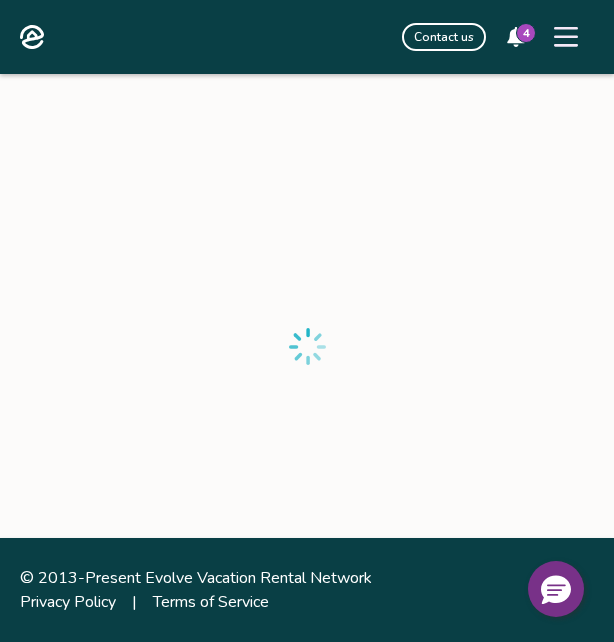 scroll, scrollTop: 0, scrollLeft: 0, axis: both 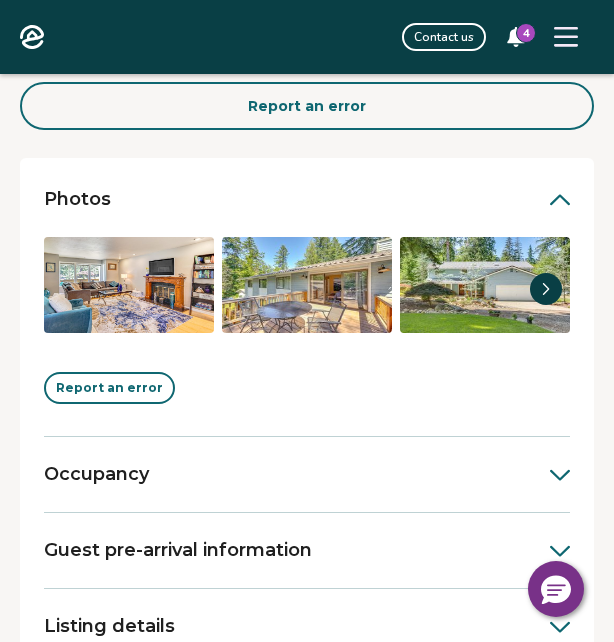 click at bounding box center [129, 285] 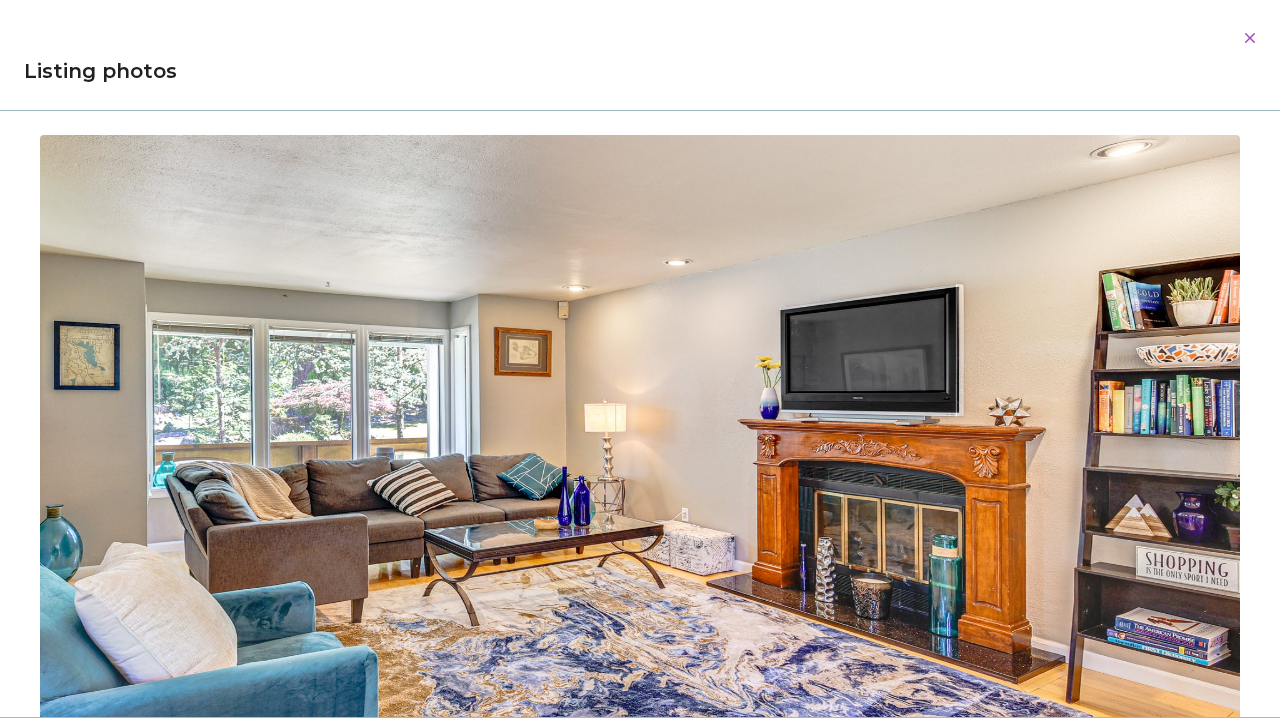 click at bounding box center [640, 484] 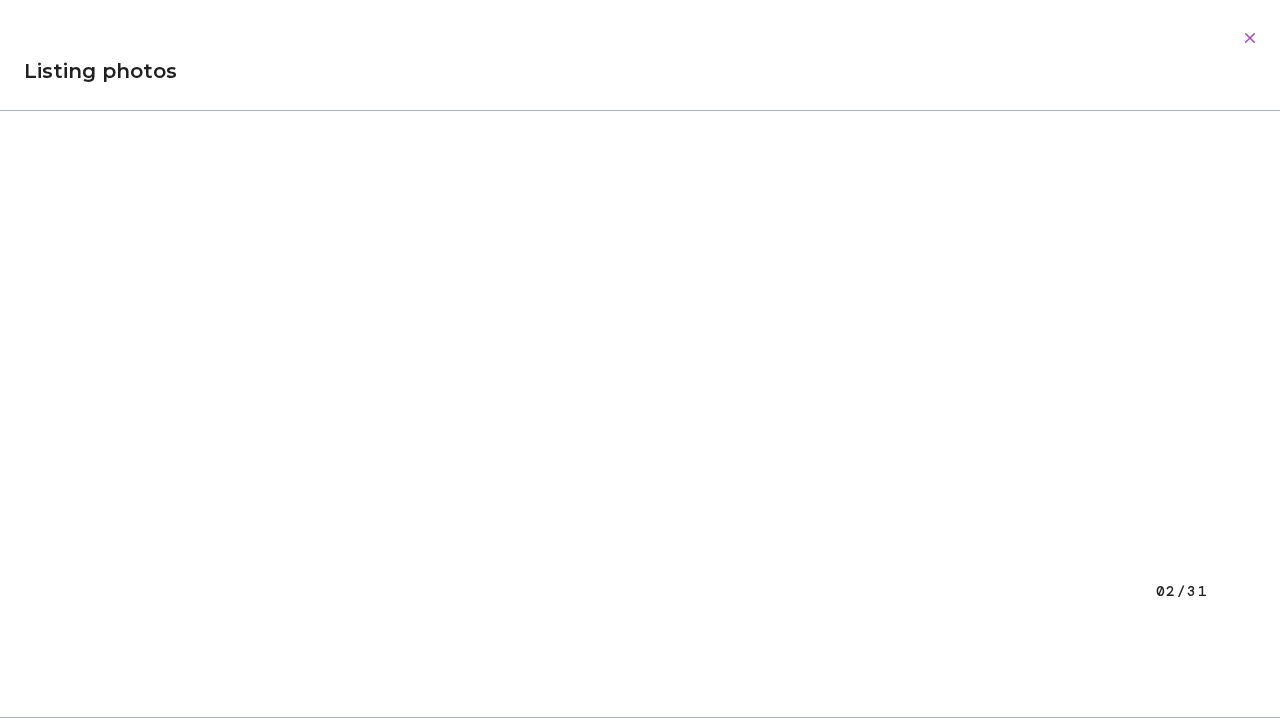 scroll, scrollTop: 956, scrollLeft: 0, axis: vertical 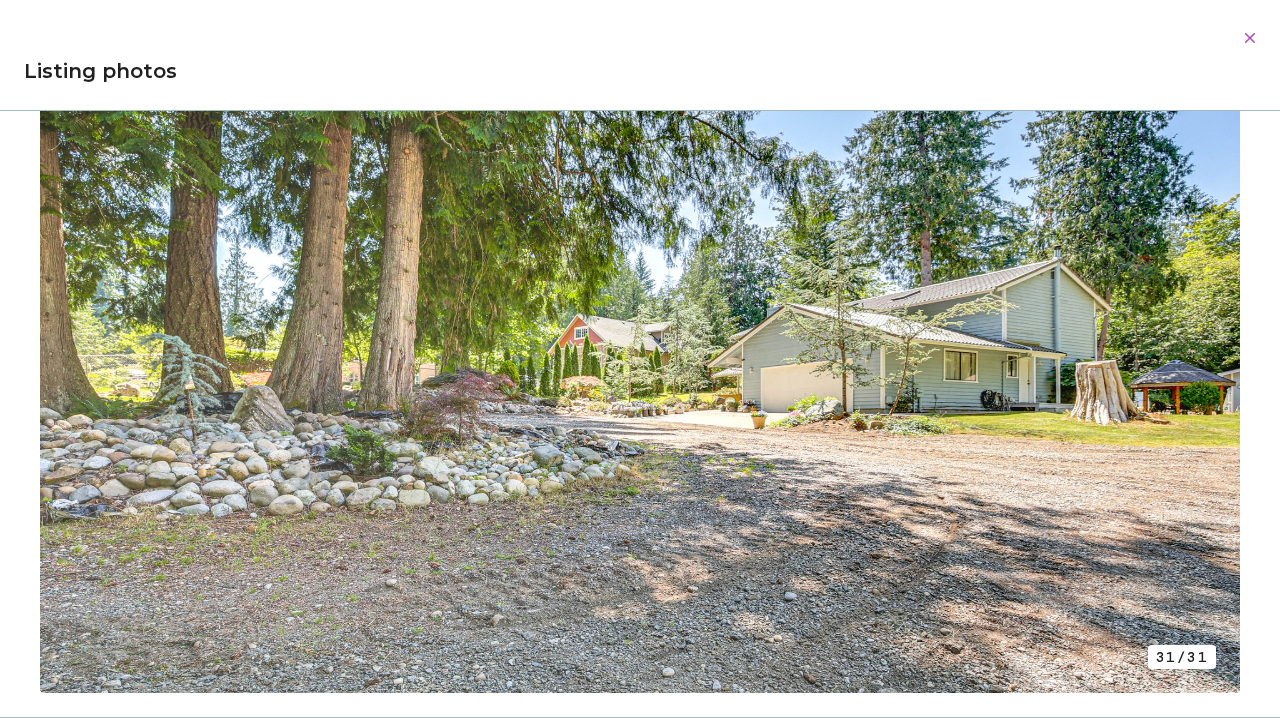 drag, startPoint x: 524, startPoint y: 94, endPoint x: 484, endPoint y: 94, distance: 40 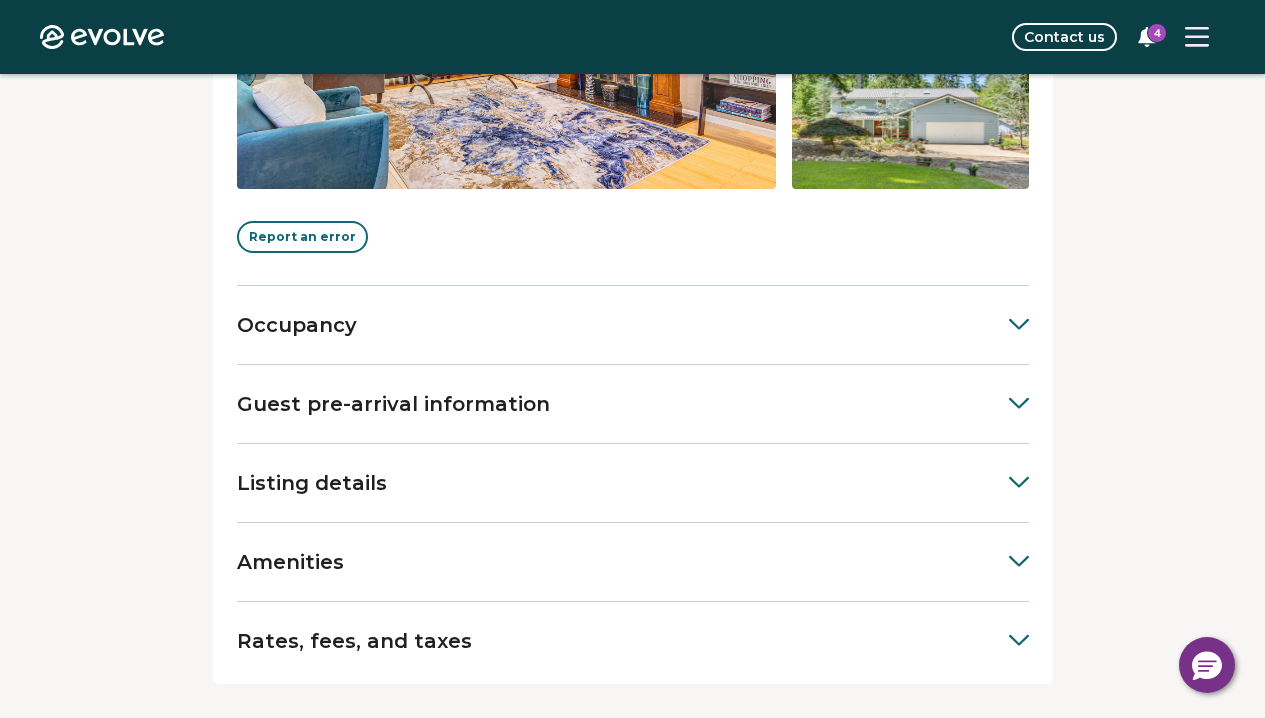 scroll, scrollTop: 719, scrollLeft: 0, axis: vertical 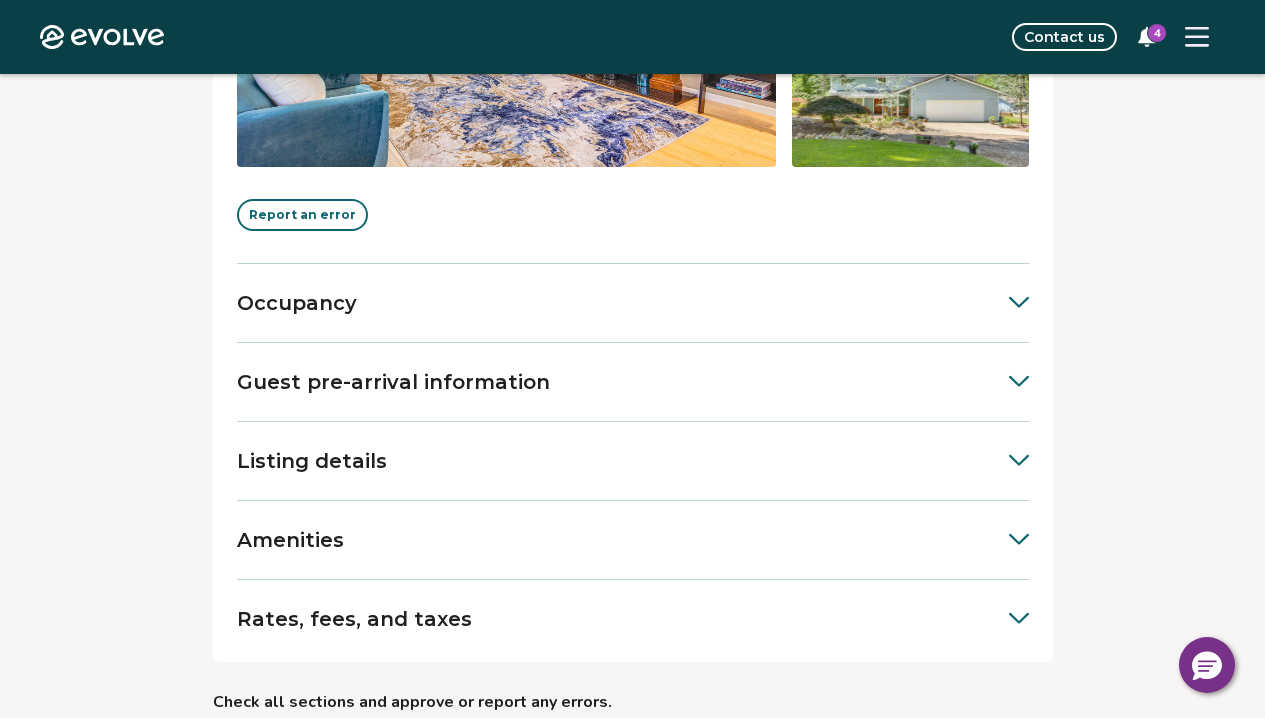 click 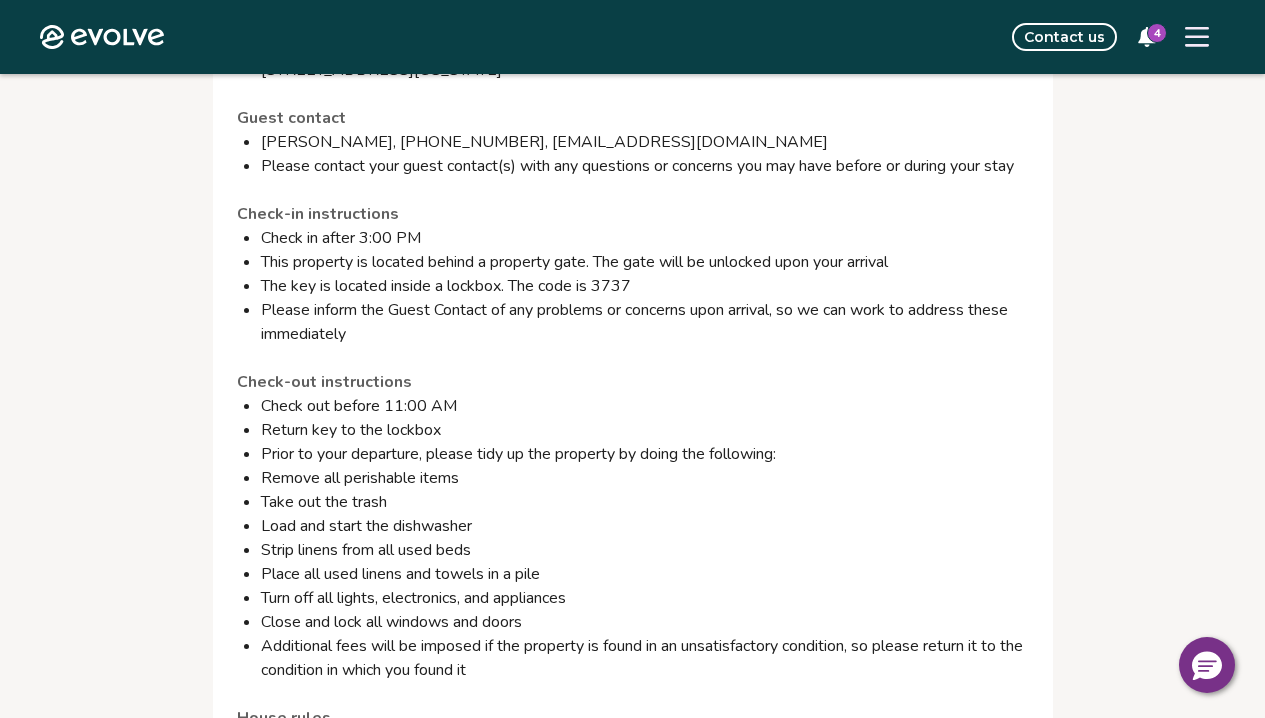 scroll, scrollTop: 1187, scrollLeft: 0, axis: vertical 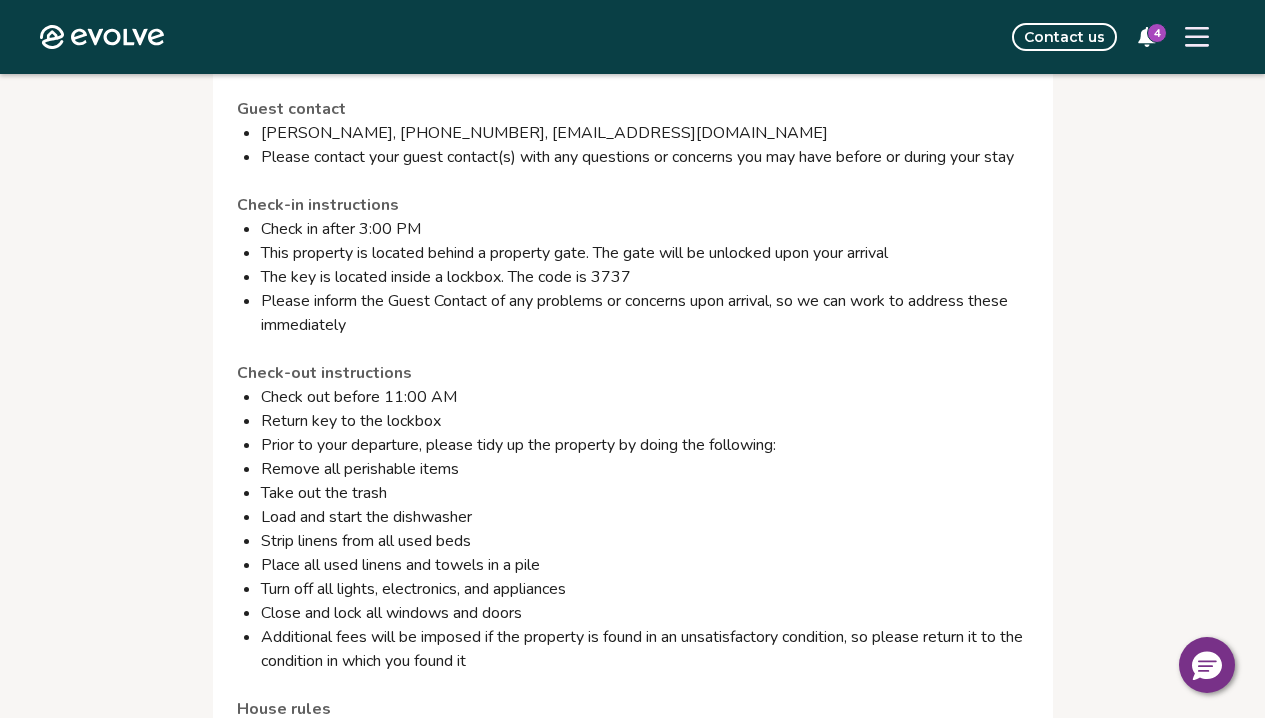 drag, startPoint x: 264, startPoint y: 272, endPoint x: 694, endPoint y: 235, distance: 431.58893 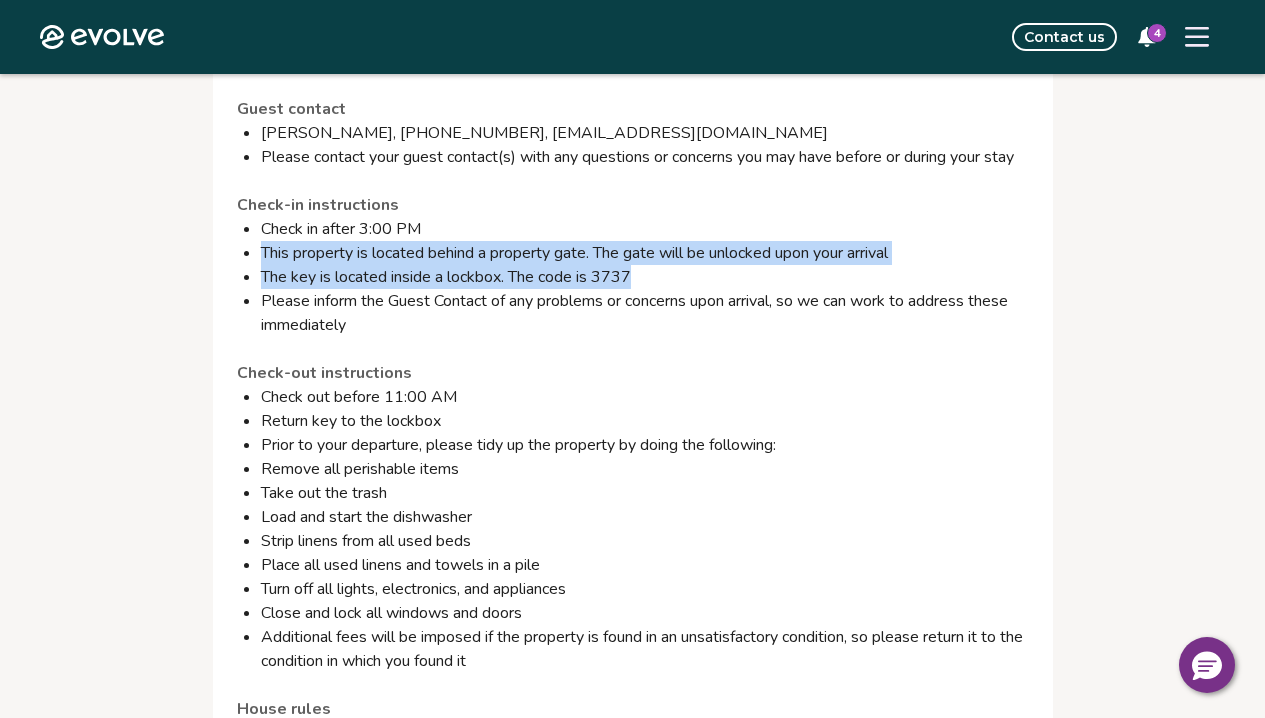 drag, startPoint x: 639, startPoint y: 302, endPoint x: 257, endPoint y: 274, distance: 383.0248 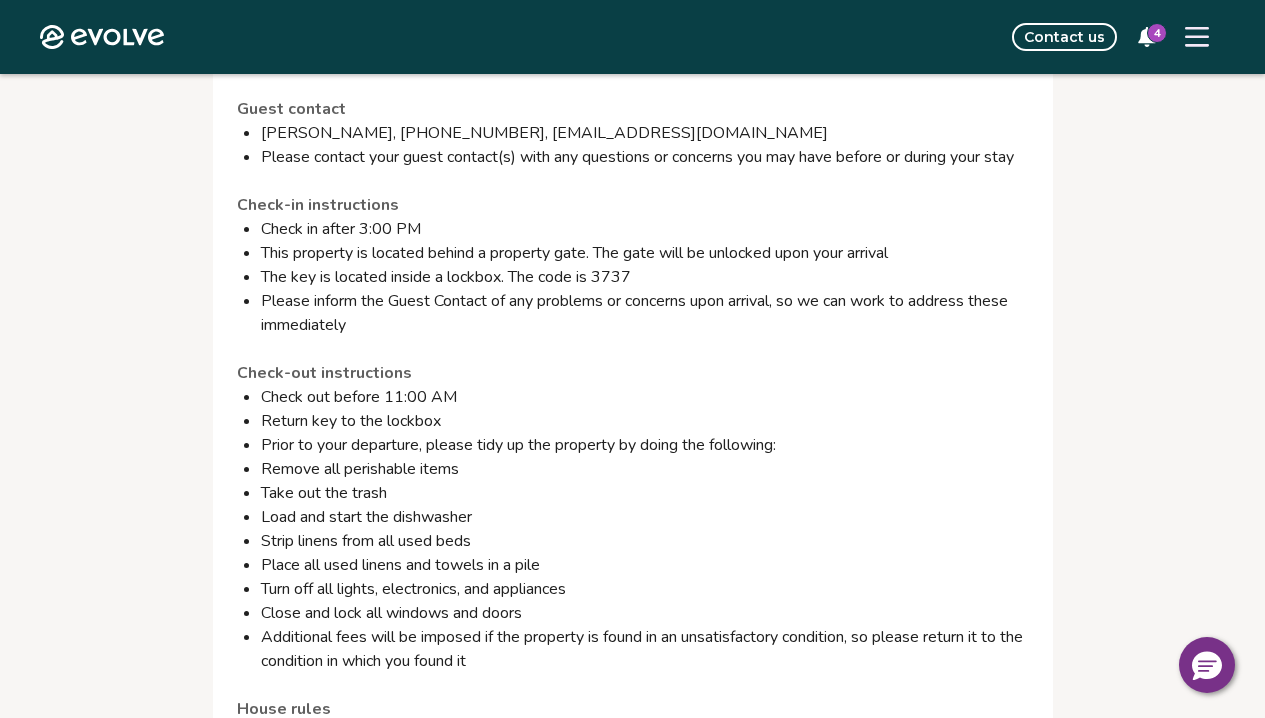 click on "Take out the trash" at bounding box center [645, 493] 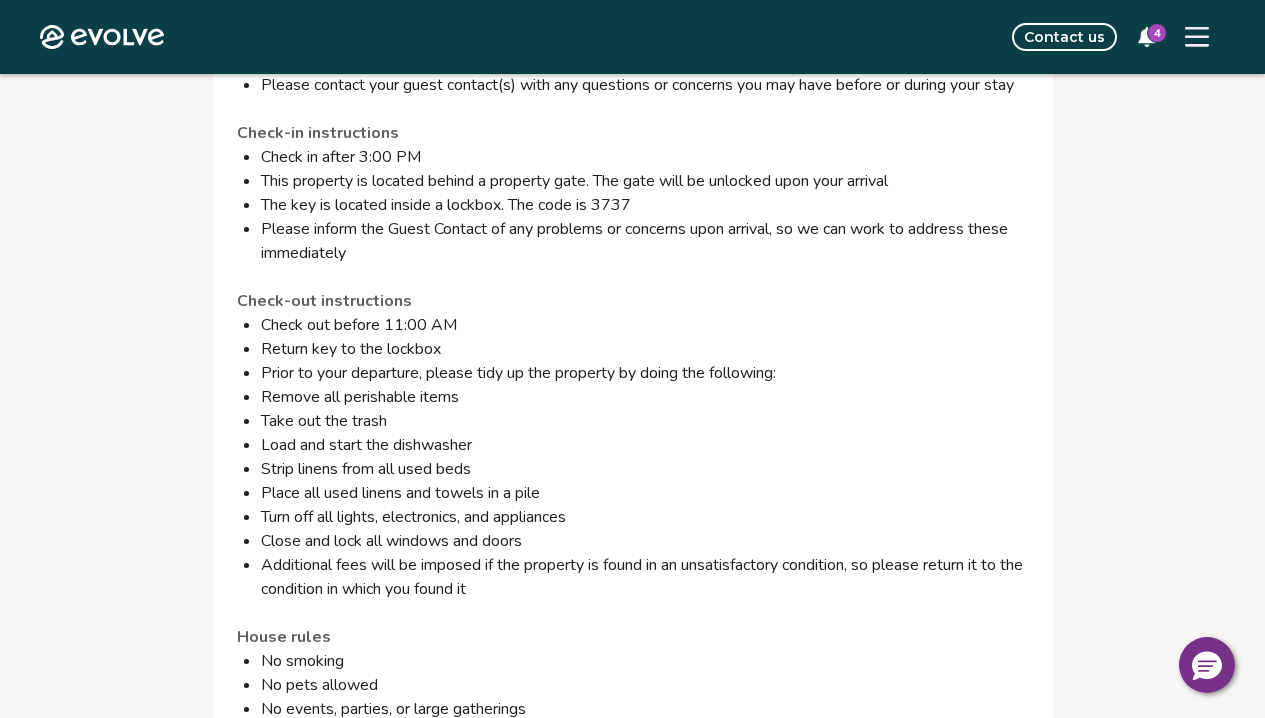 scroll, scrollTop: 1307, scrollLeft: 0, axis: vertical 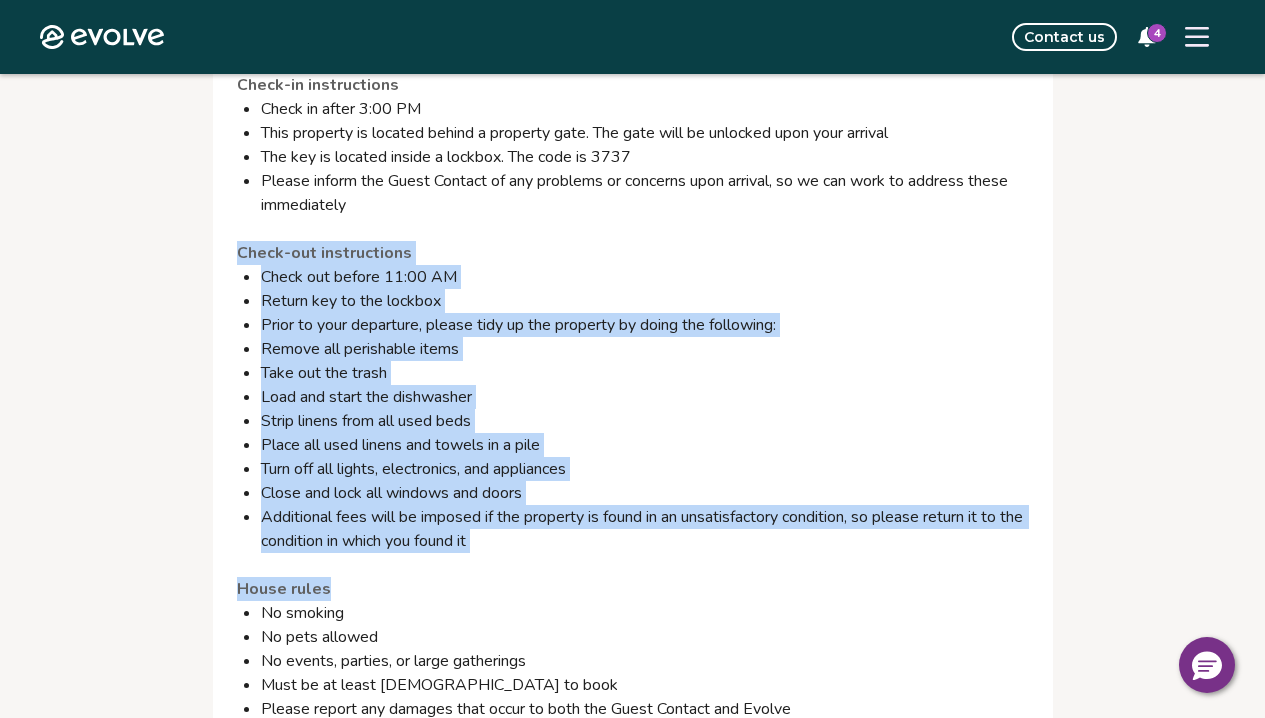 drag, startPoint x: 236, startPoint y: 394, endPoint x: 498, endPoint y: 610, distance: 339.55853 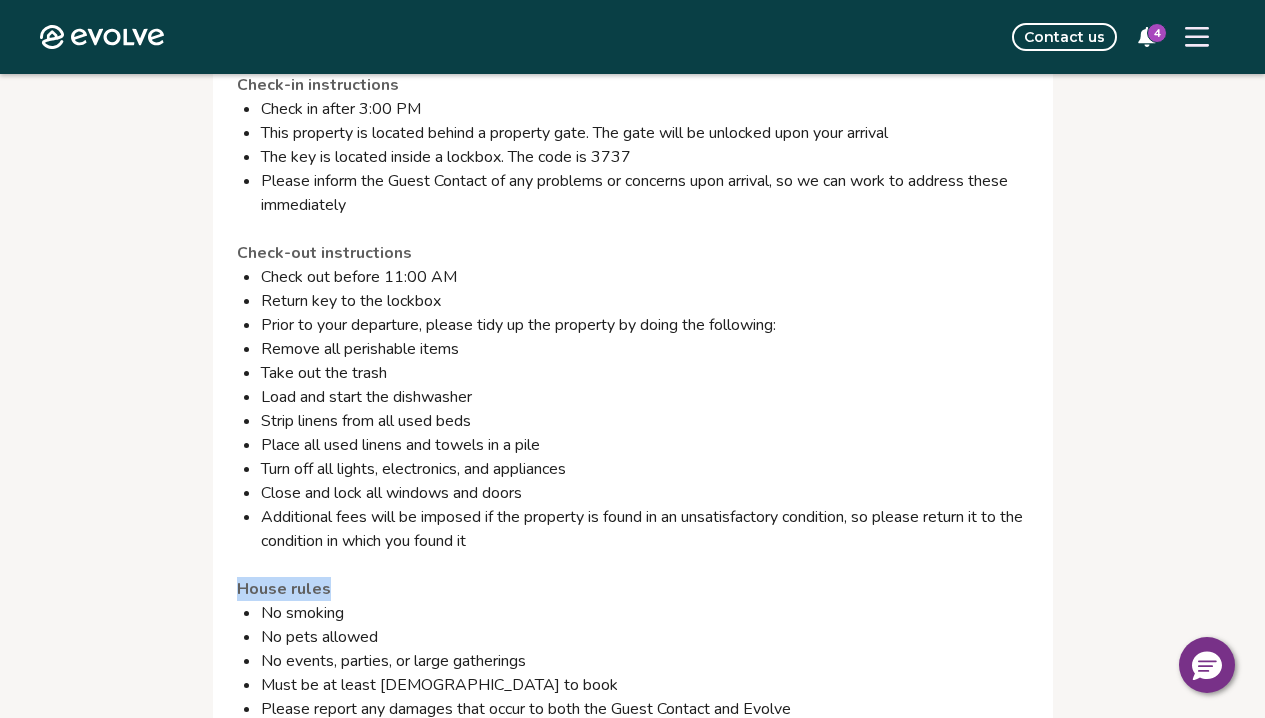 drag, startPoint x: 498, startPoint y: 610, endPoint x: 510, endPoint y: 557, distance: 54.34151 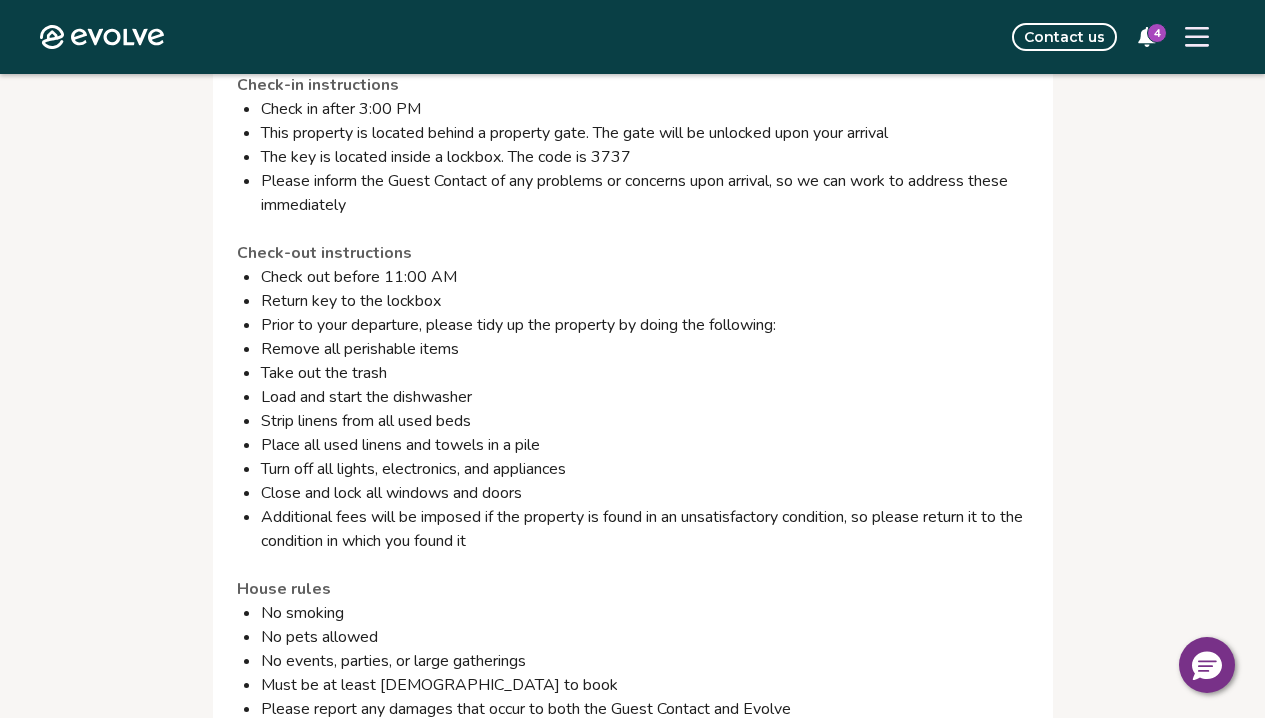 click on "No smoking" at bounding box center (645, 613) 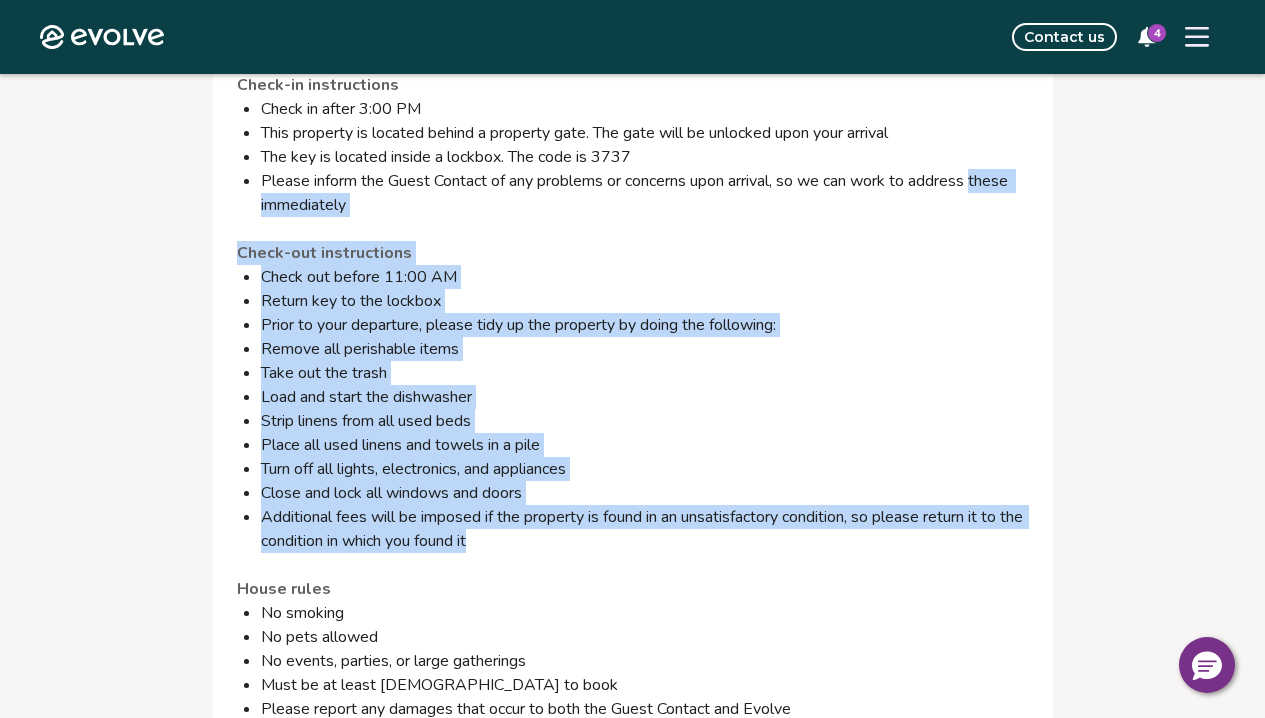 drag, startPoint x: 512, startPoint y: 565, endPoint x: 127, endPoint y: 238, distance: 505.12772 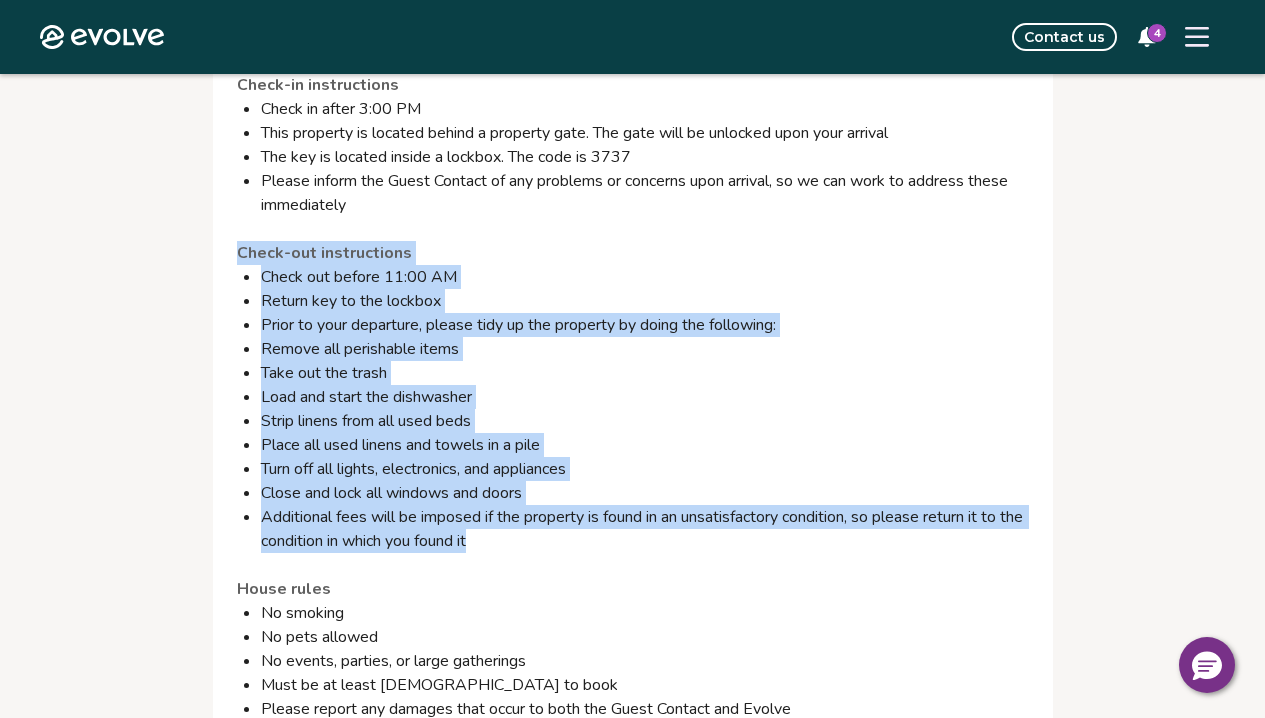 drag, startPoint x: 237, startPoint y: 279, endPoint x: 617, endPoint y: 569, distance: 478.01672 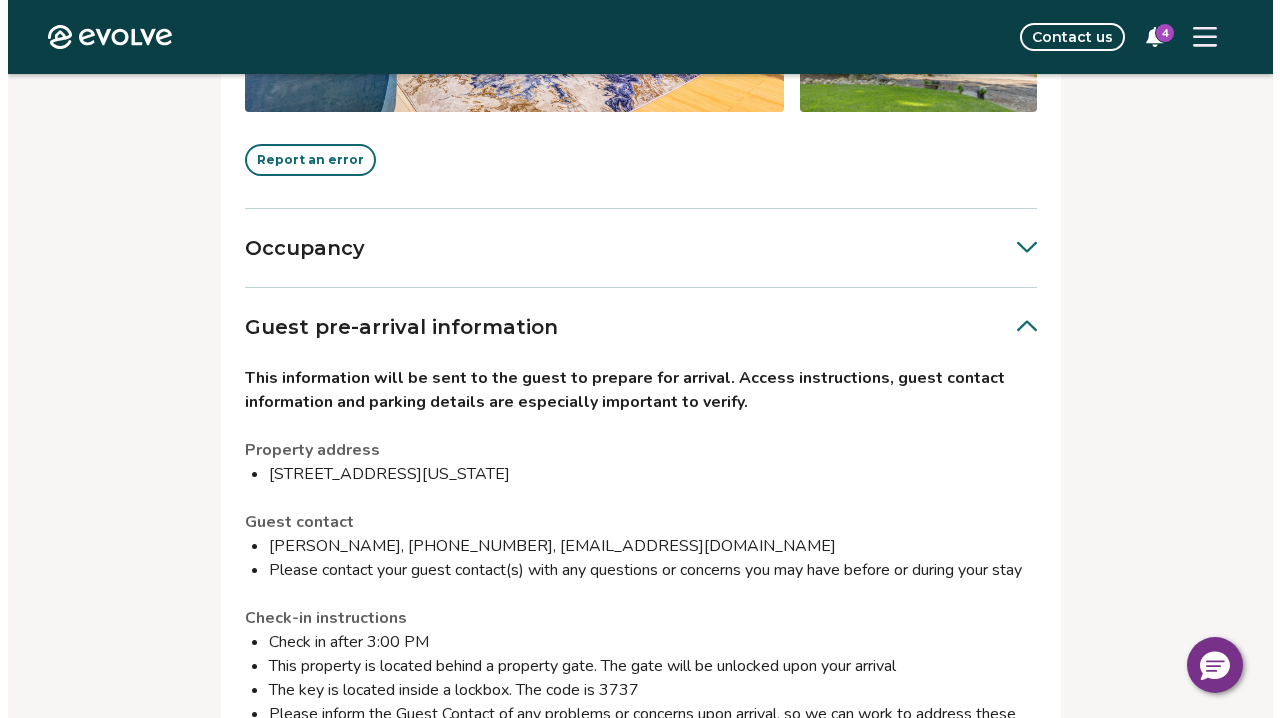 scroll, scrollTop: 747, scrollLeft: 0, axis: vertical 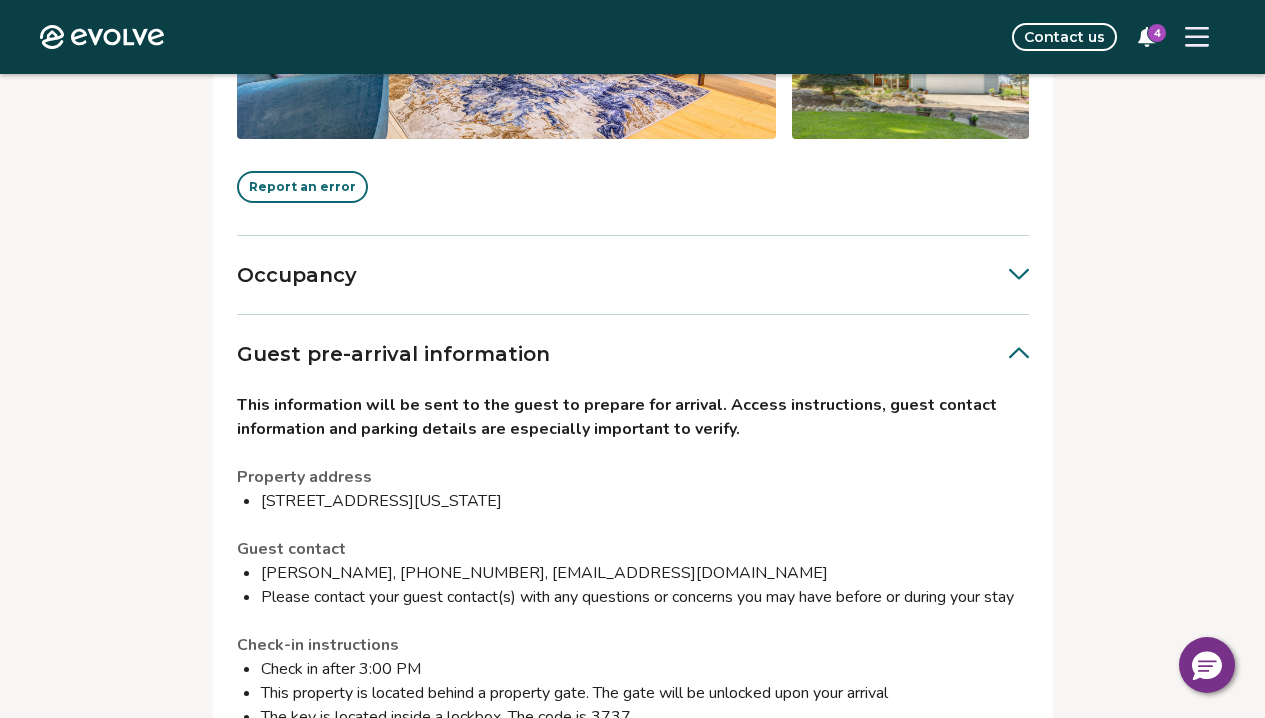 click on "Report an error" at bounding box center (302, 187) 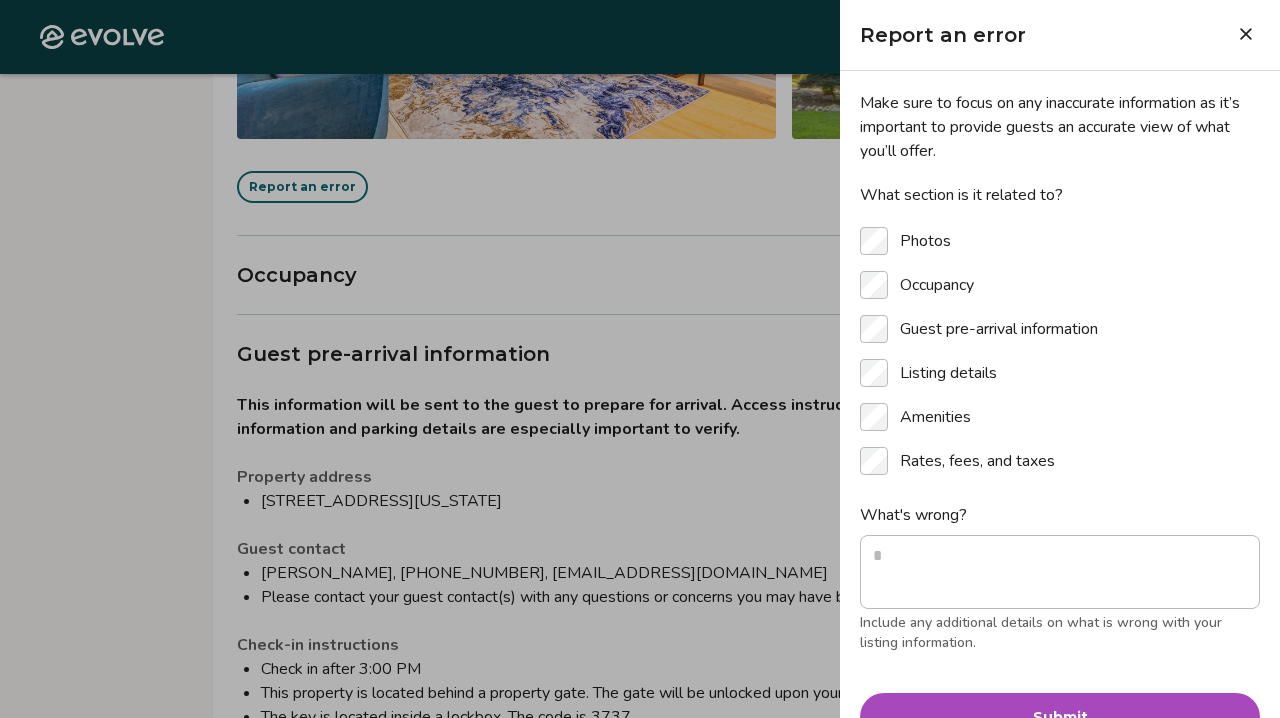 click on "Guest pre-arrival information" at bounding box center [979, 329] 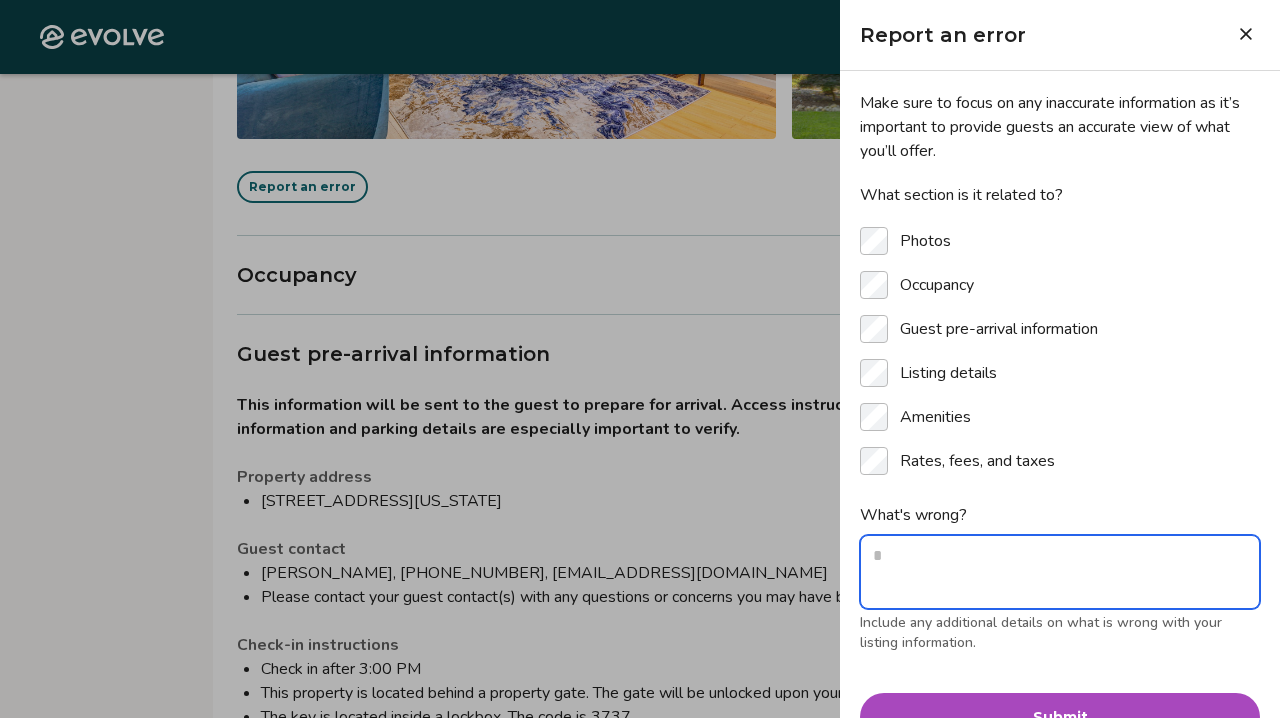 click on "What's wrong?" at bounding box center (1060, 572) 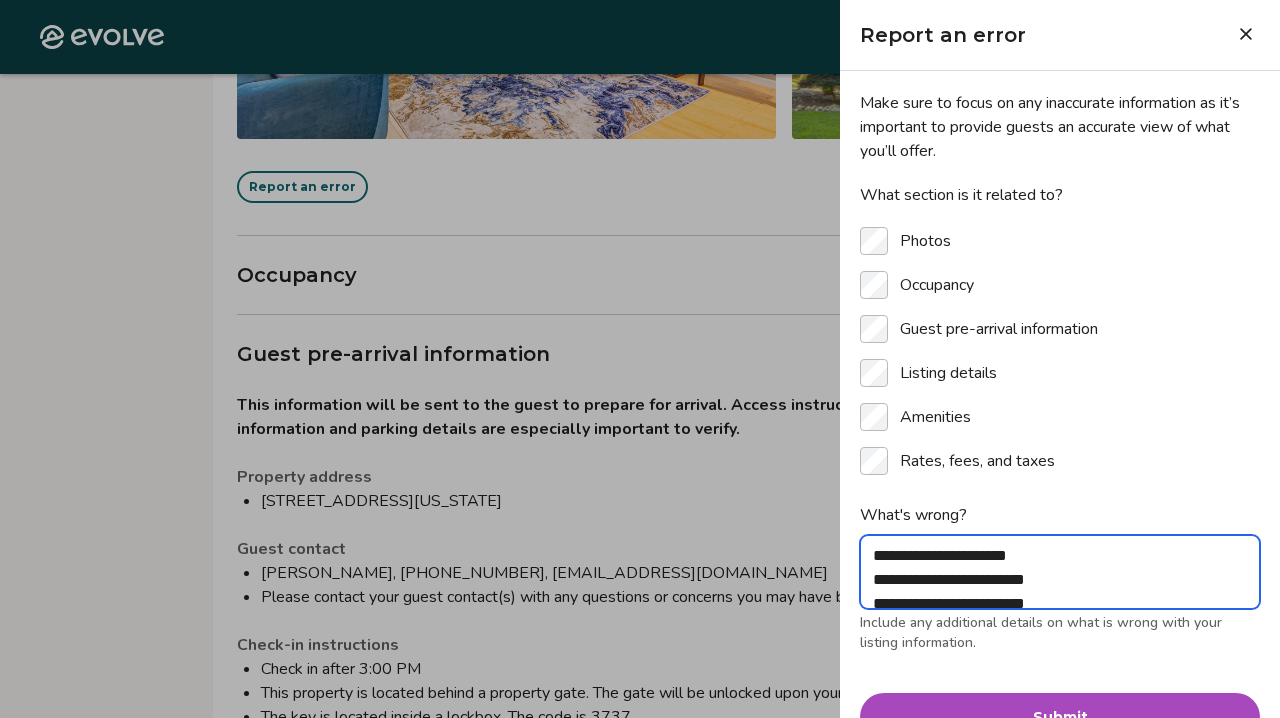 type on "*" 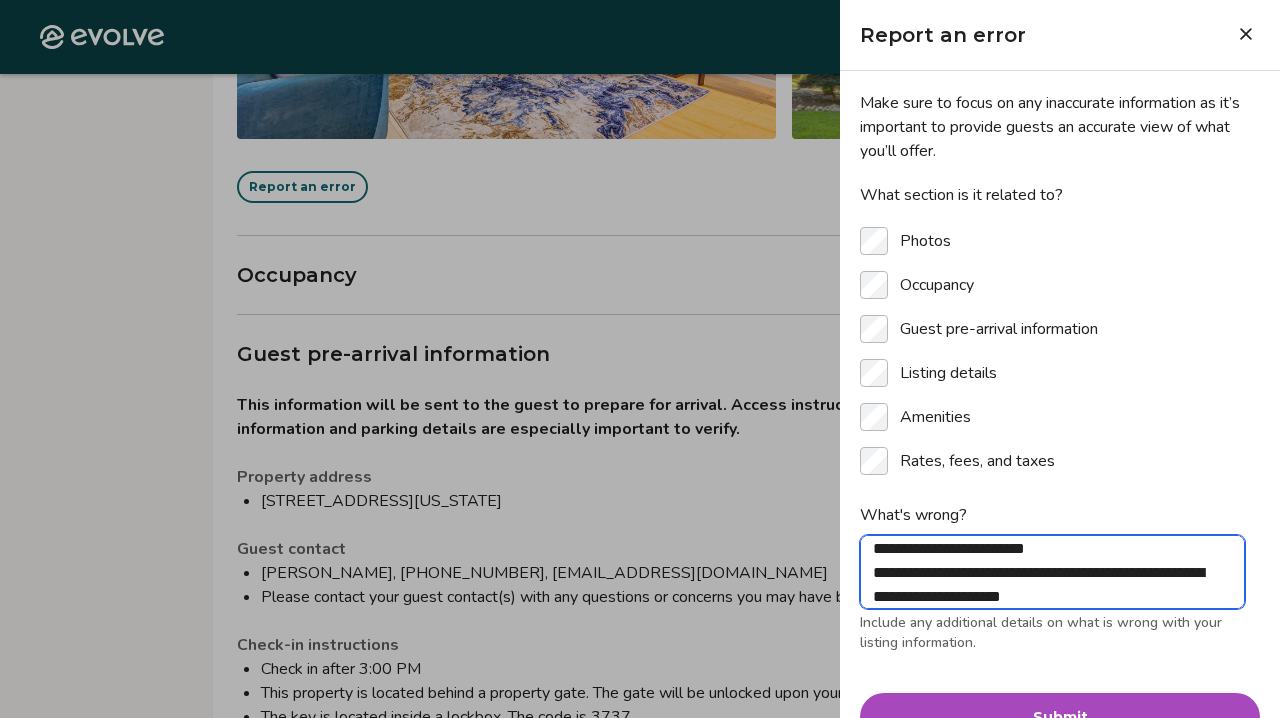 scroll, scrollTop: 103, scrollLeft: 0, axis: vertical 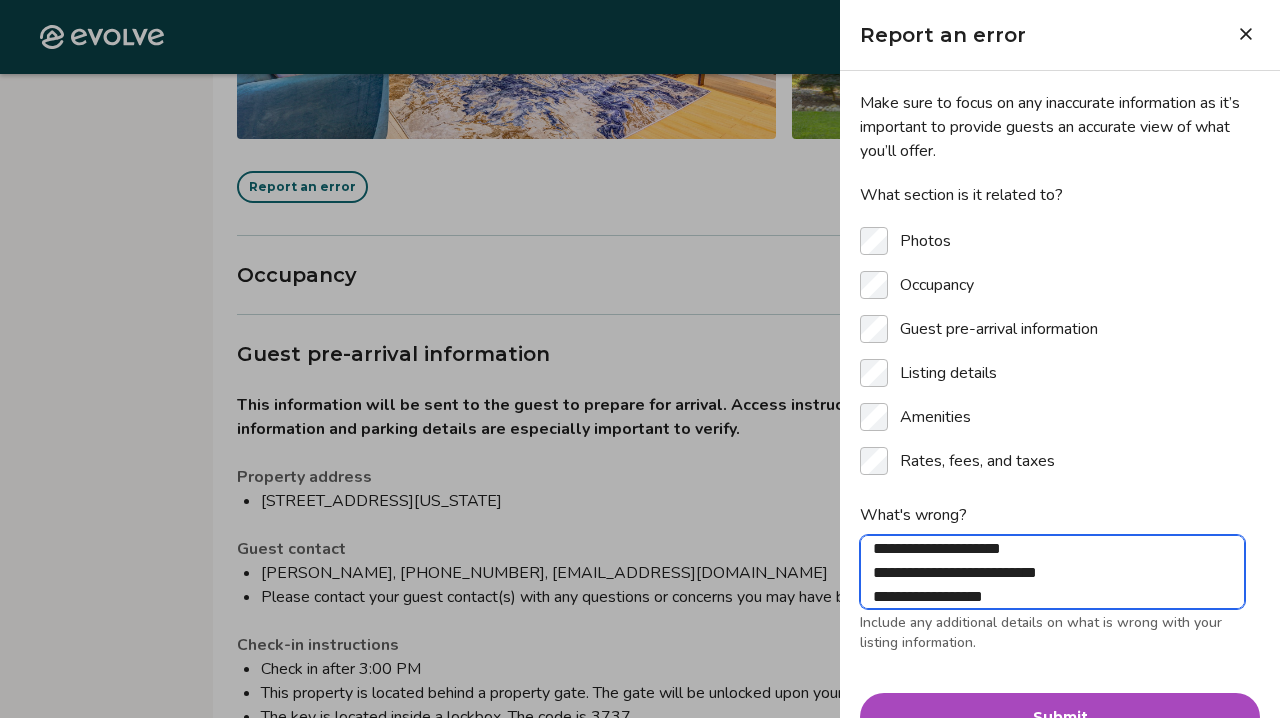 type on "**********" 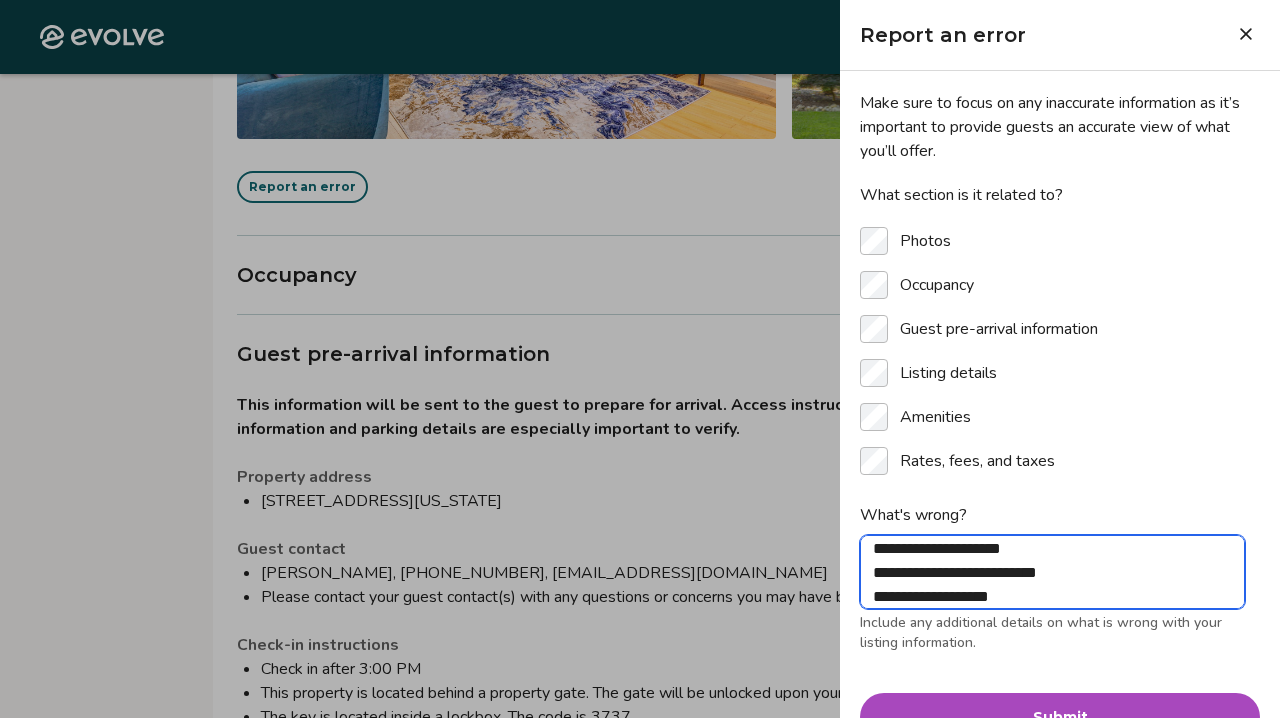 type on "**********" 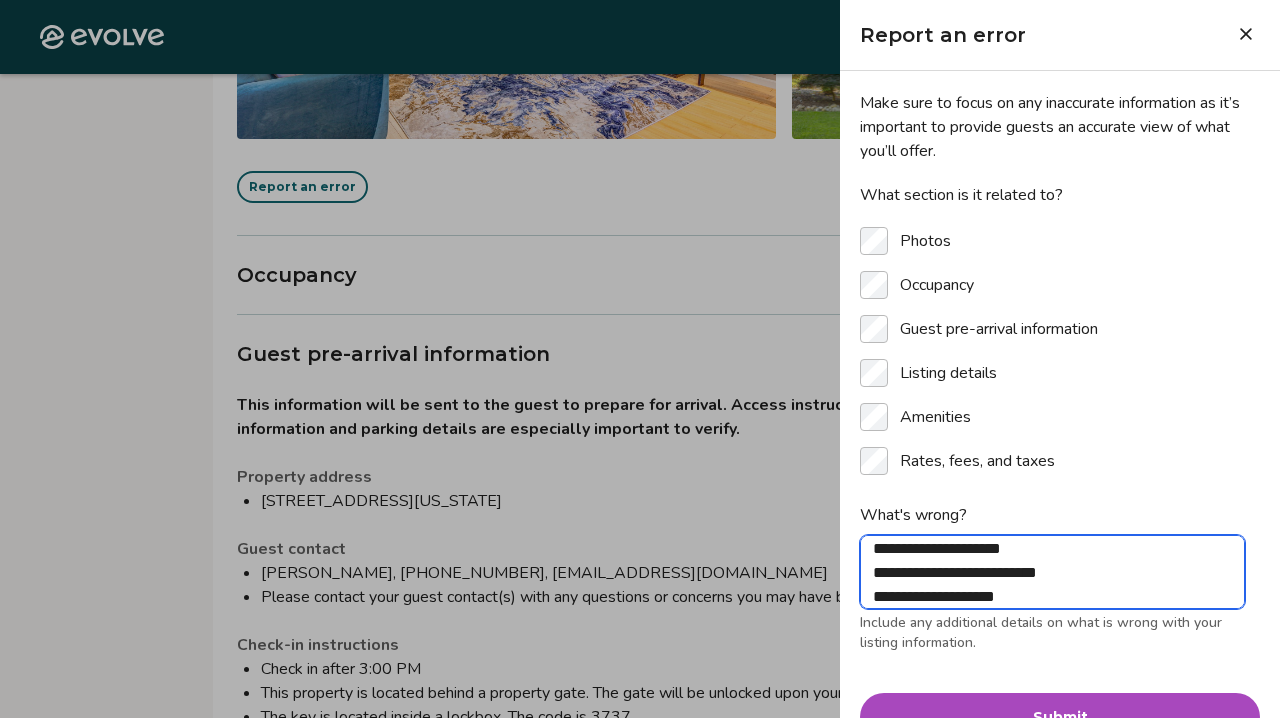 type on "**********" 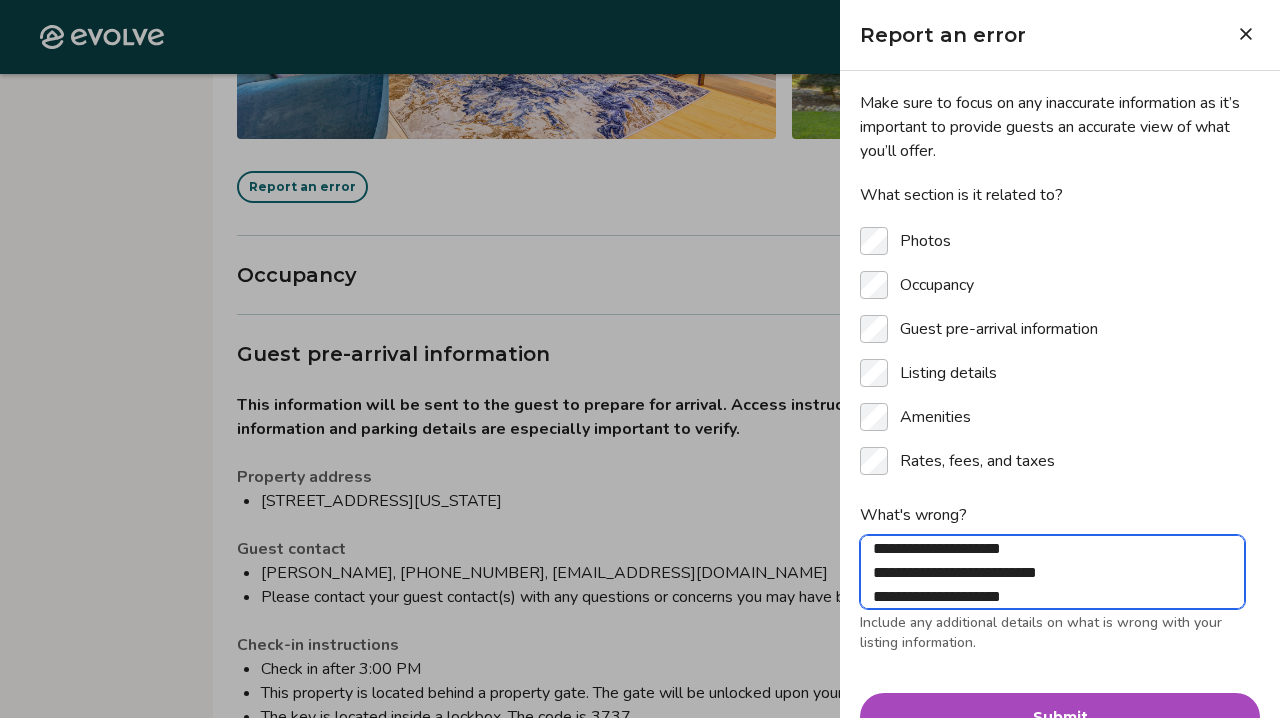 type on "**********" 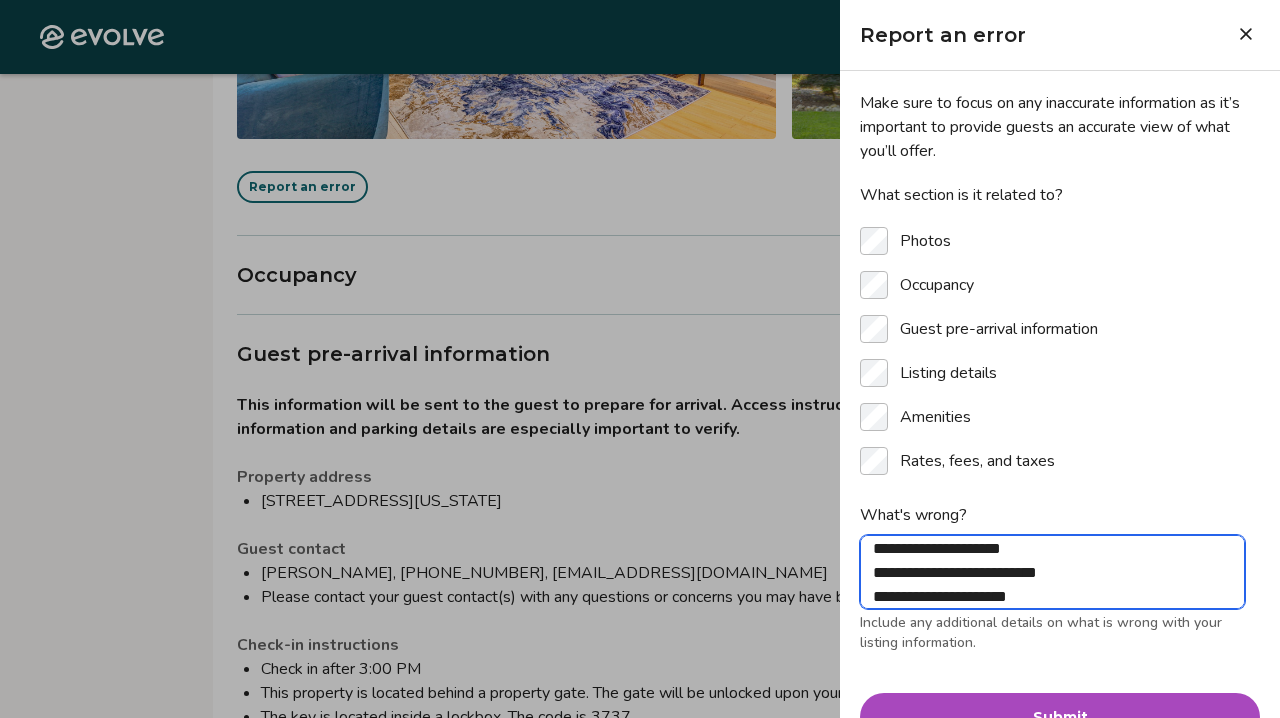 type on "**********" 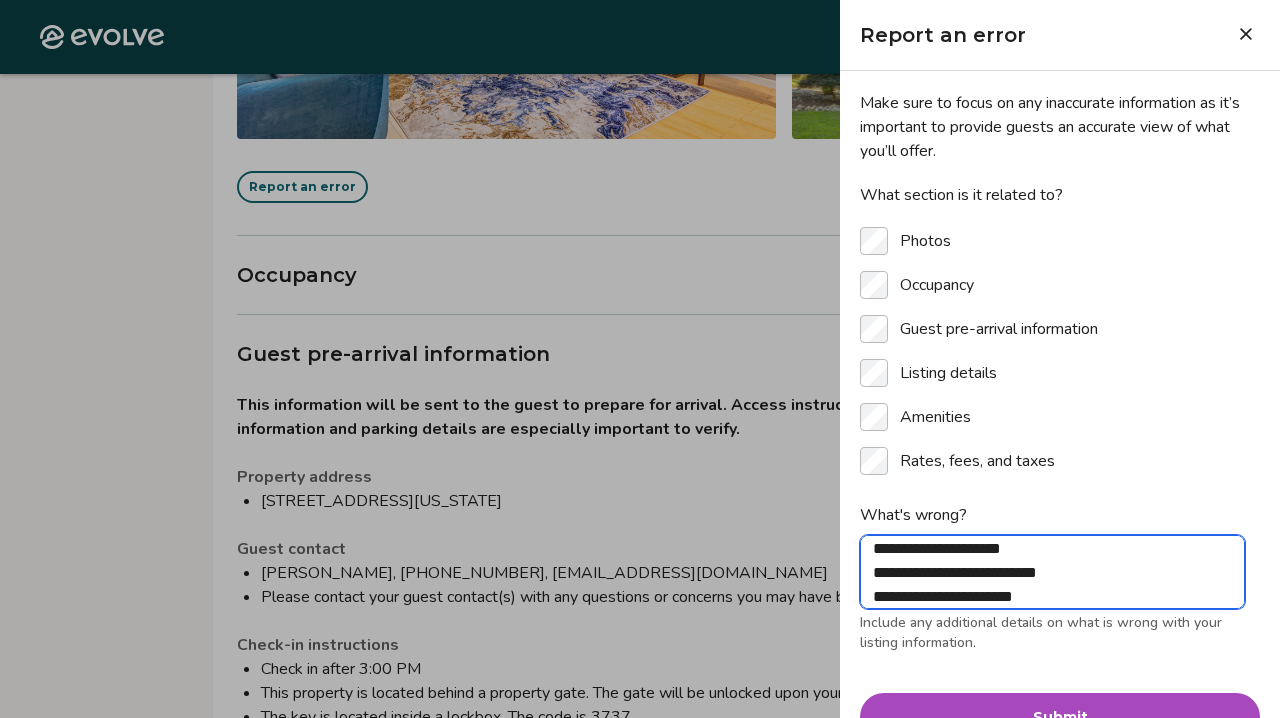 type on "**********" 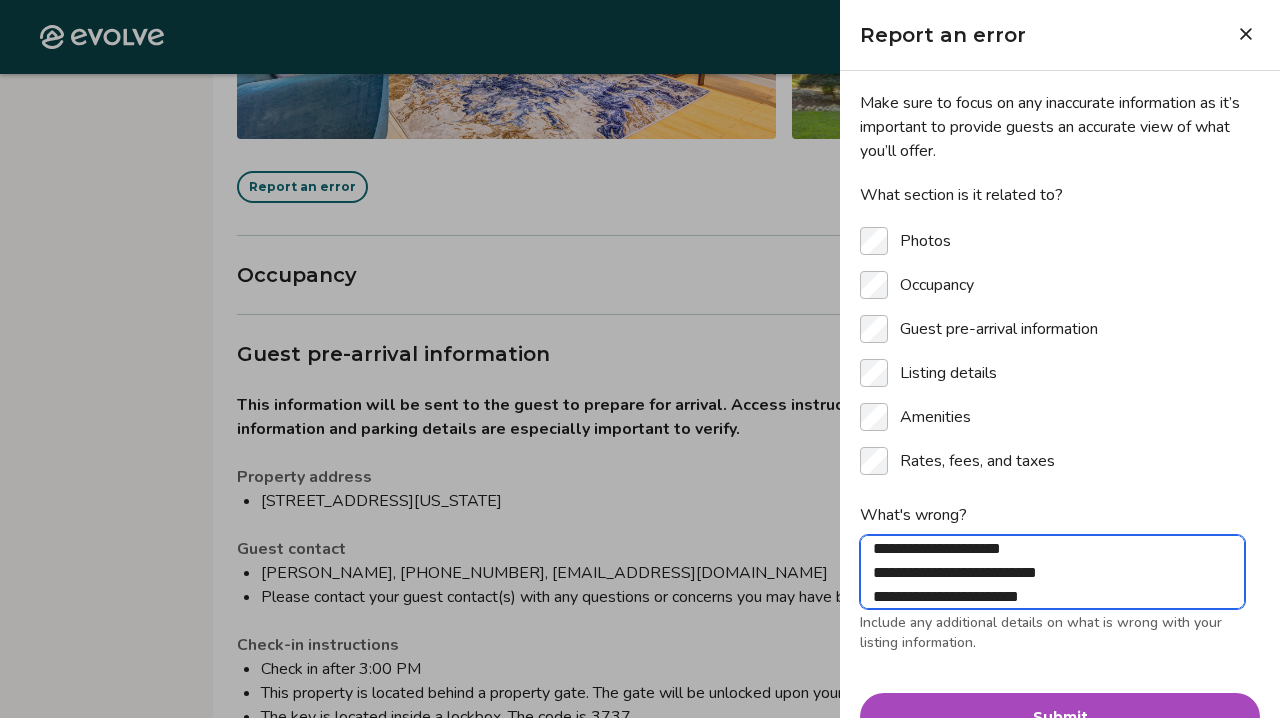 type on "**********" 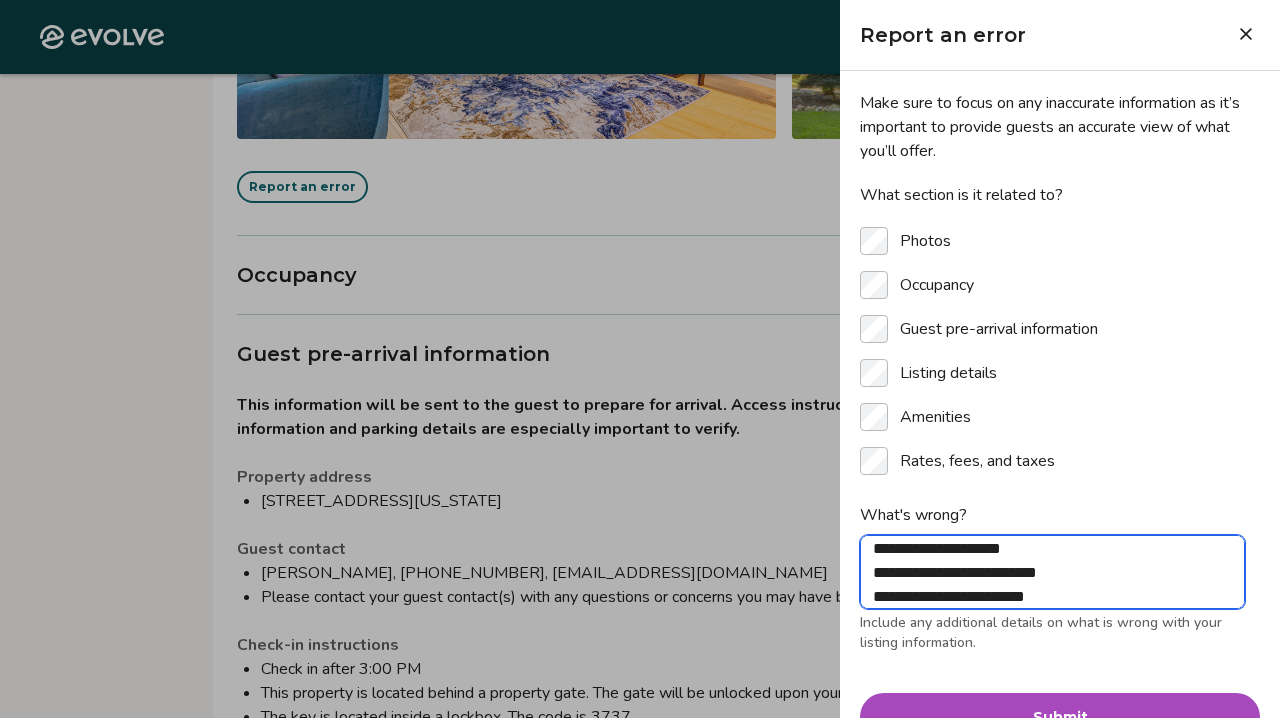 type on "**********" 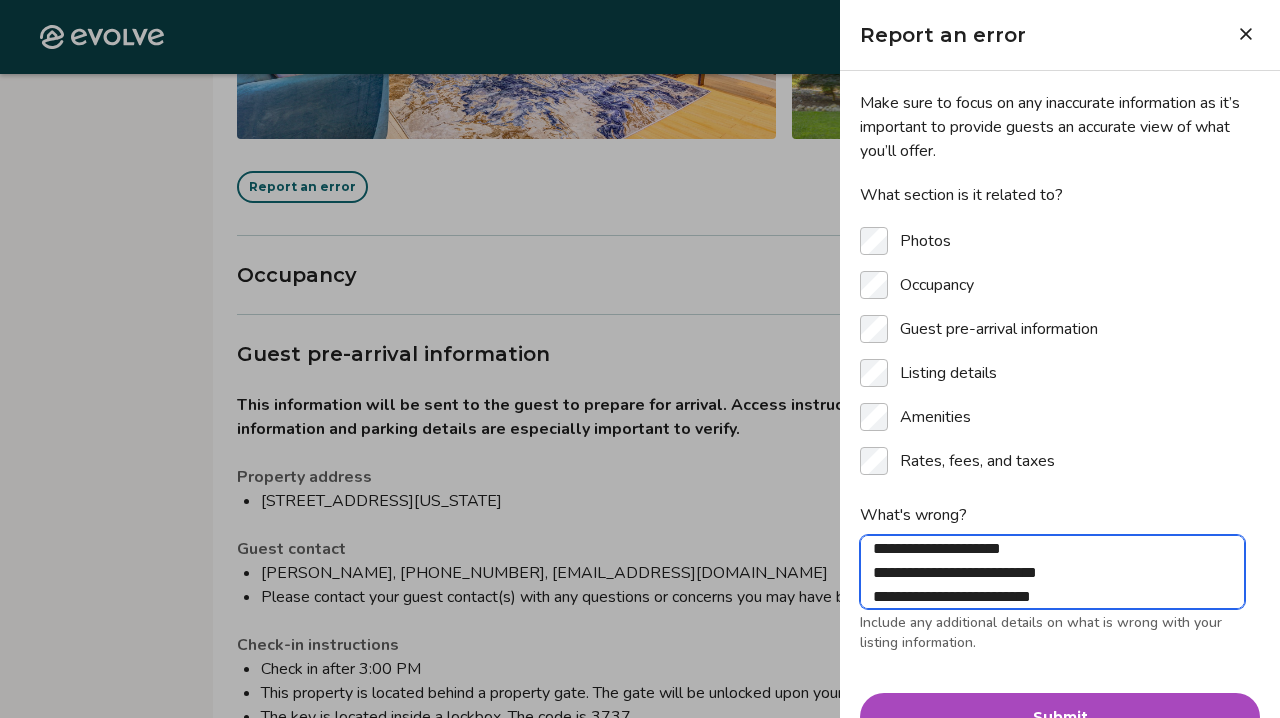 type on "**********" 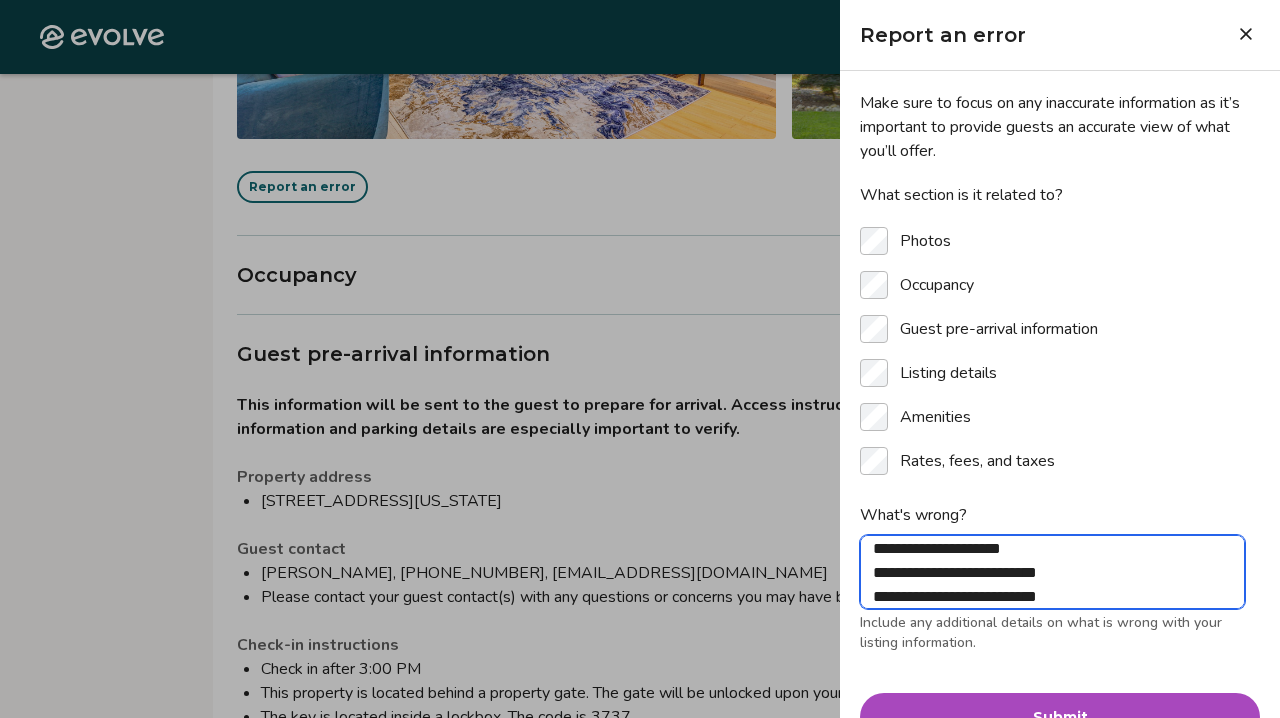 type on "**********" 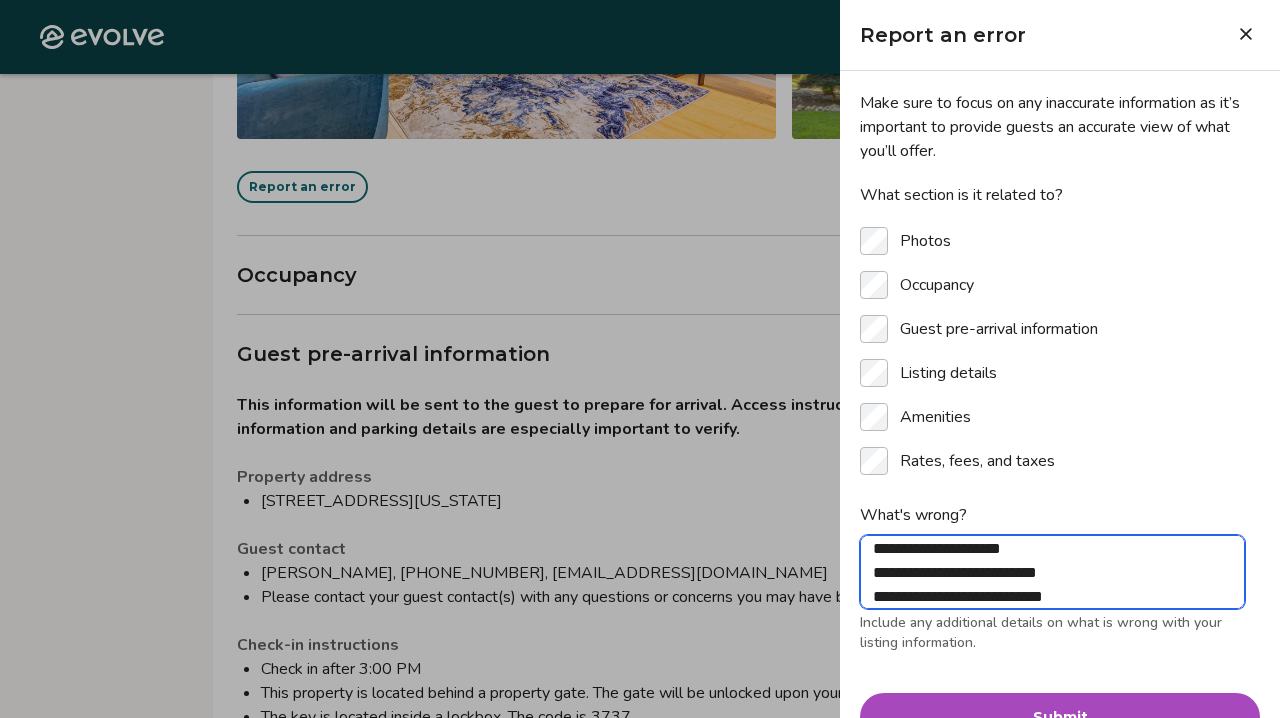 type on "**********" 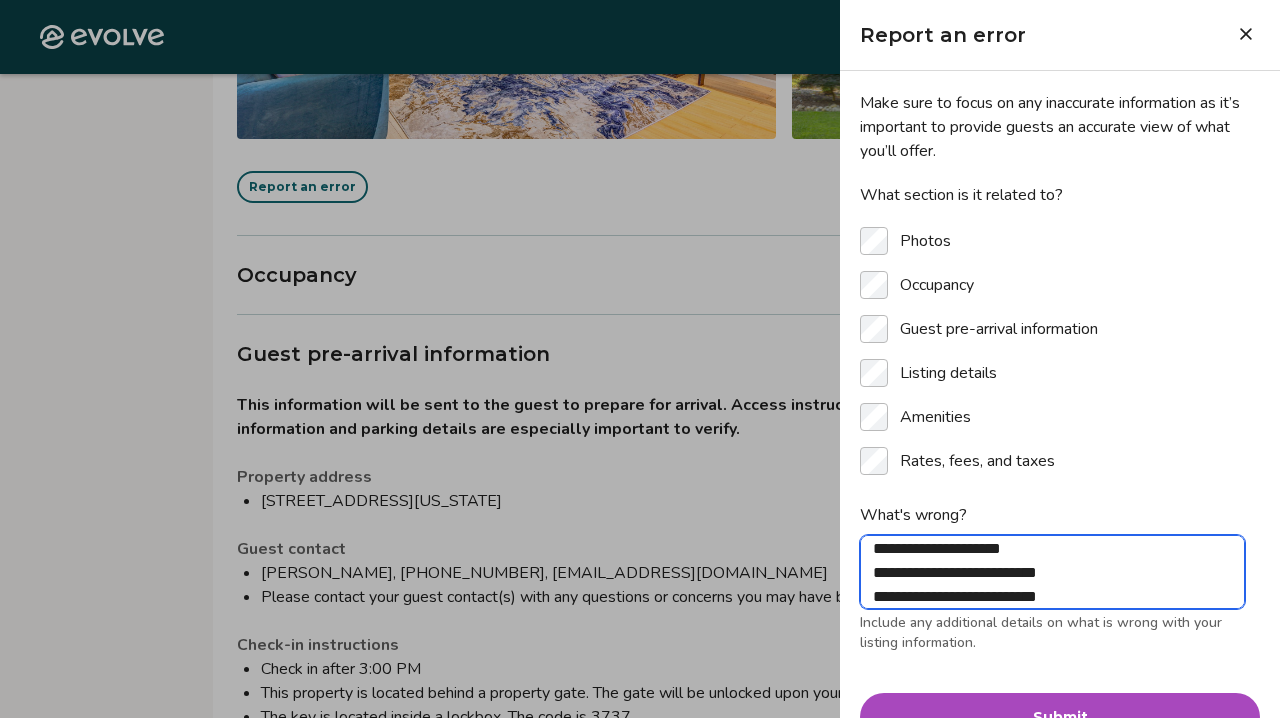type on "**********" 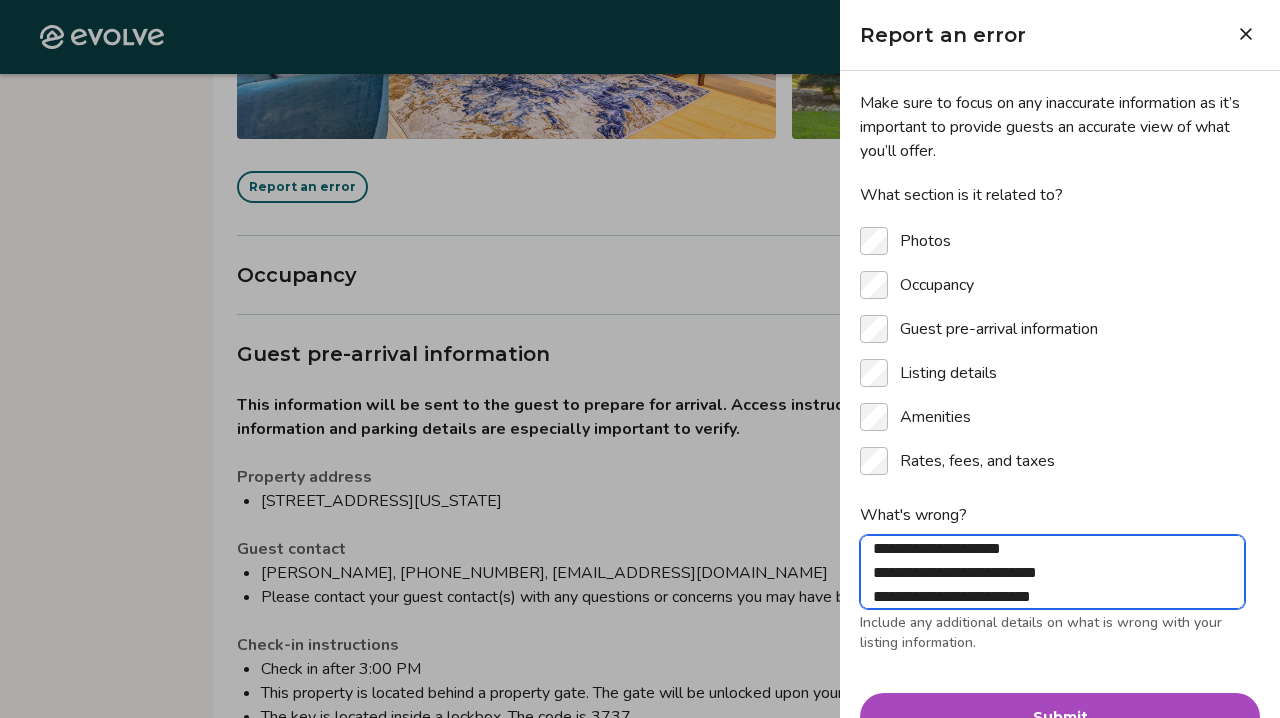 type on "**********" 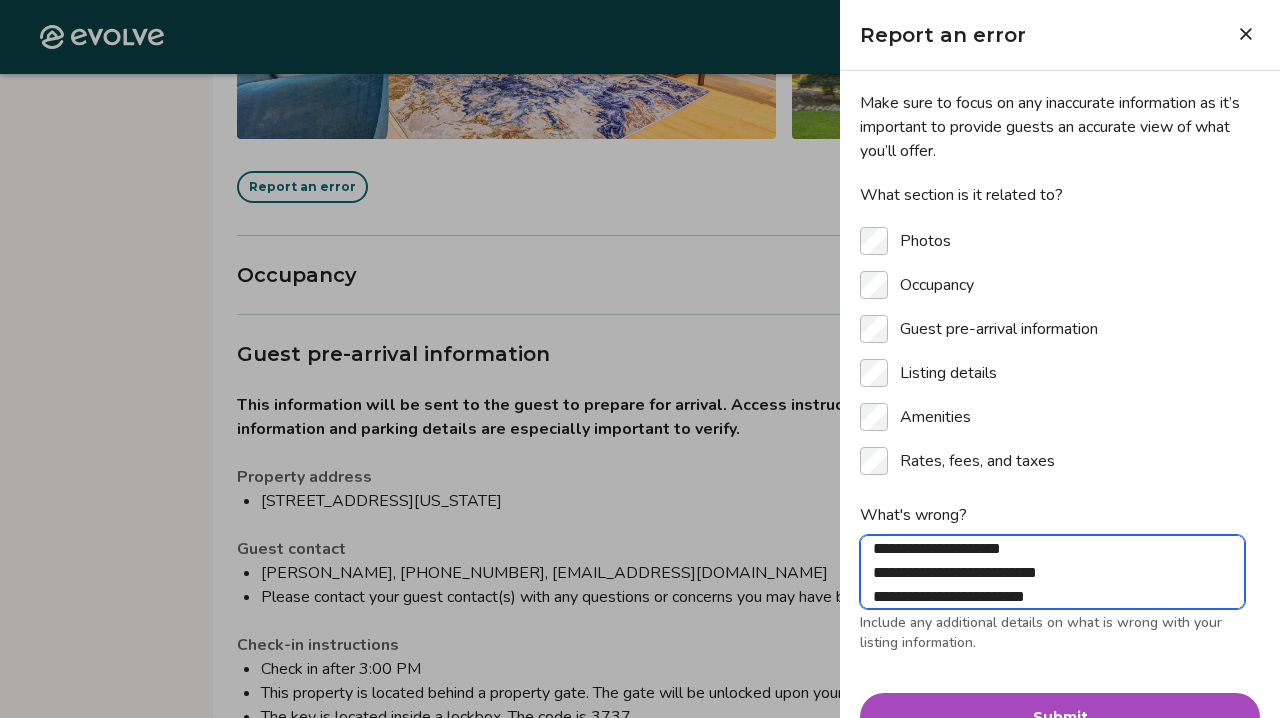 type on "**********" 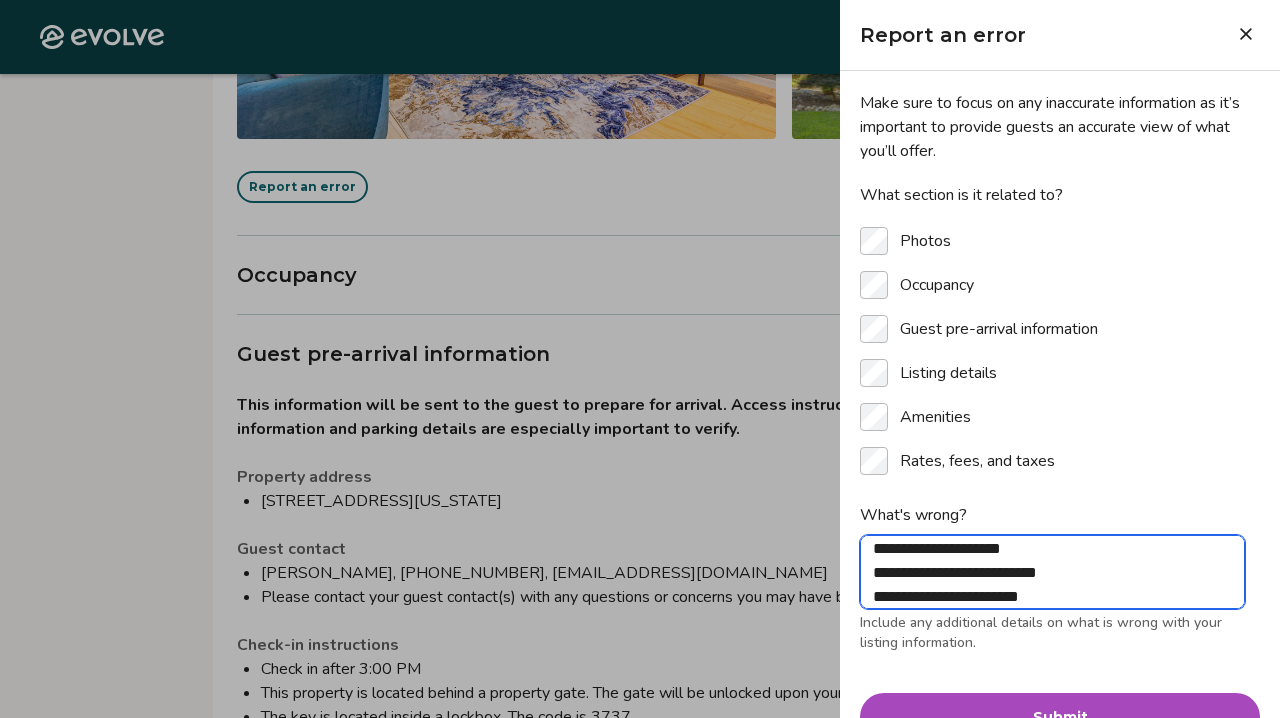 type on "**********" 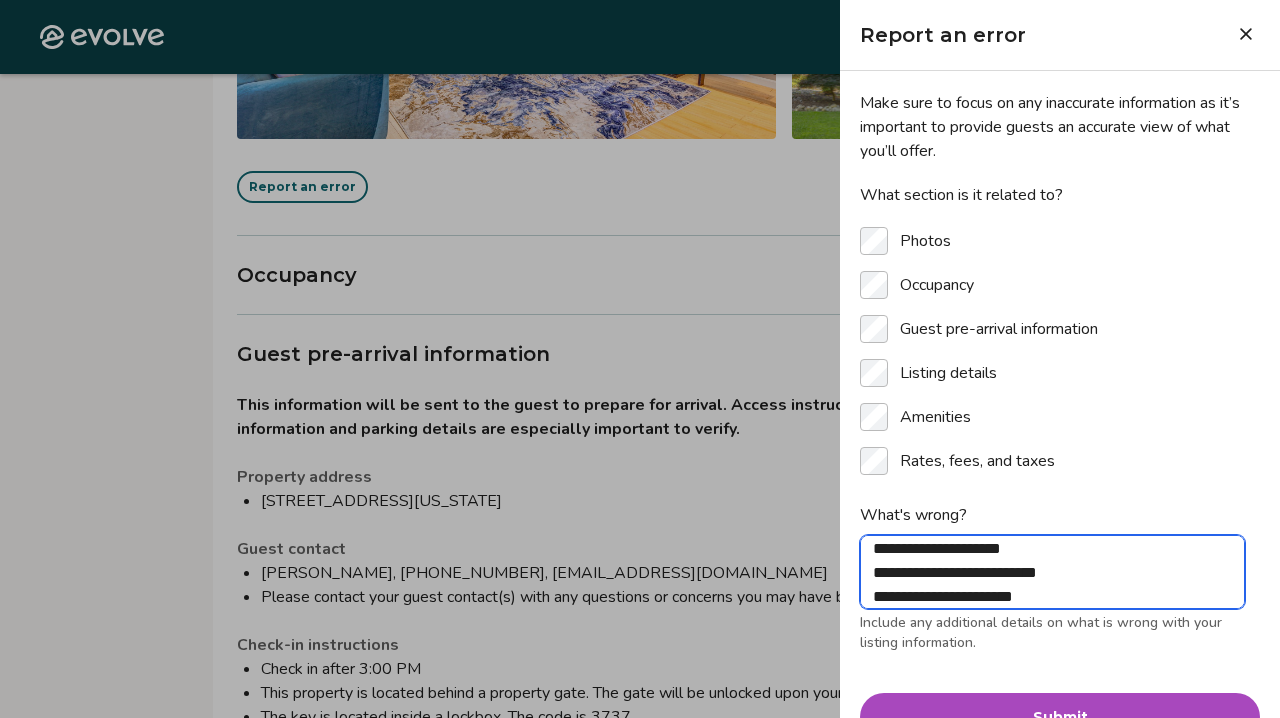 type on "**********" 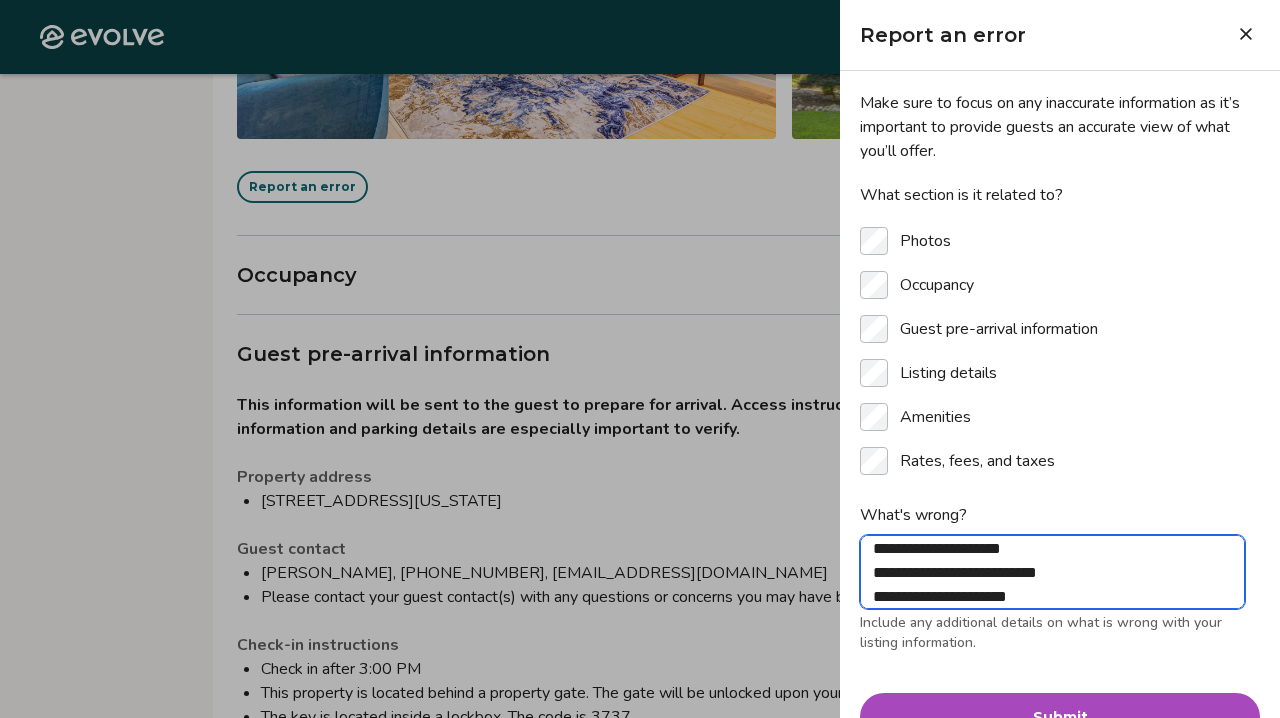 type on "**********" 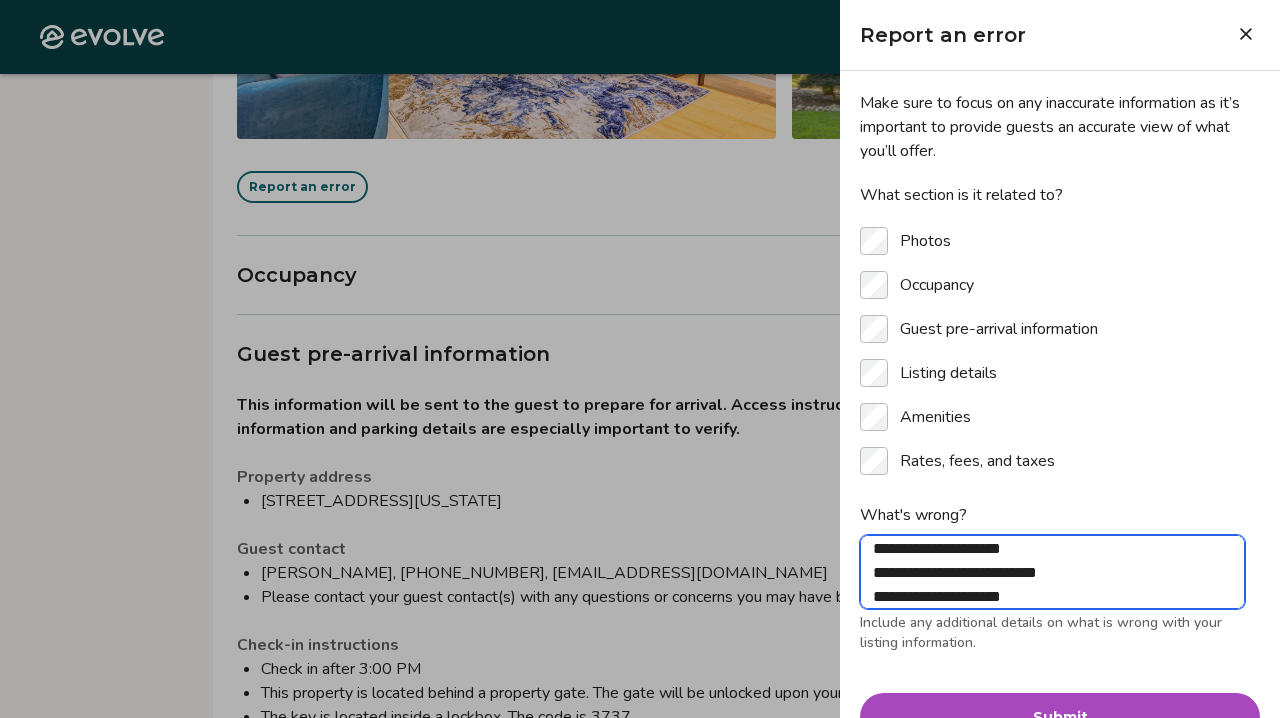 type on "**********" 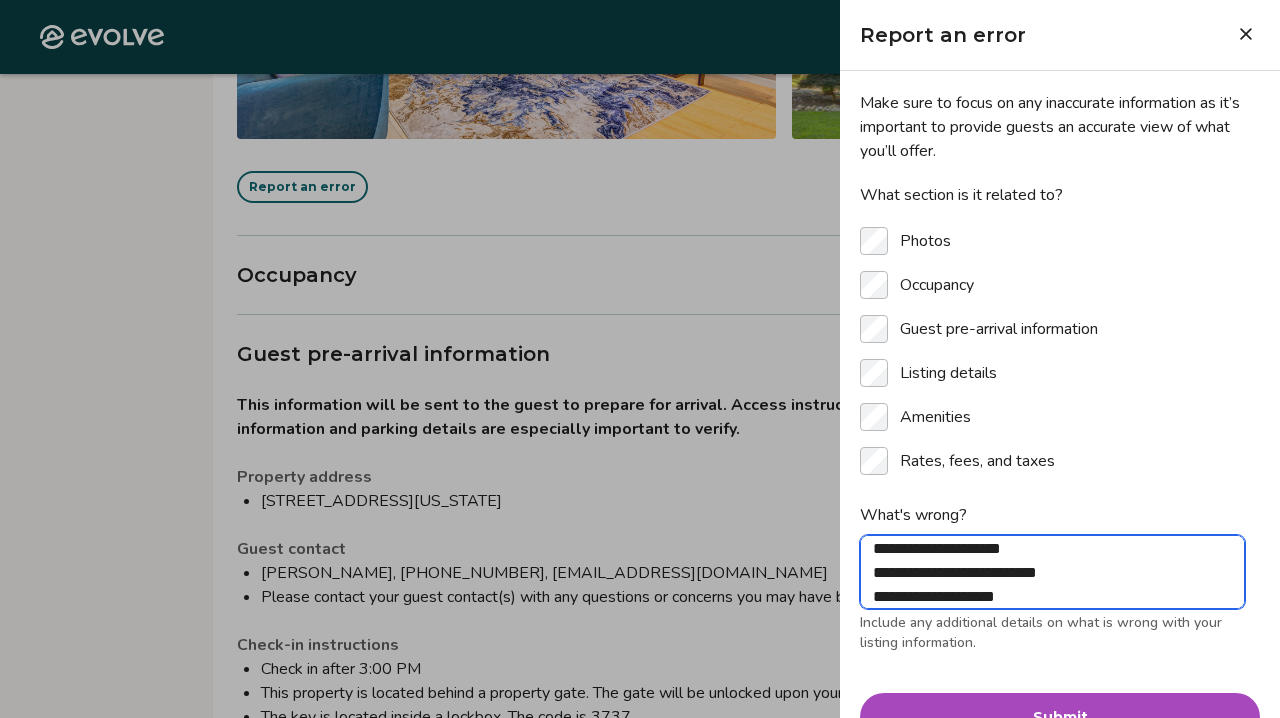 type on "**********" 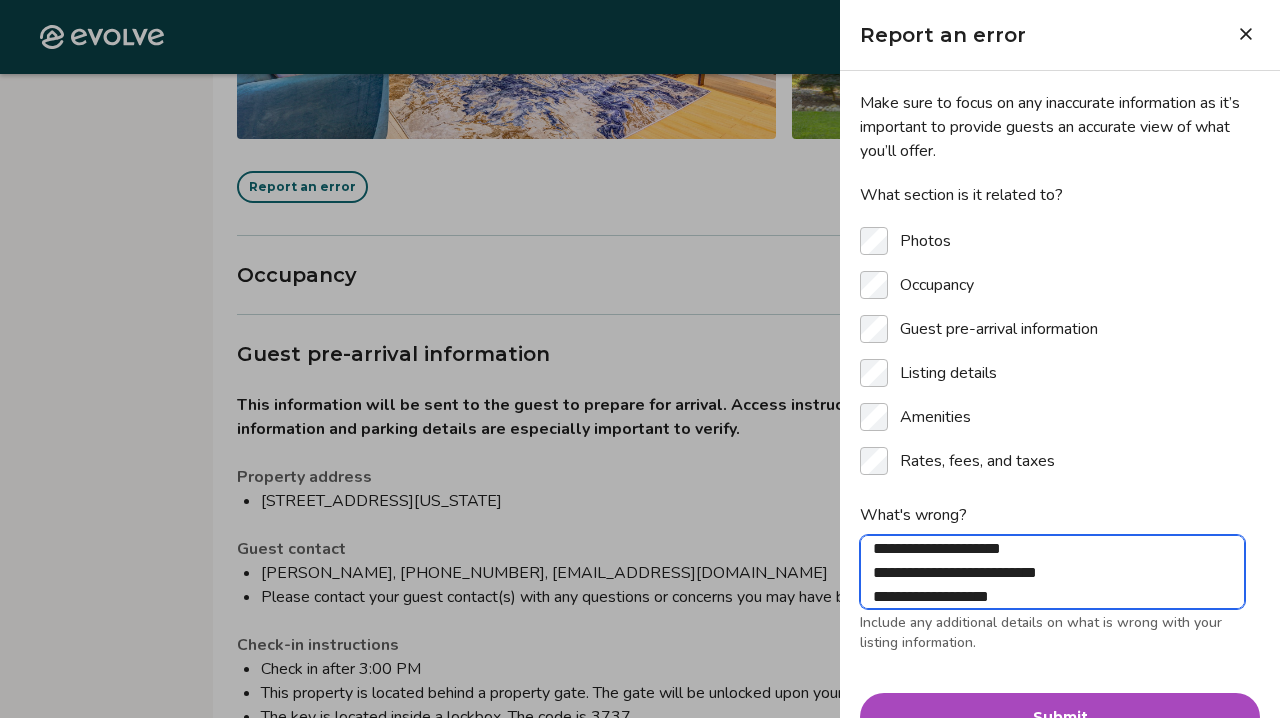 type on "**********" 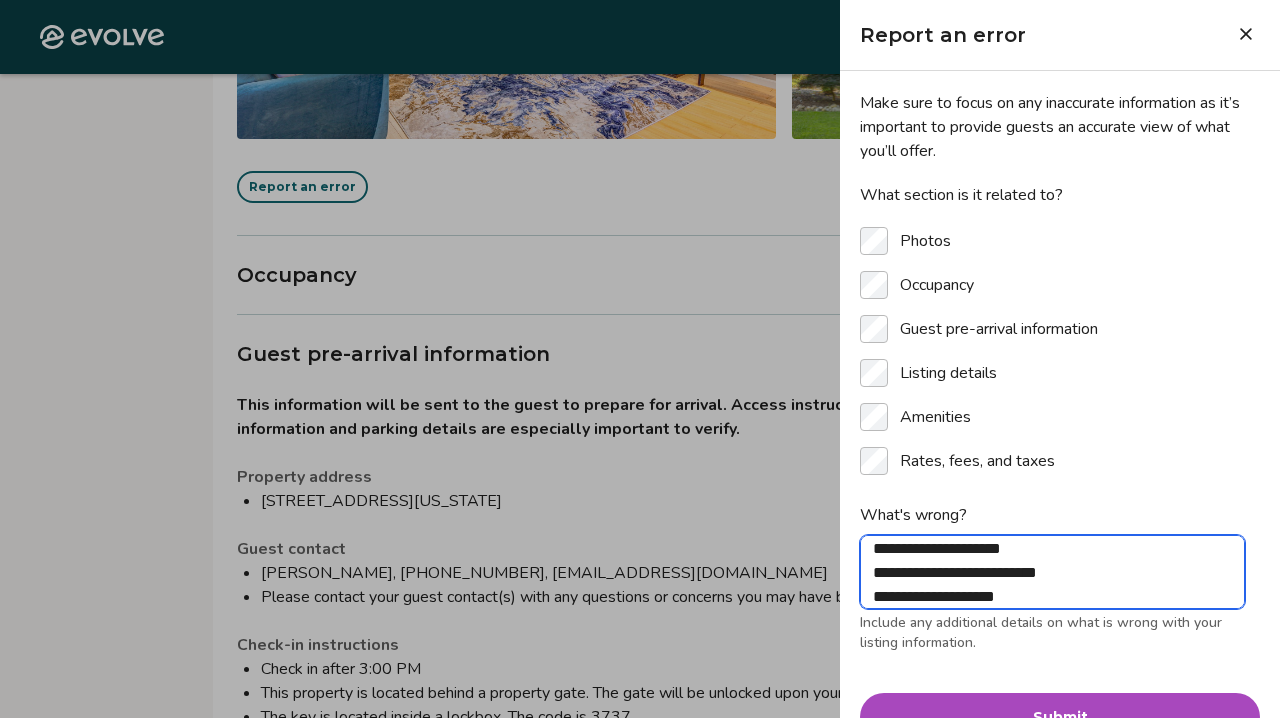 type on "**********" 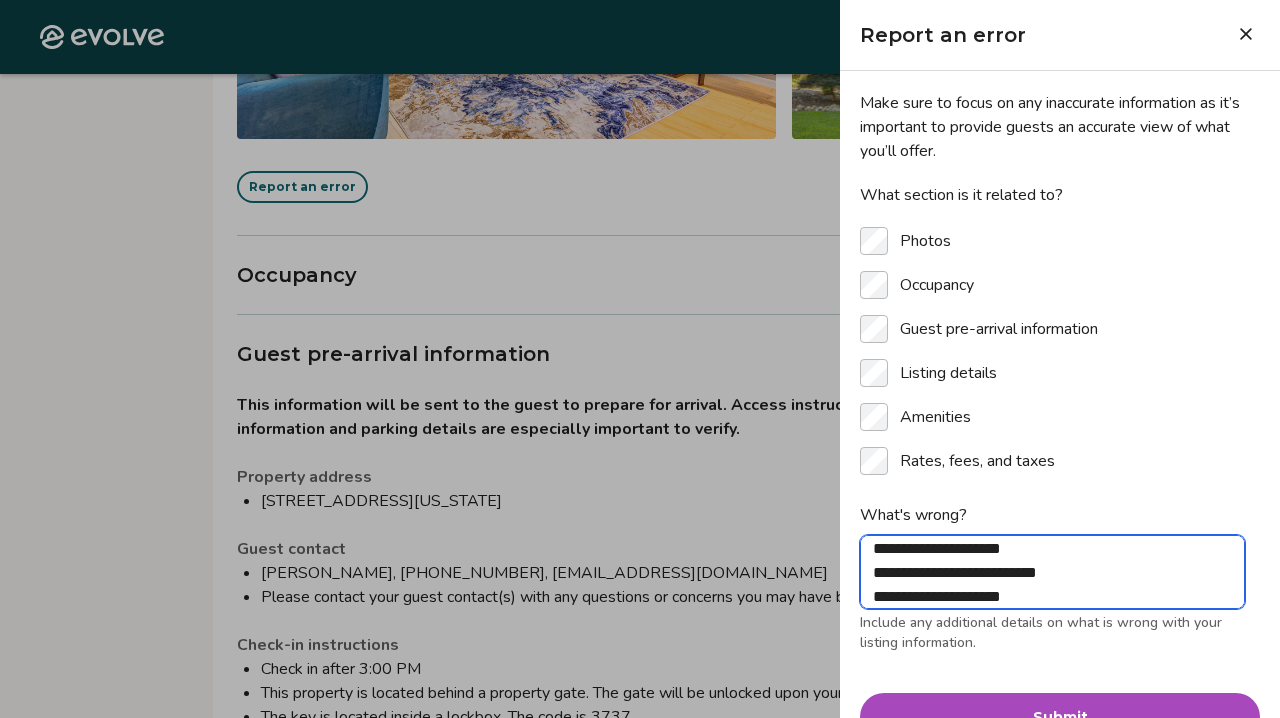 type on "**********" 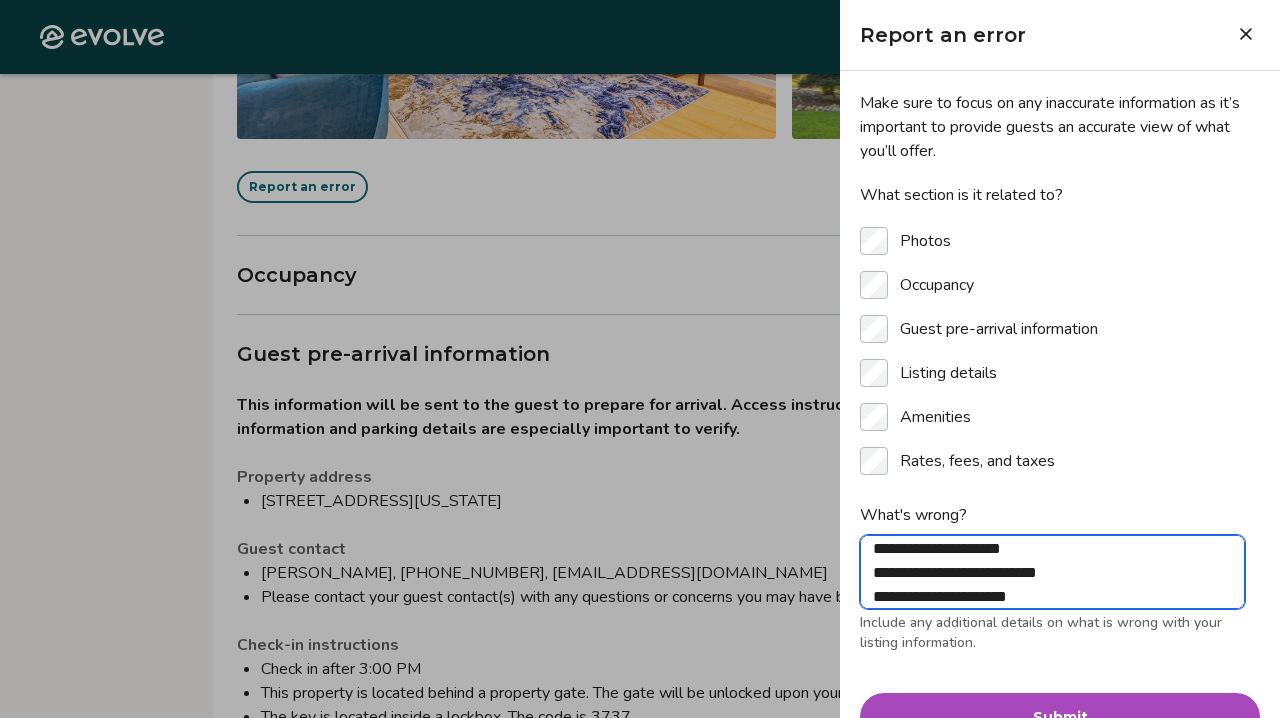 type on "*" 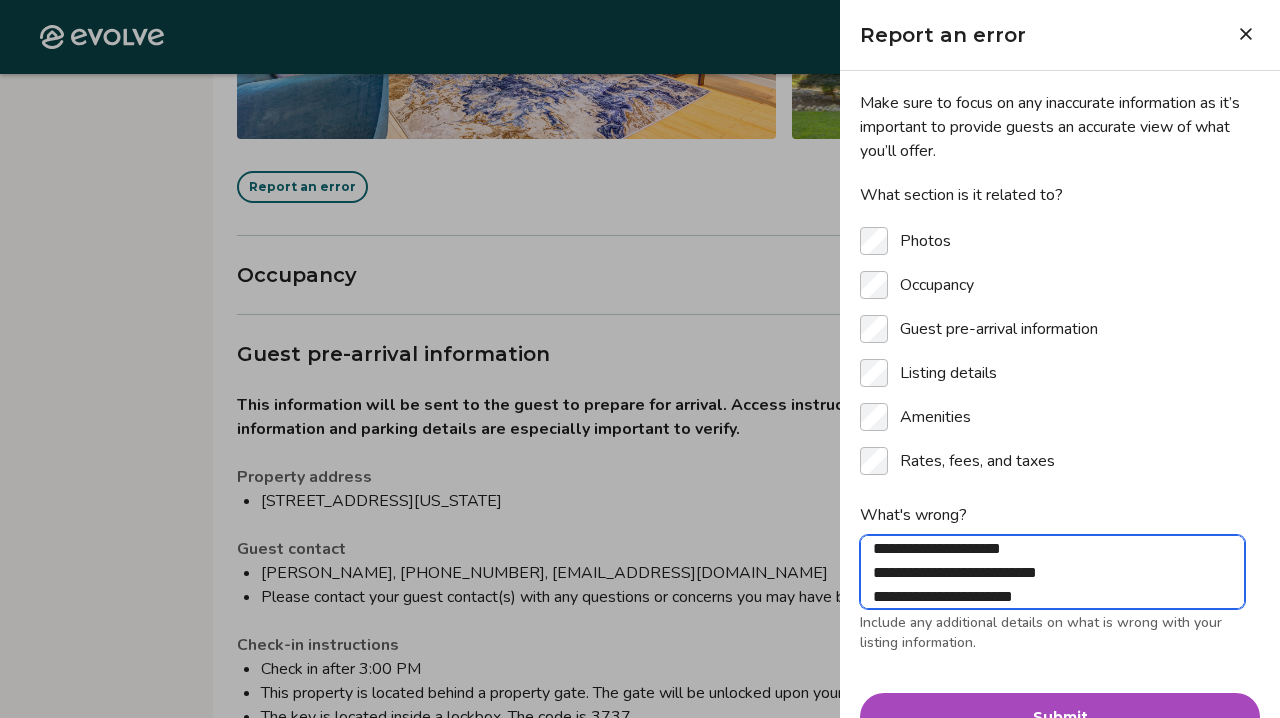 type on "**********" 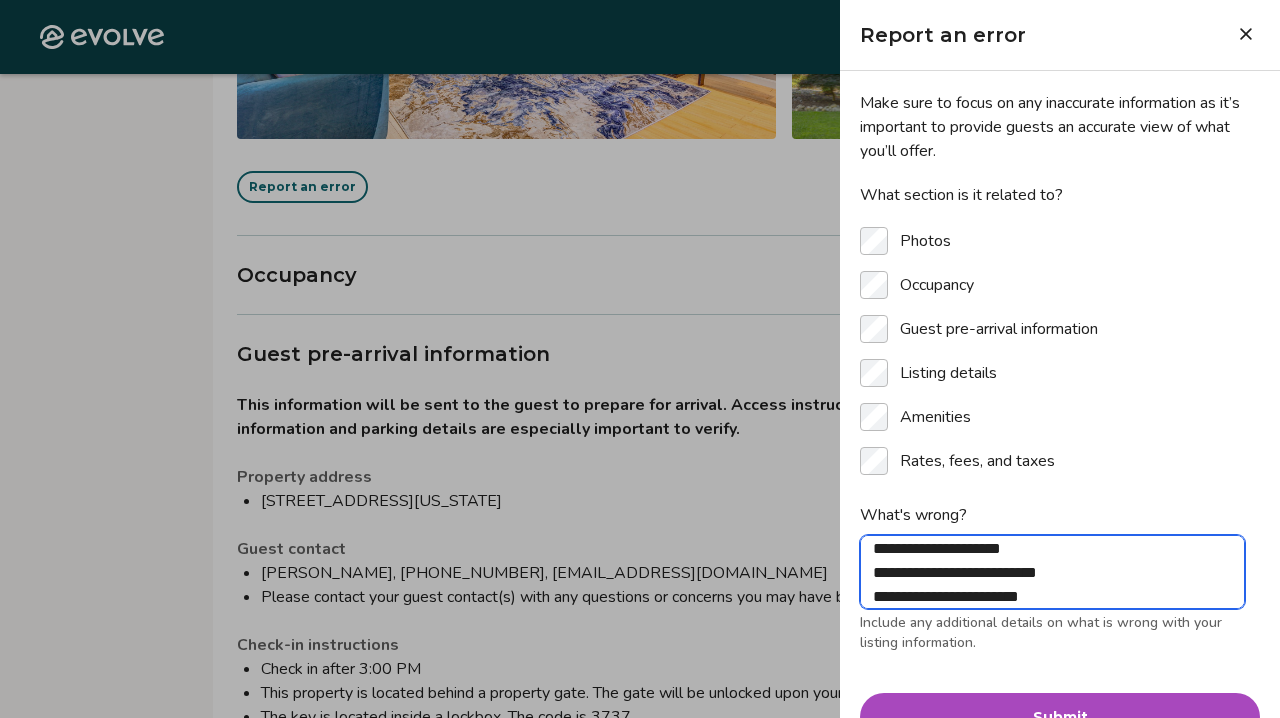 type on "**********" 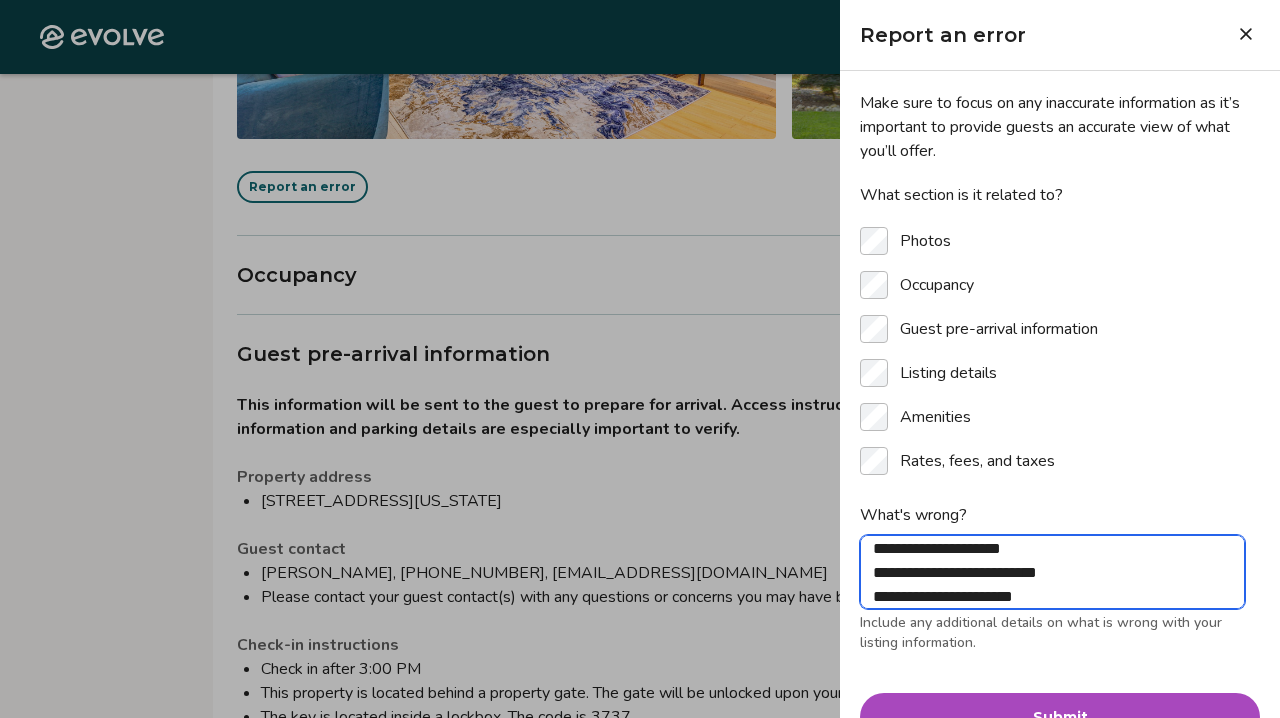 type on "**********" 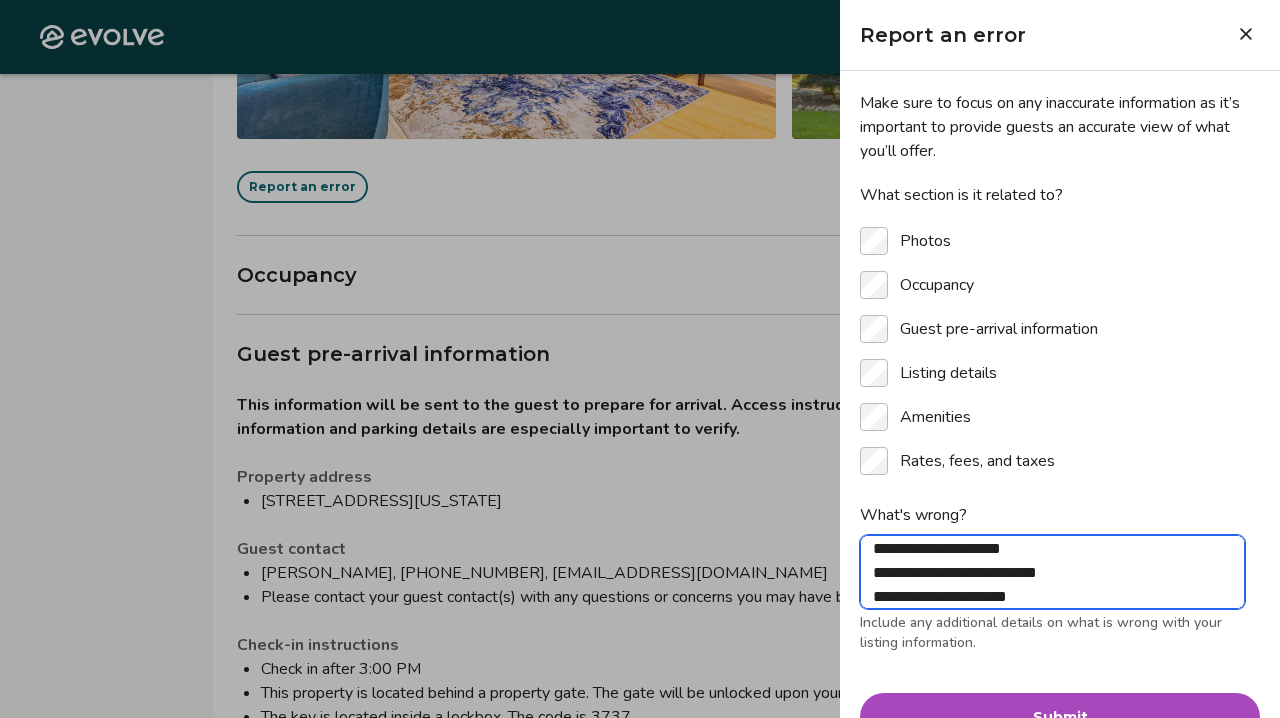 type on "**********" 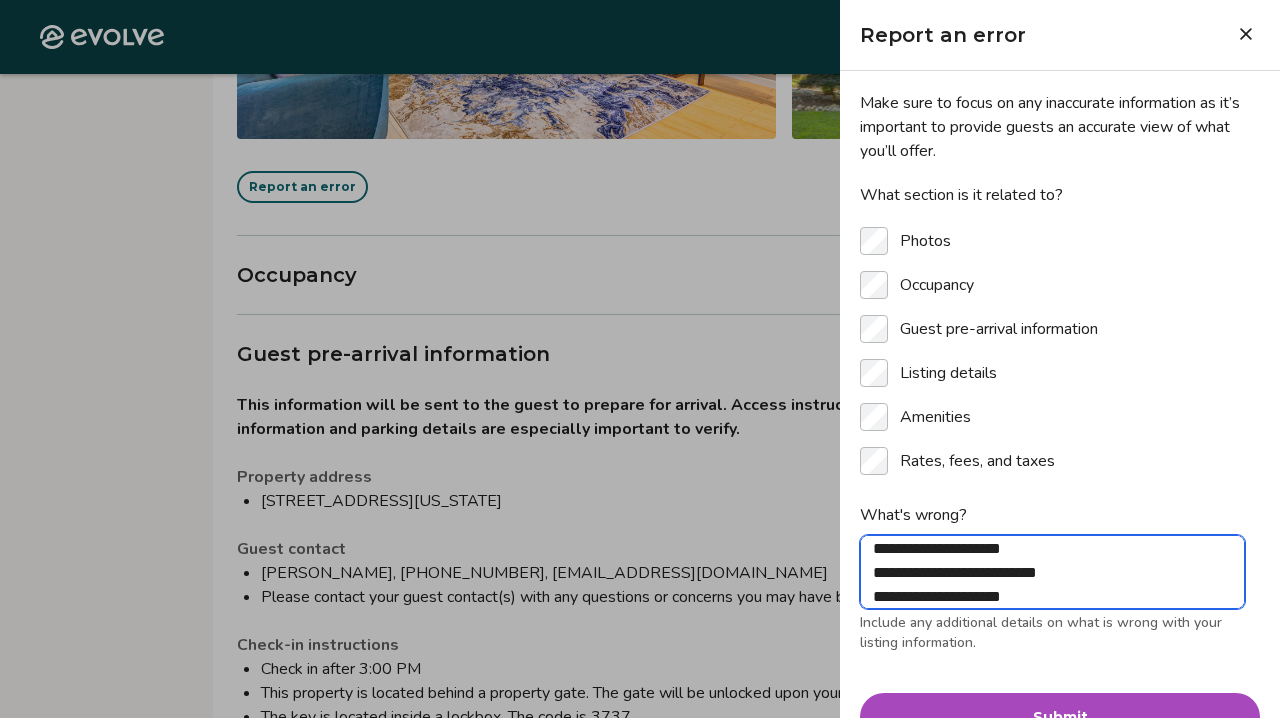 type on "**********" 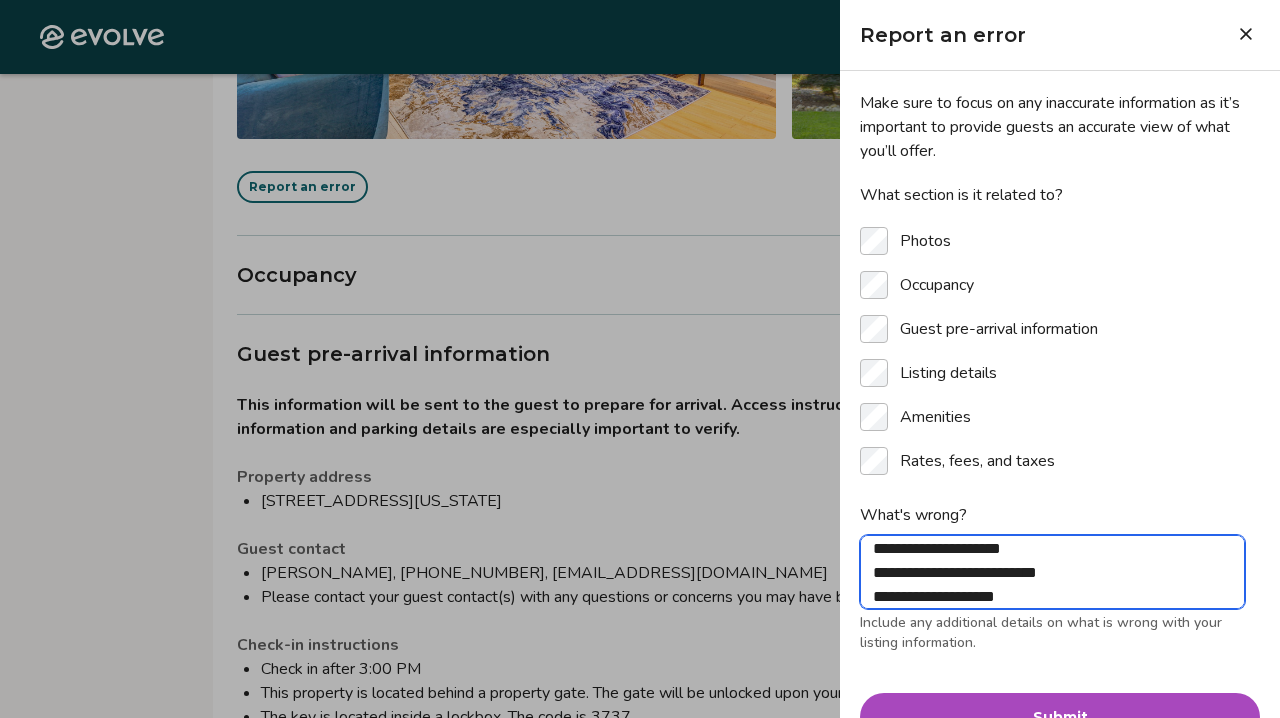type on "**********" 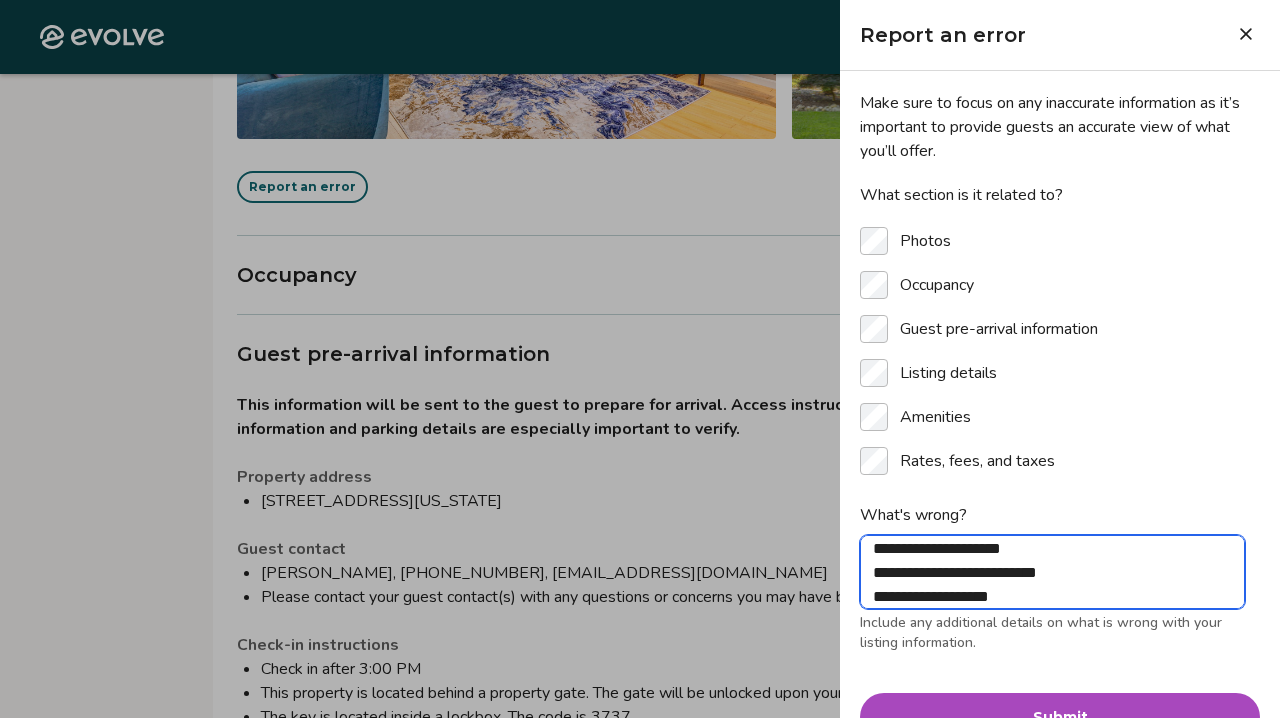 type on "**********" 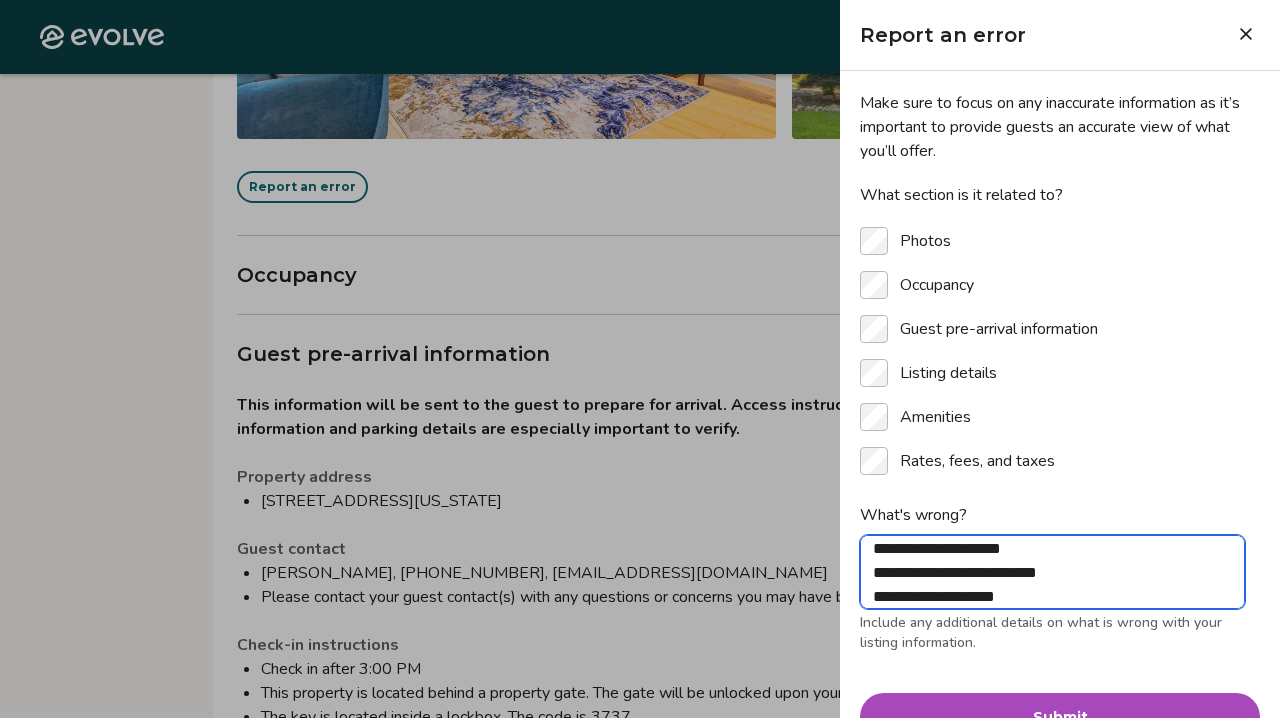type on "**********" 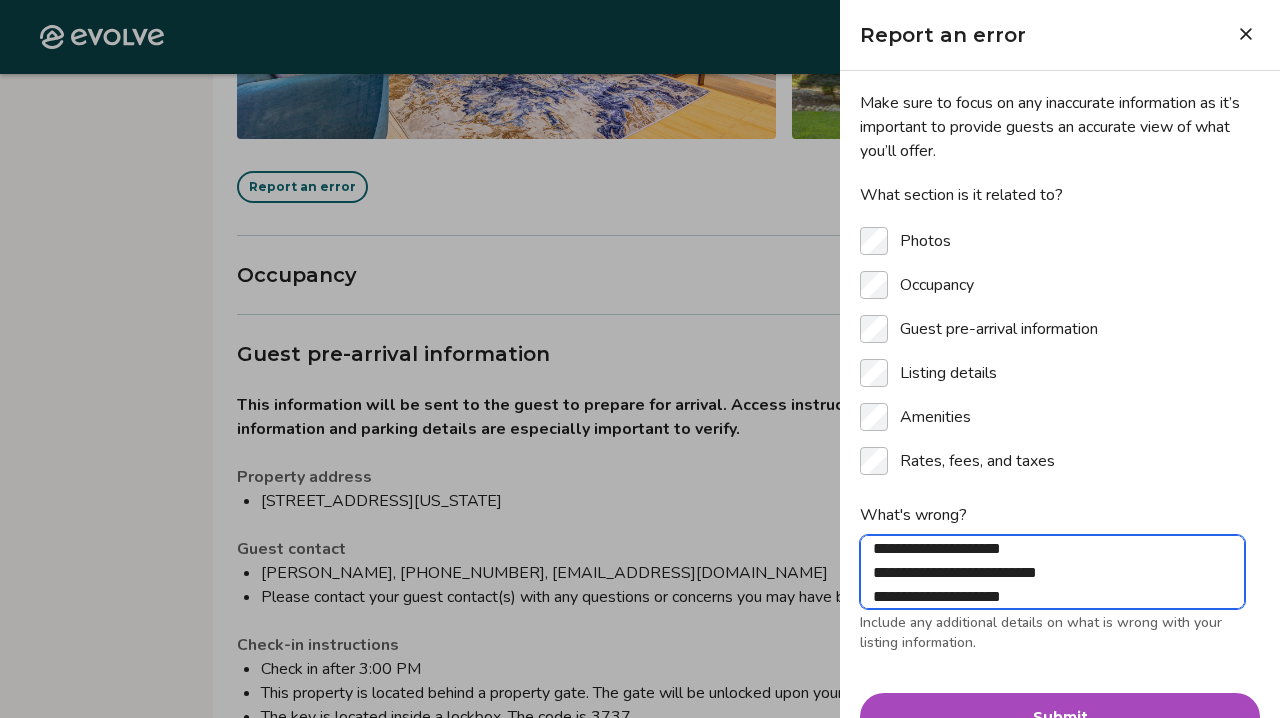 type on "**********" 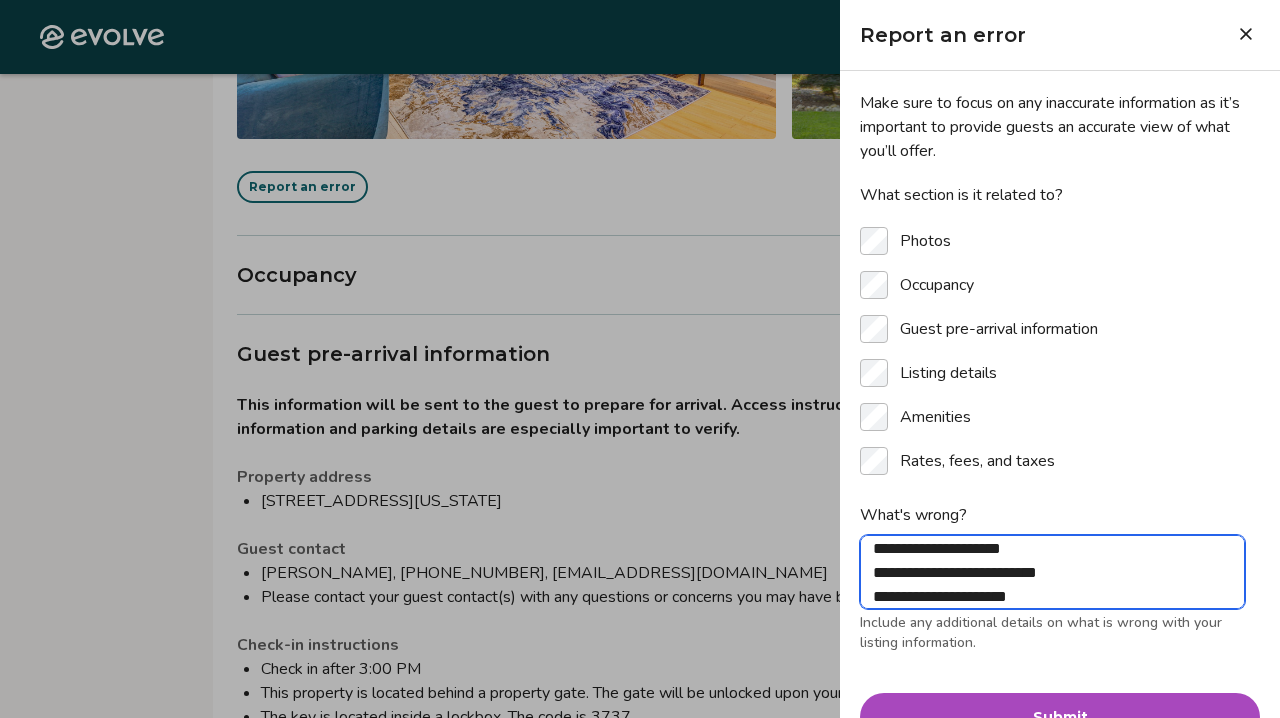 type on "**********" 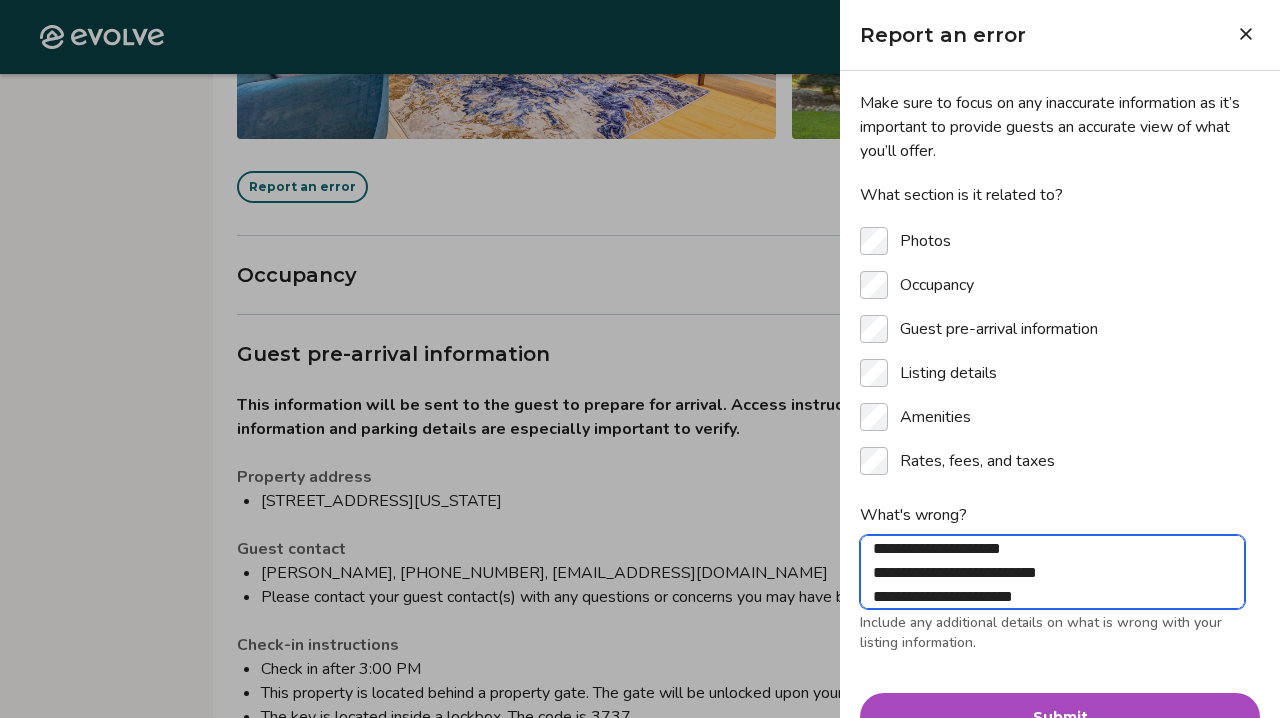 type on "**********" 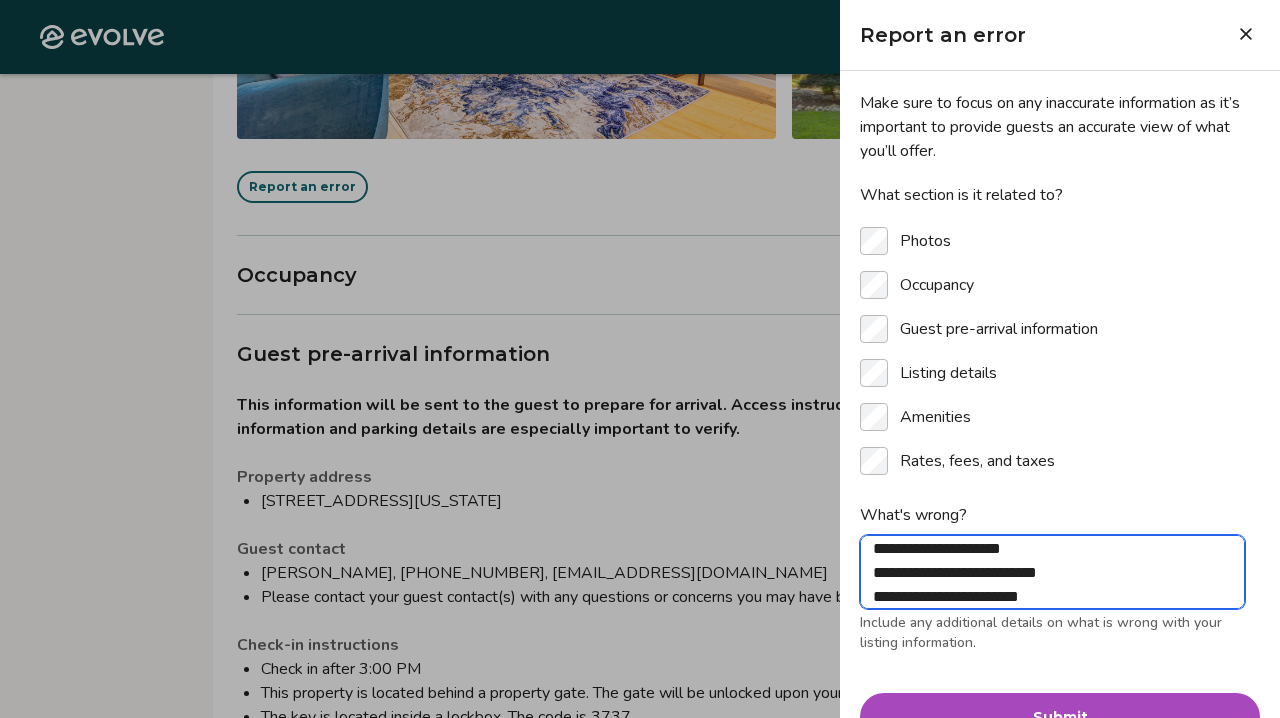 type on "**********" 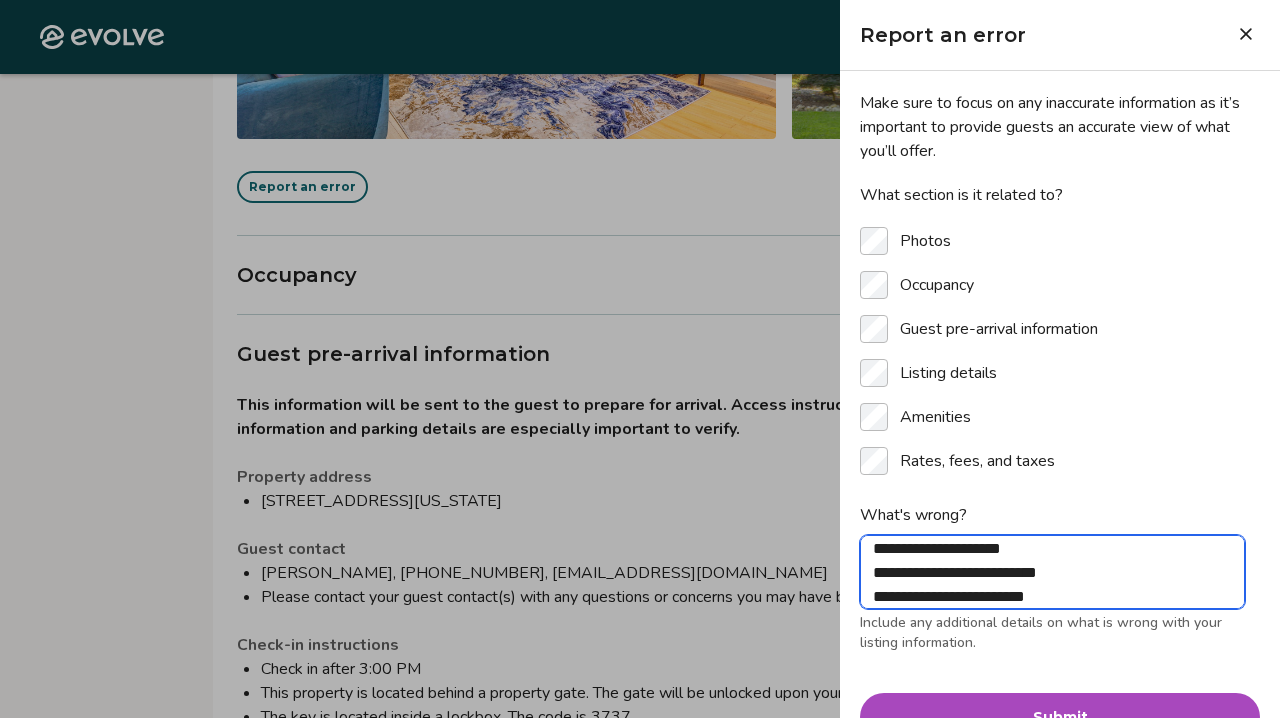 type on "**********" 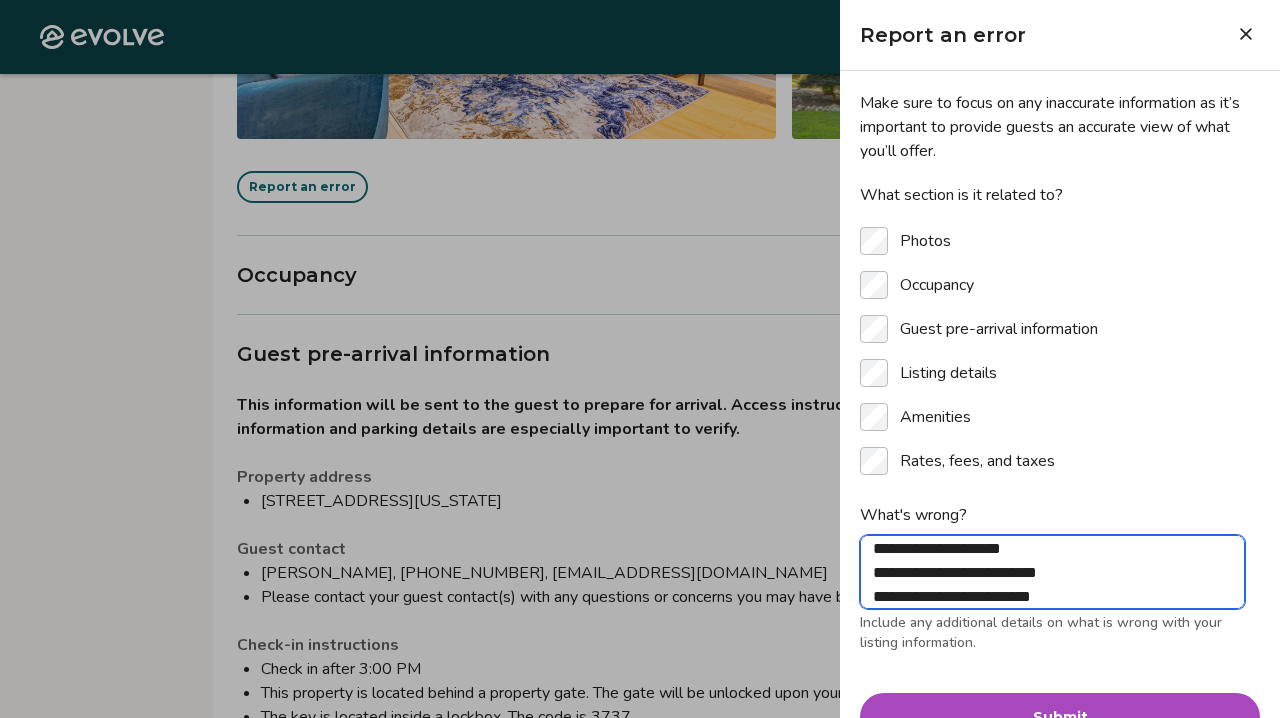 type on "**********" 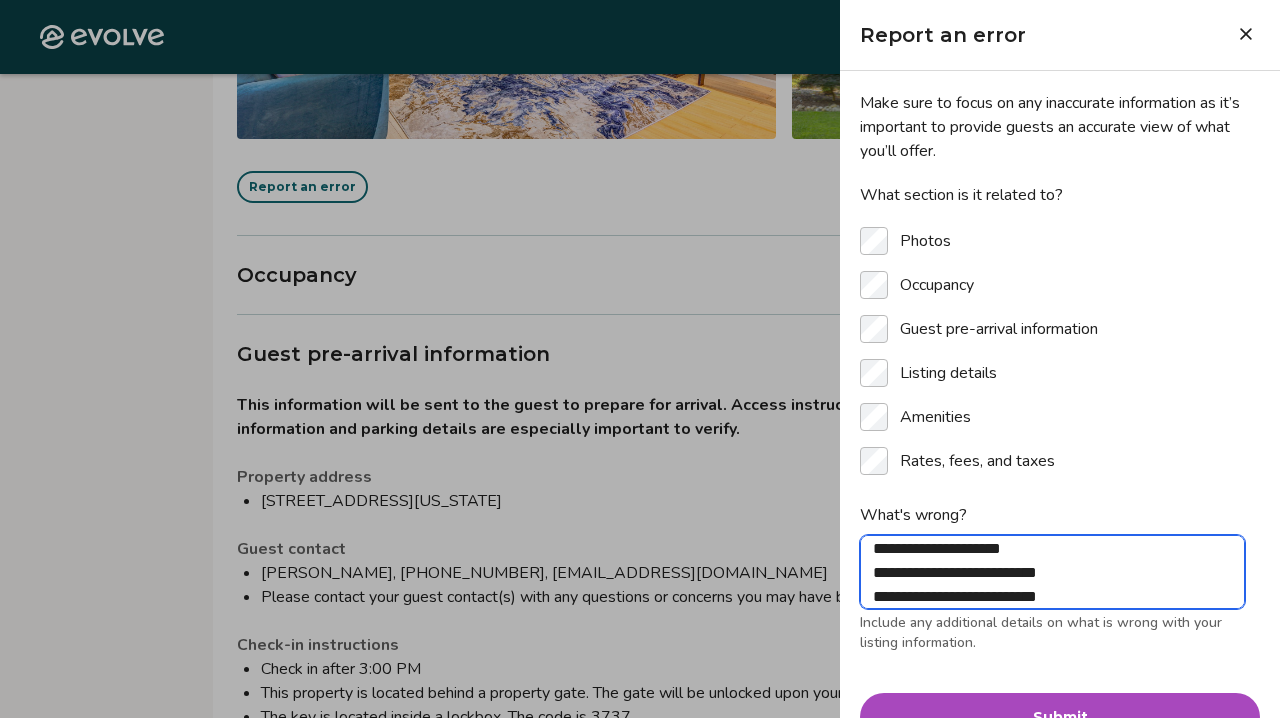 type on "**********" 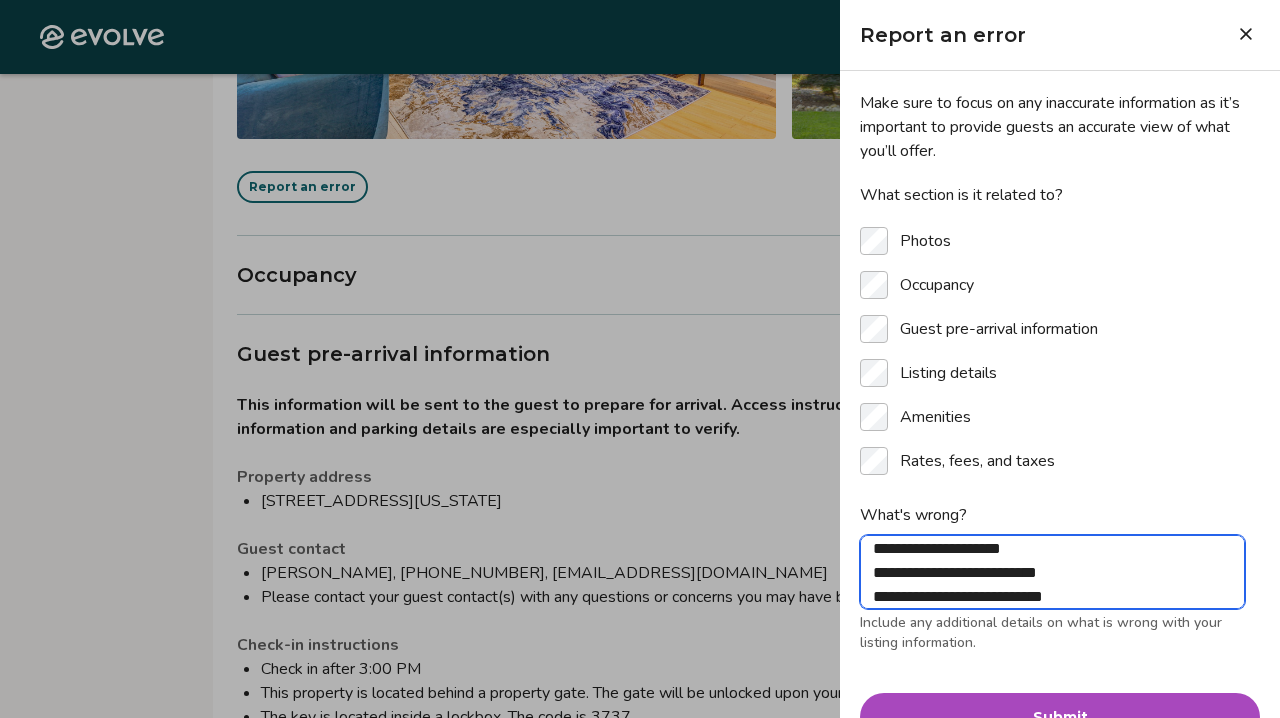 type on "**********" 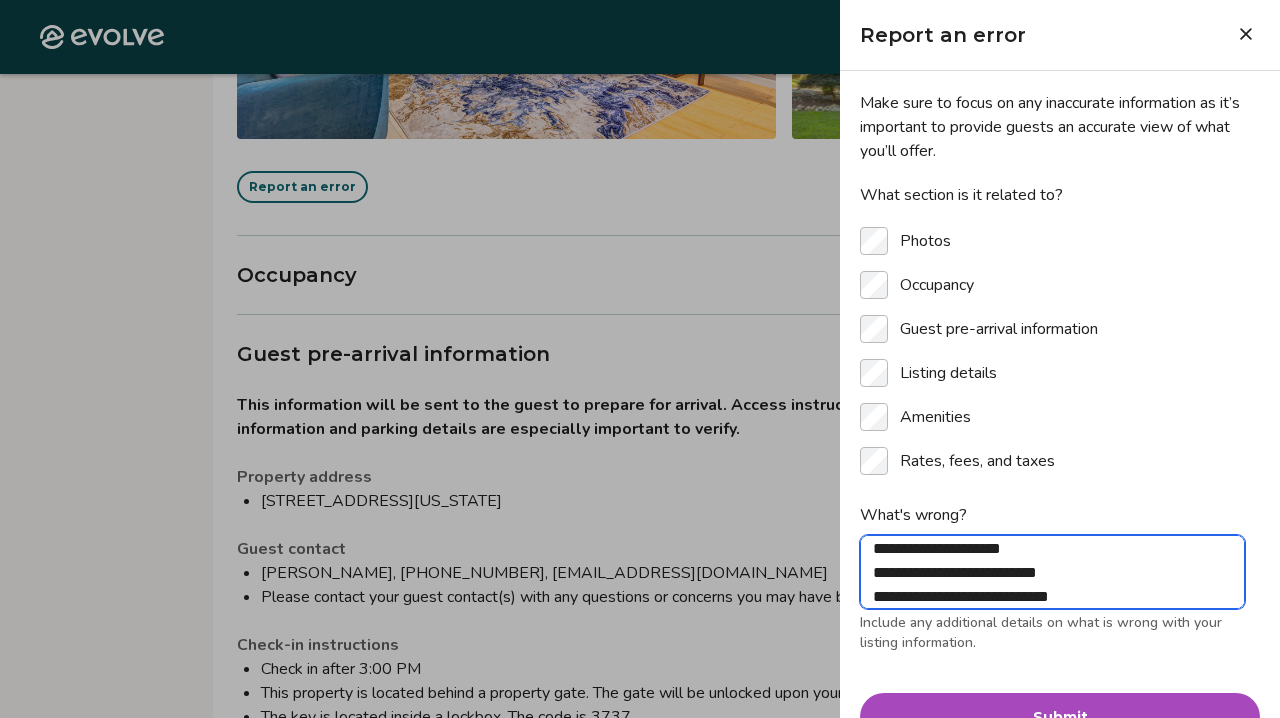 type on "**********" 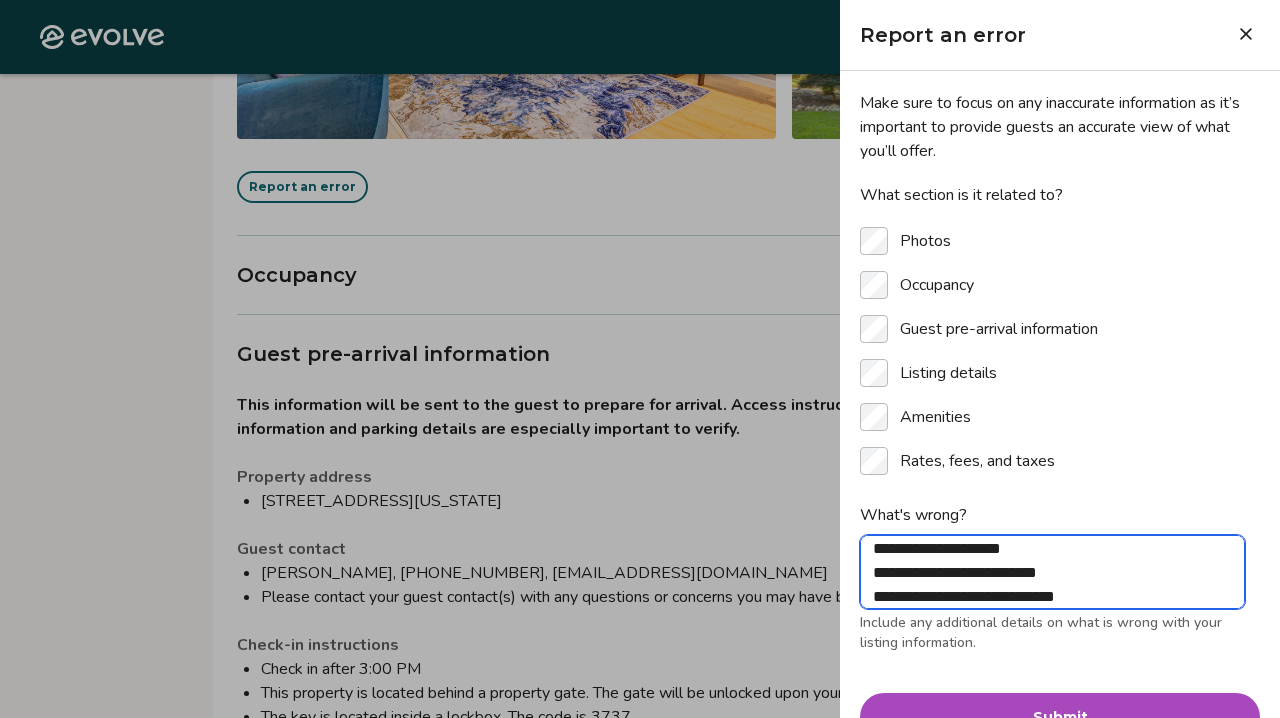 type on "**********" 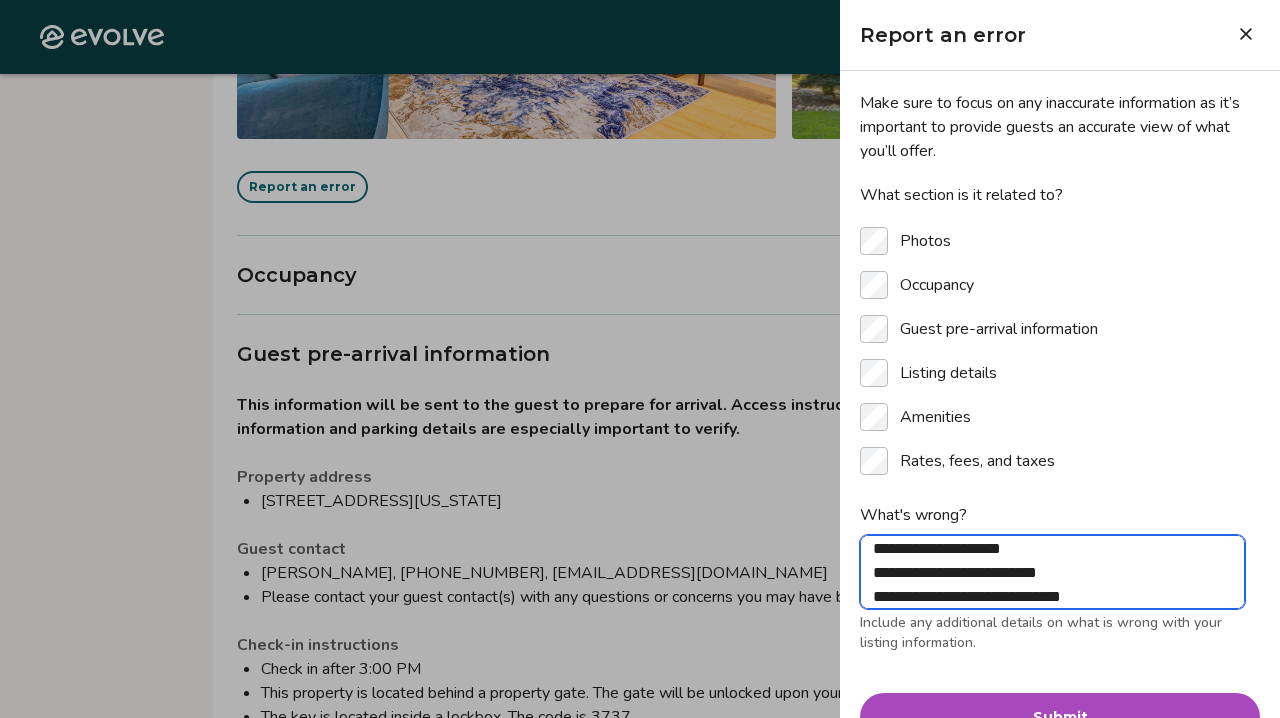 type on "**********" 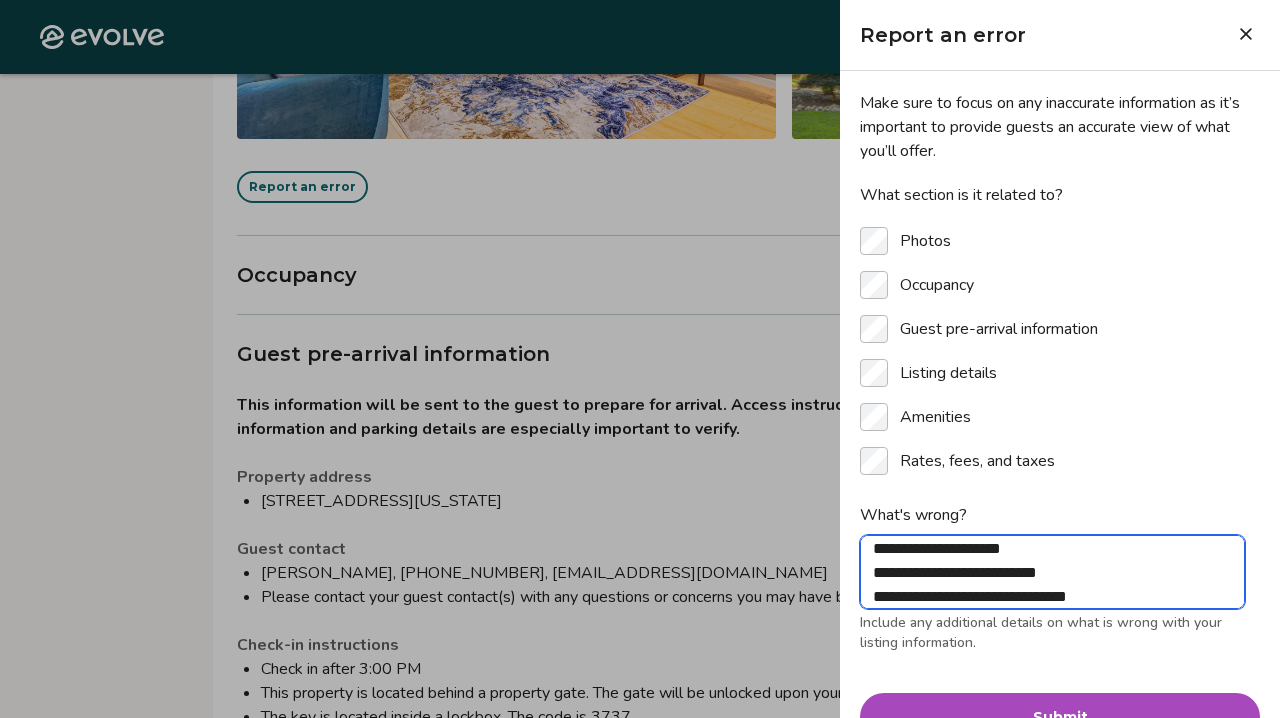 type on "**********" 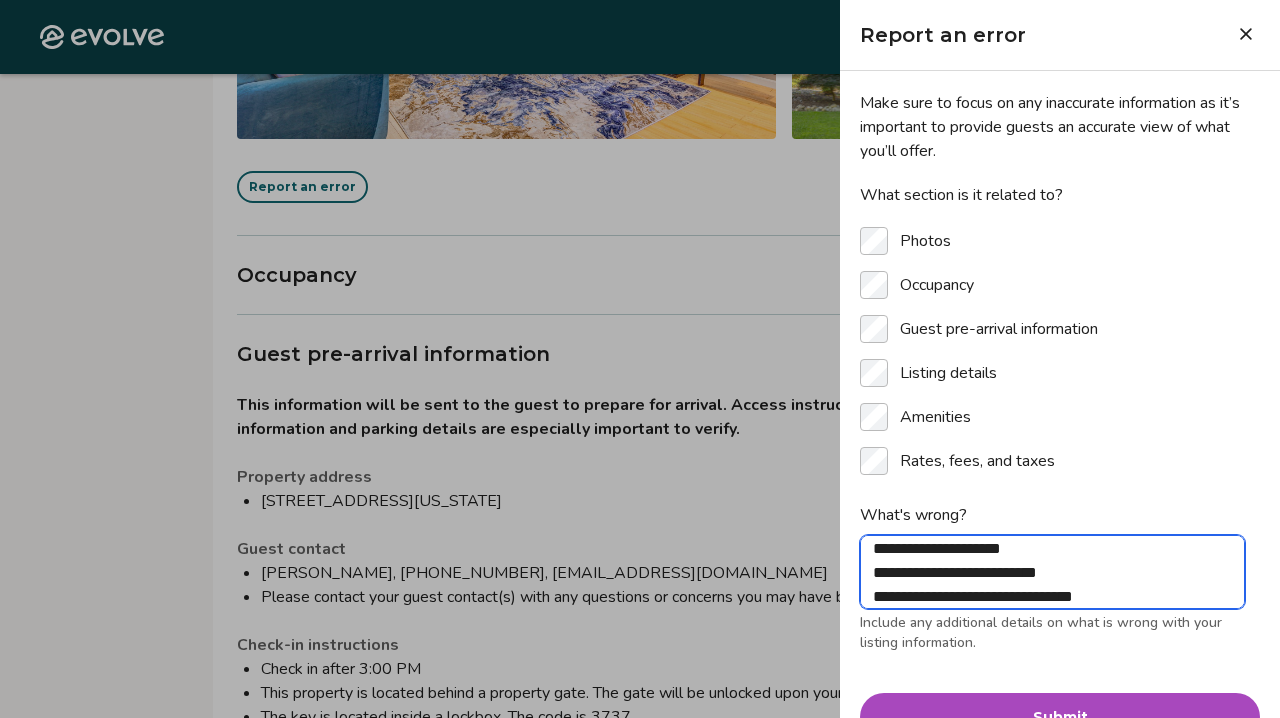 type on "**********" 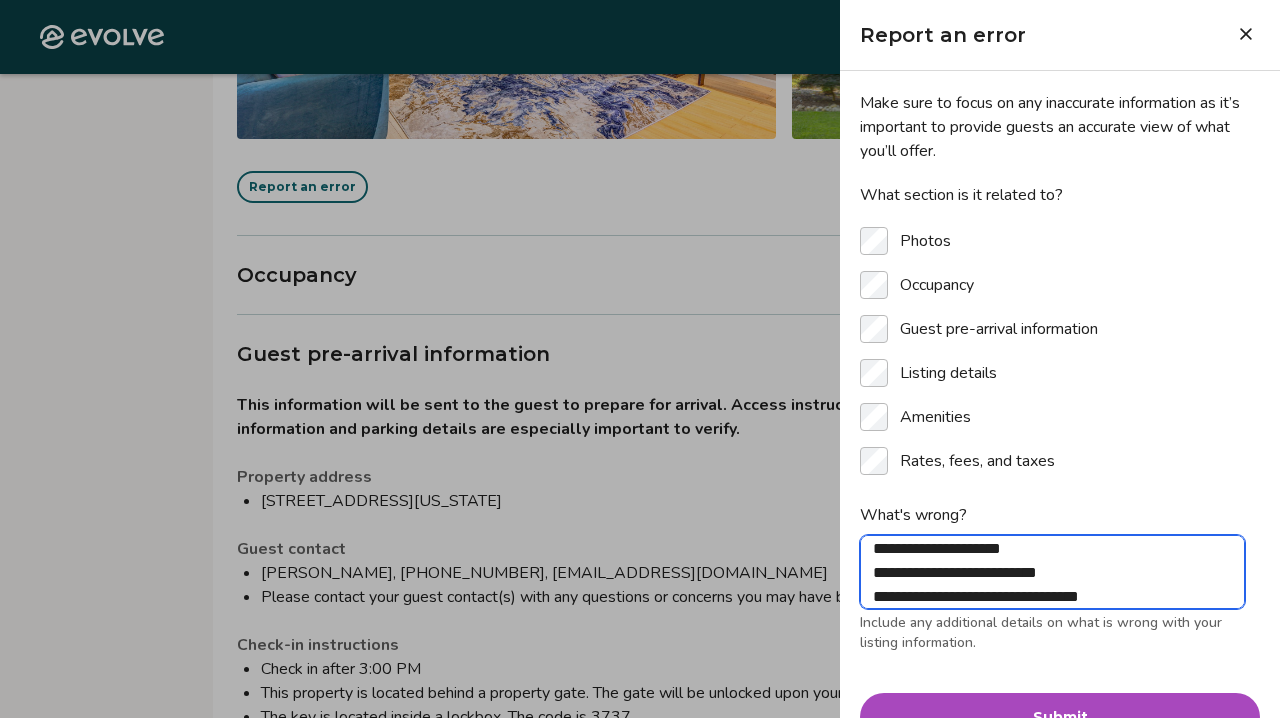 type on "**********" 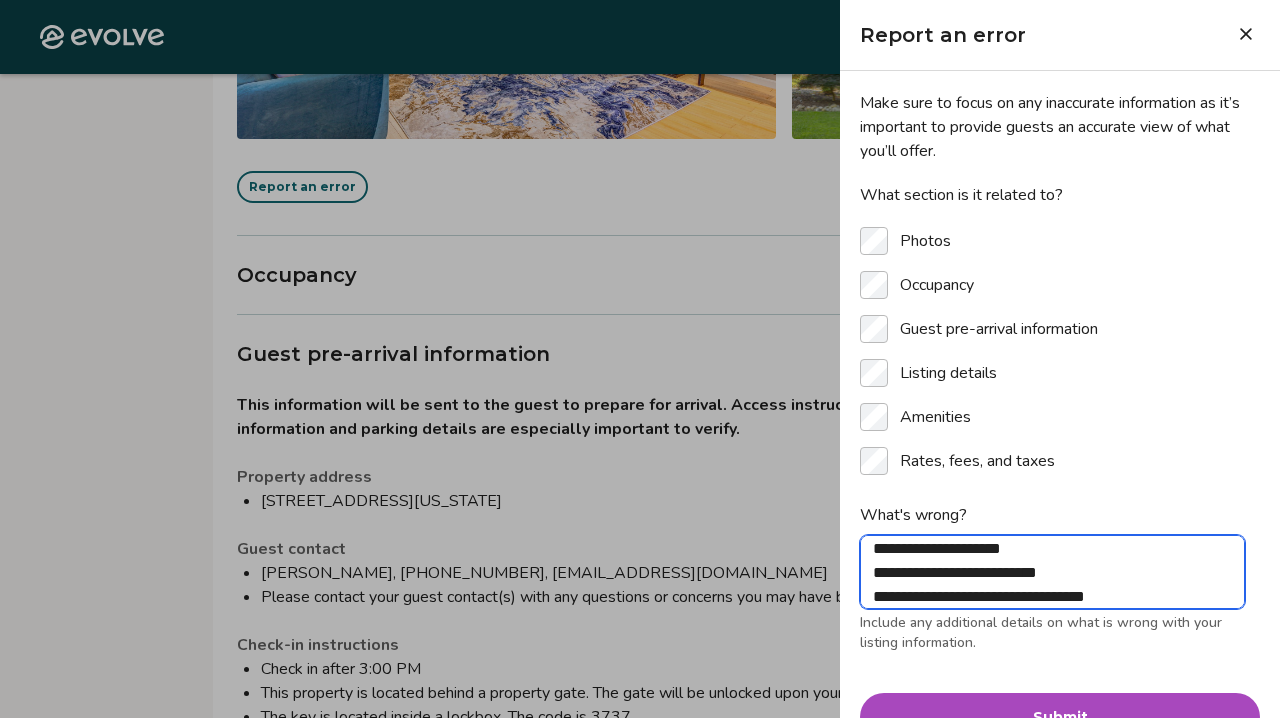 type on "**********" 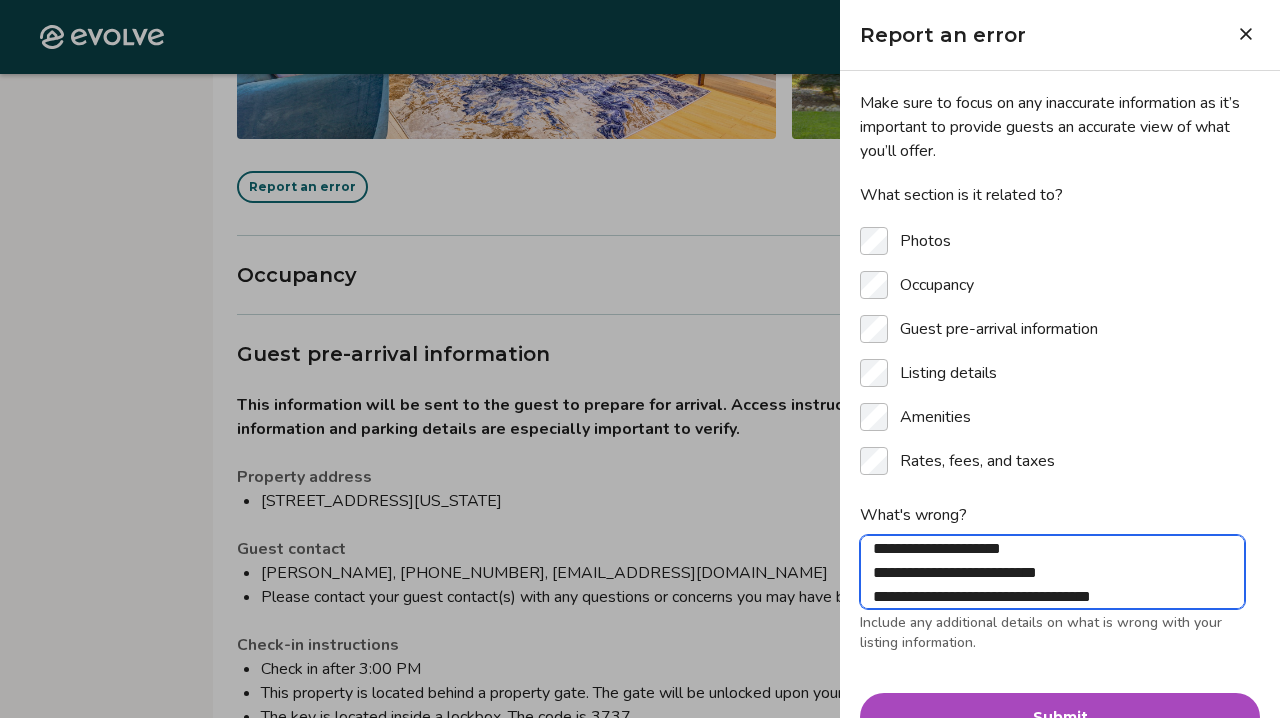 type on "**********" 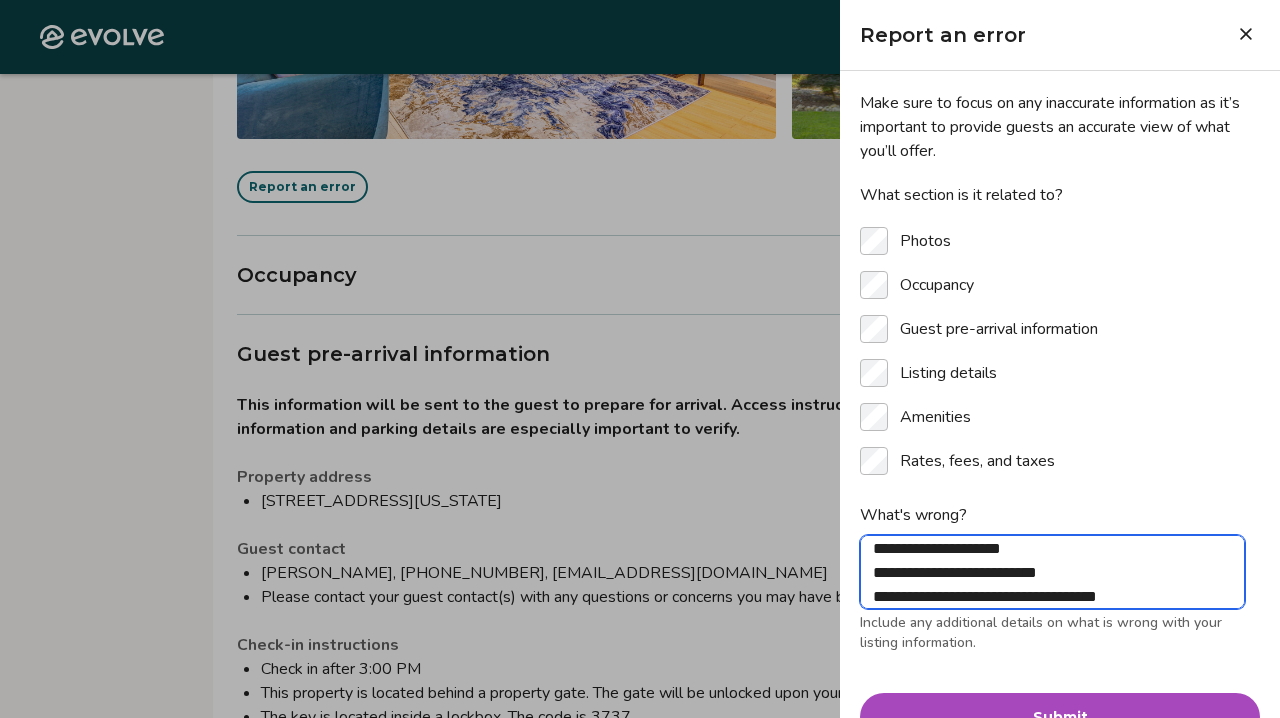 type on "**********" 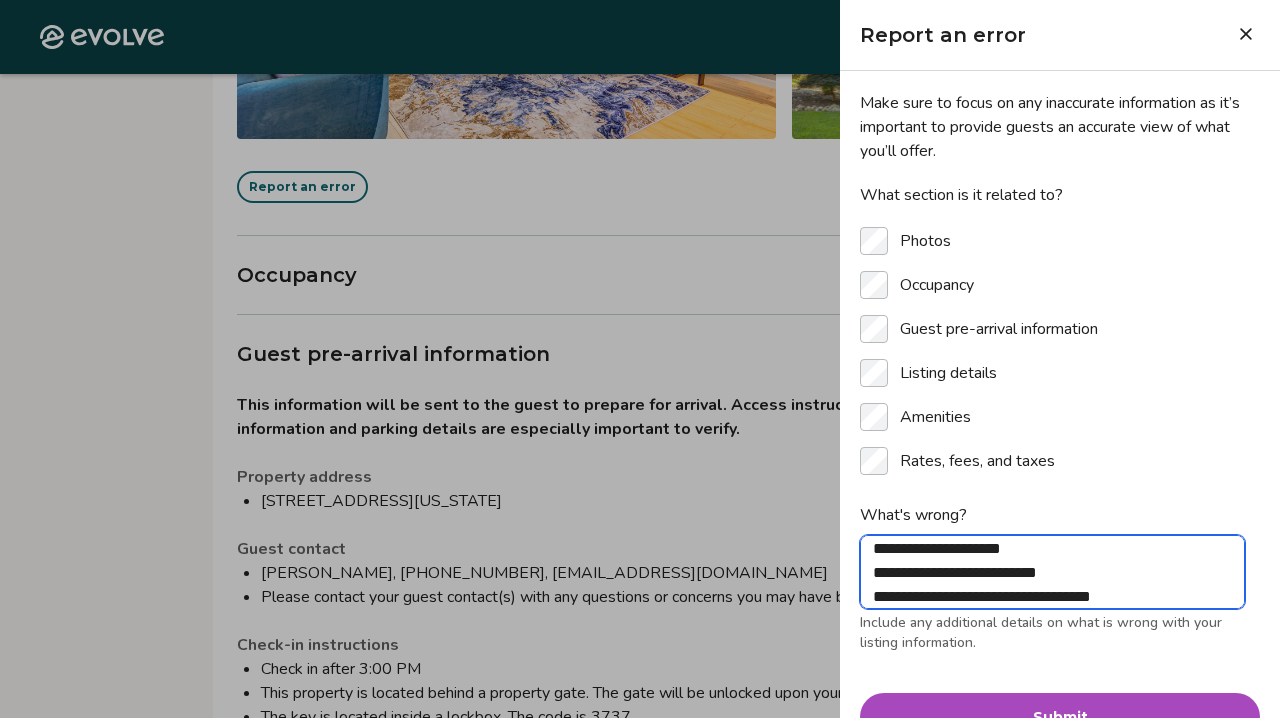 type on "**********" 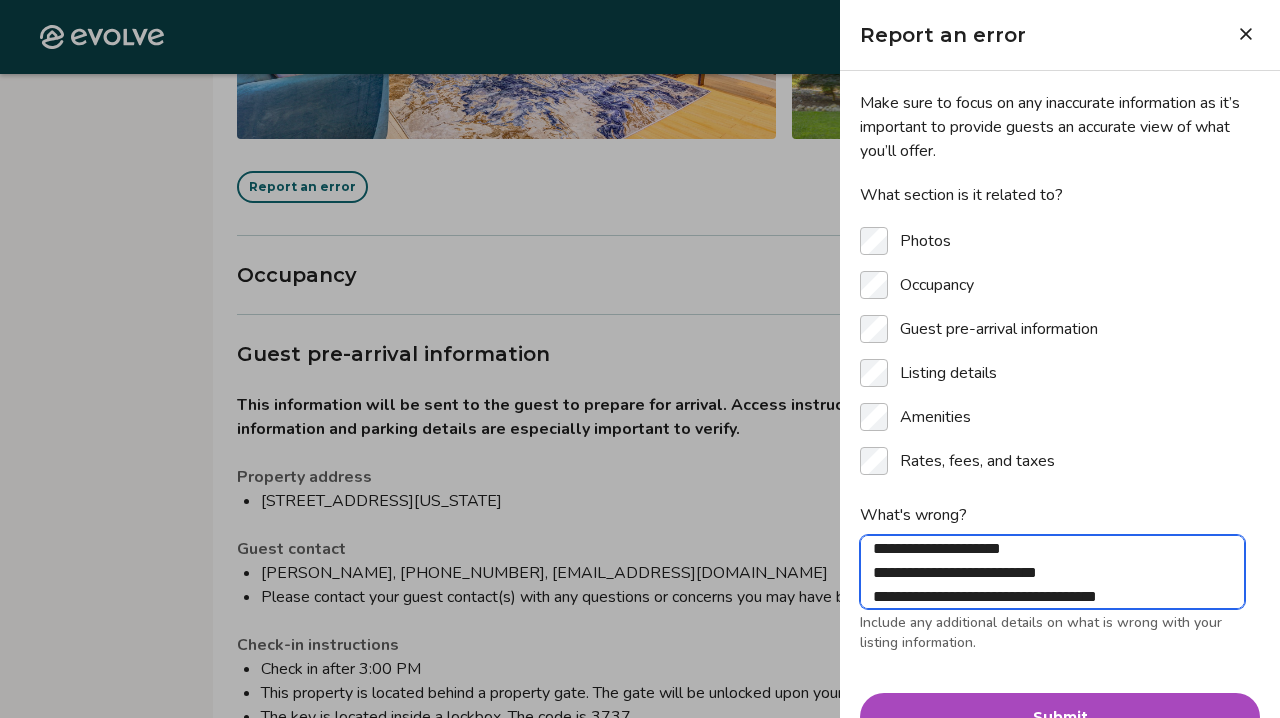 type on "**********" 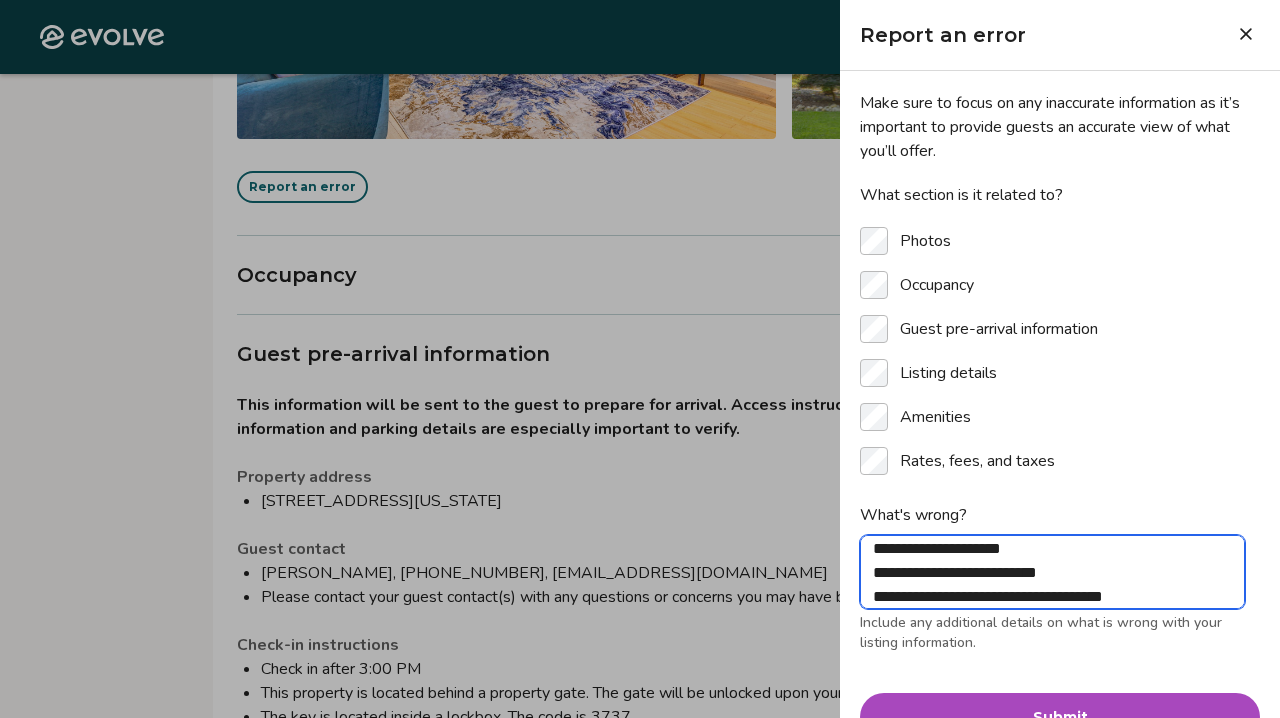 type on "**********" 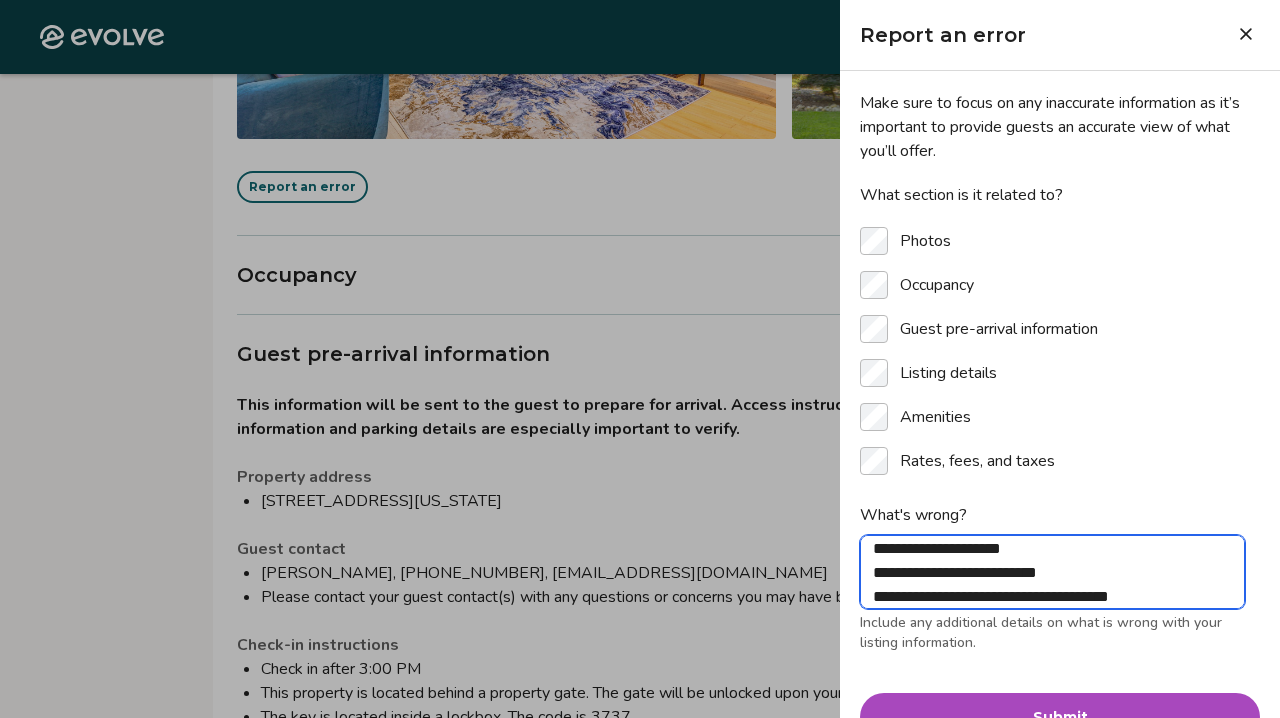 type on "**********" 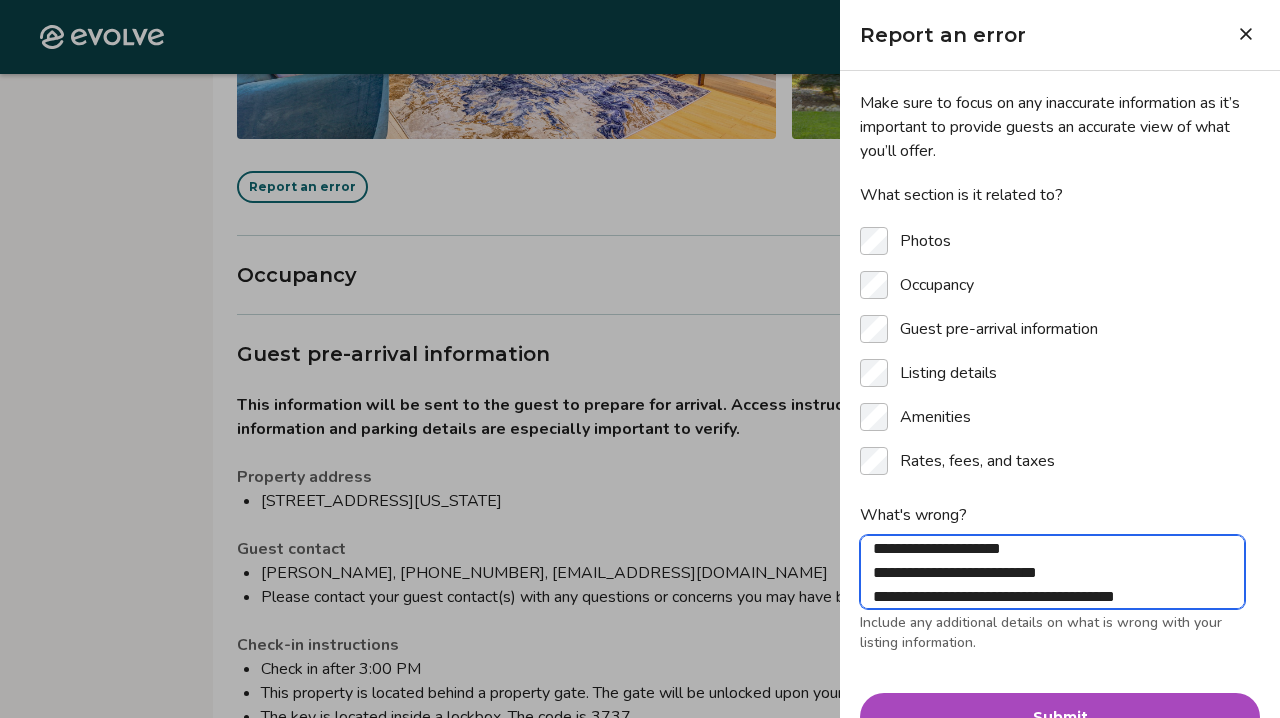 type on "**********" 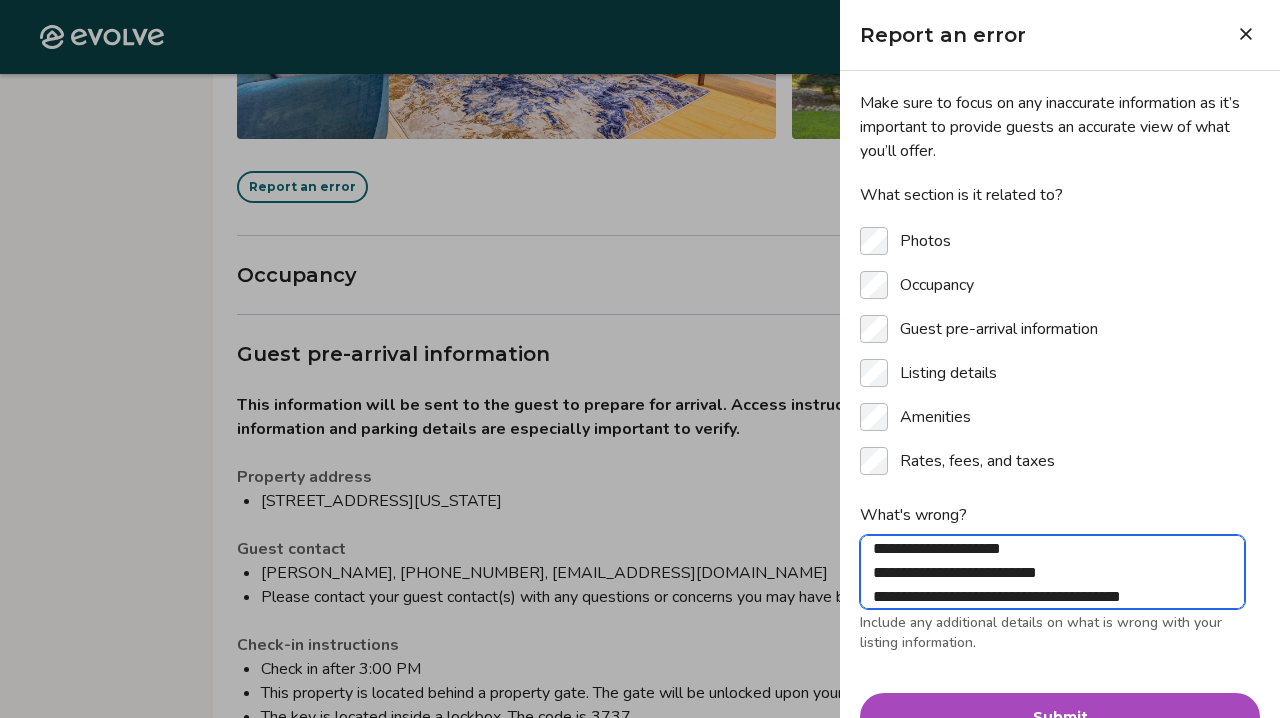 type on "**********" 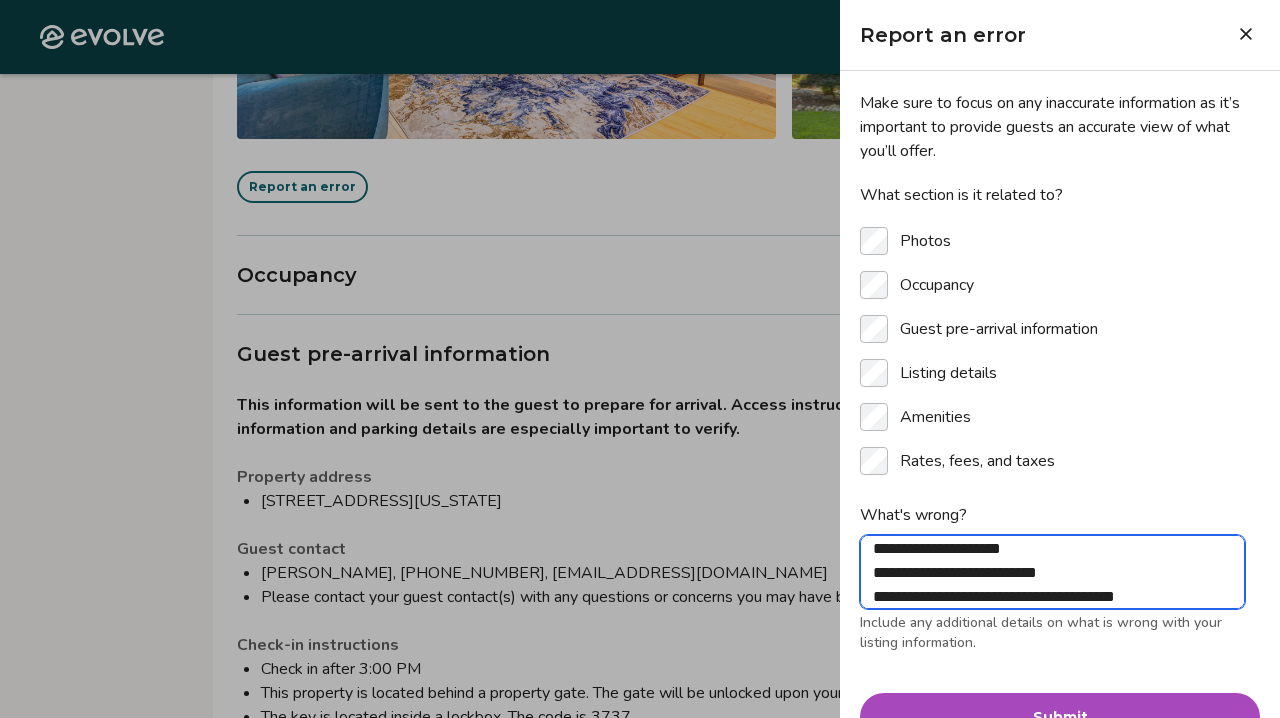 type on "**********" 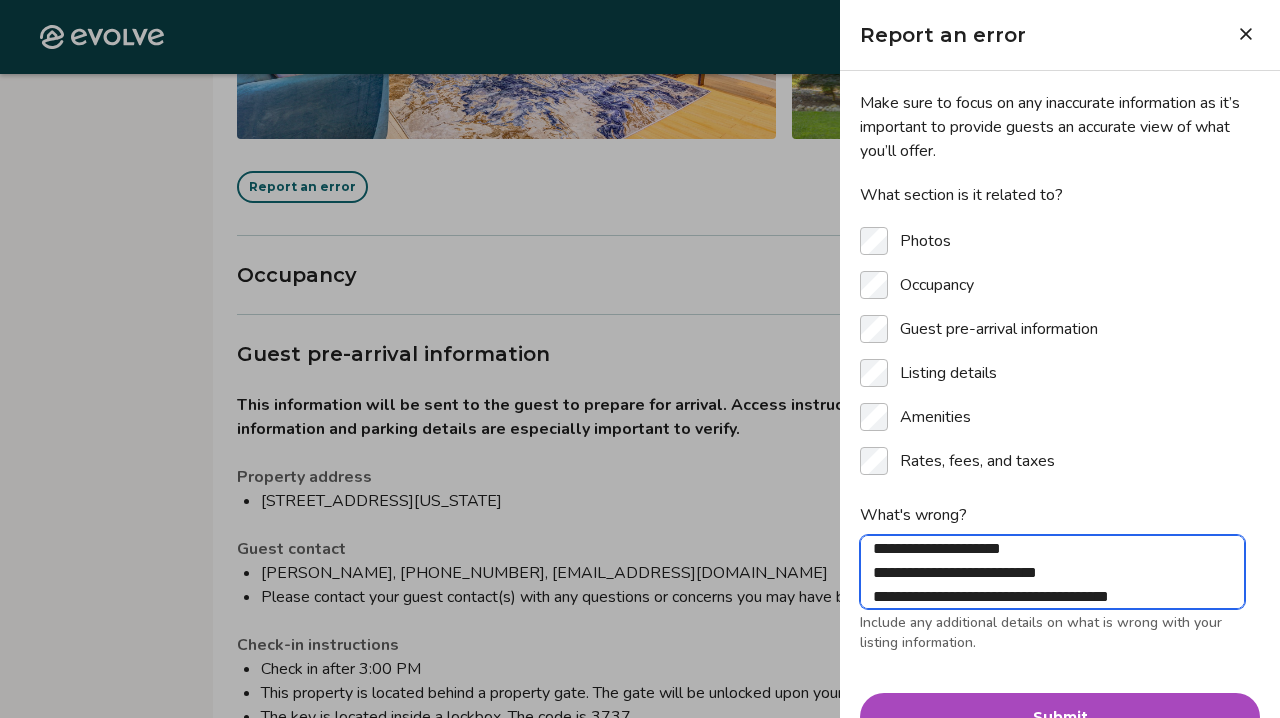 type on "**********" 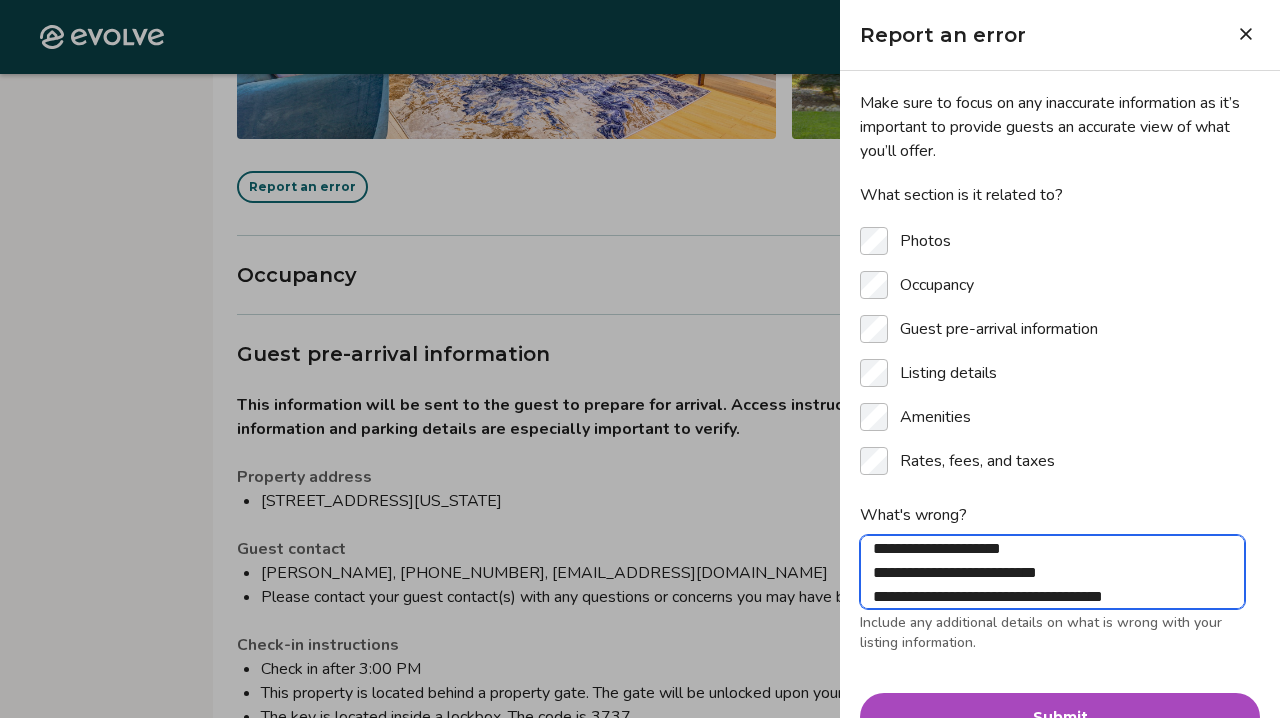 type on "**********" 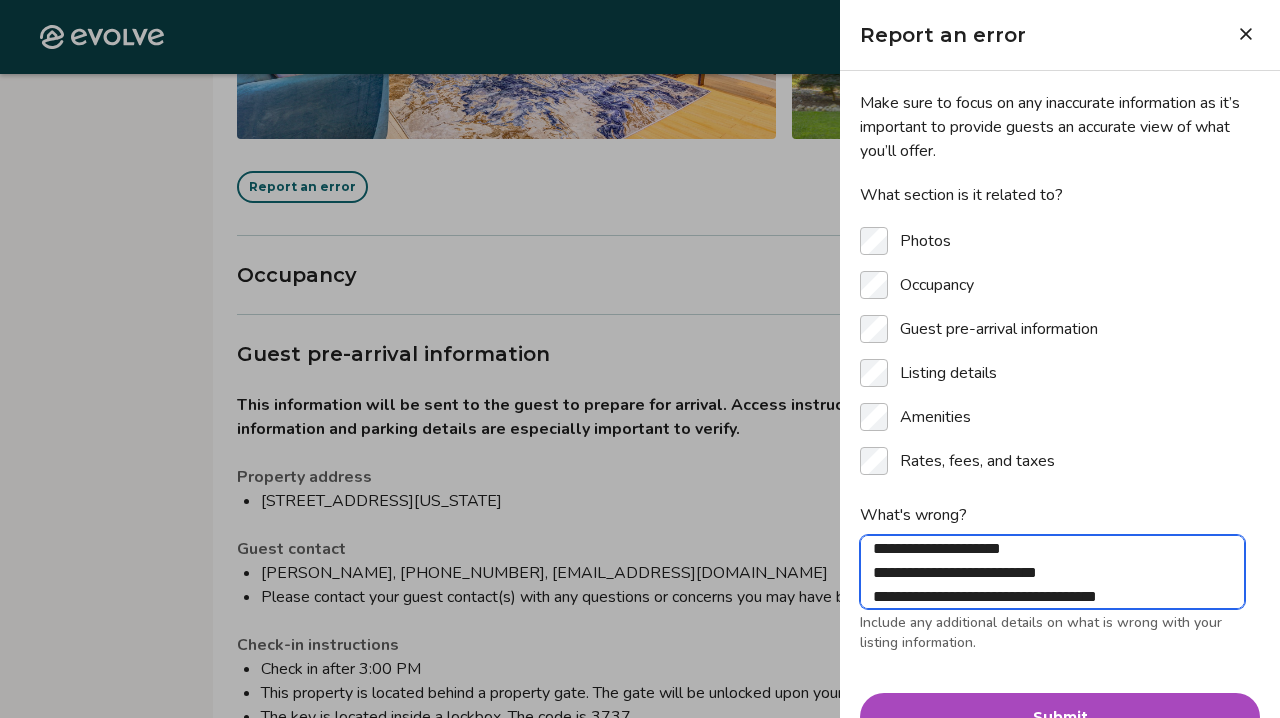 type on "**********" 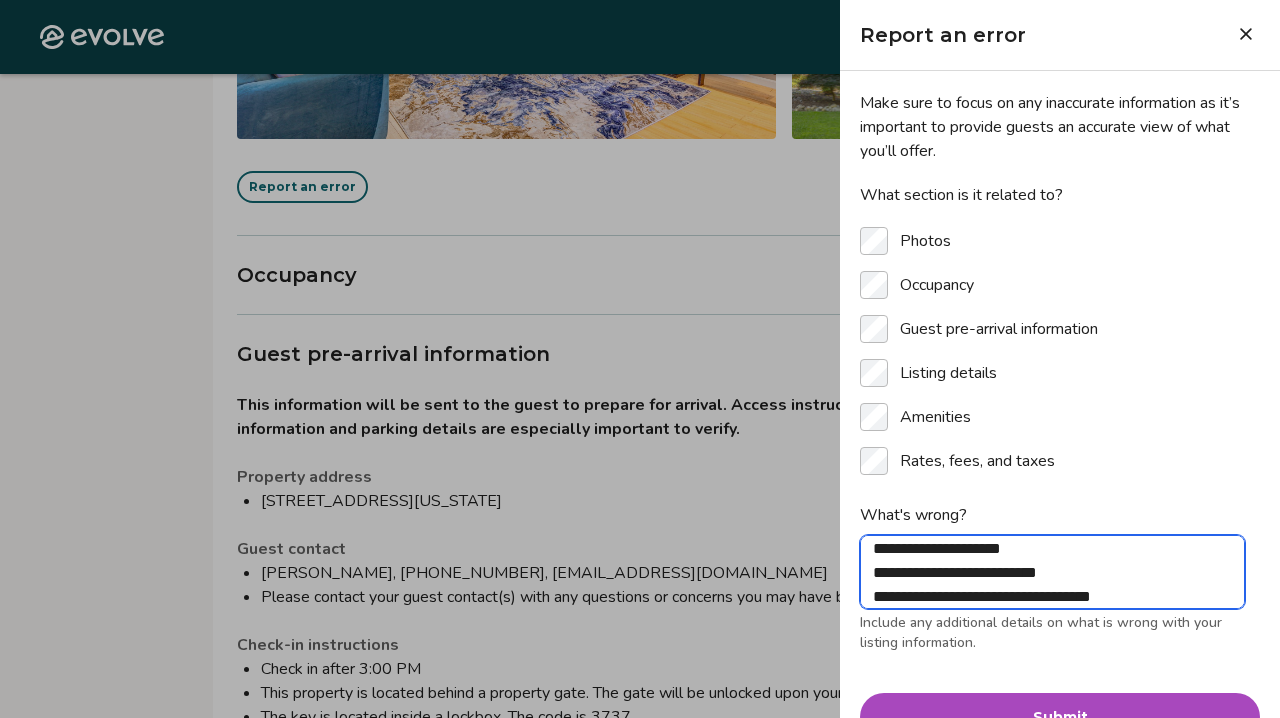 click on "**********" at bounding box center (1052, 572) 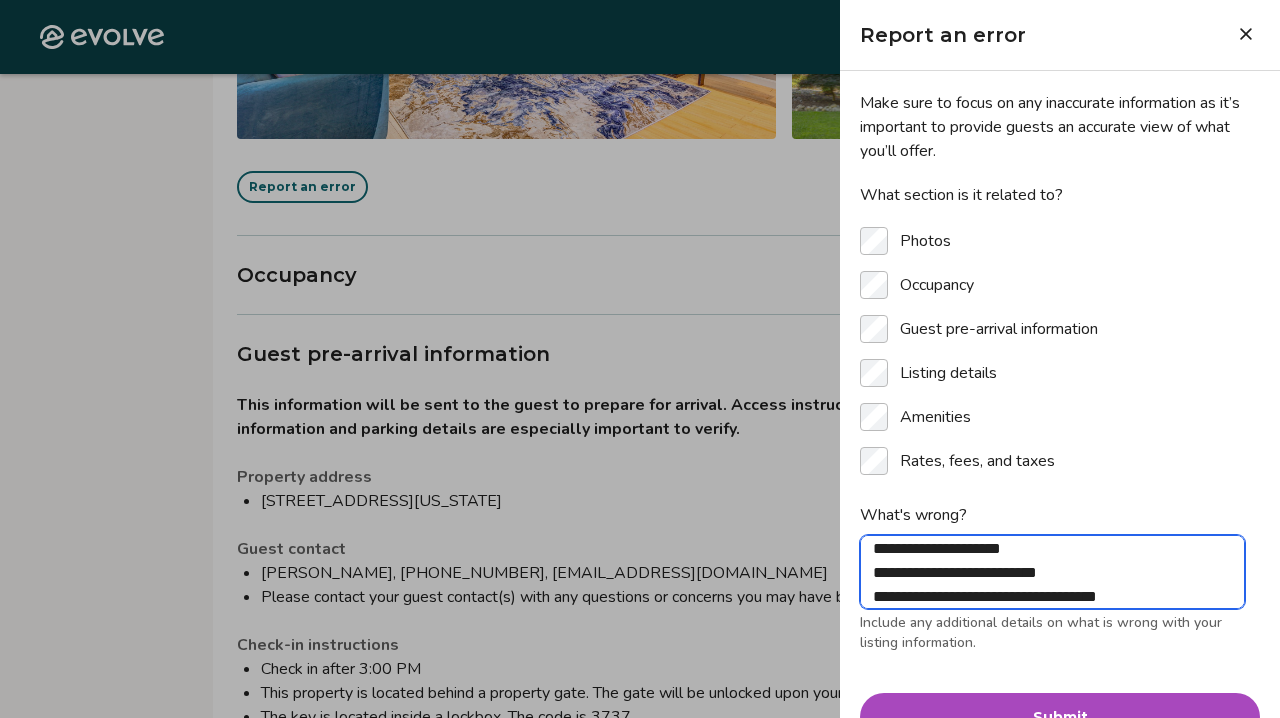 type on "**********" 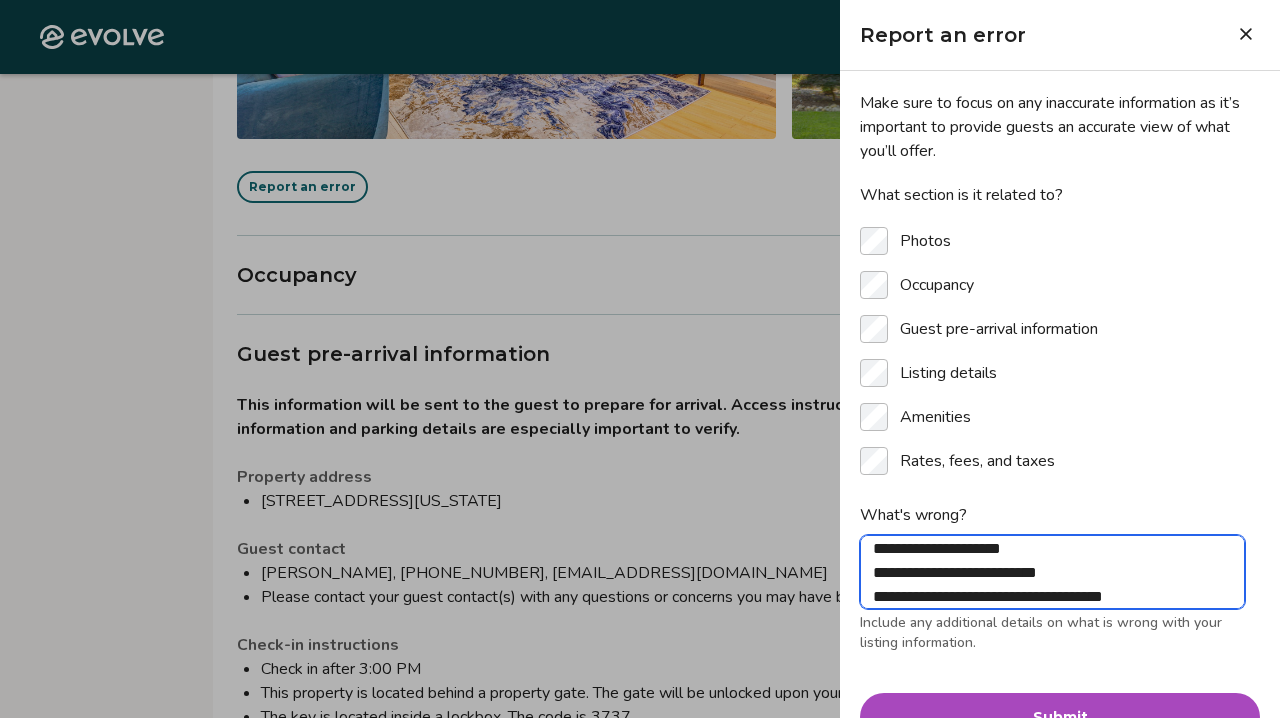 type on "**********" 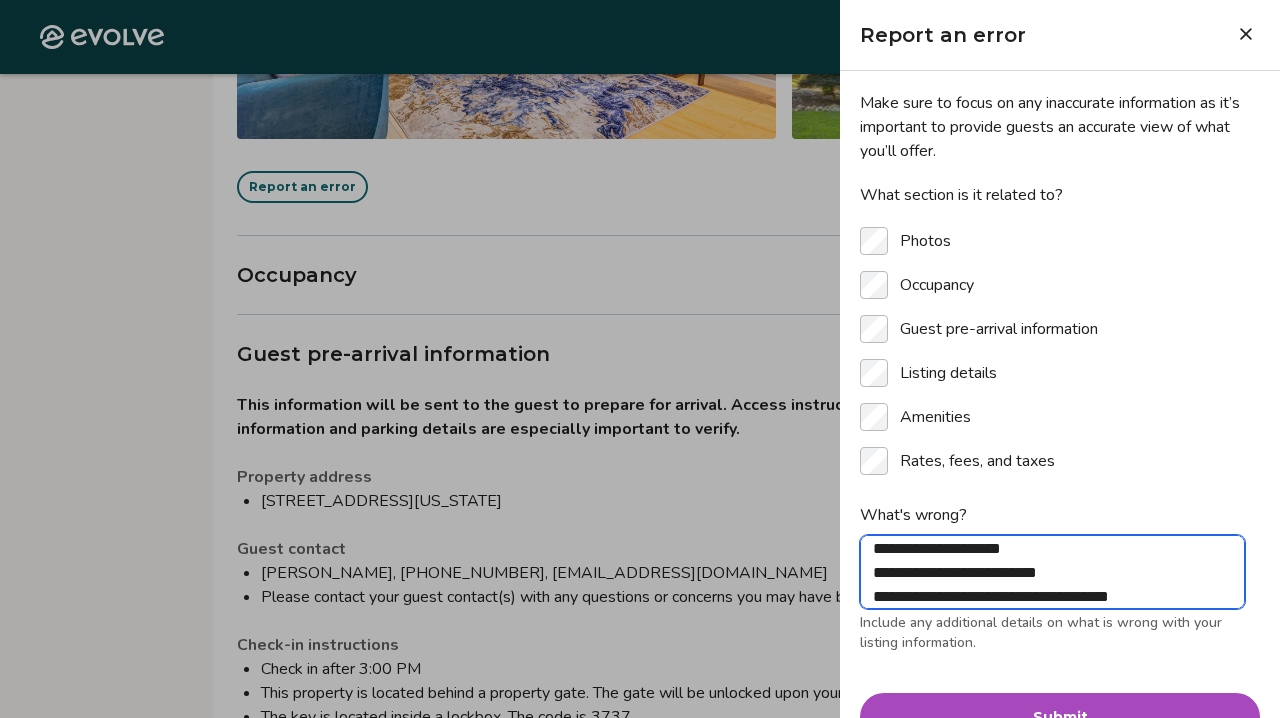 type on "**********" 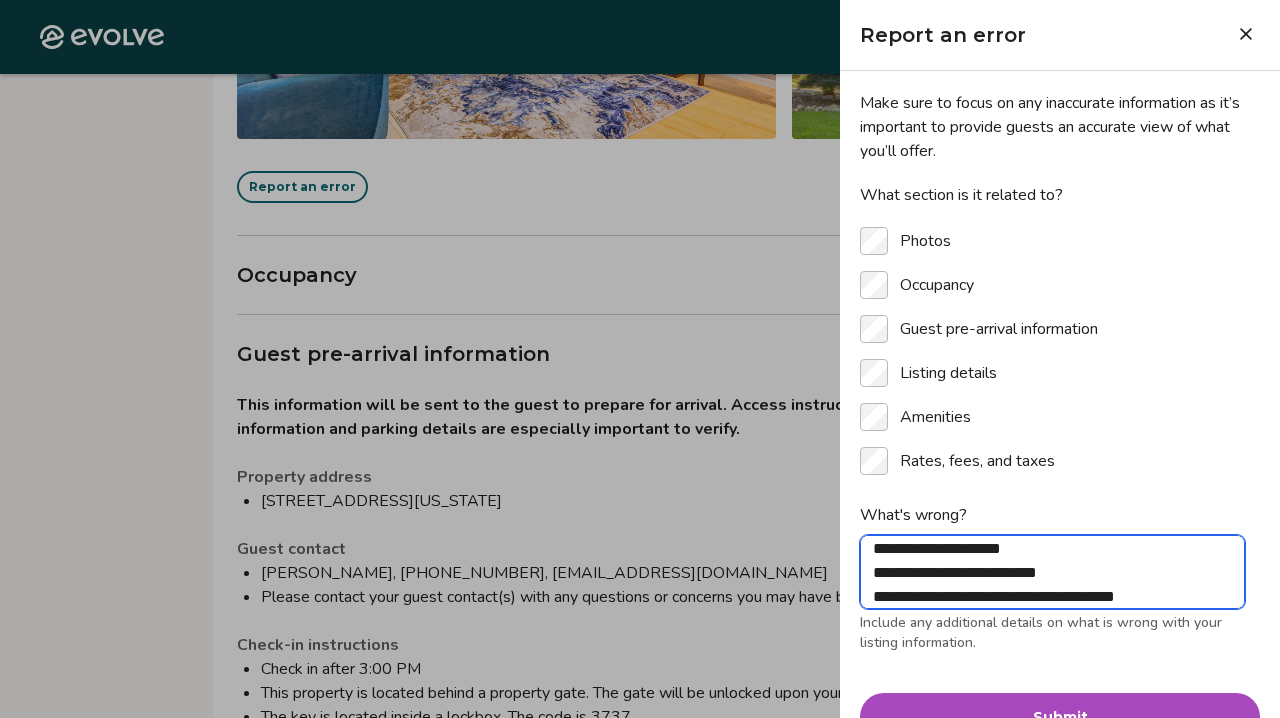 type on "**********" 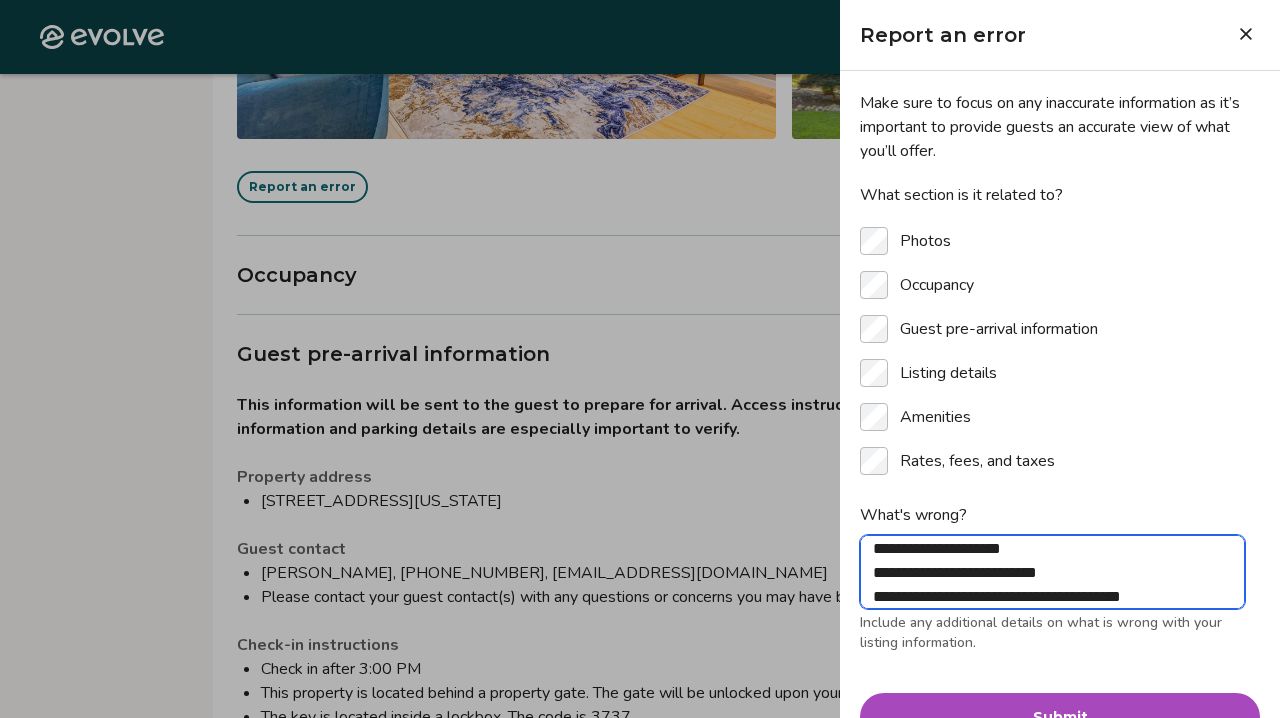 type on "**********" 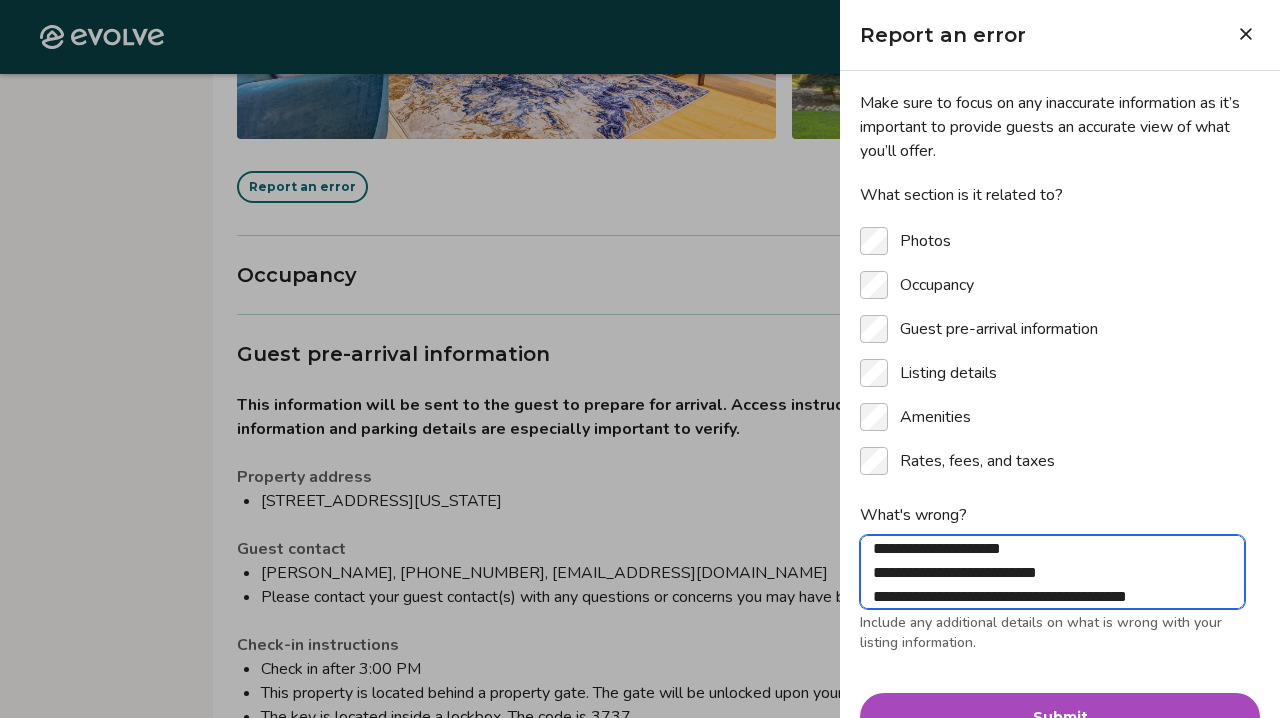 type on "**********" 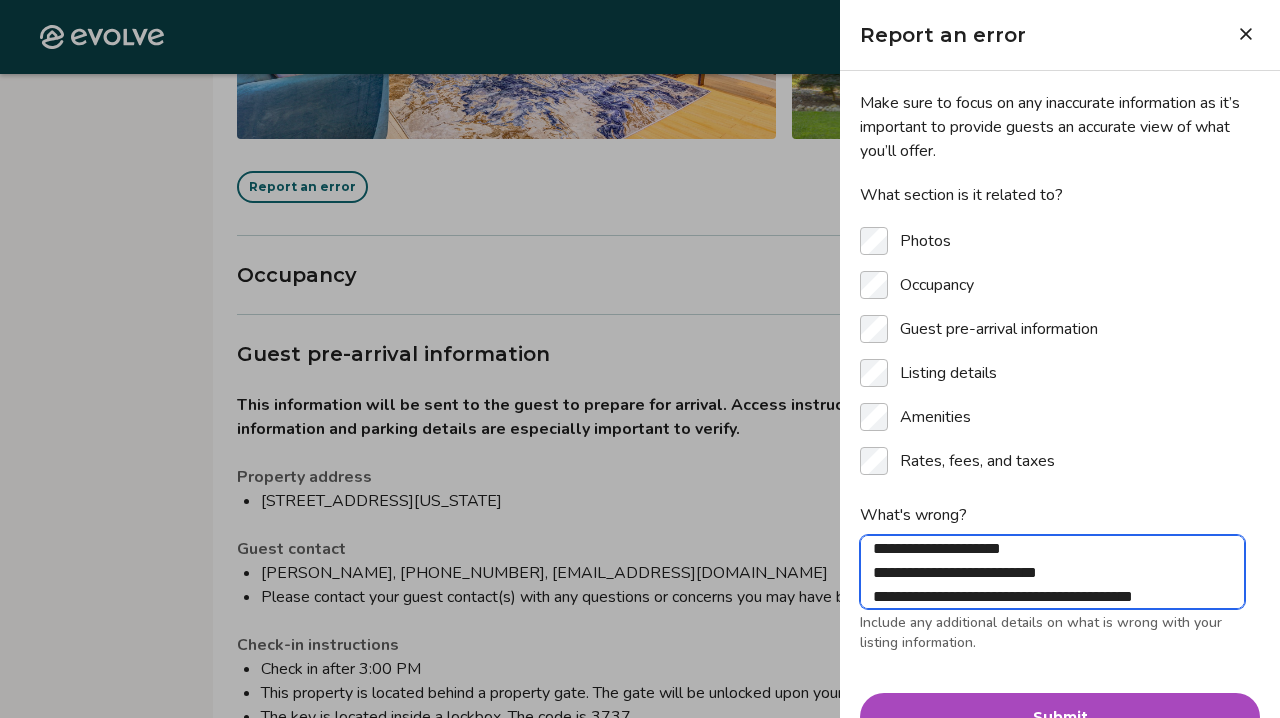 type on "**********" 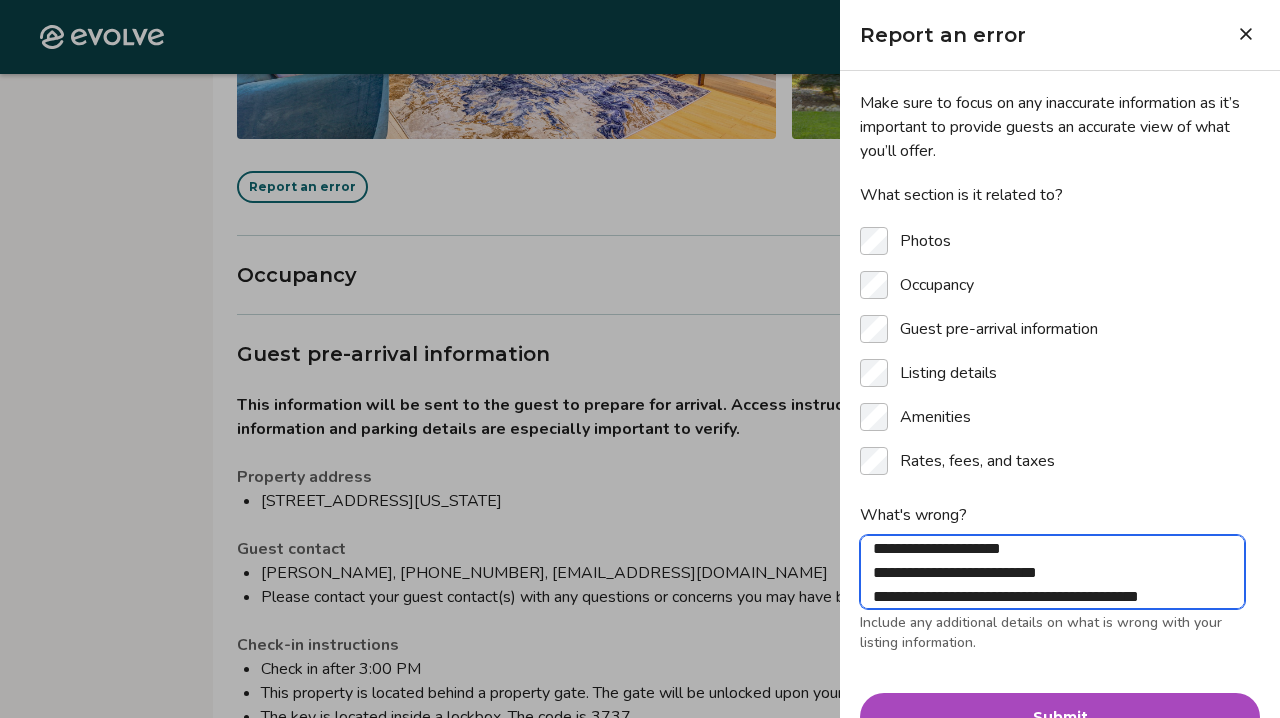 type on "**********" 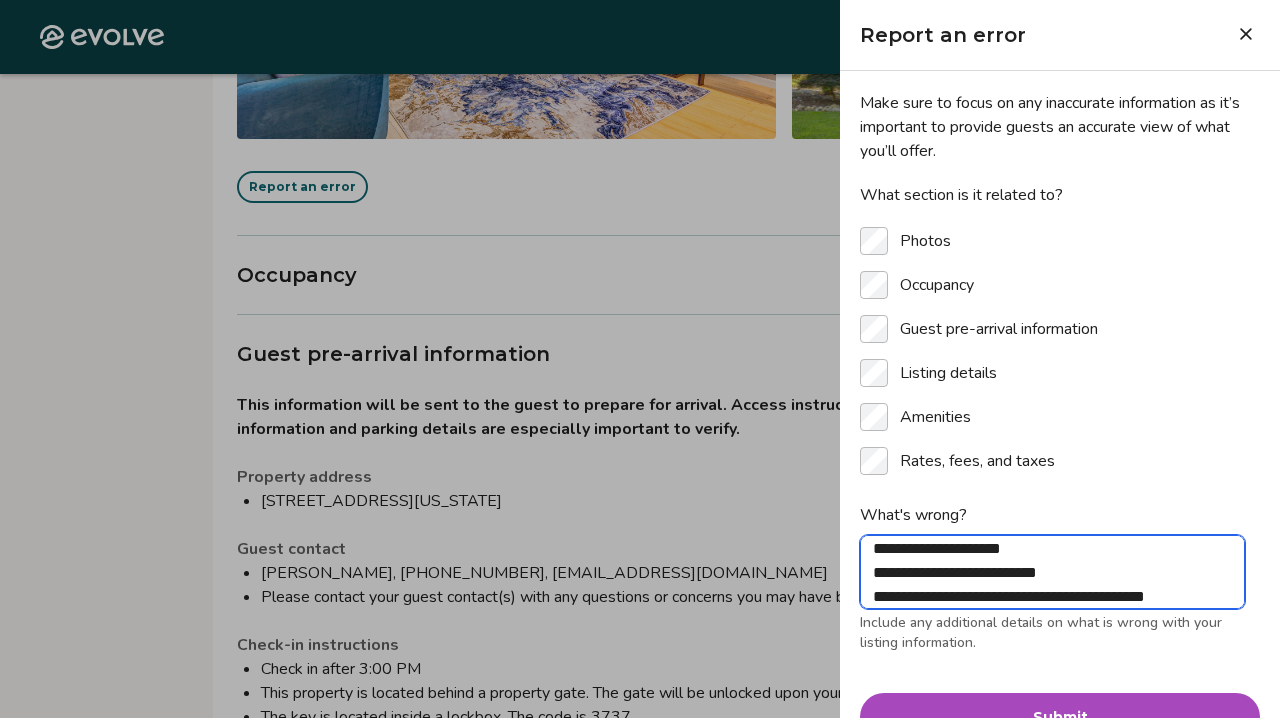 type on "**********" 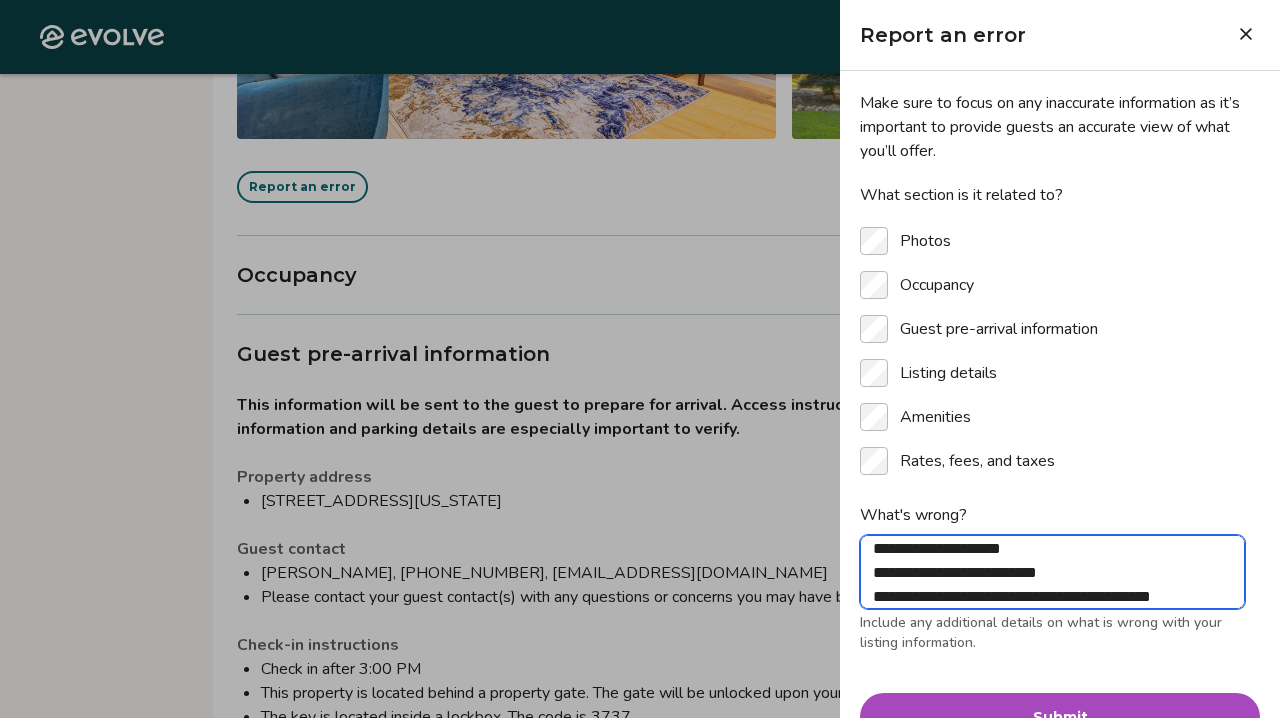 type on "**********" 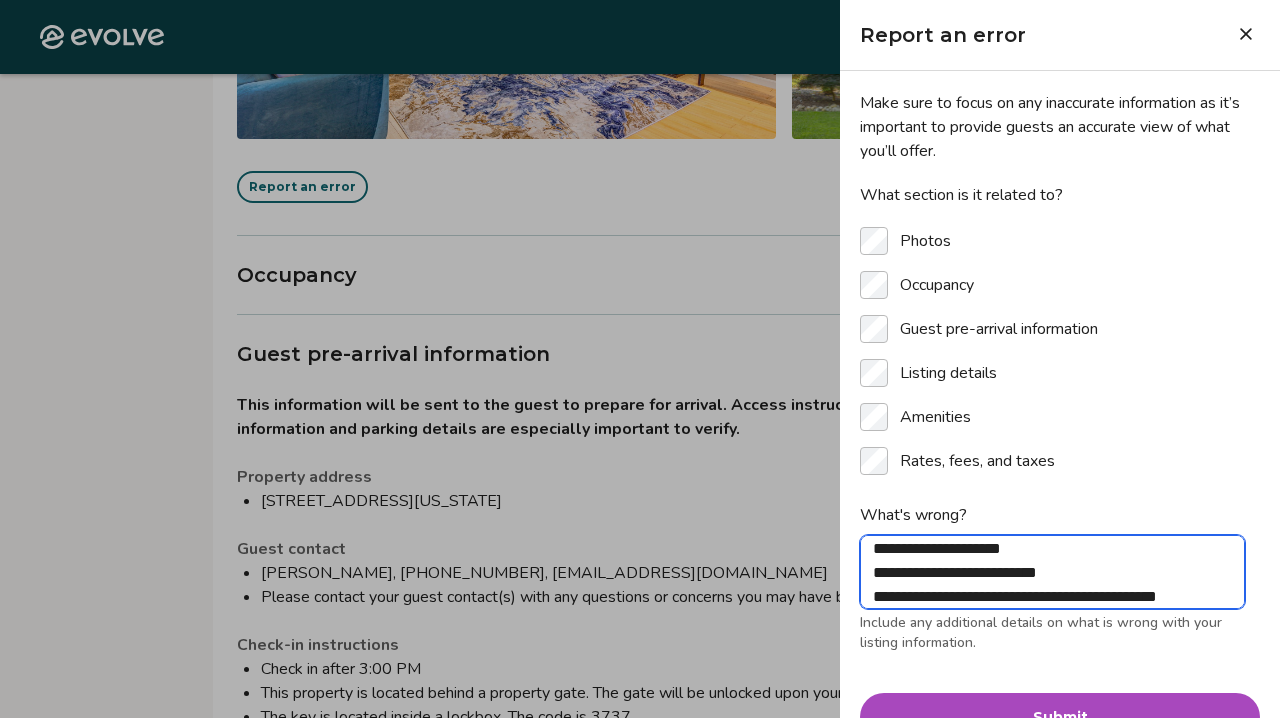 type on "**********" 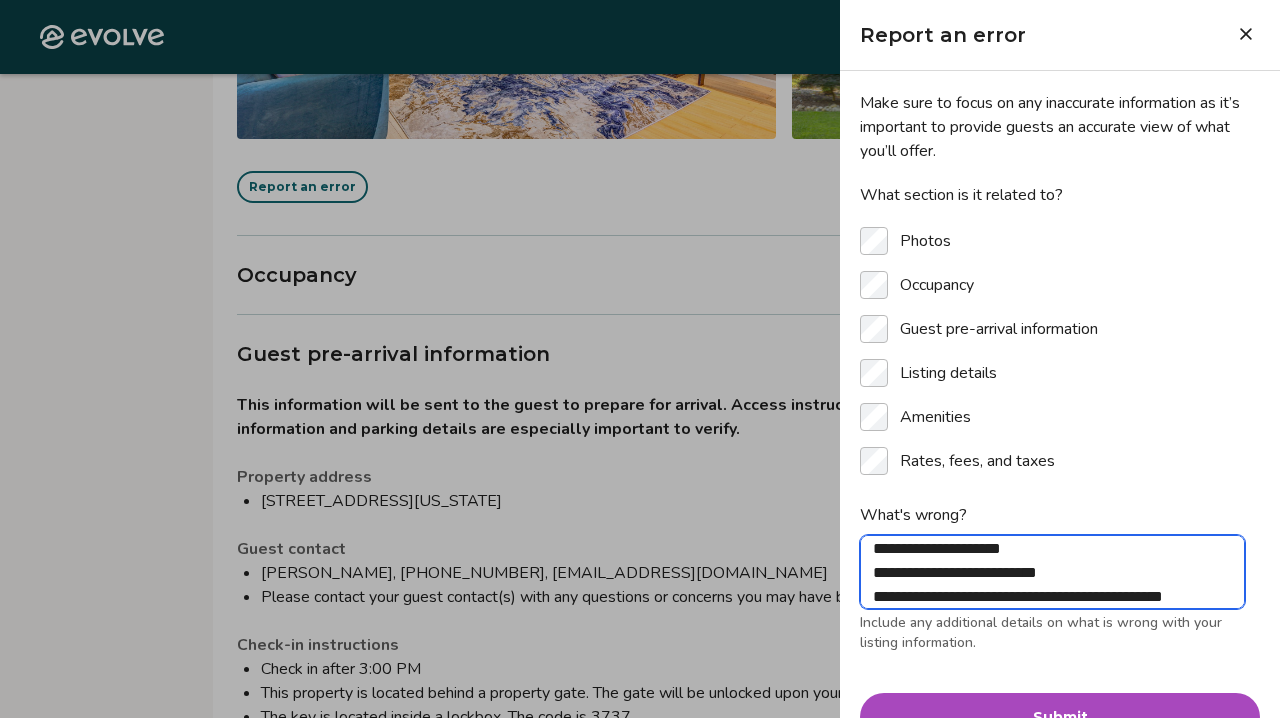 type on "**********" 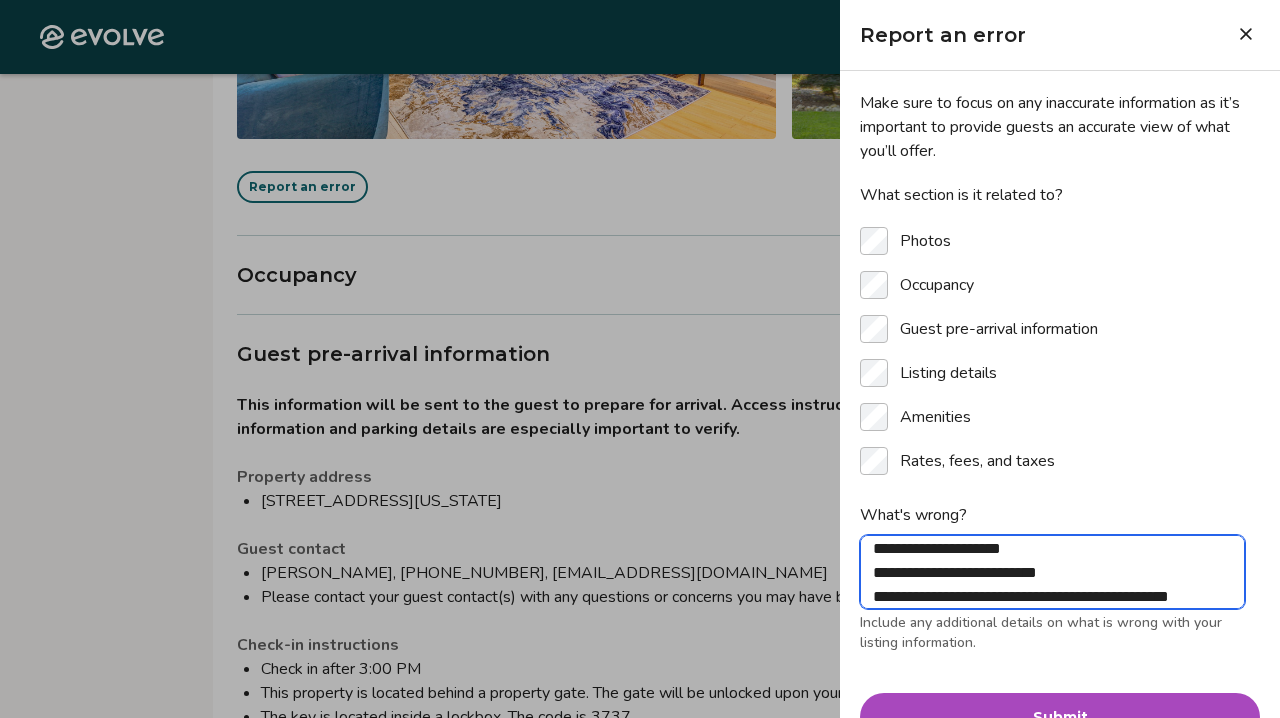 type on "**********" 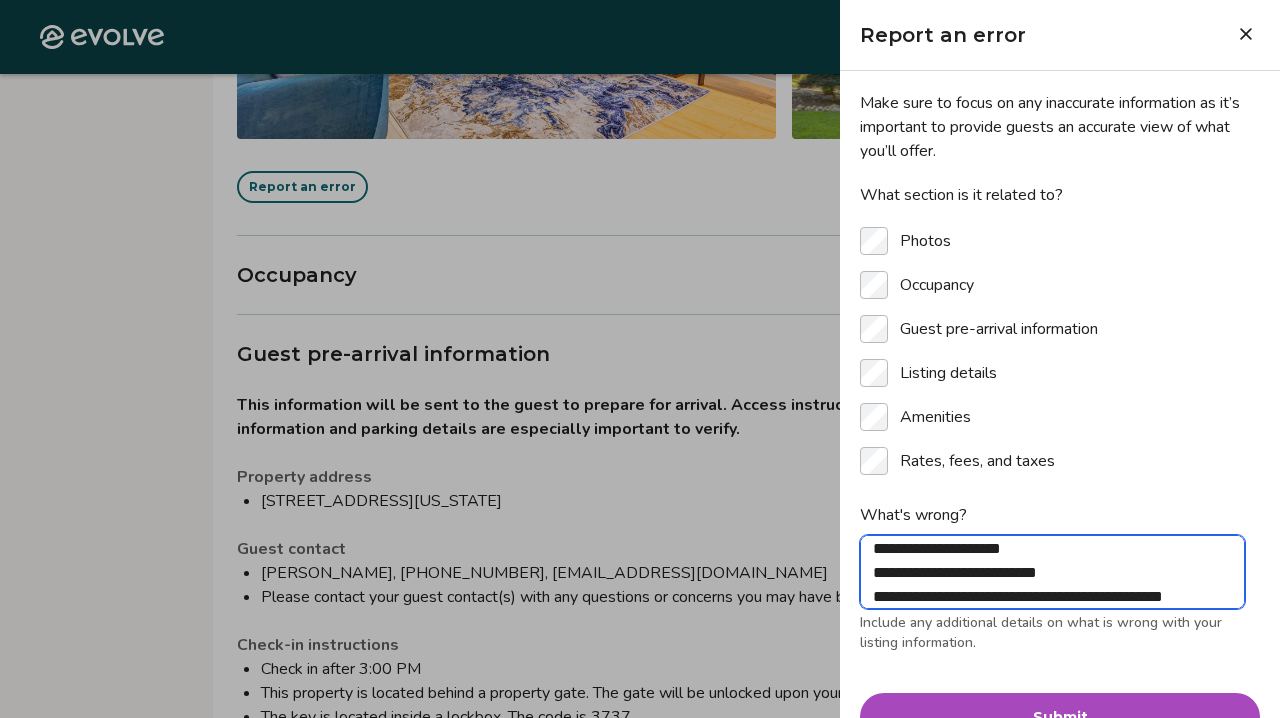 type on "**********" 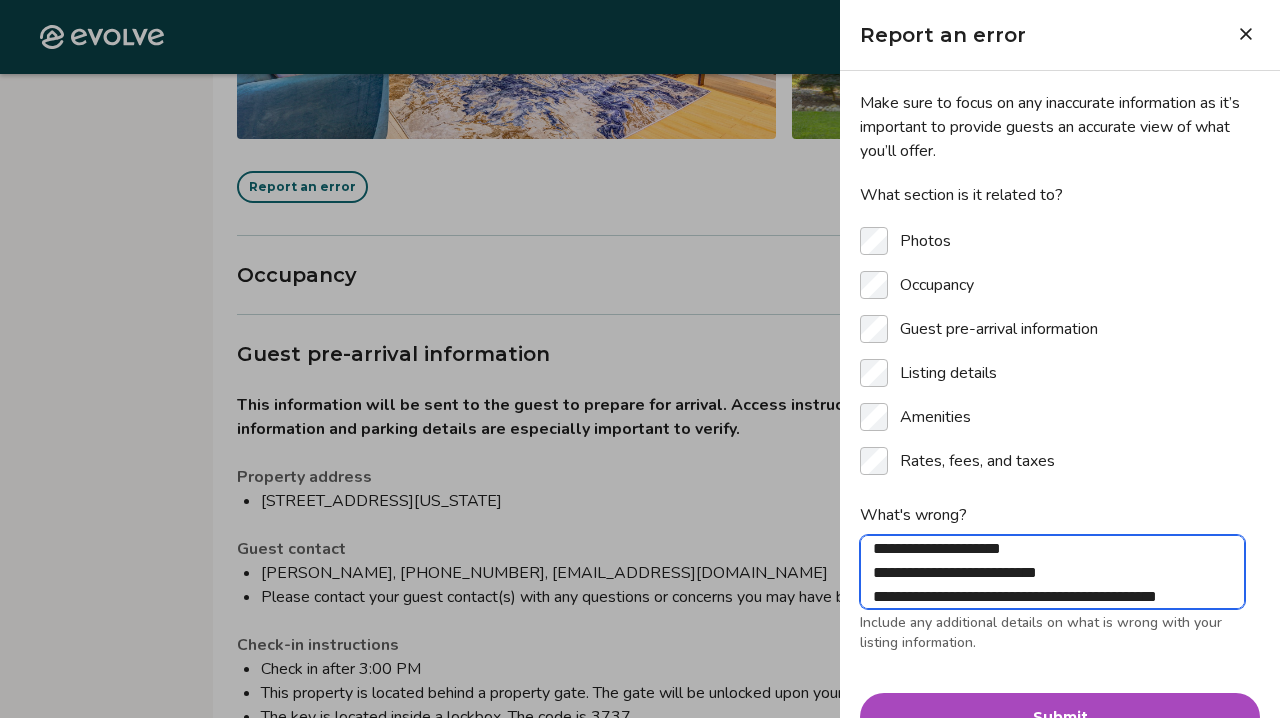 type on "**********" 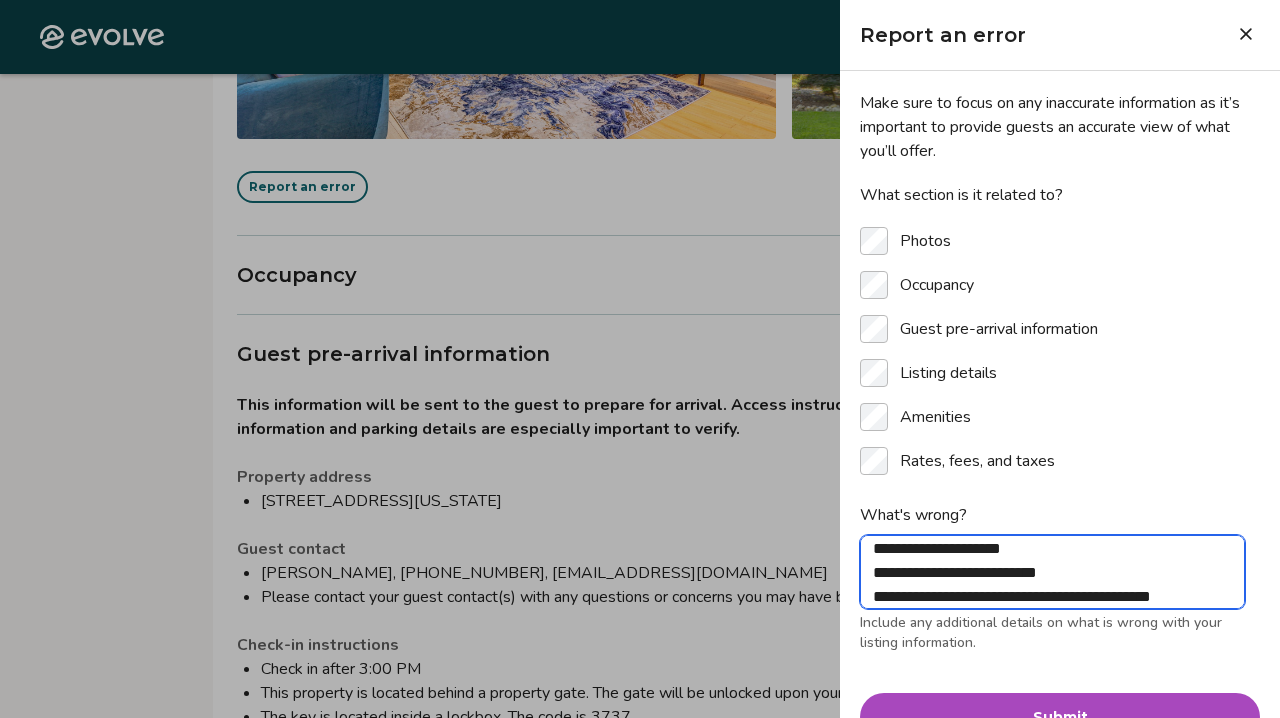 type on "**********" 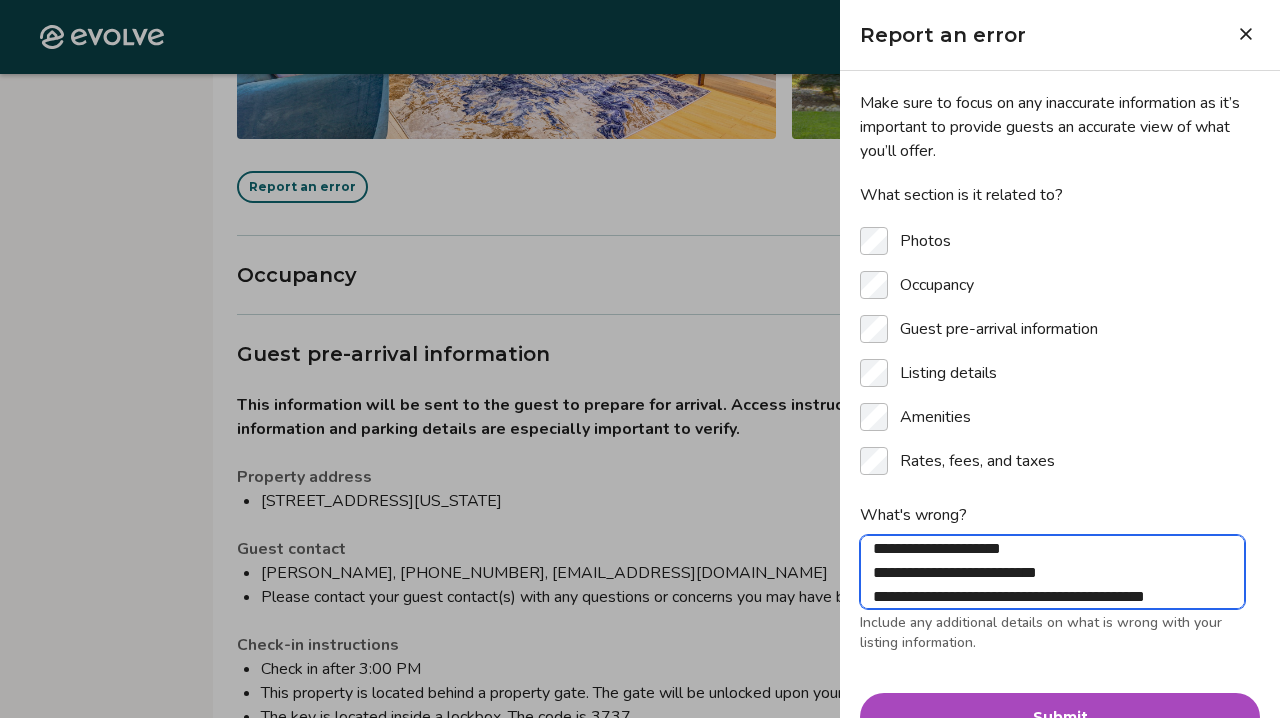 type on "**********" 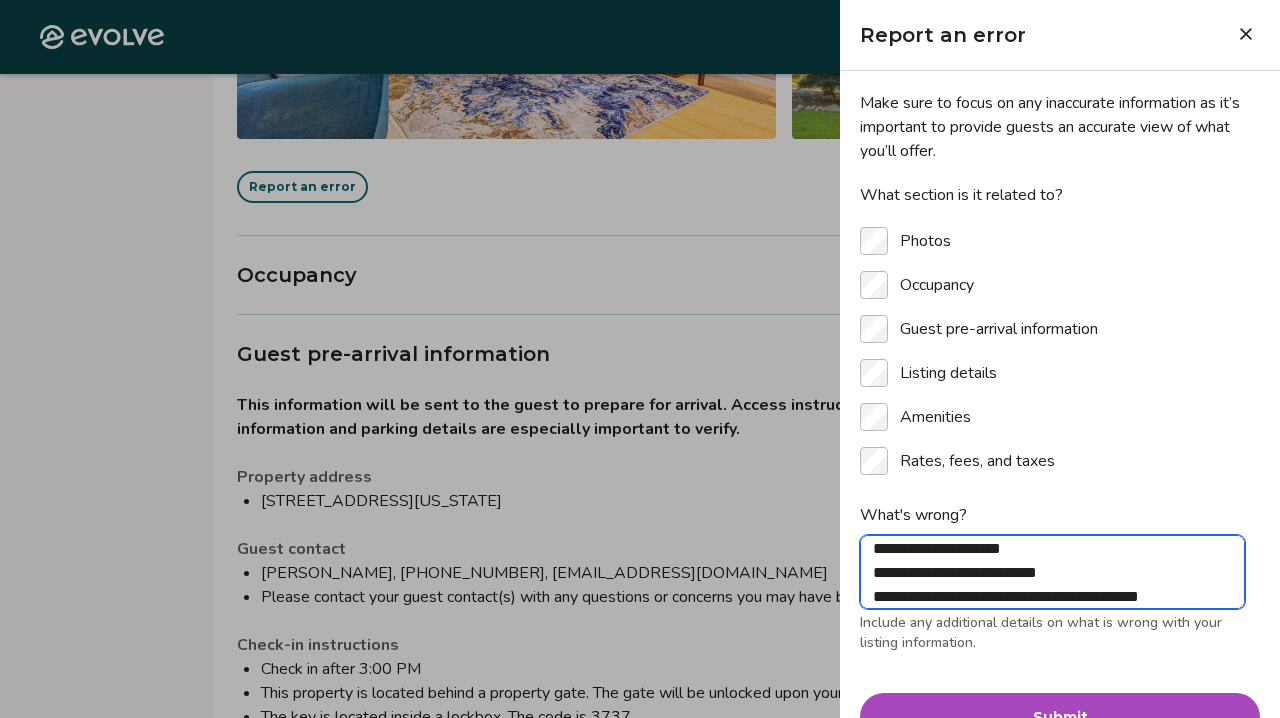 type on "**********" 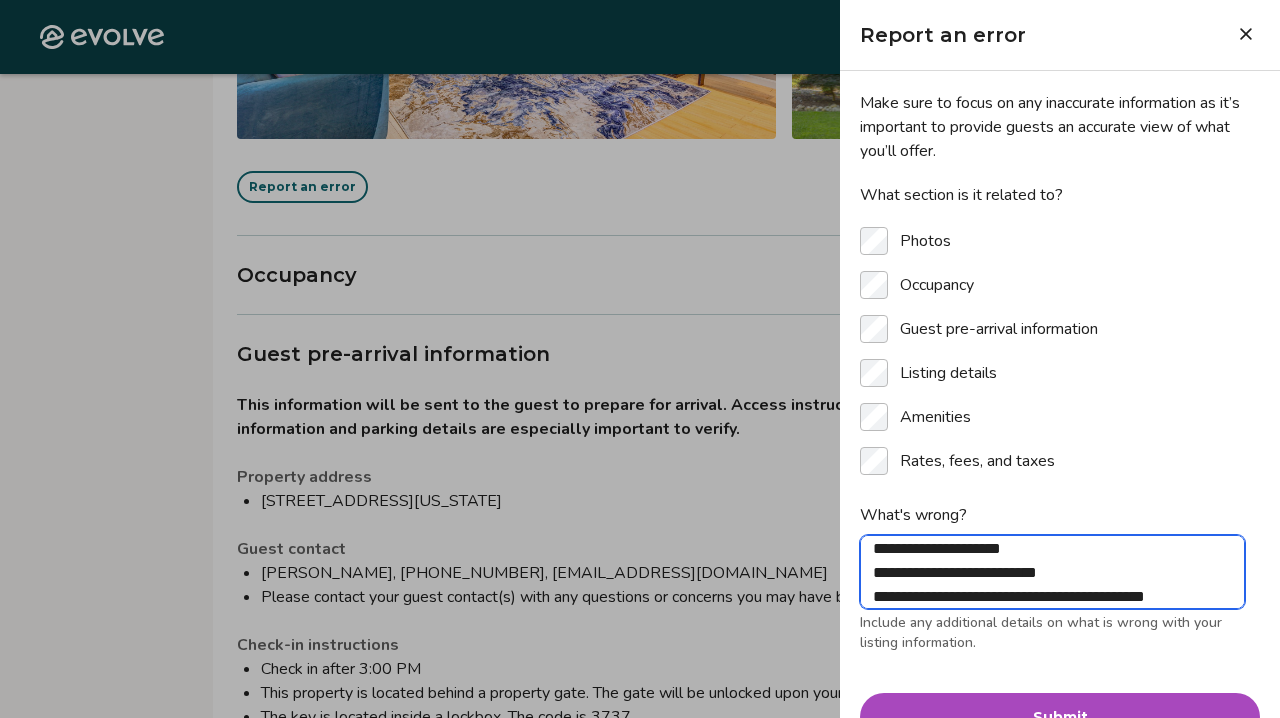 type on "**********" 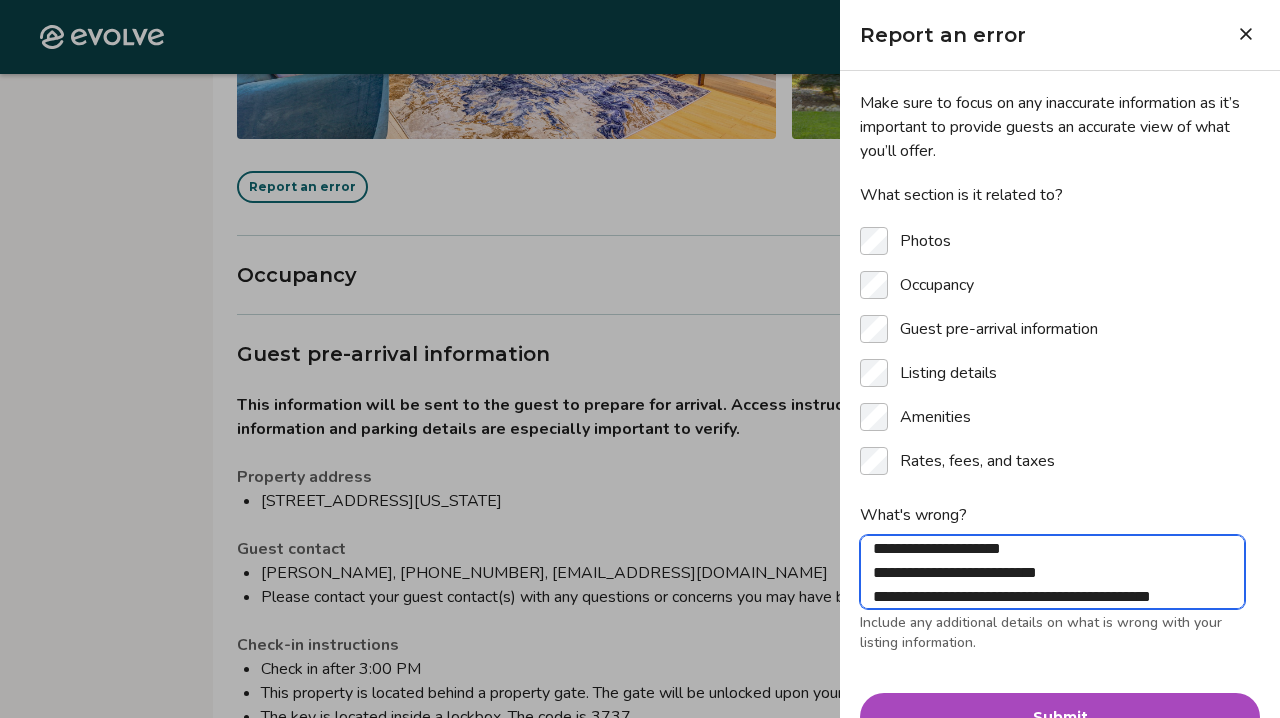type on "**********" 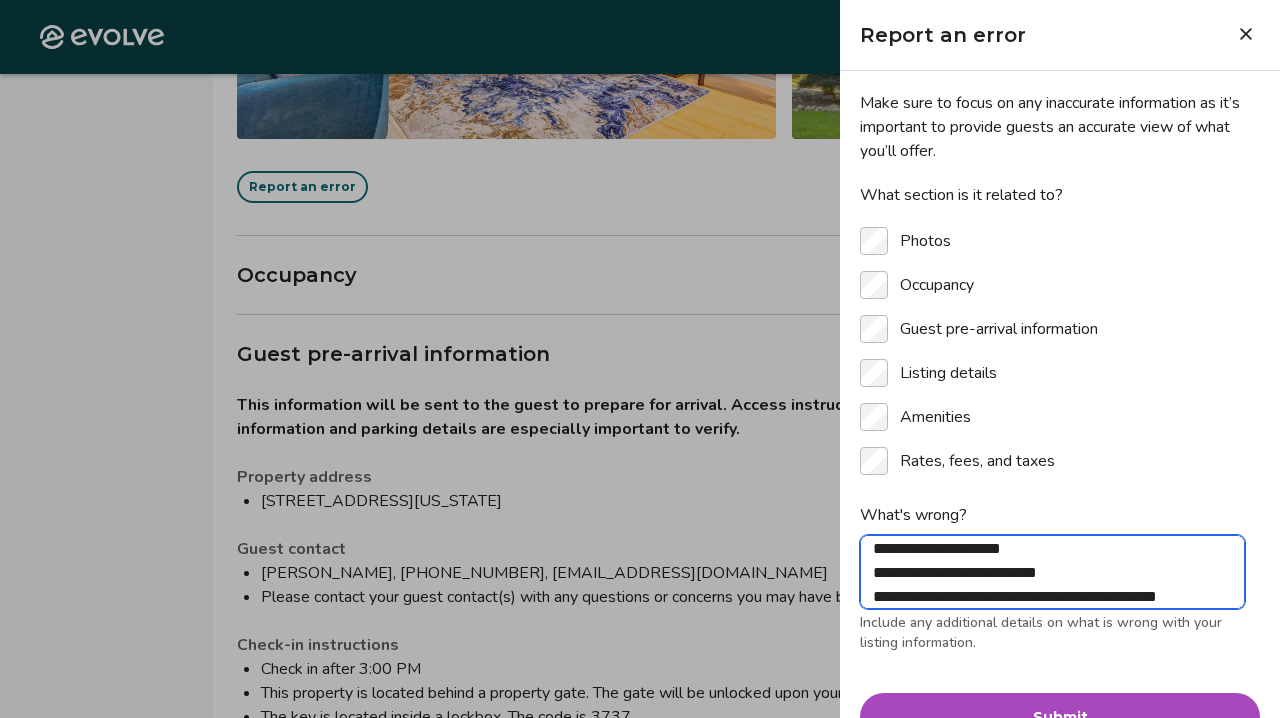 type on "**********" 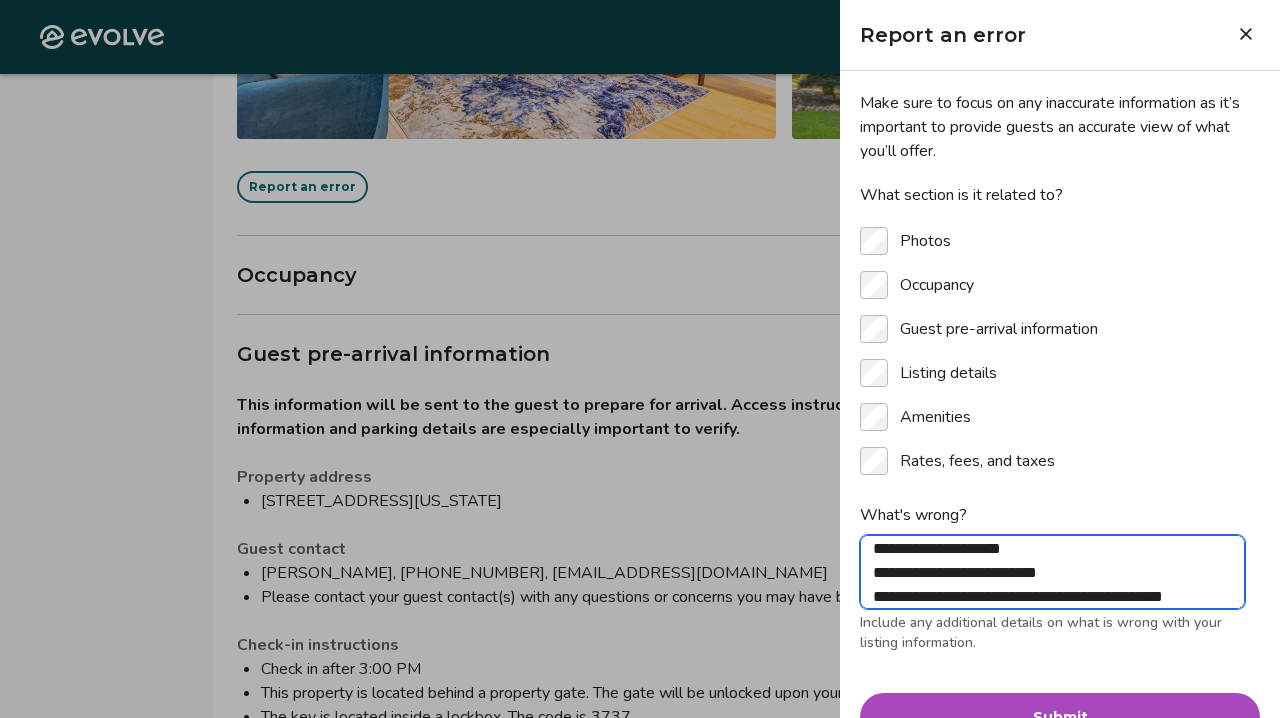 type on "**********" 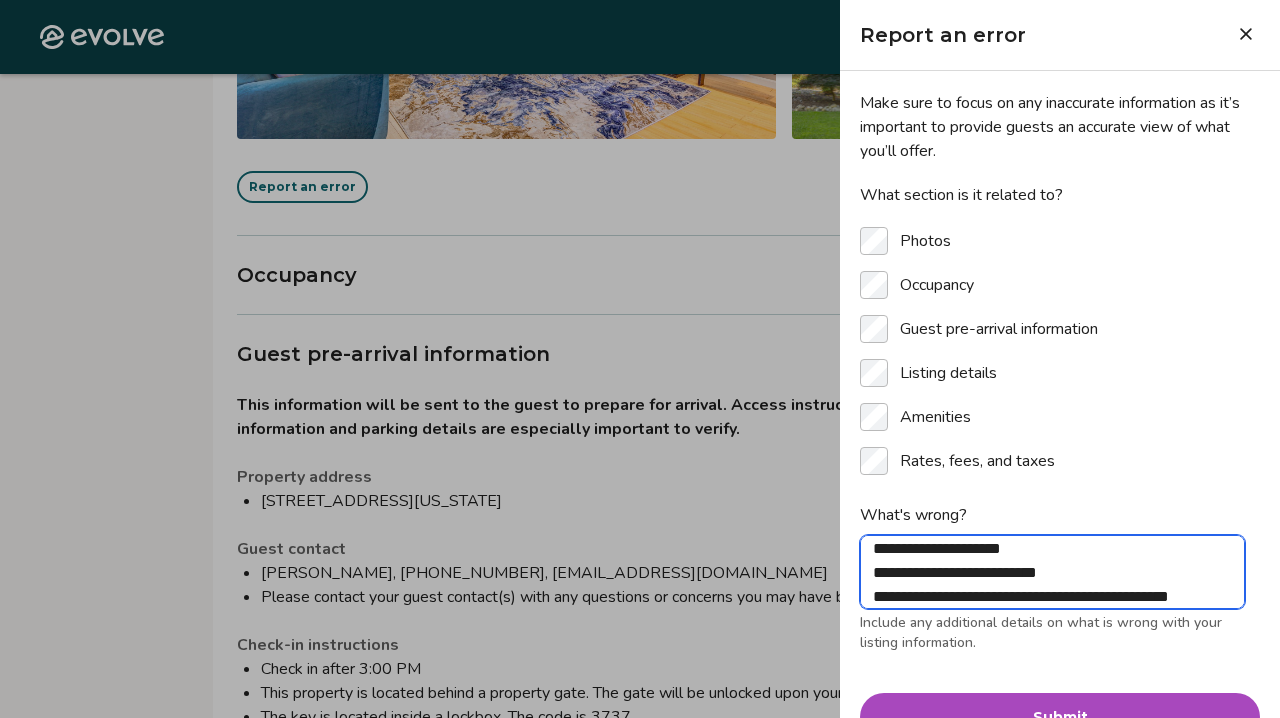 type on "**********" 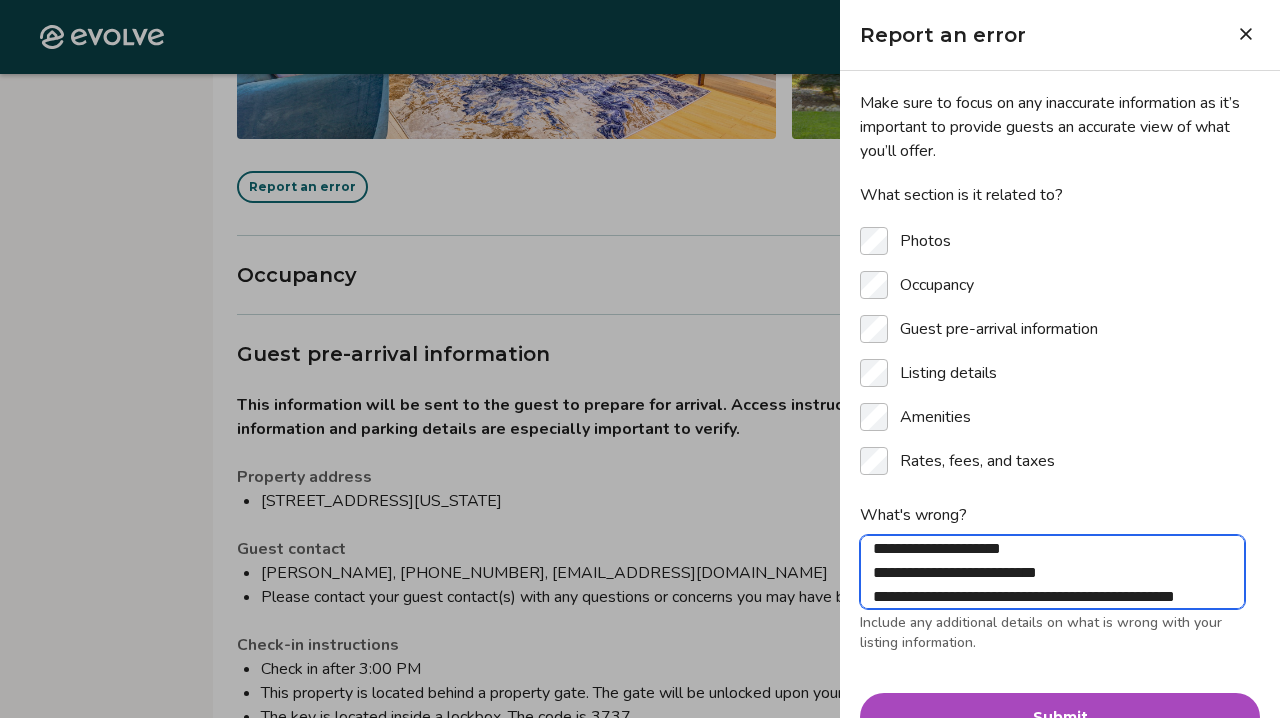 type on "**********" 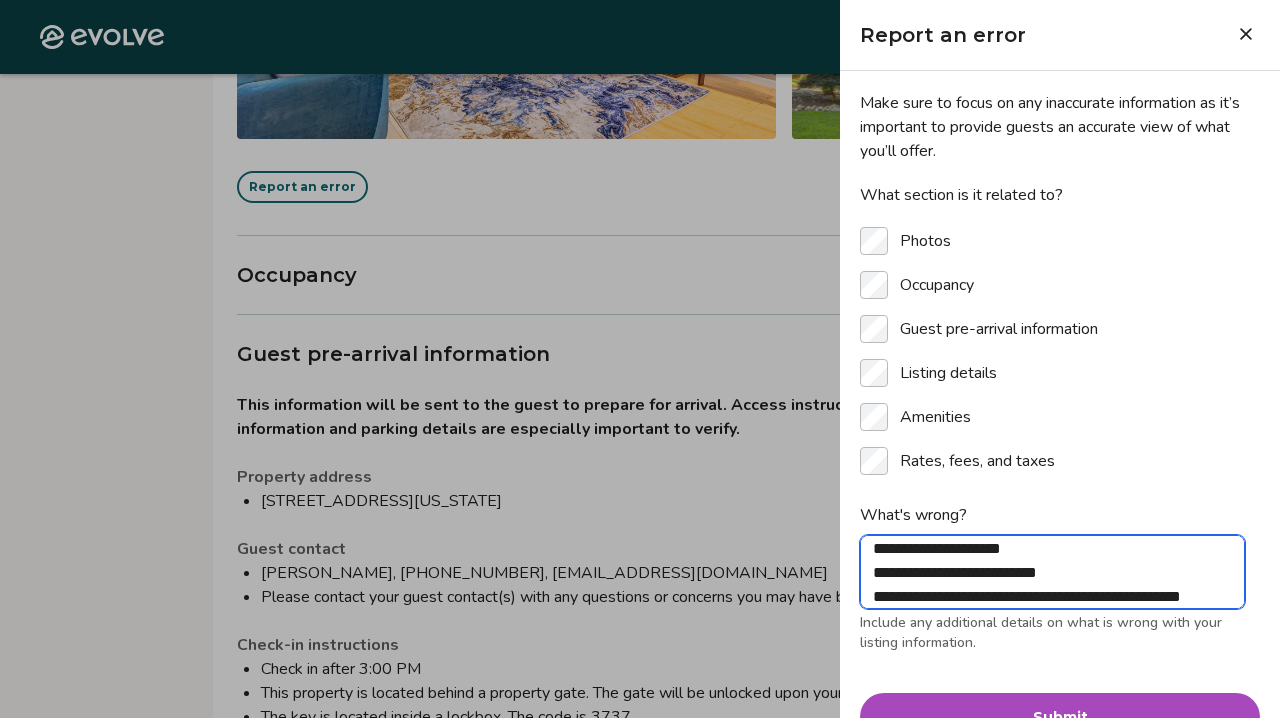 type on "**********" 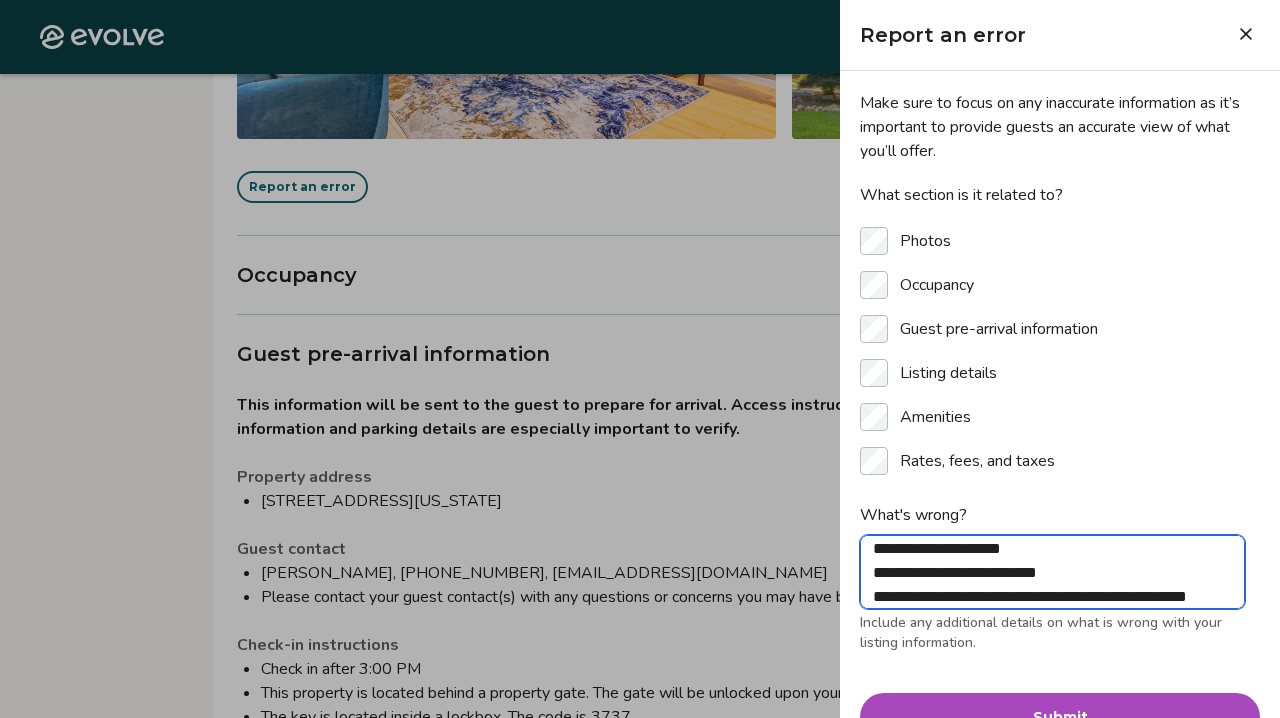 type on "**********" 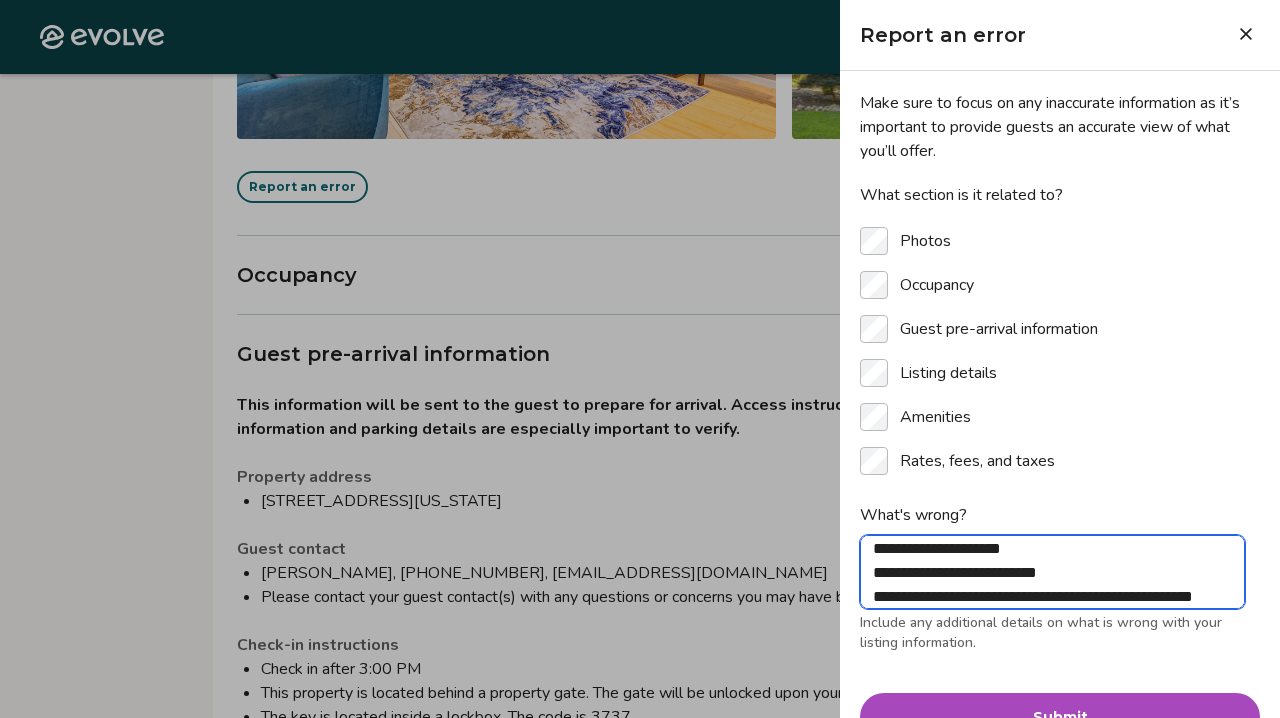 type on "**********" 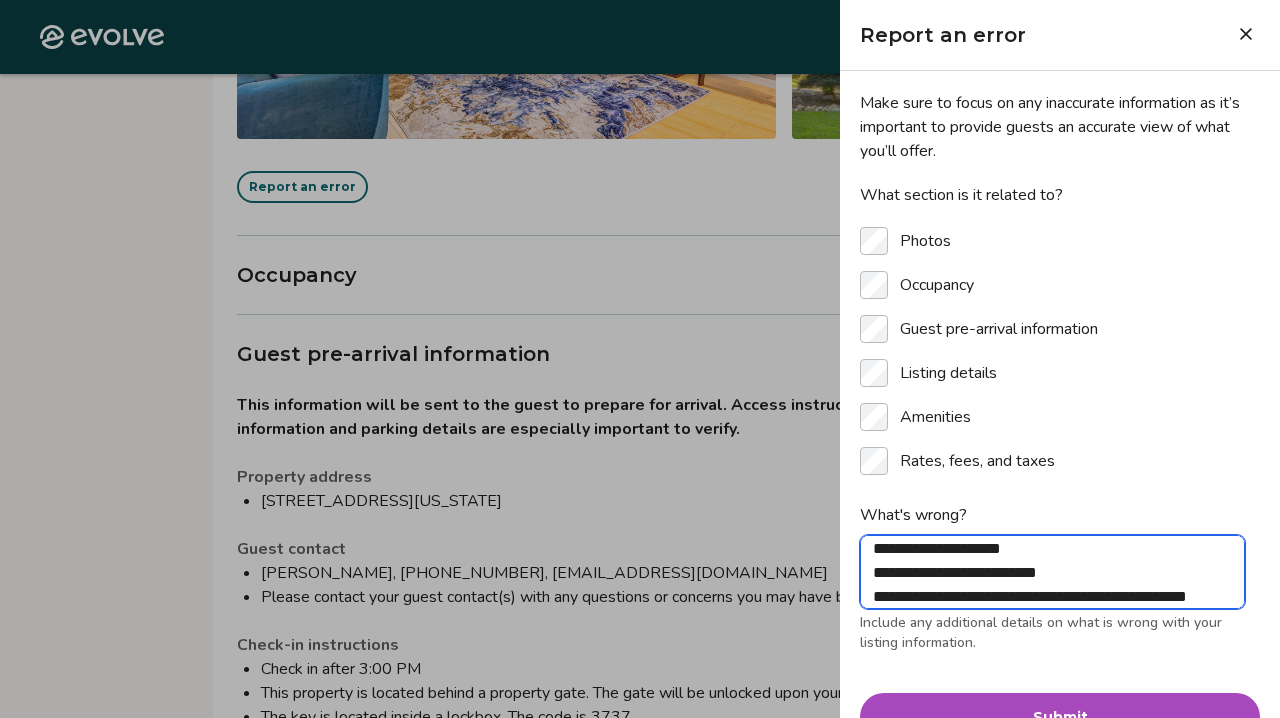 type on "**********" 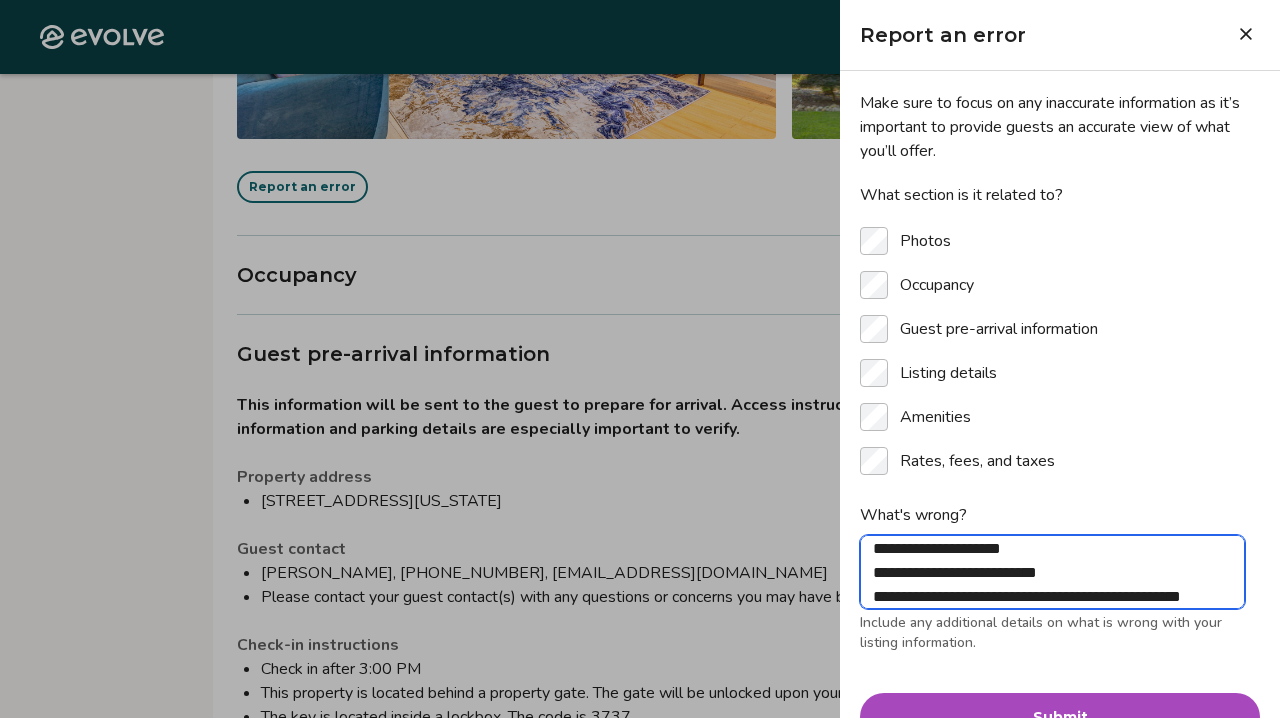 type on "**********" 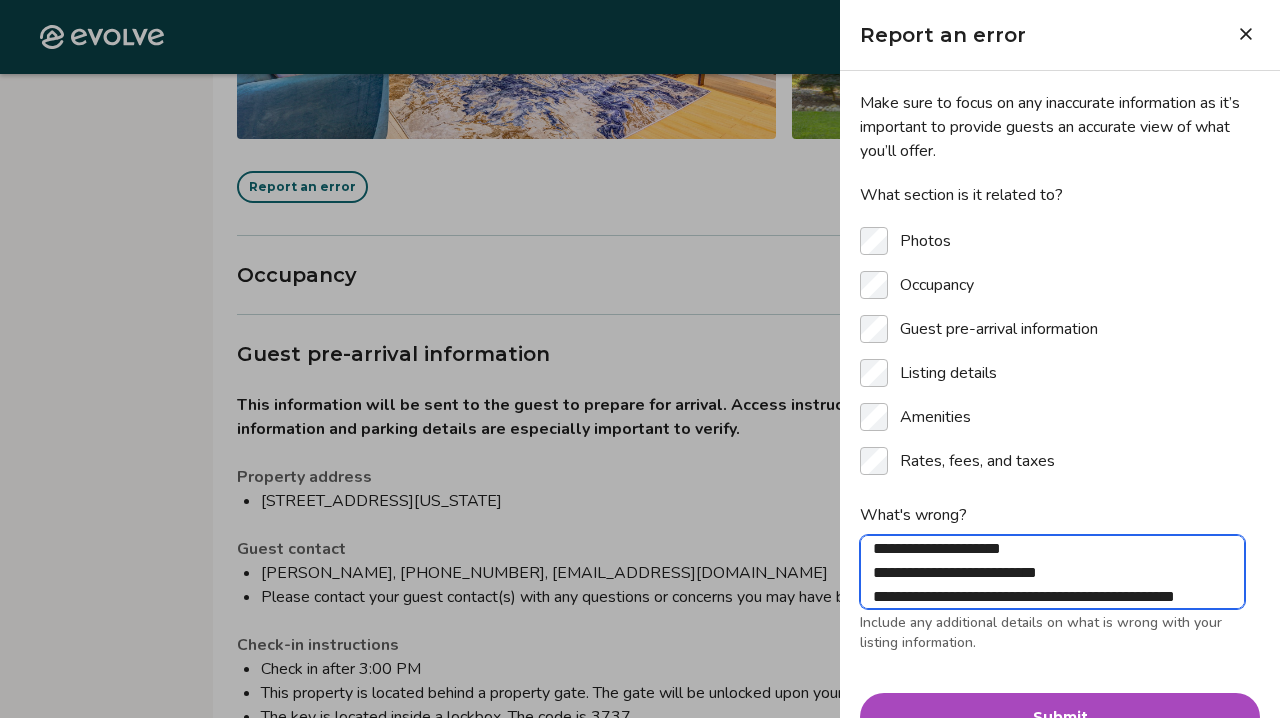click on "**********" at bounding box center [1052, 572] 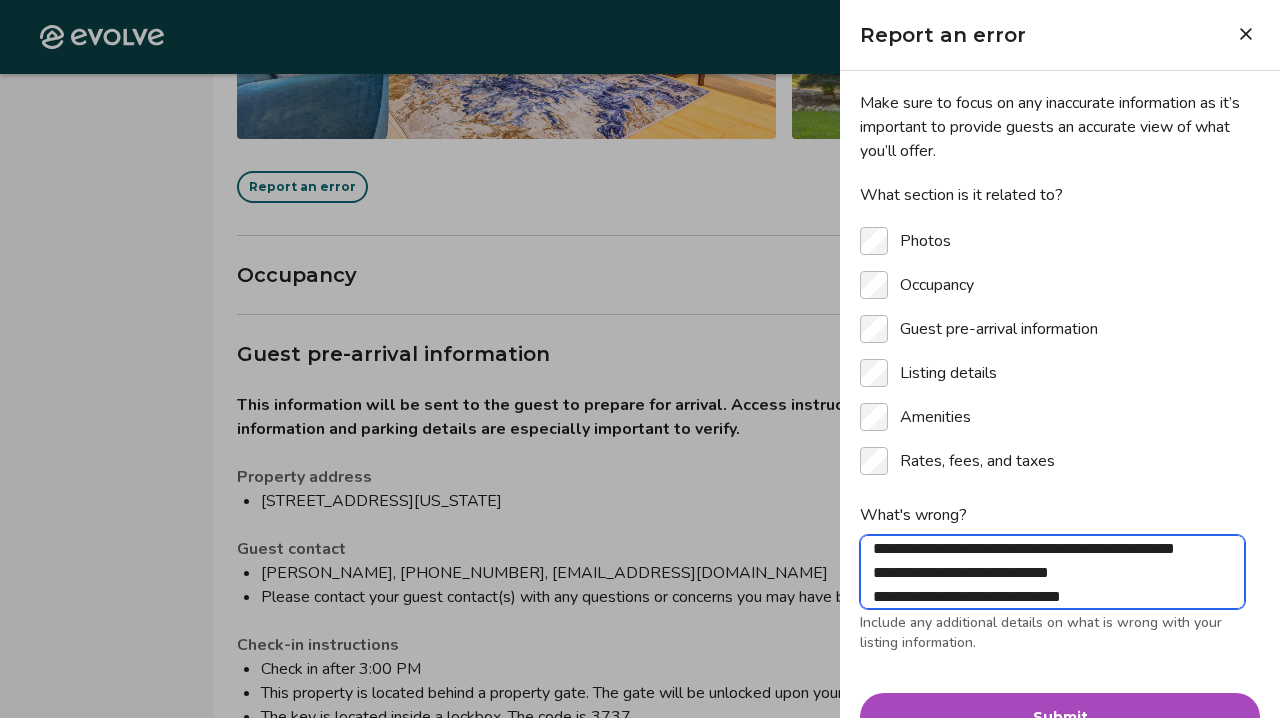 type on "**********" 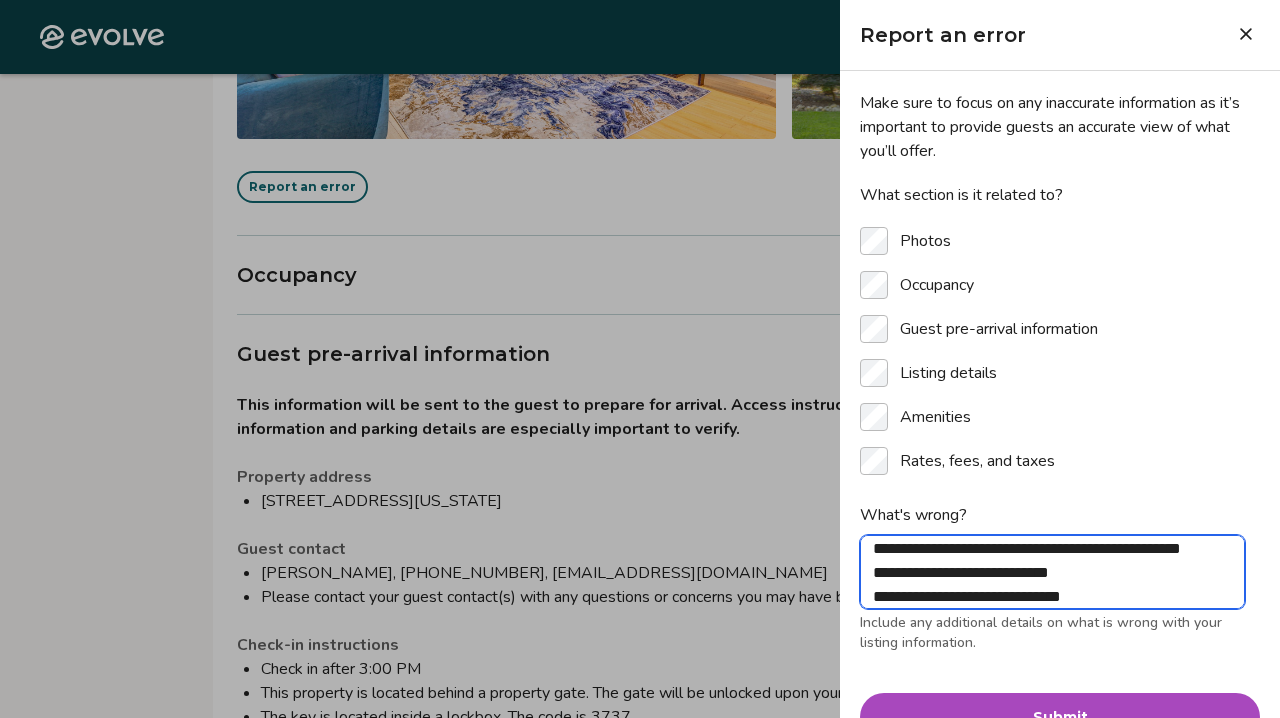 type on "**********" 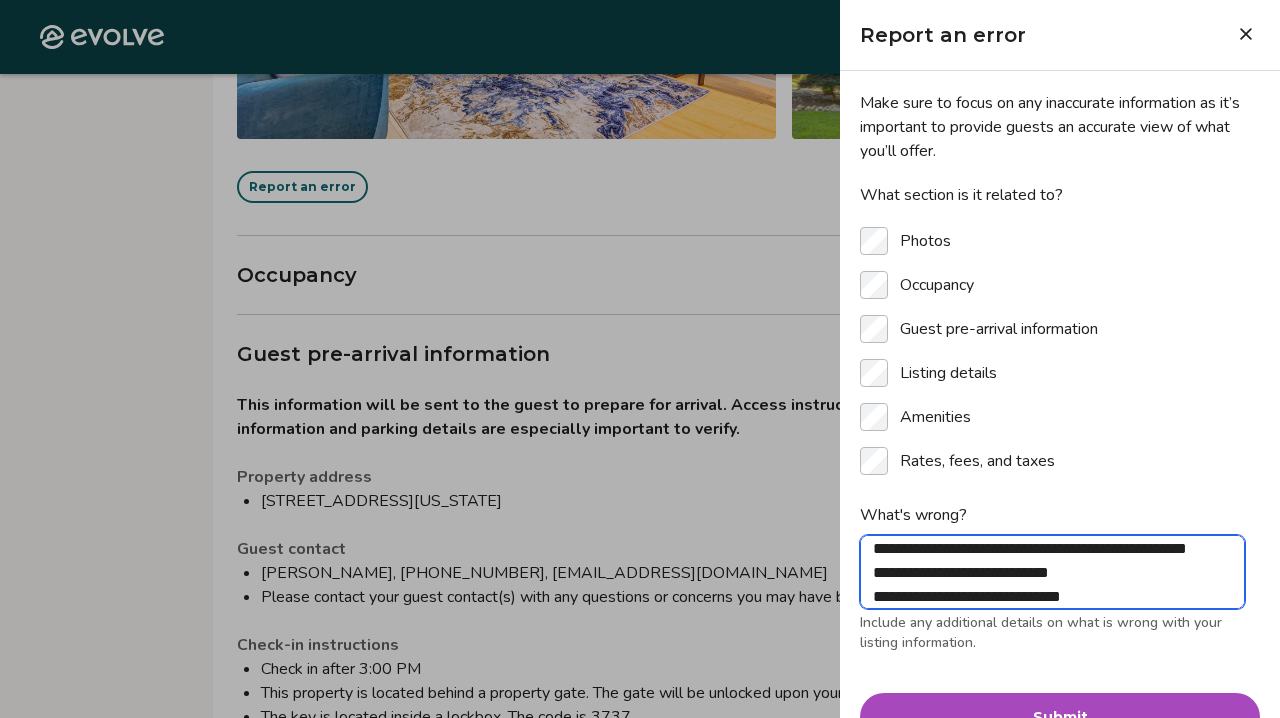 type on "**********" 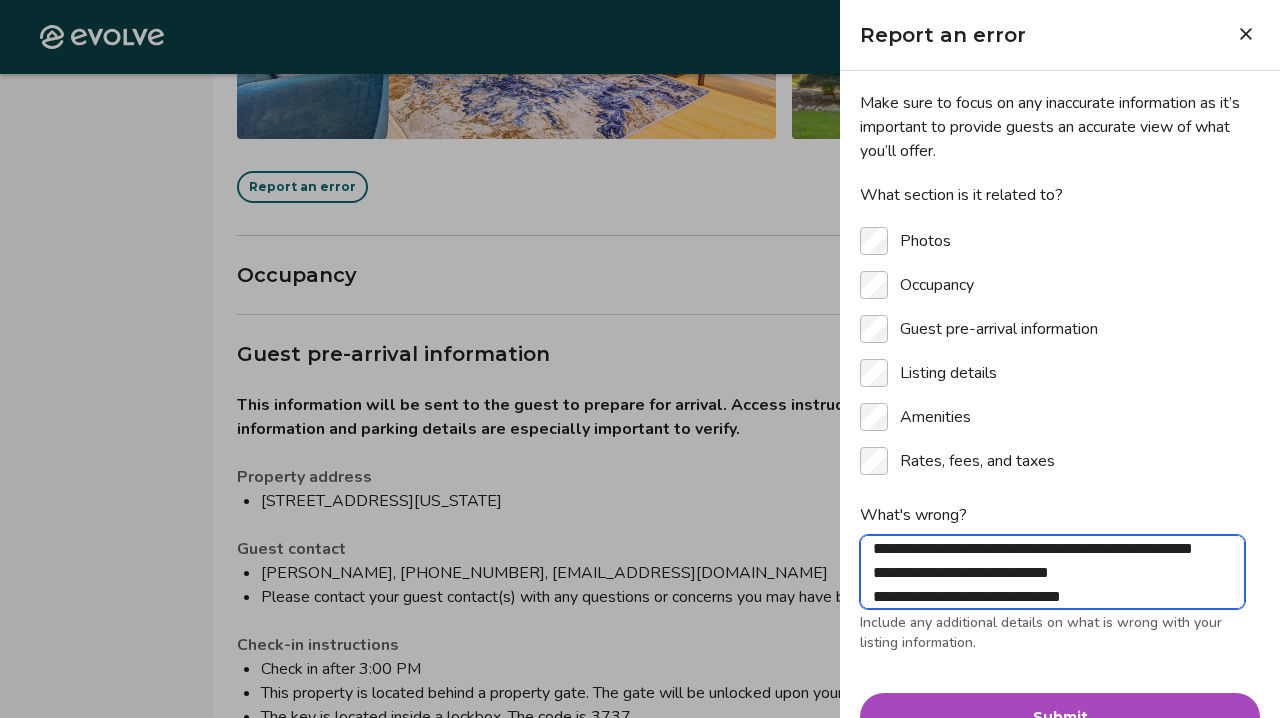 type on "**********" 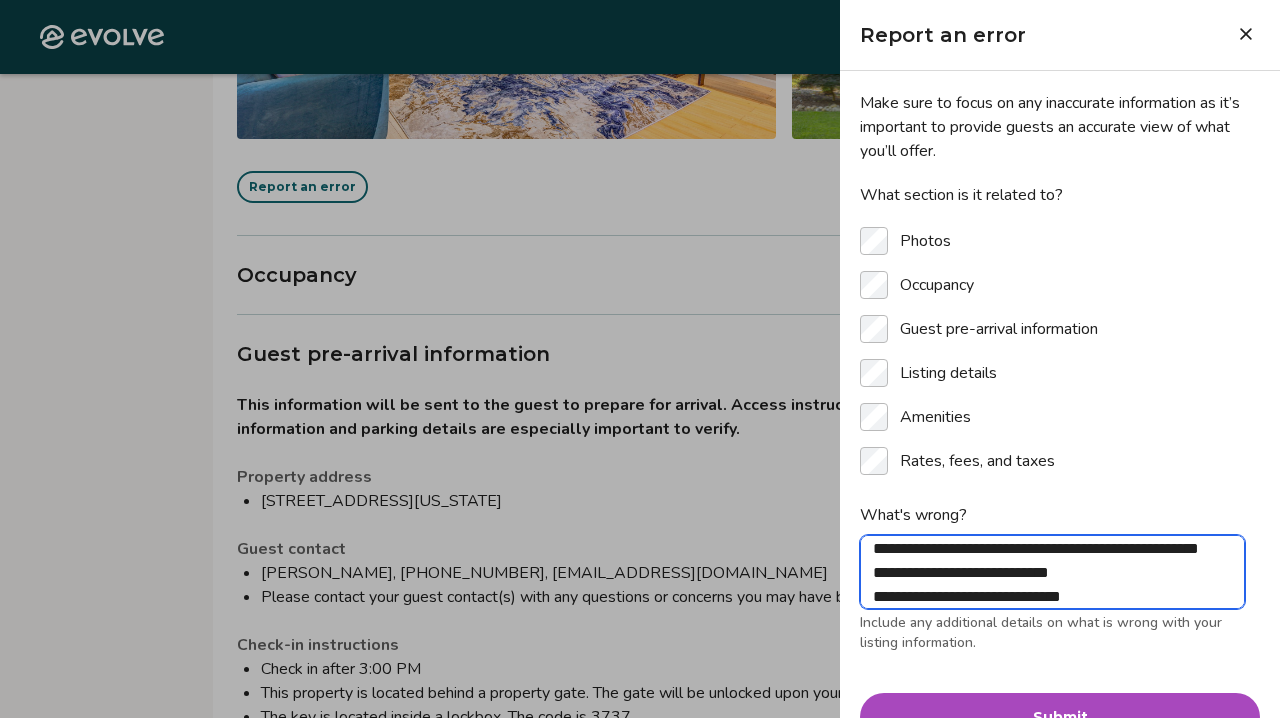 type on "**********" 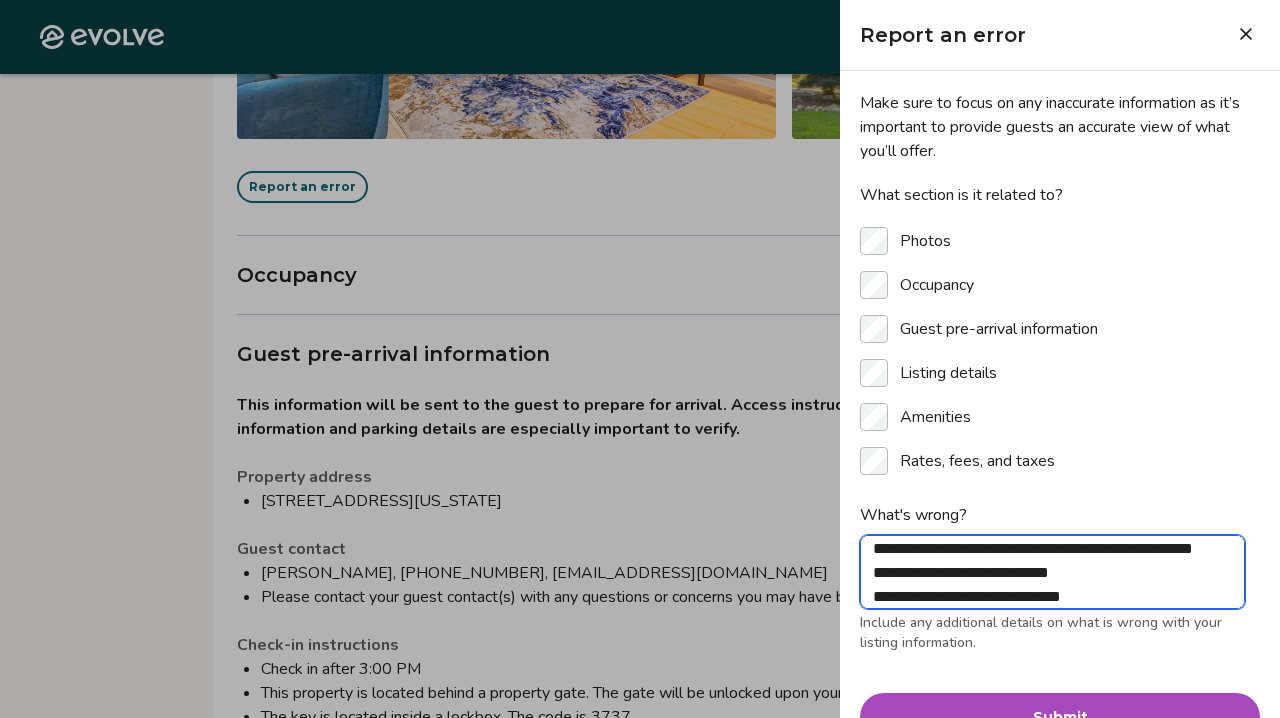 type on "**********" 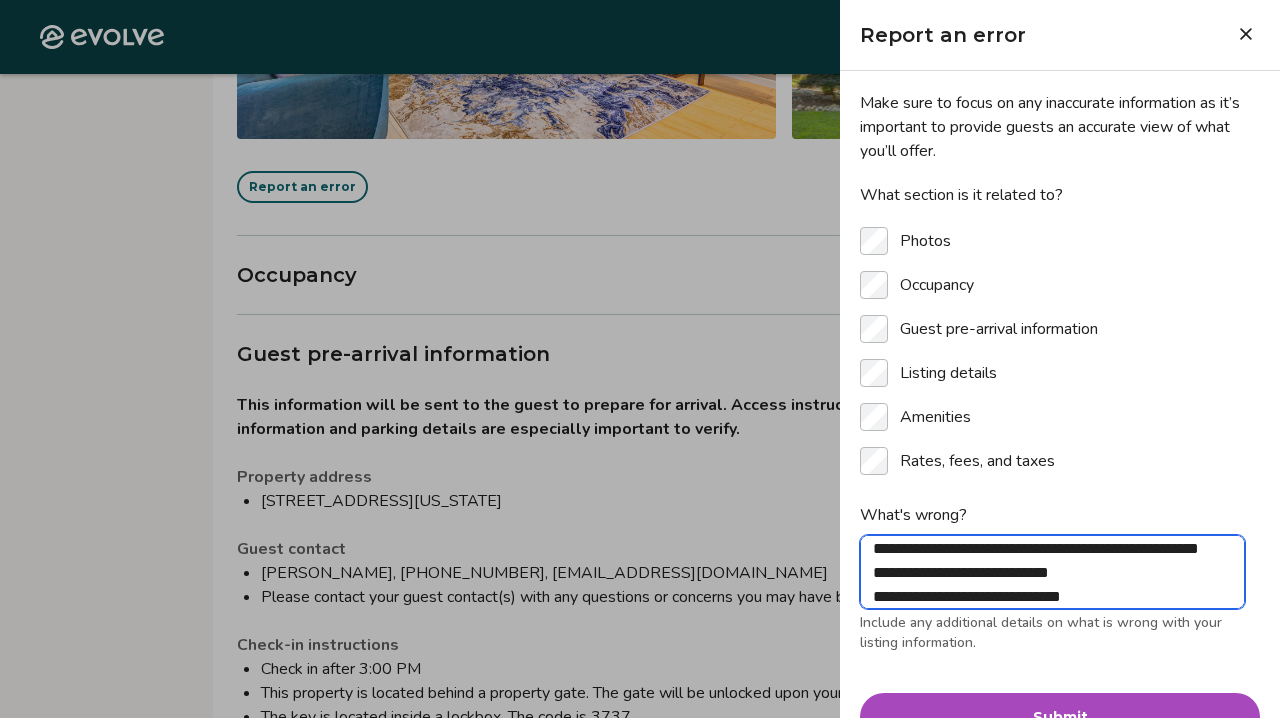 type on "**********" 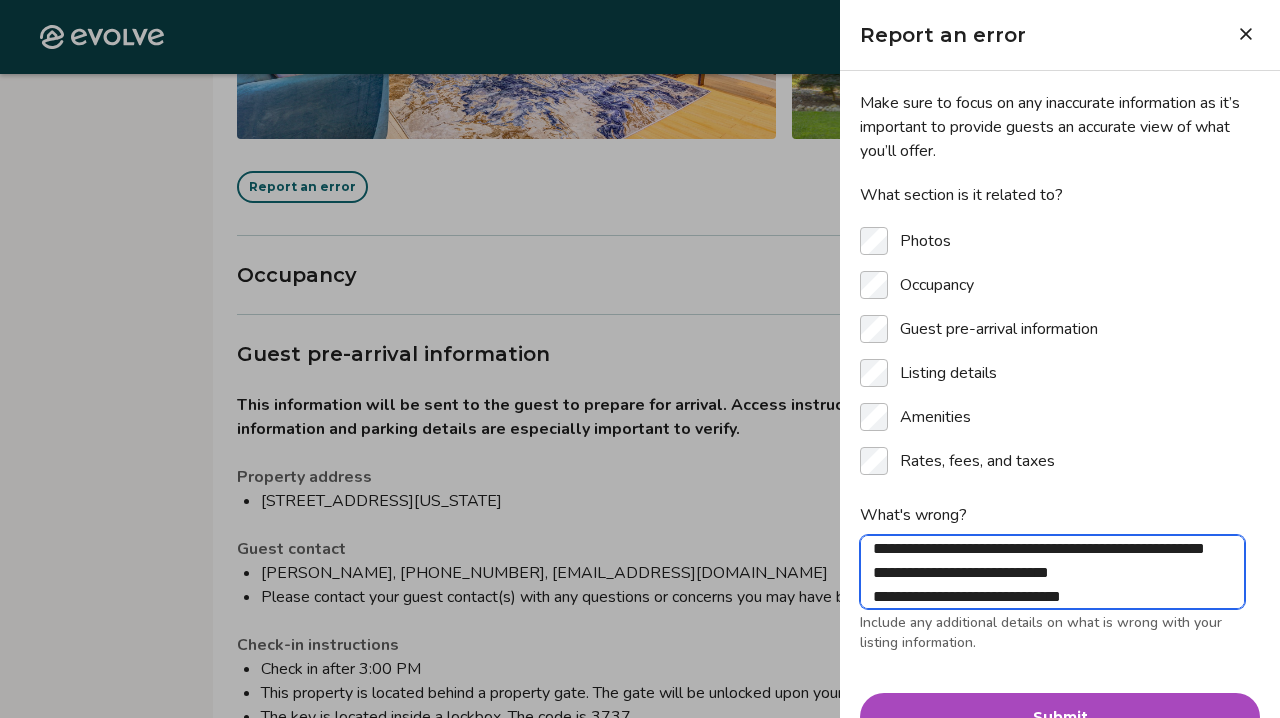 type on "*" 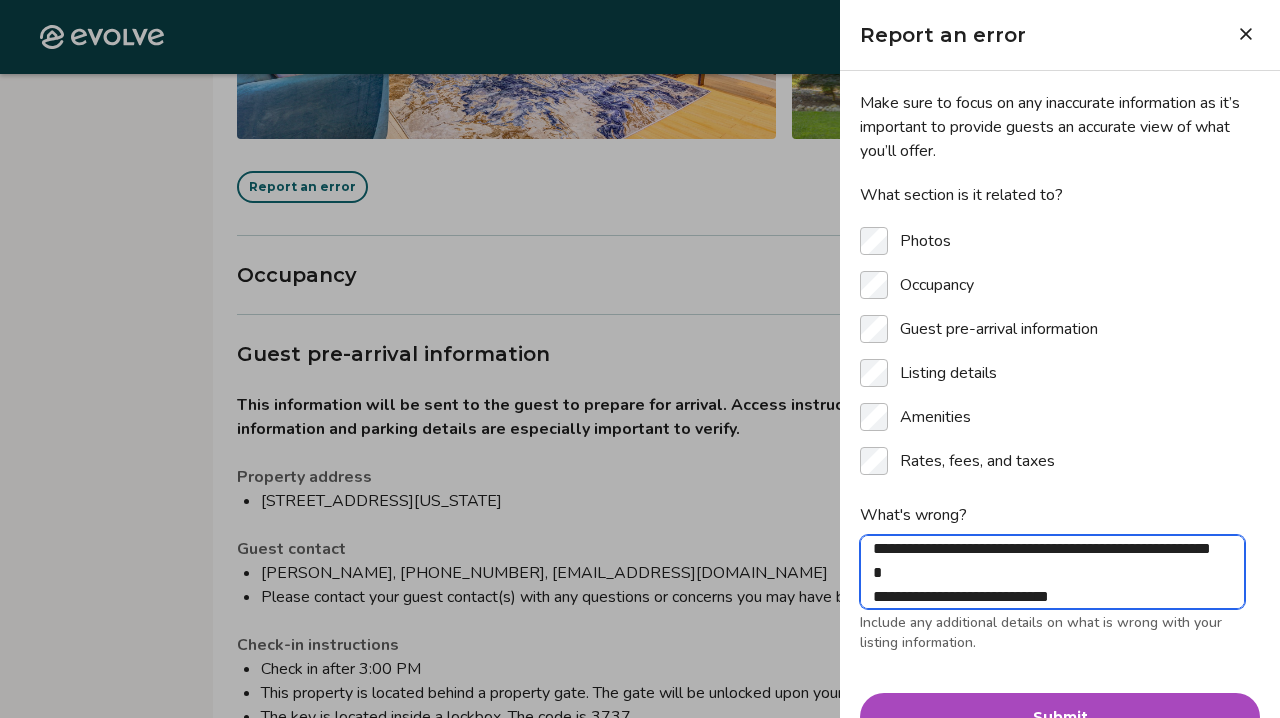 type on "**********" 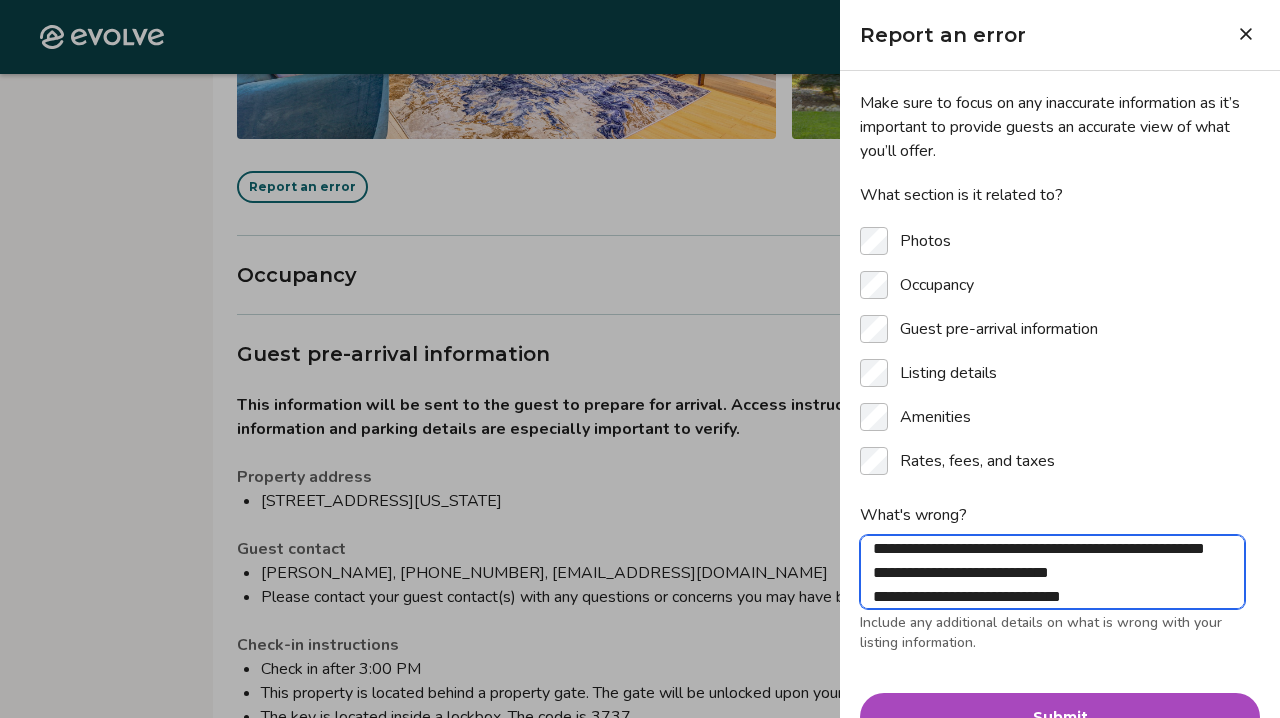 type on "**********" 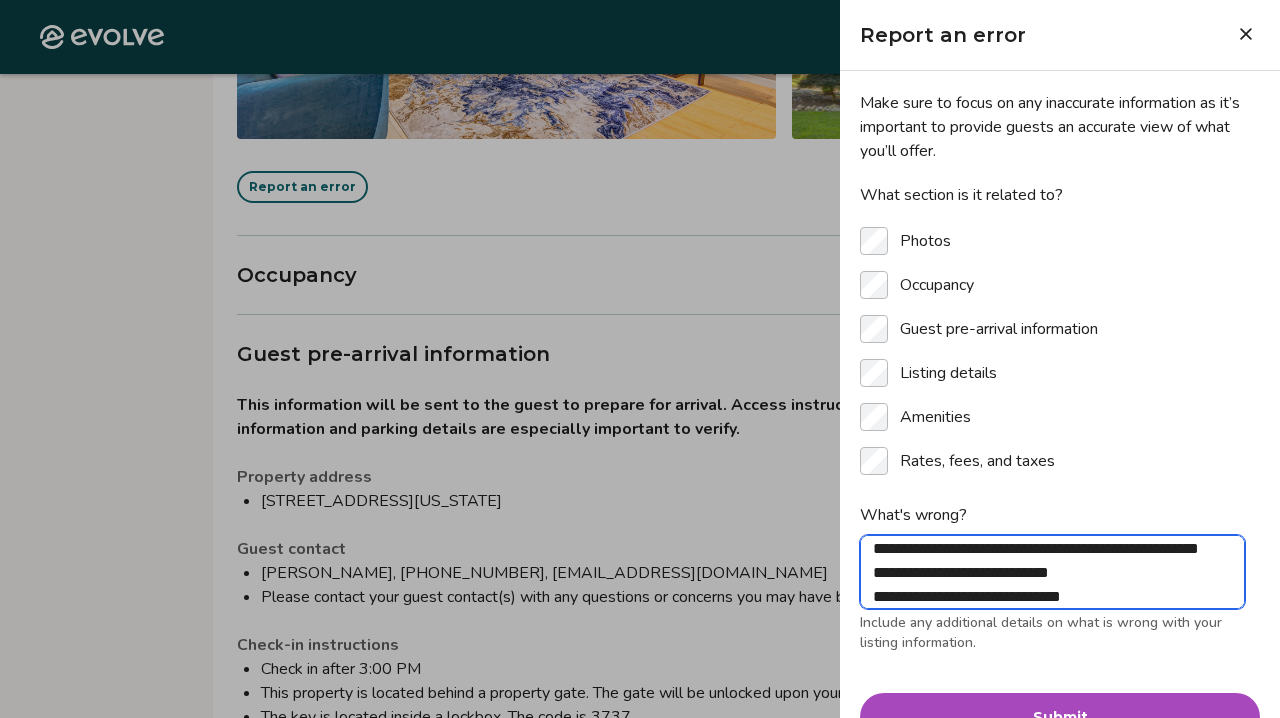 type on "**********" 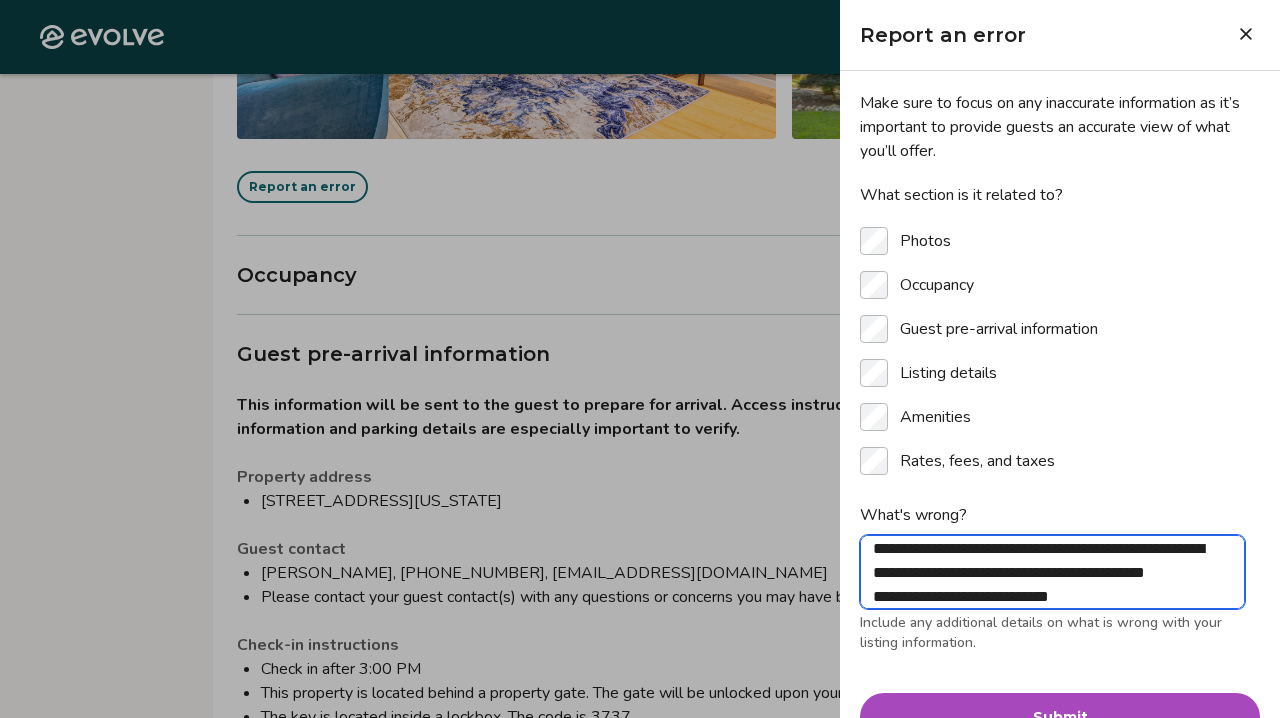 click on "**********" at bounding box center [1052, 572] 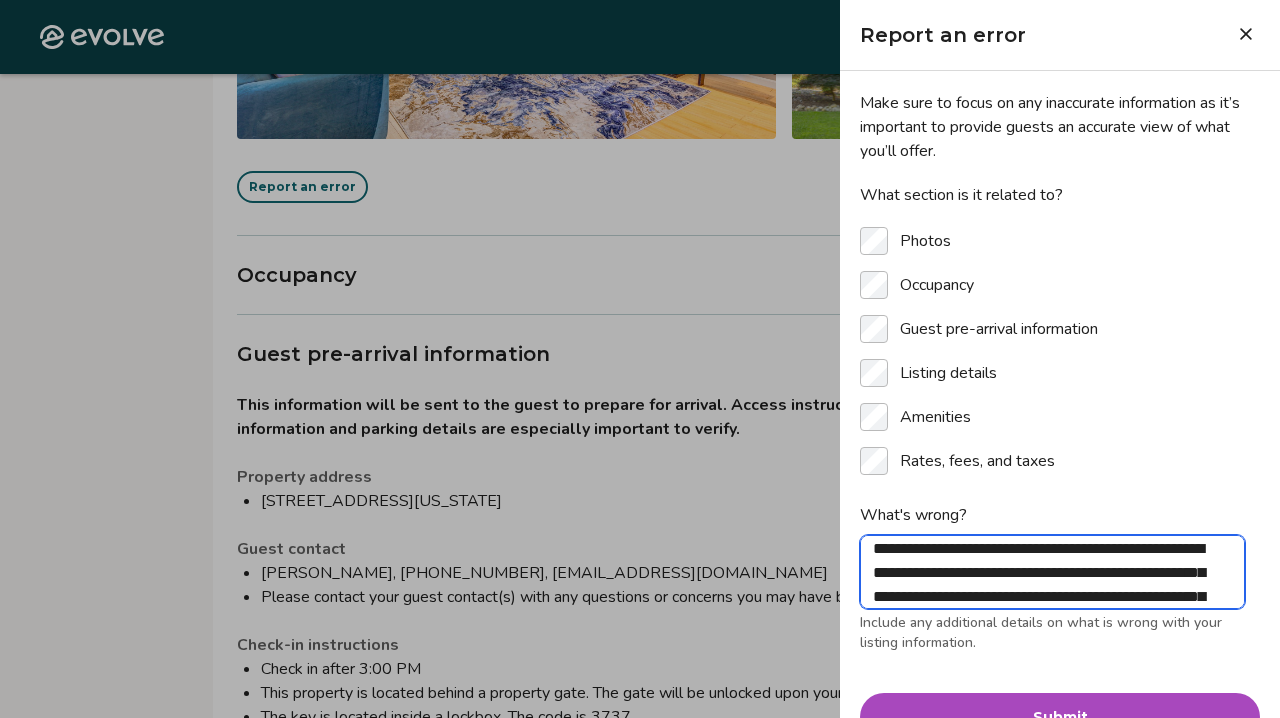 scroll, scrollTop: 199, scrollLeft: 0, axis: vertical 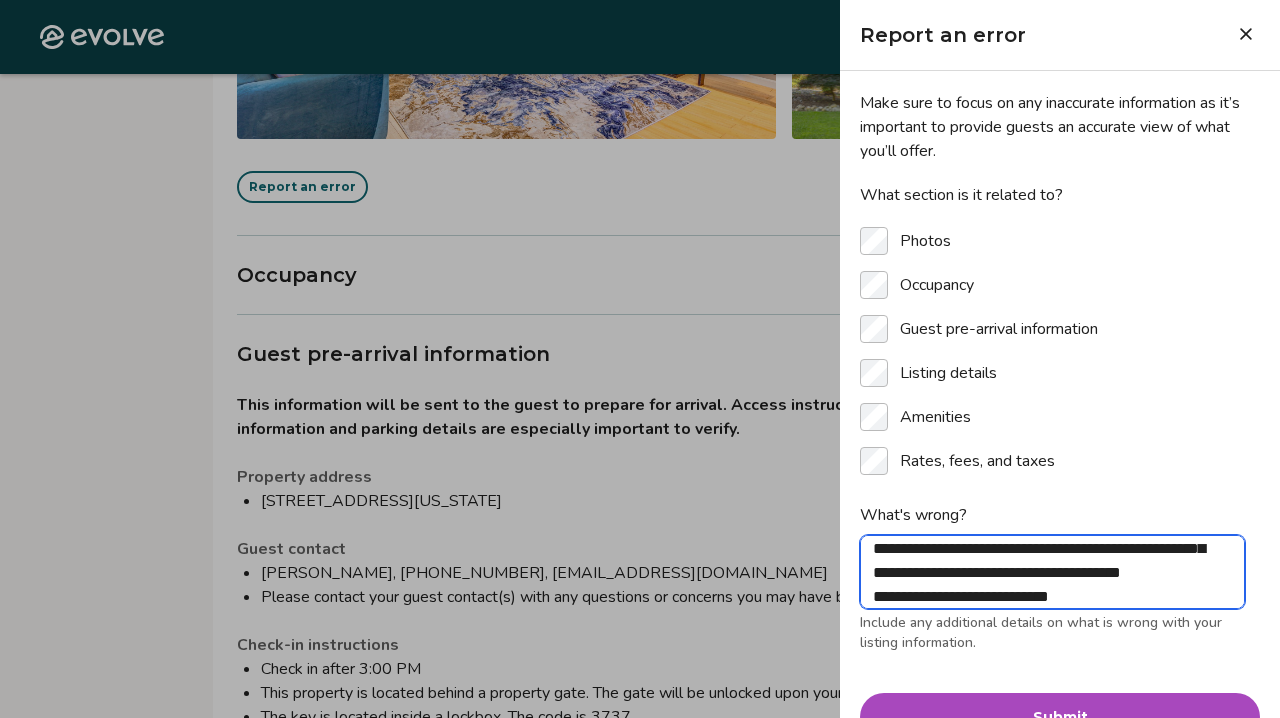 click on "**********" at bounding box center [1052, 572] 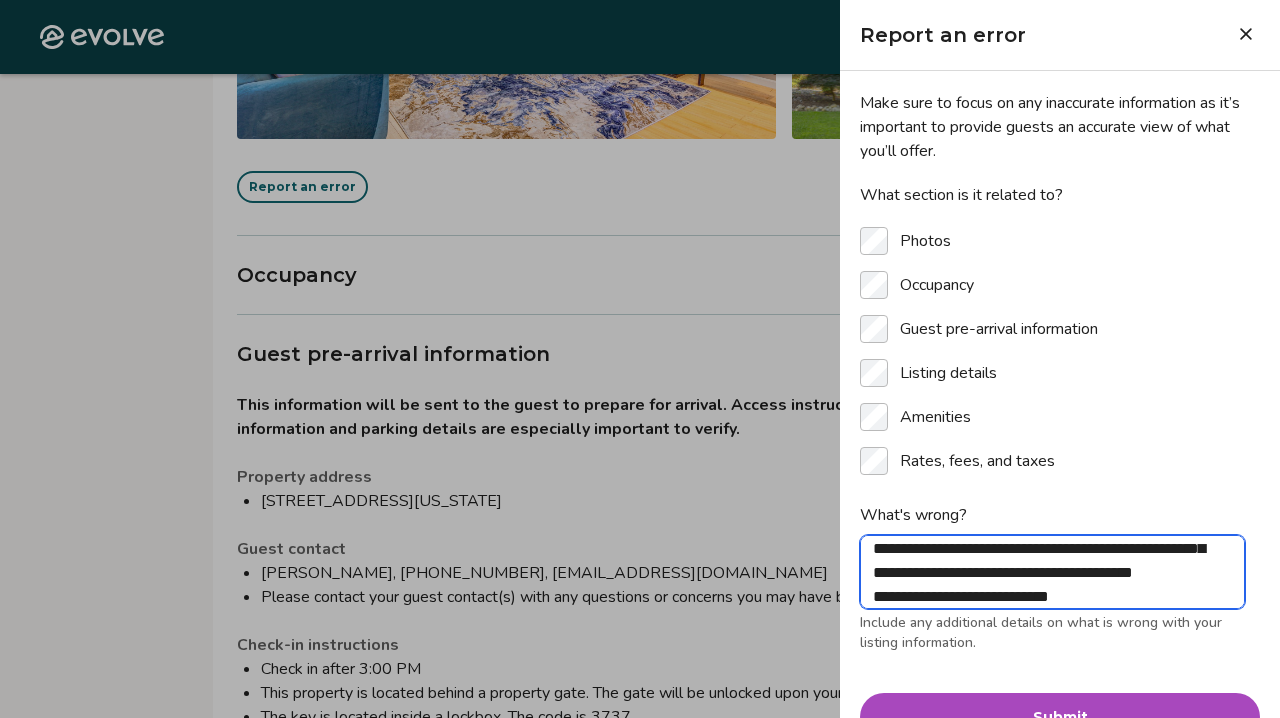 scroll, scrollTop: 247, scrollLeft: 0, axis: vertical 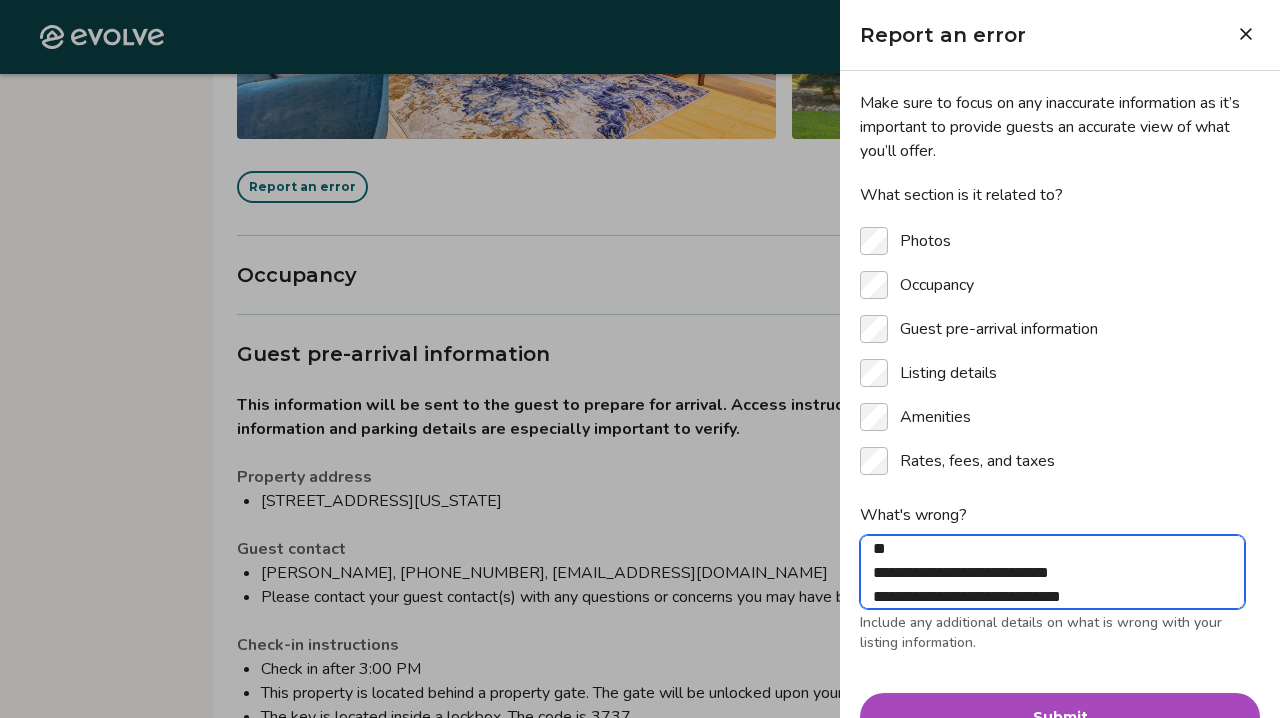 click on "**********" at bounding box center (1052, 572) 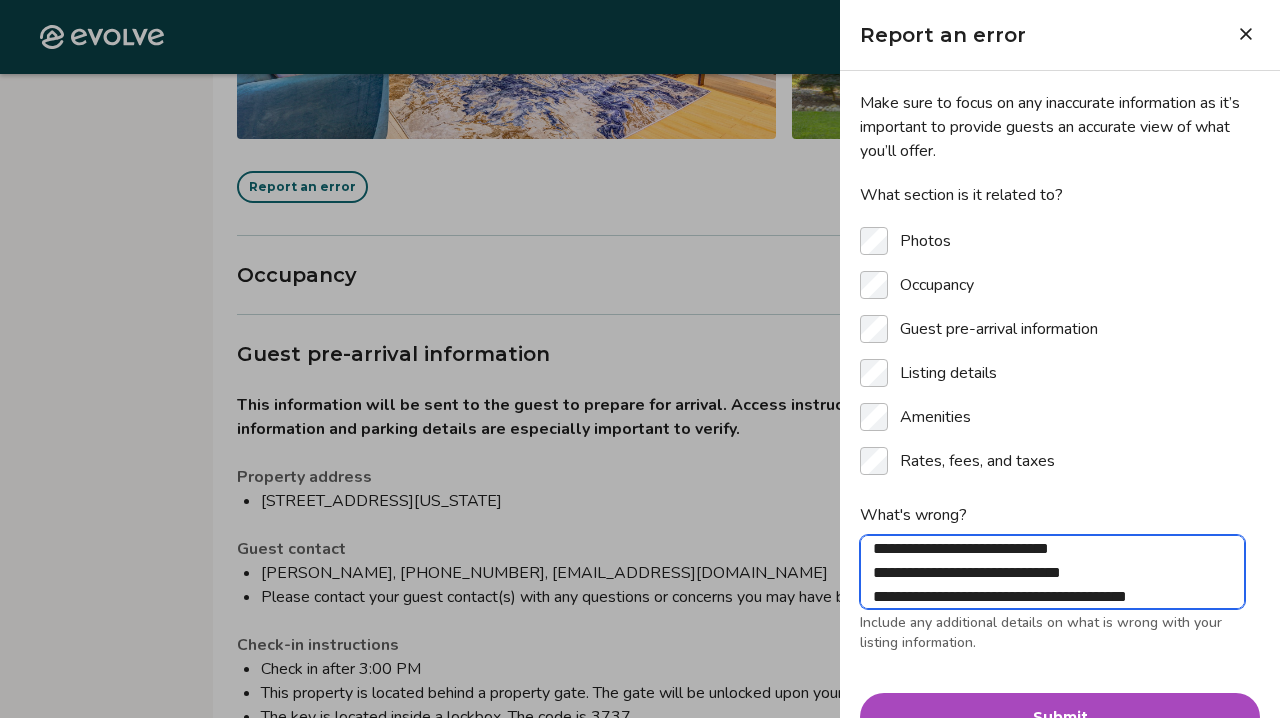 click on "**********" at bounding box center (1052, 572) 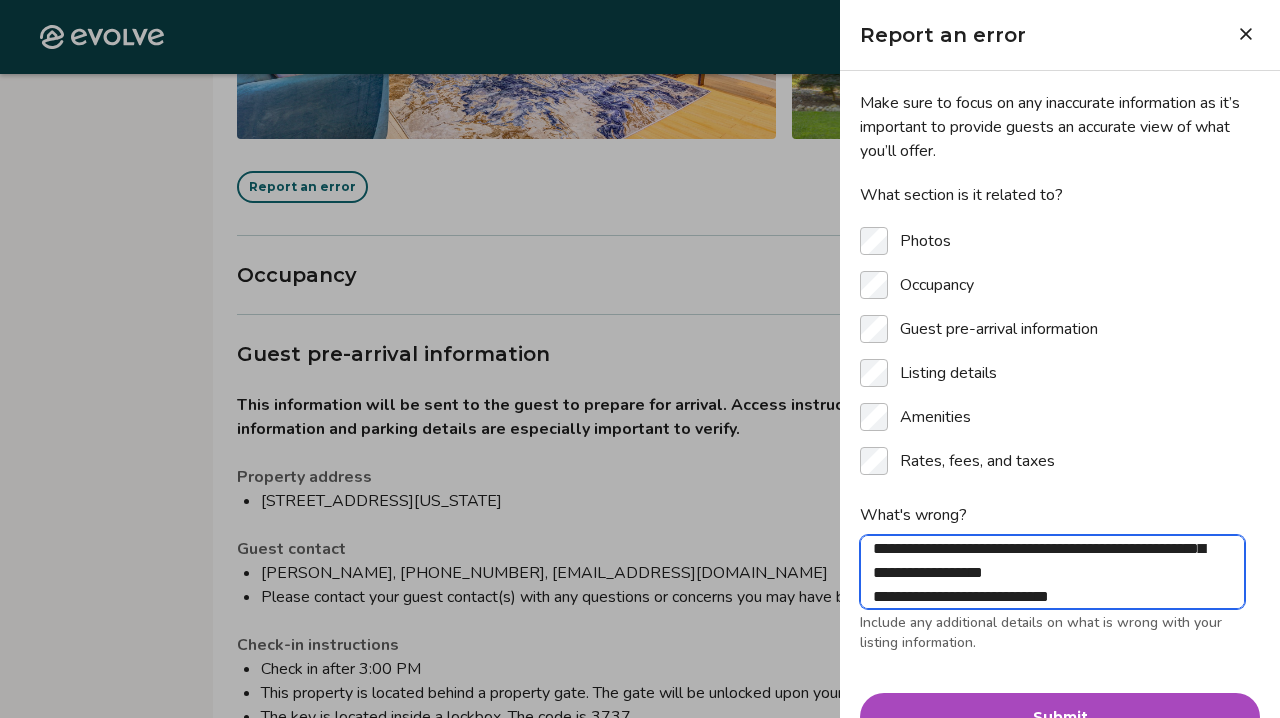 scroll, scrollTop: 295, scrollLeft: 0, axis: vertical 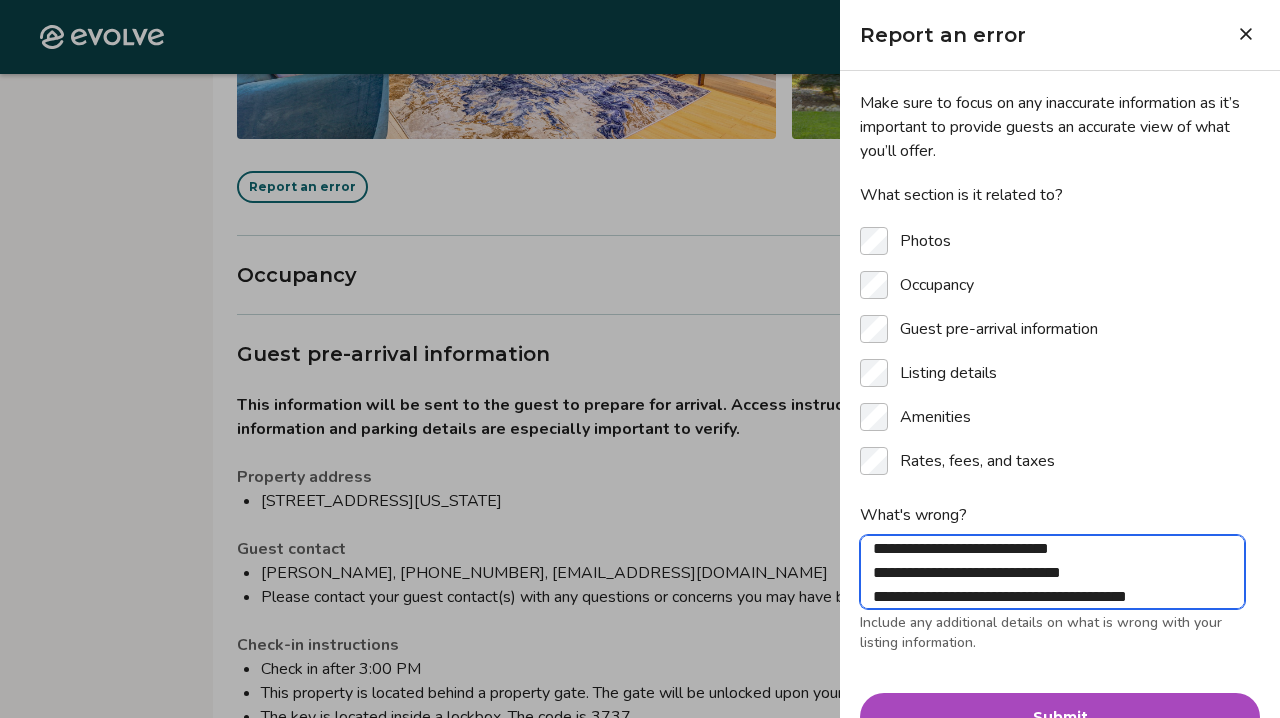 click on "**********" at bounding box center (1052, 572) 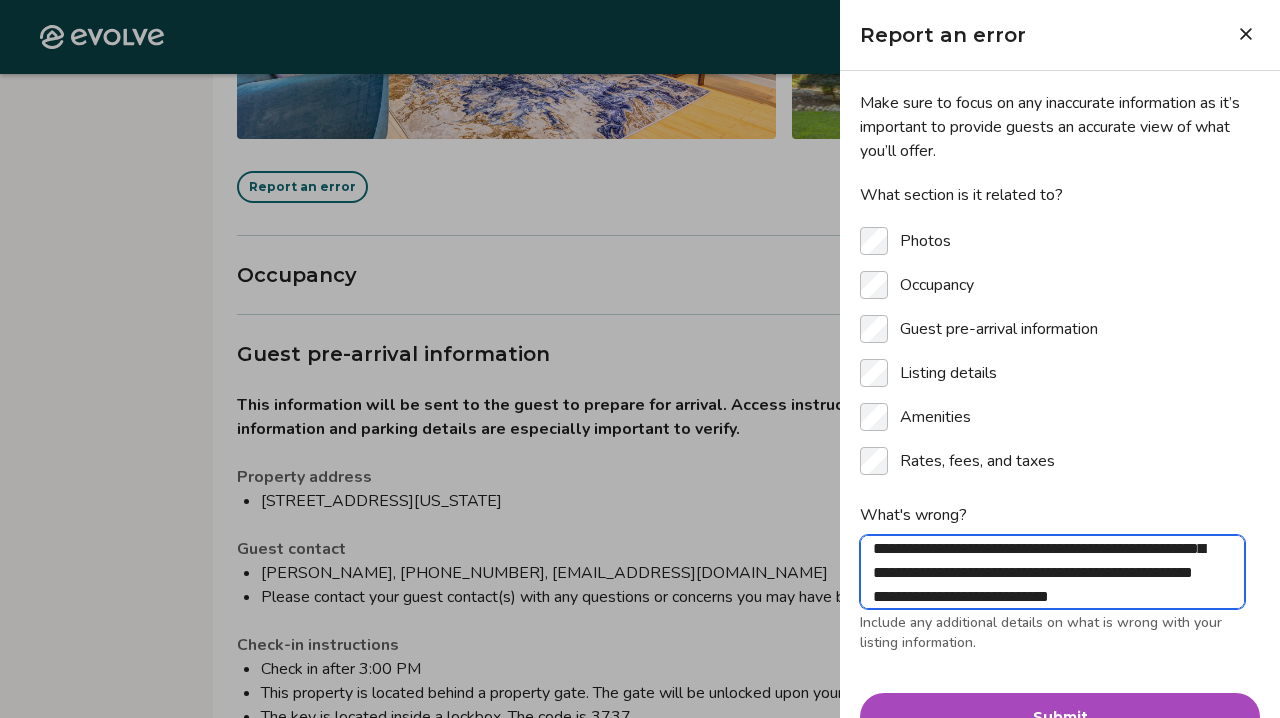 scroll, scrollTop: 199, scrollLeft: 0, axis: vertical 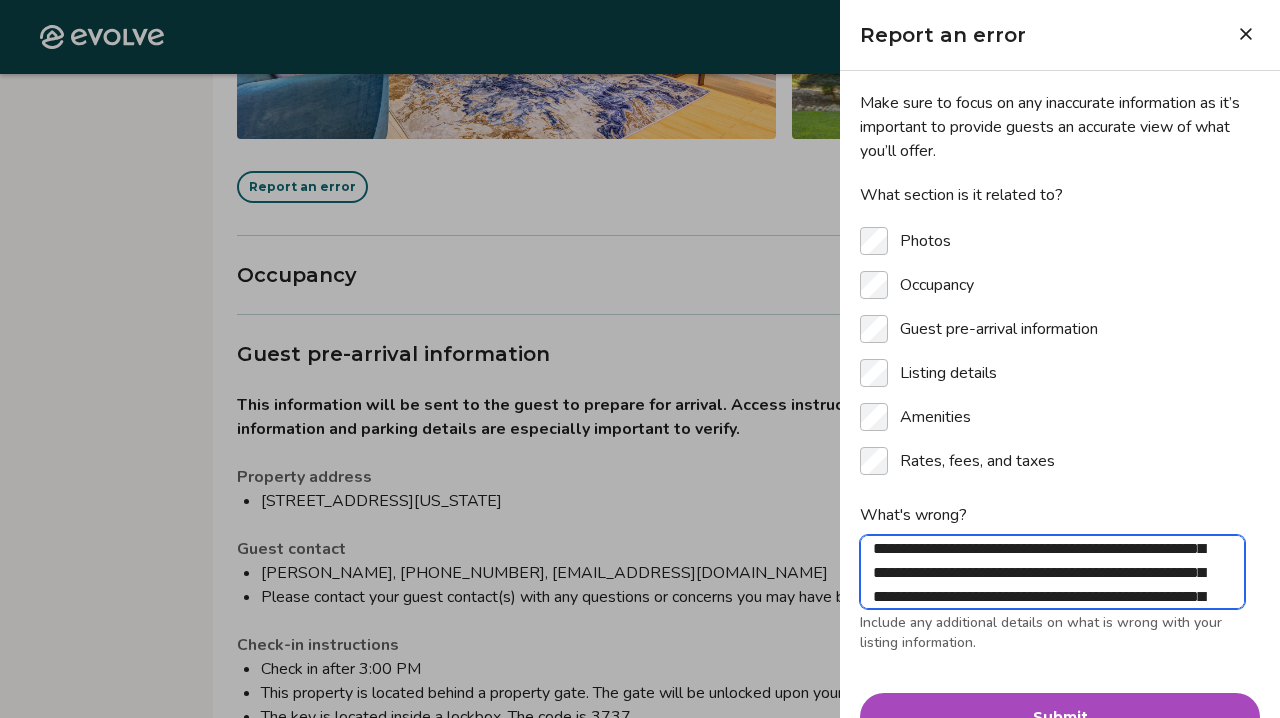 click on "**********" at bounding box center (1052, 572) 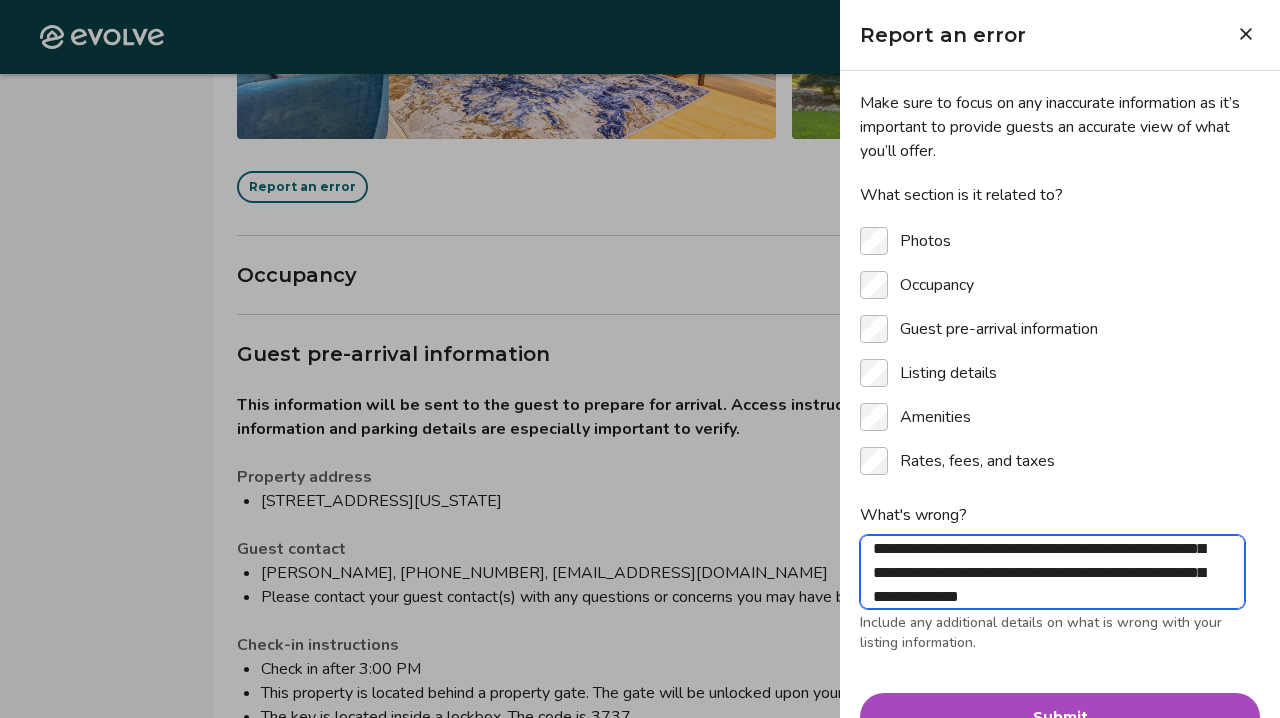 click on "**********" at bounding box center (1052, 572) 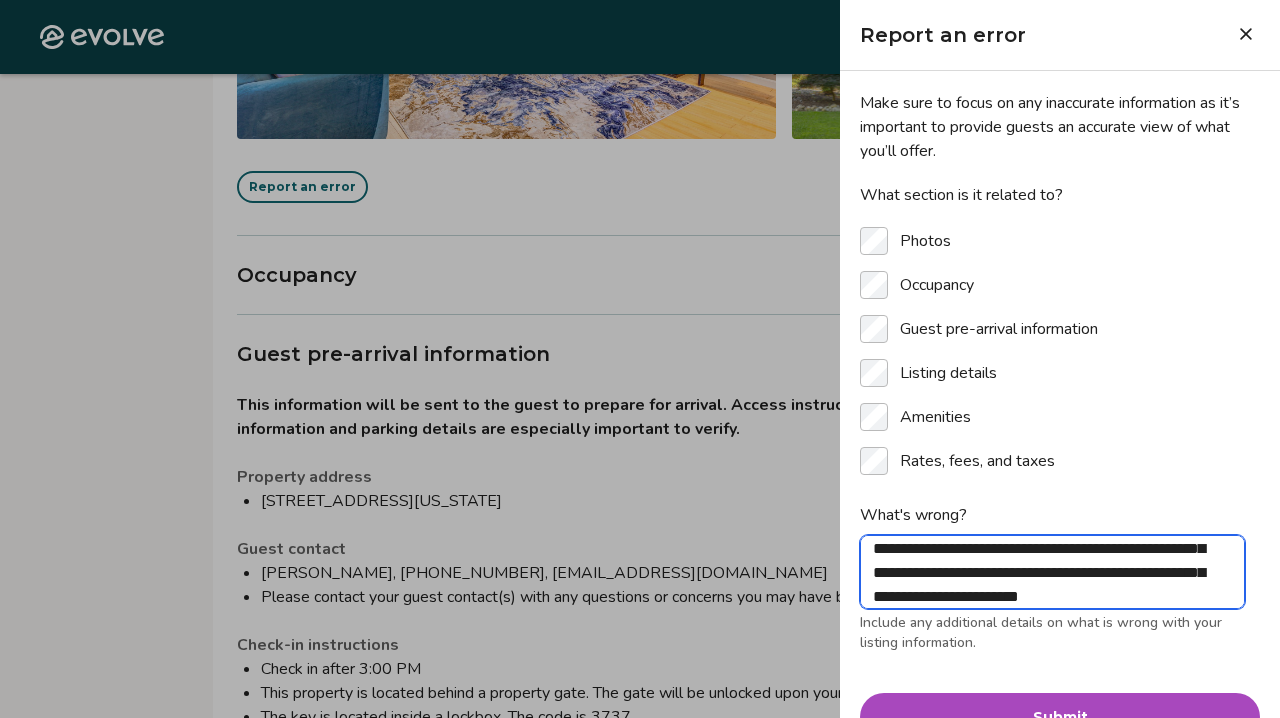 click on "**********" at bounding box center (1052, 572) 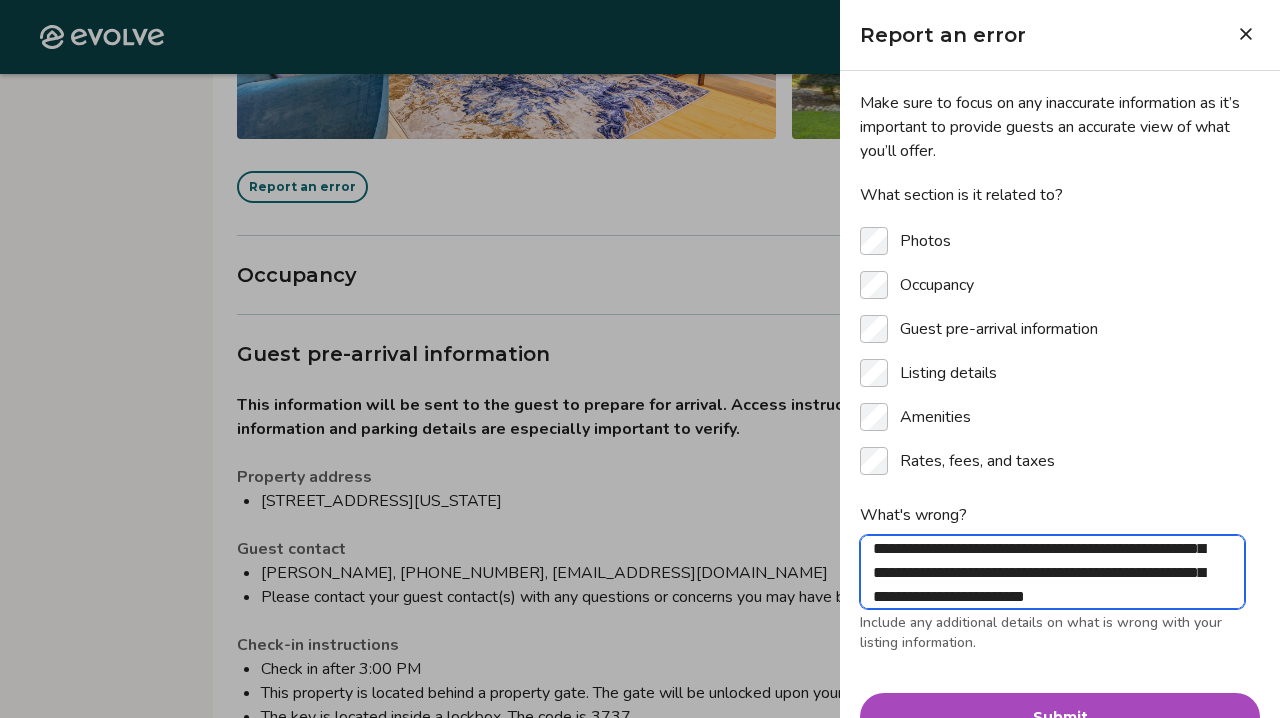 click on "**********" at bounding box center [1052, 572] 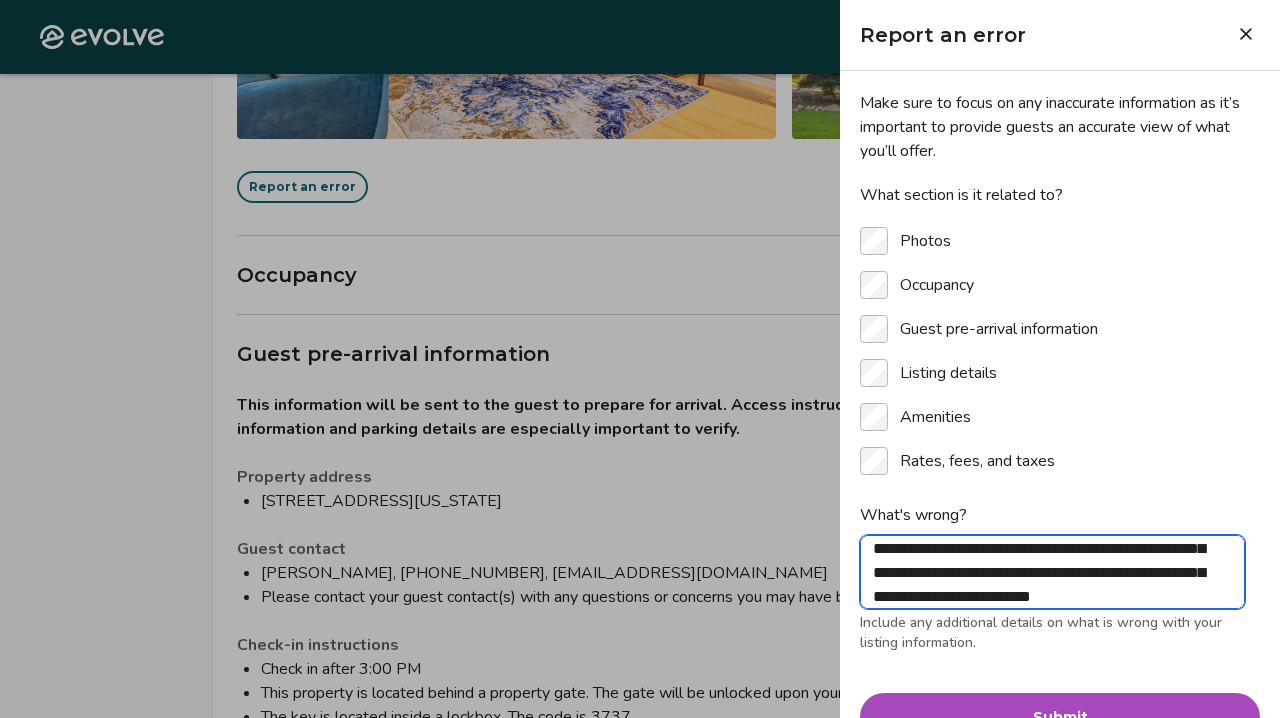 click on "**********" at bounding box center [1052, 572] 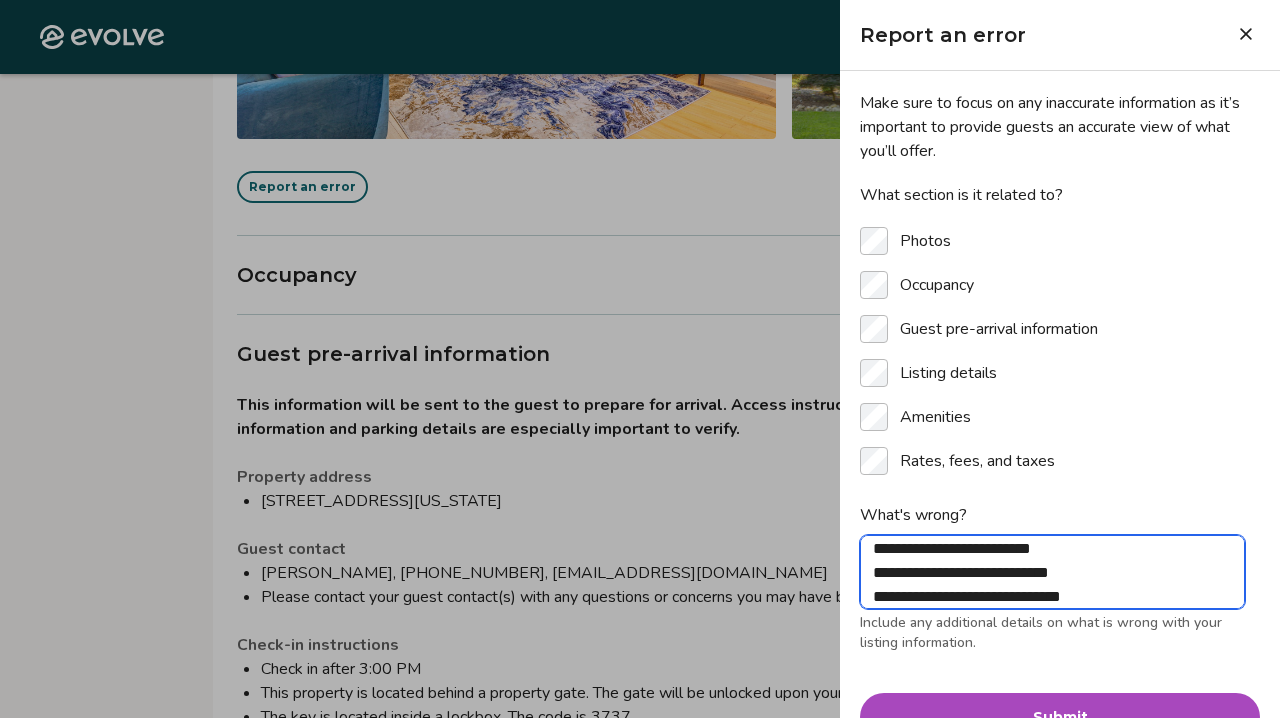 click on "**********" at bounding box center [1052, 572] 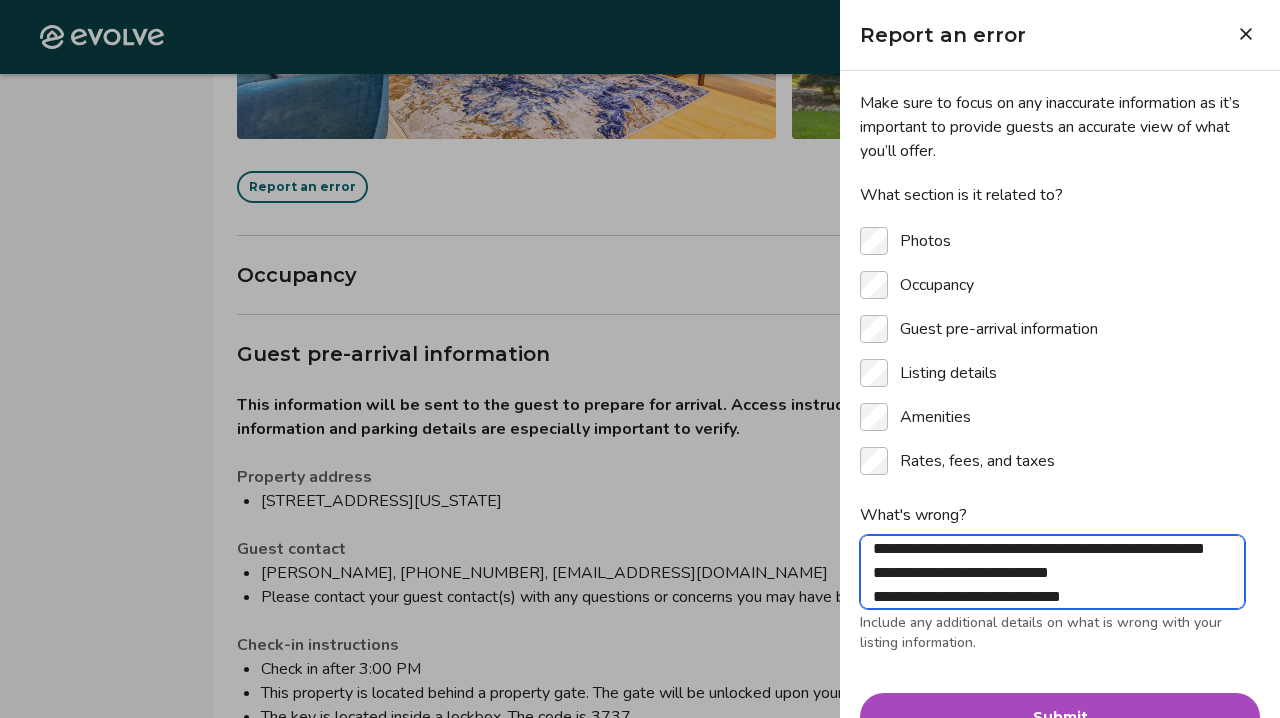 scroll, scrollTop: 343, scrollLeft: 0, axis: vertical 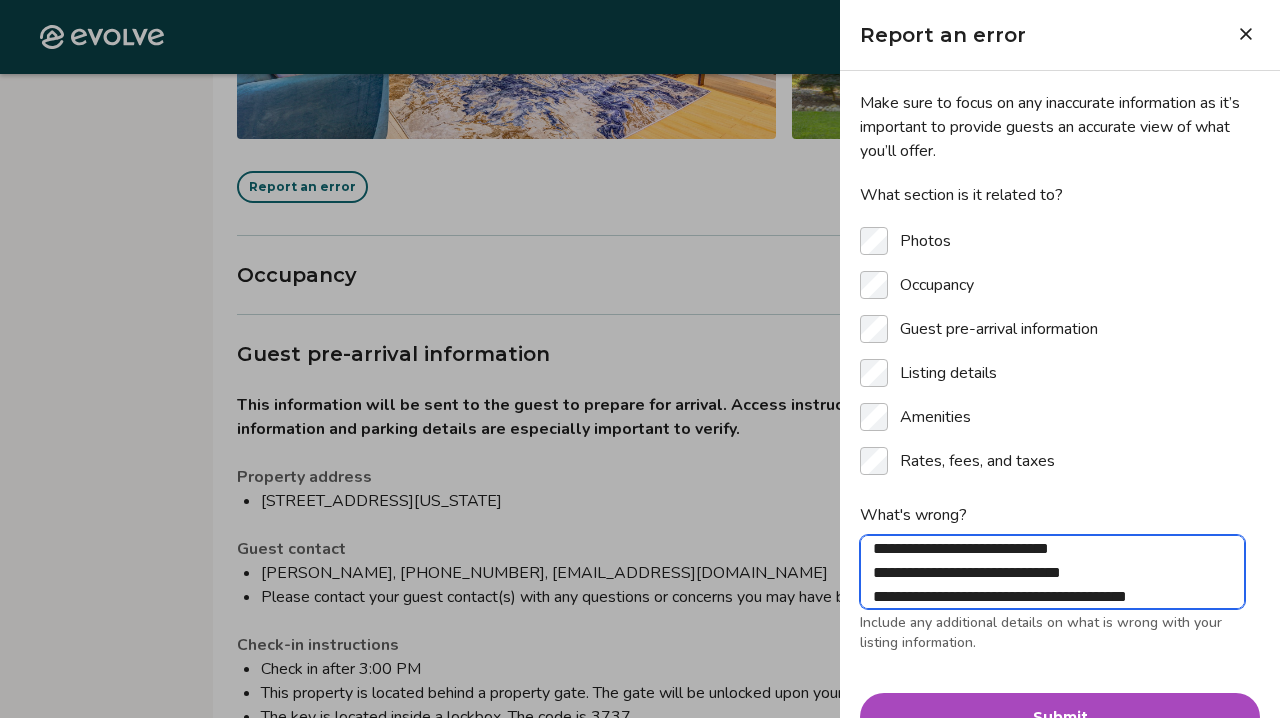click on "**********" at bounding box center [1052, 572] 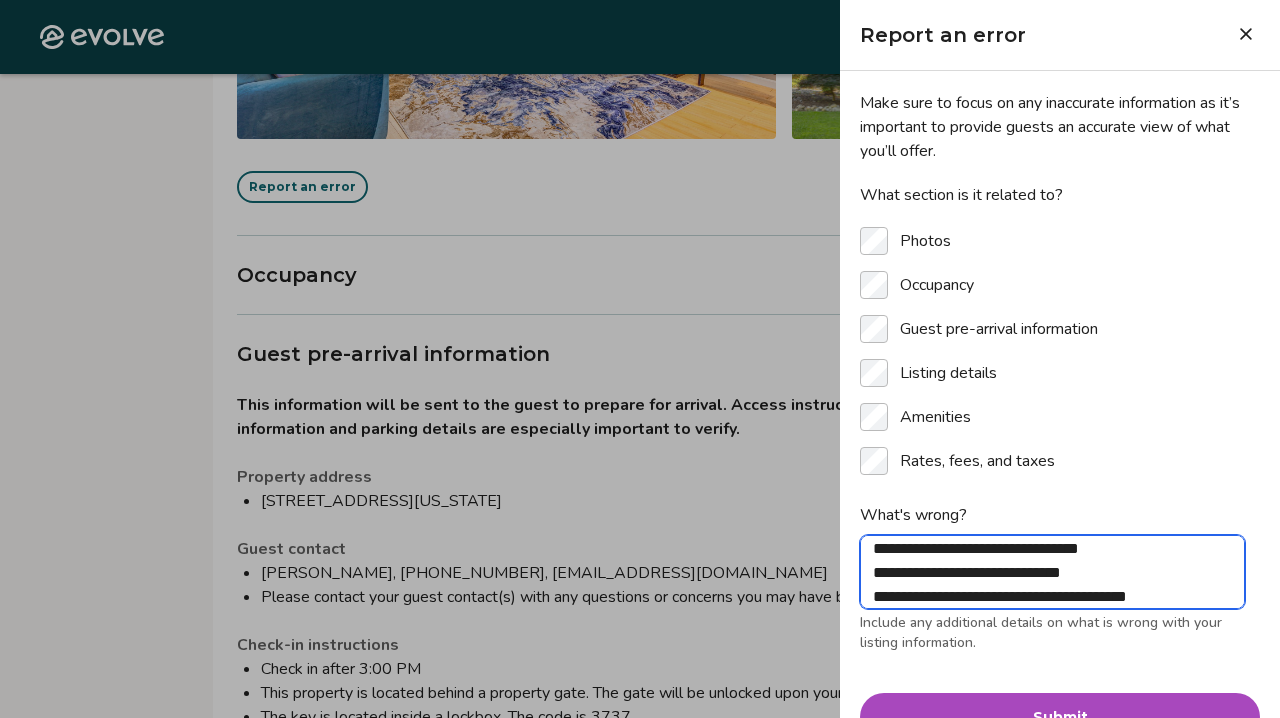 click on "**********" at bounding box center (1052, 572) 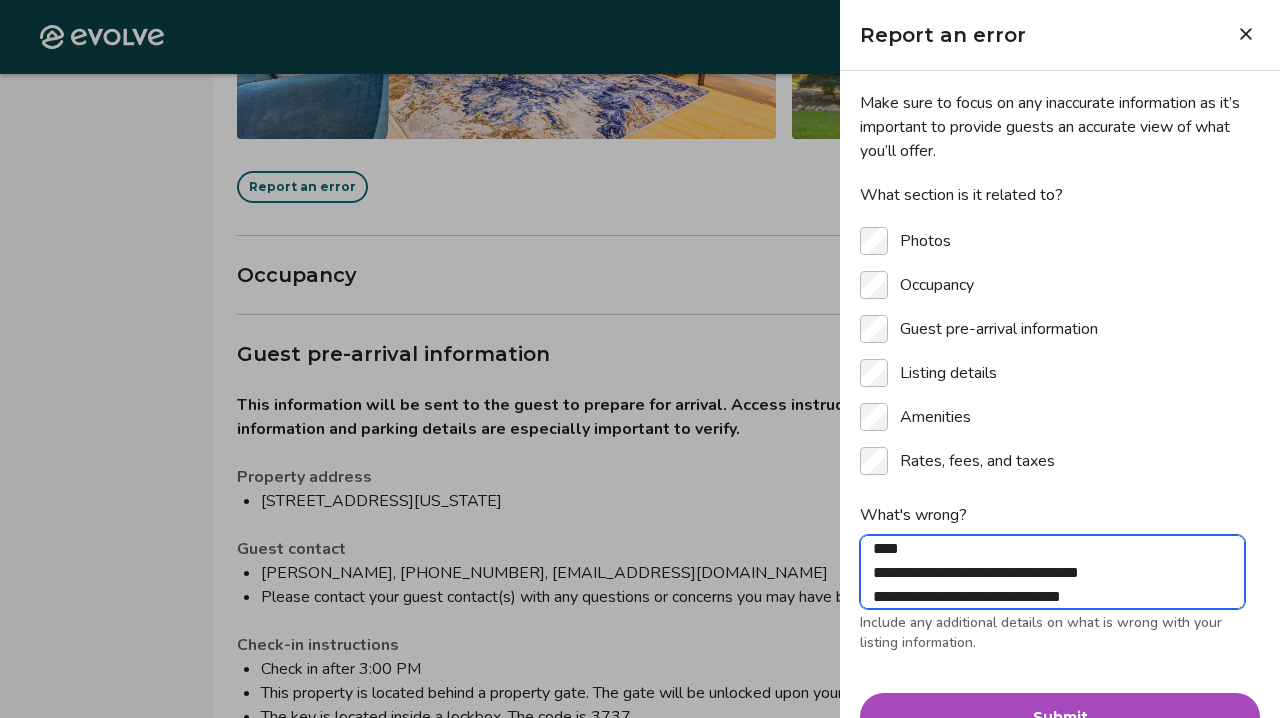 scroll, scrollTop: 439, scrollLeft: 0, axis: vertical 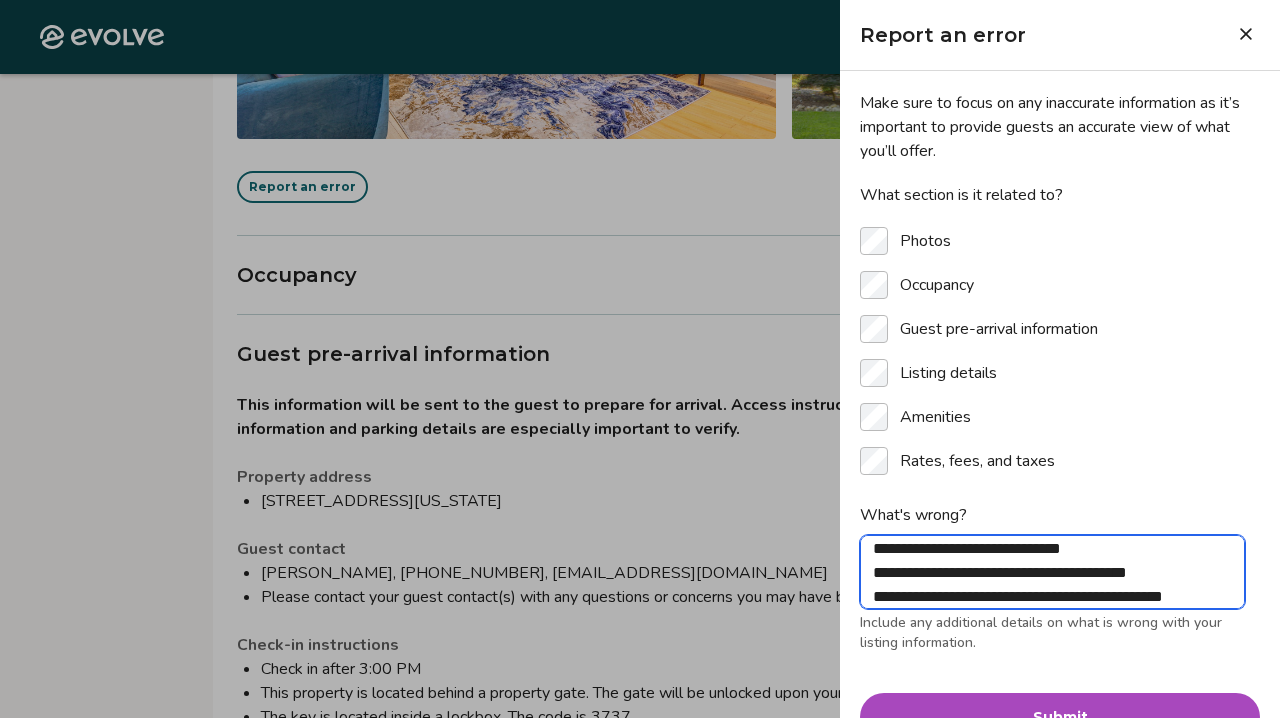 click on "What's wrong?" at bounding box center (1052, 572) 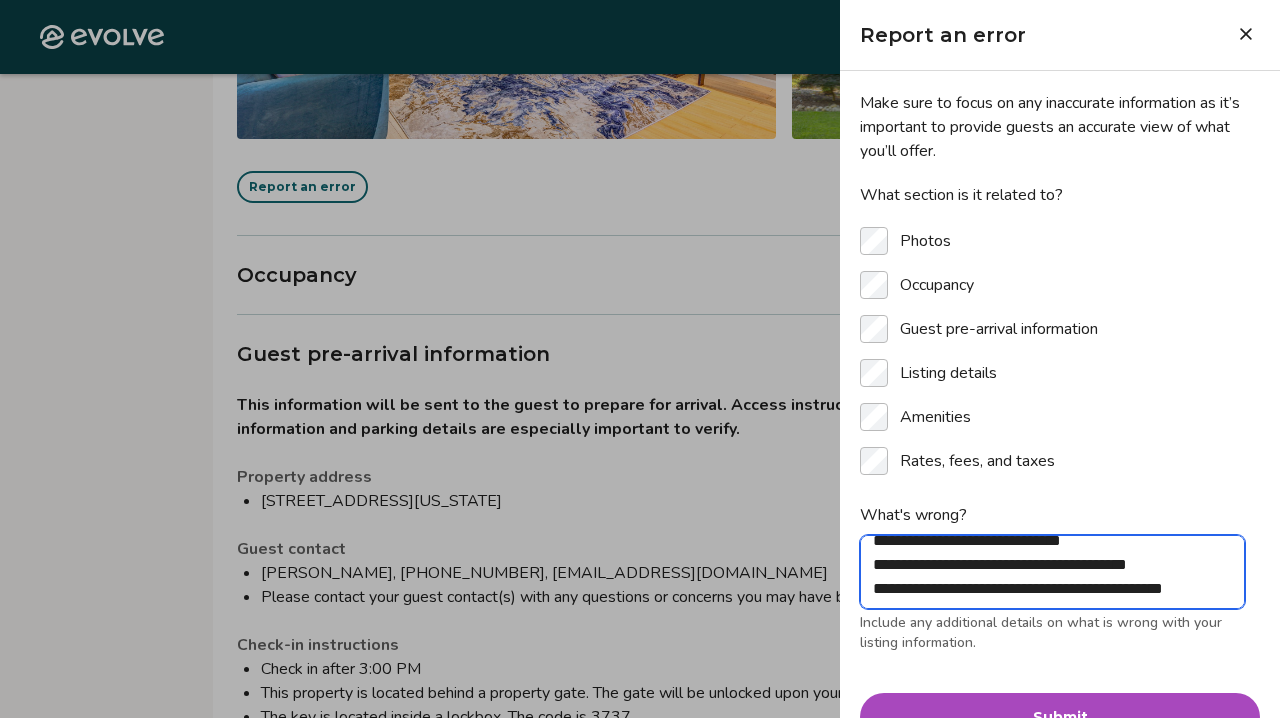 scroll, scrollTop: 447, scrollLeft: 0, axis: vertical 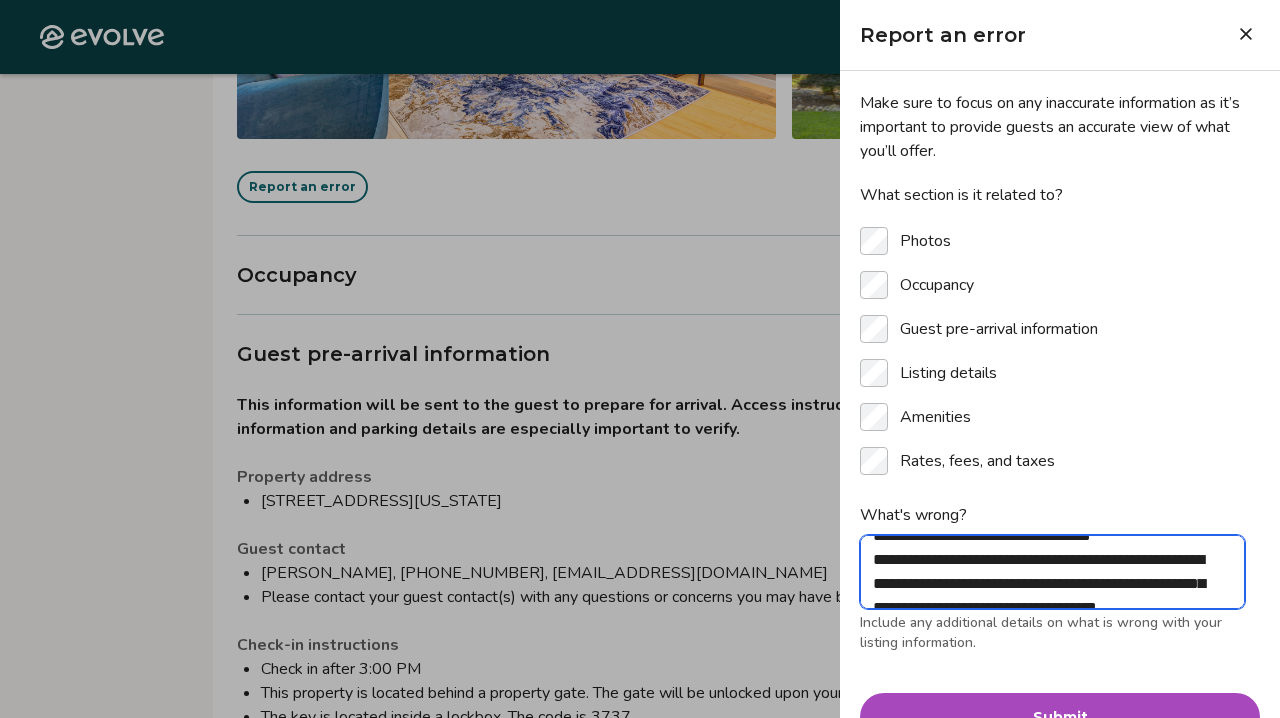 click on "What's wrong?" at bounding box center [1052, 572] 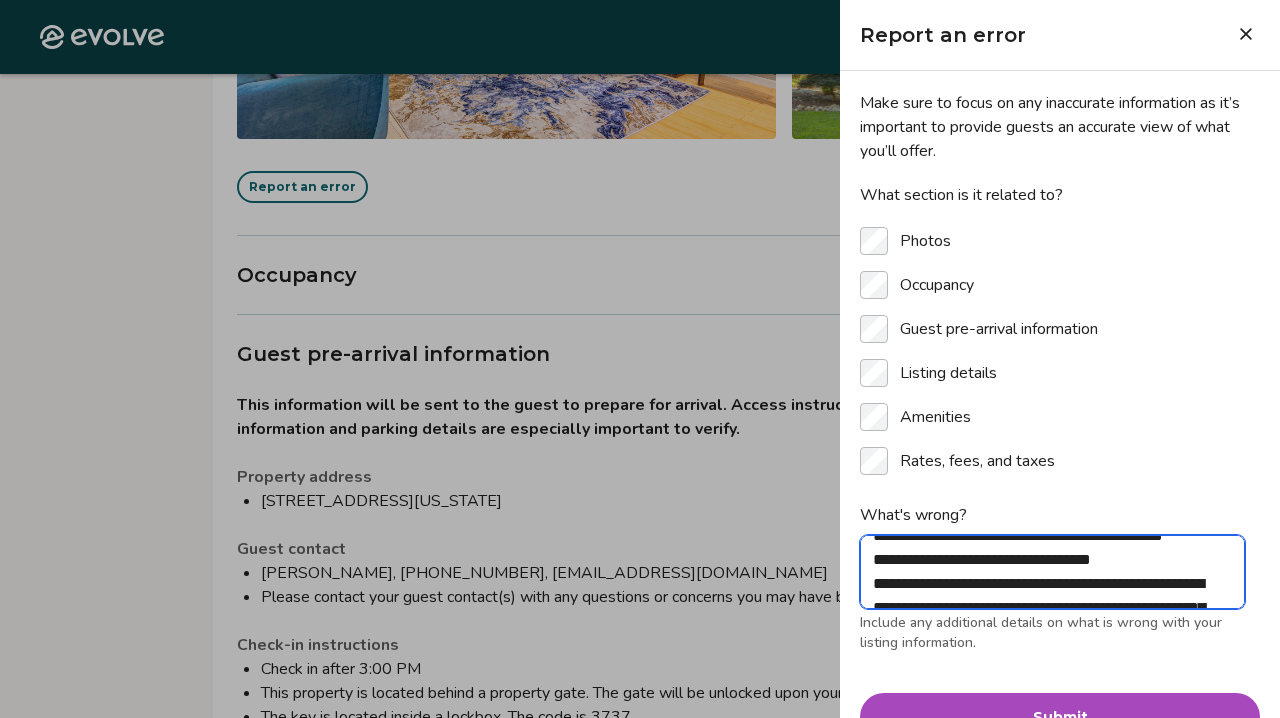 scroll, scrollTop: 535, scrollLeft: 0, axis: vertical 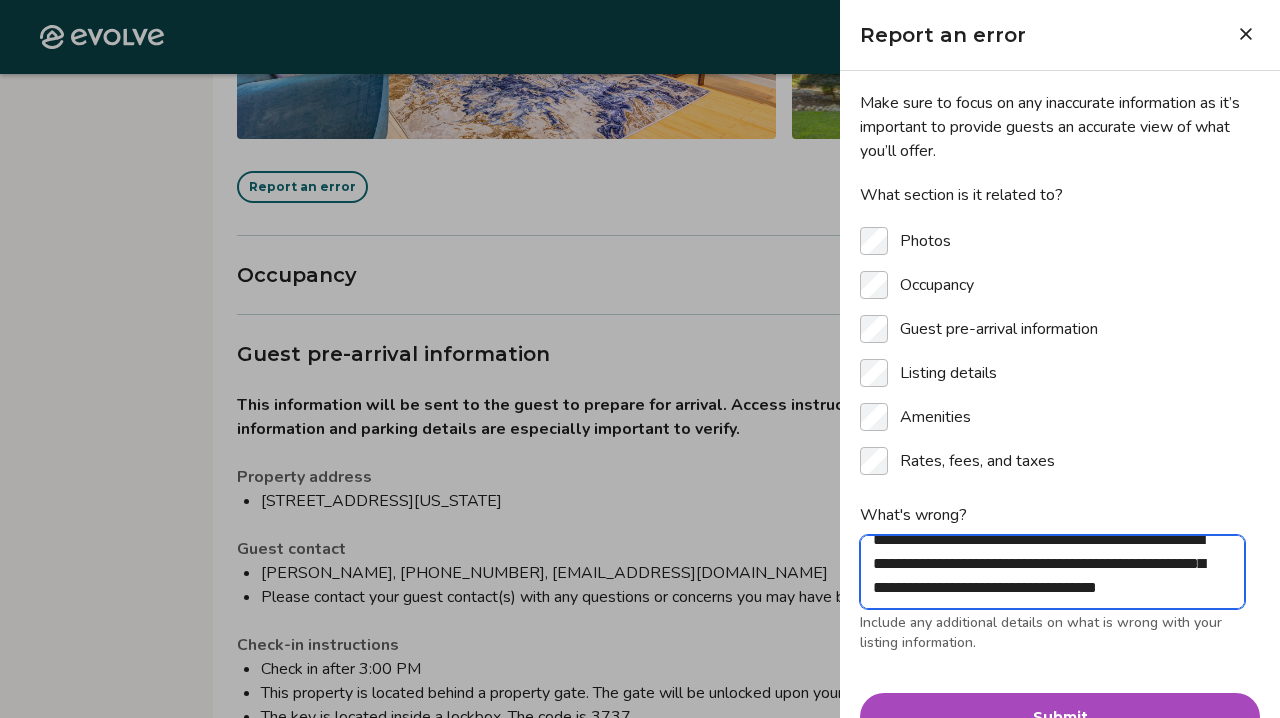 click on "What's wrong?" at bounding box center [1052, 572] 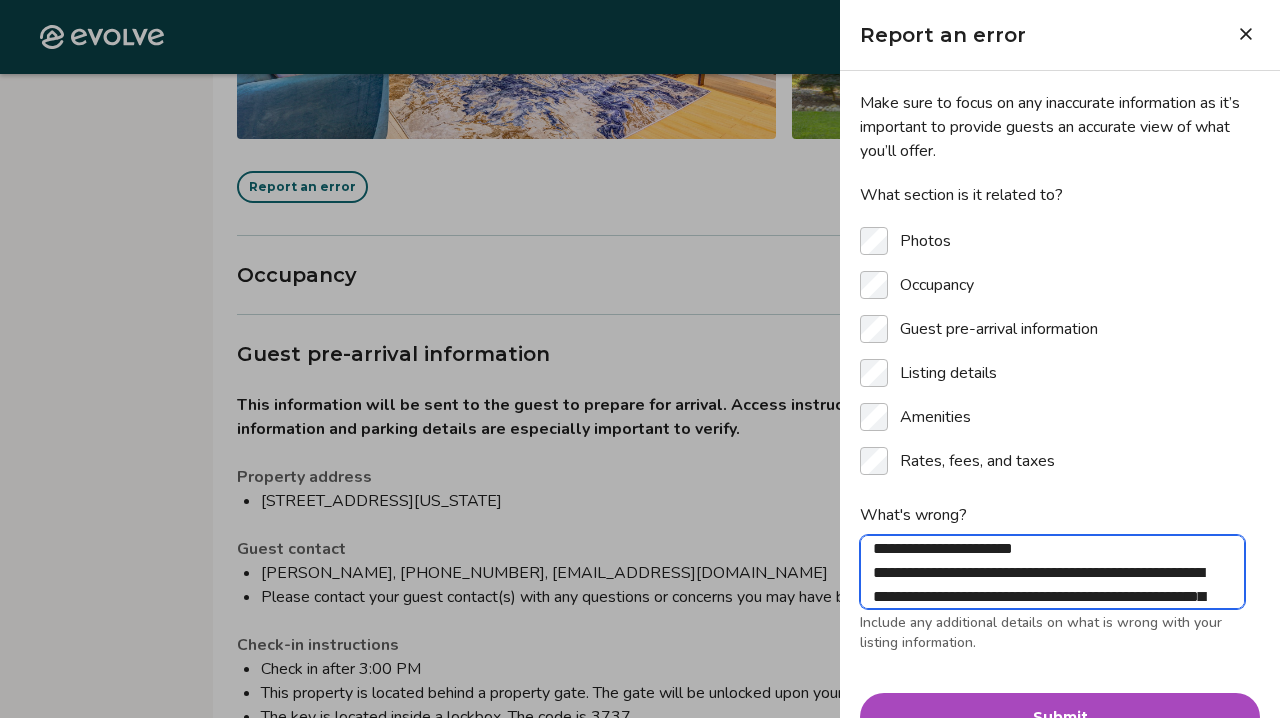 scroll, scrollTop: 655, scrollLeft: 0, axis: vertical 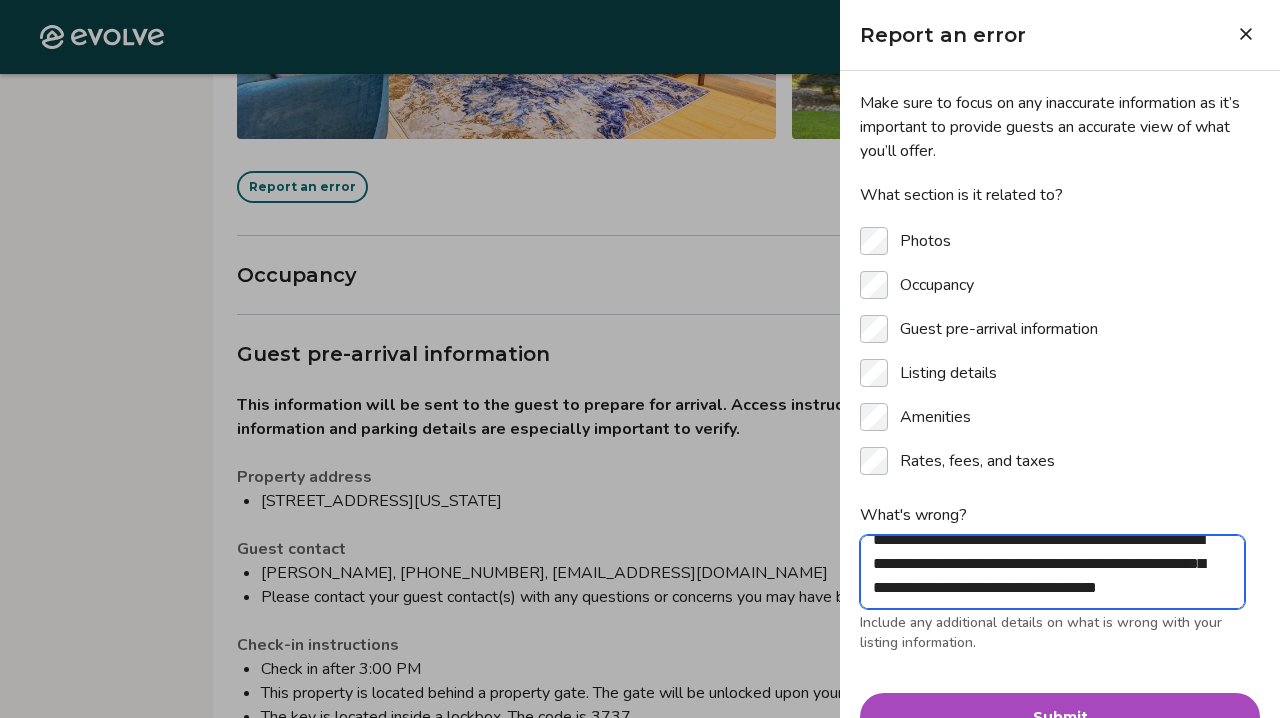 click on "What's wrong?" at bounding box center (1052, 572) 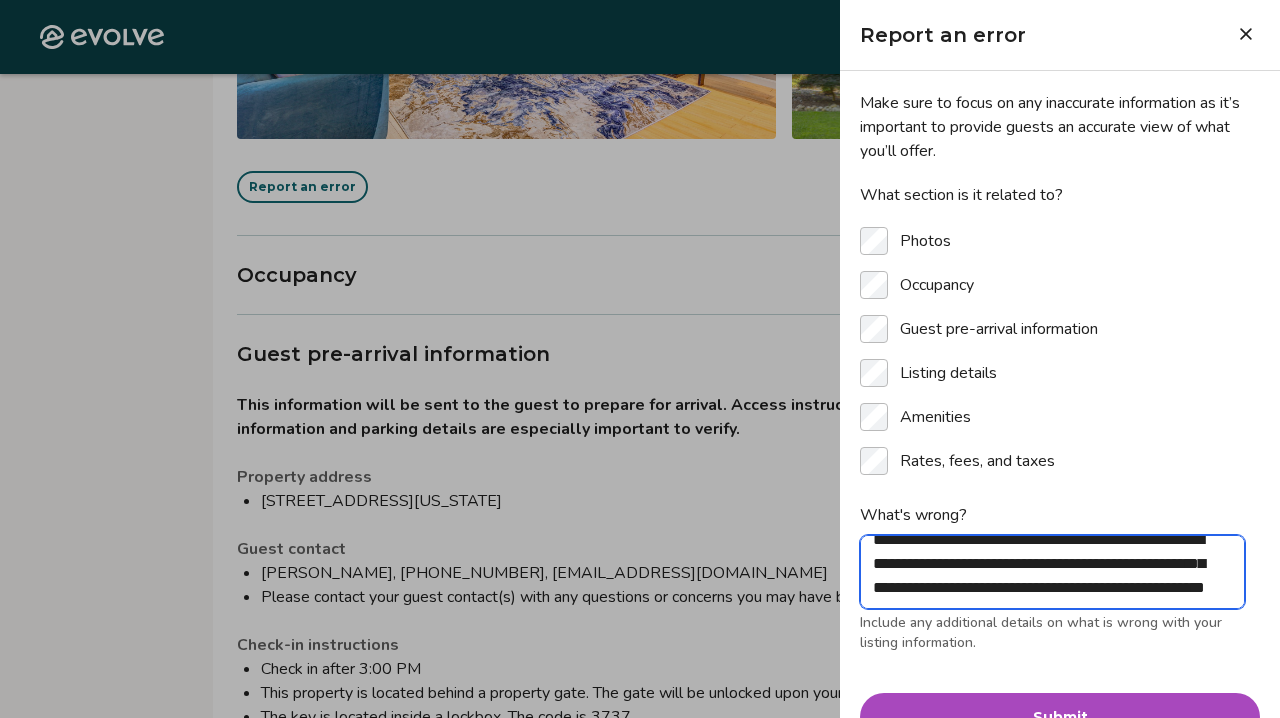 scroll, scrollTop: 823, scrollLeft: 0, axis: vertical 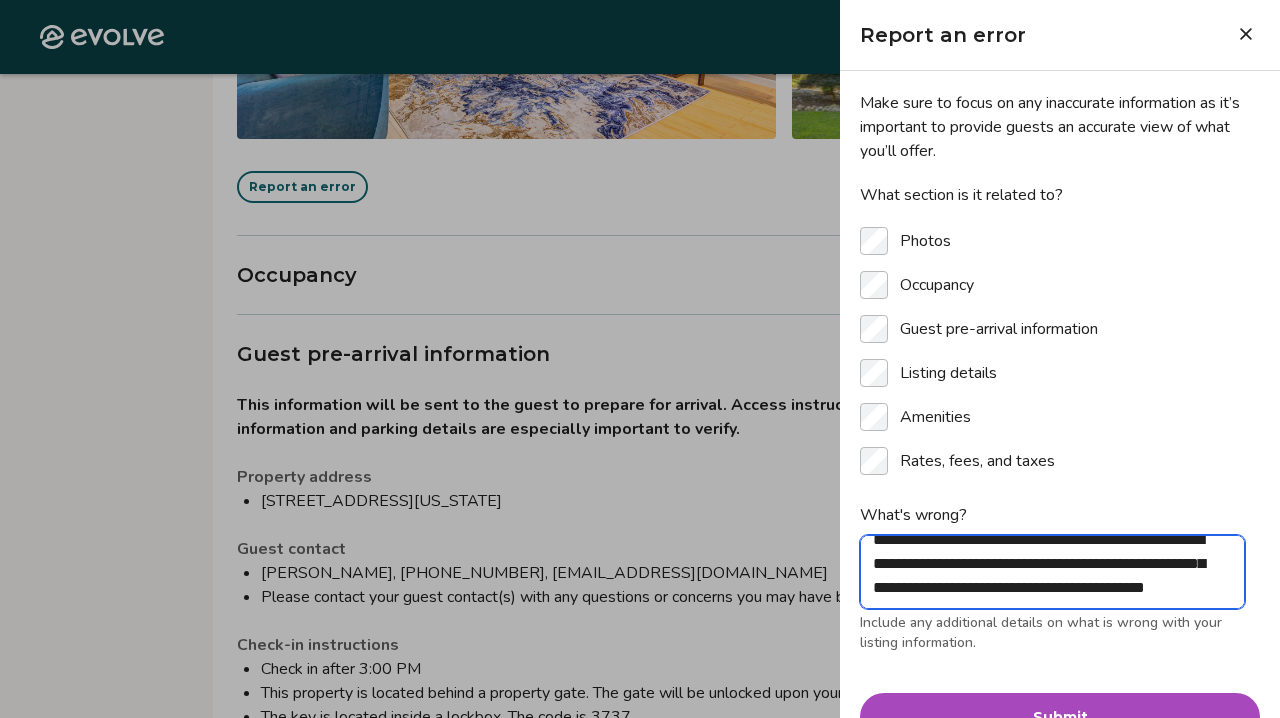 click on "What's wrong?" at bounding box center [1052, 572] 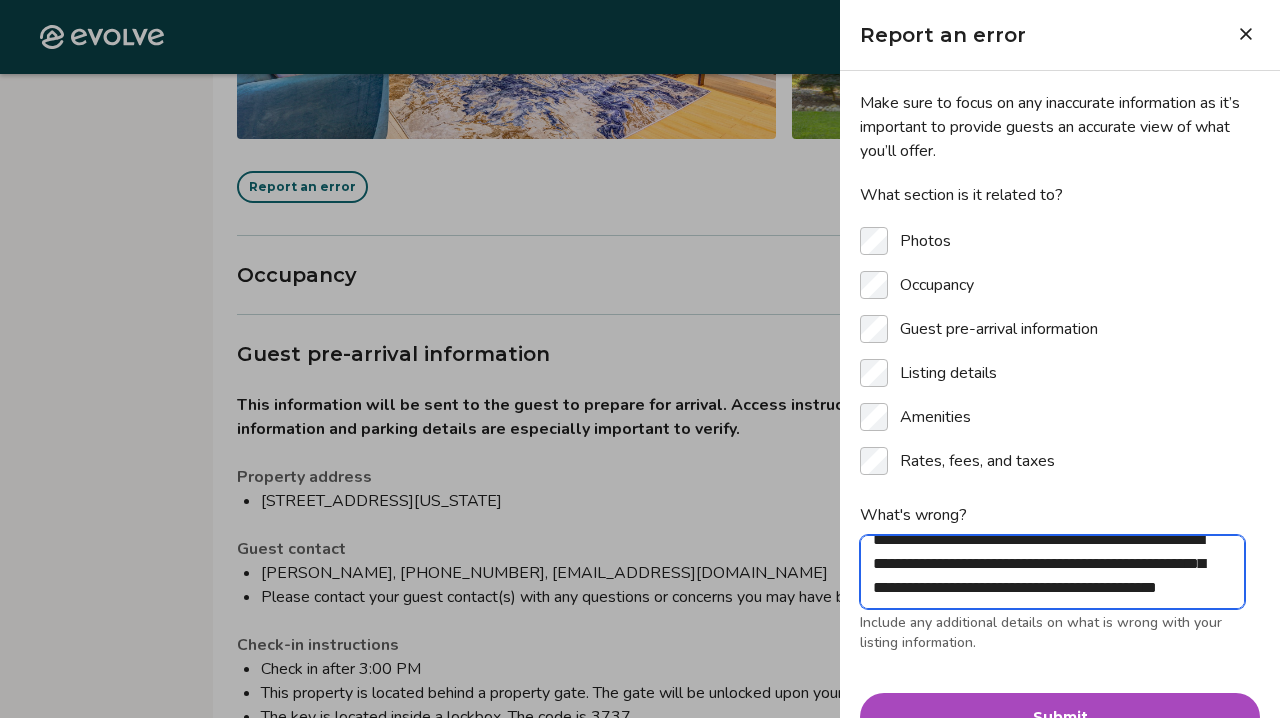 scroll, scrollTop: 856, scrollLeft: 0, axis: vertical 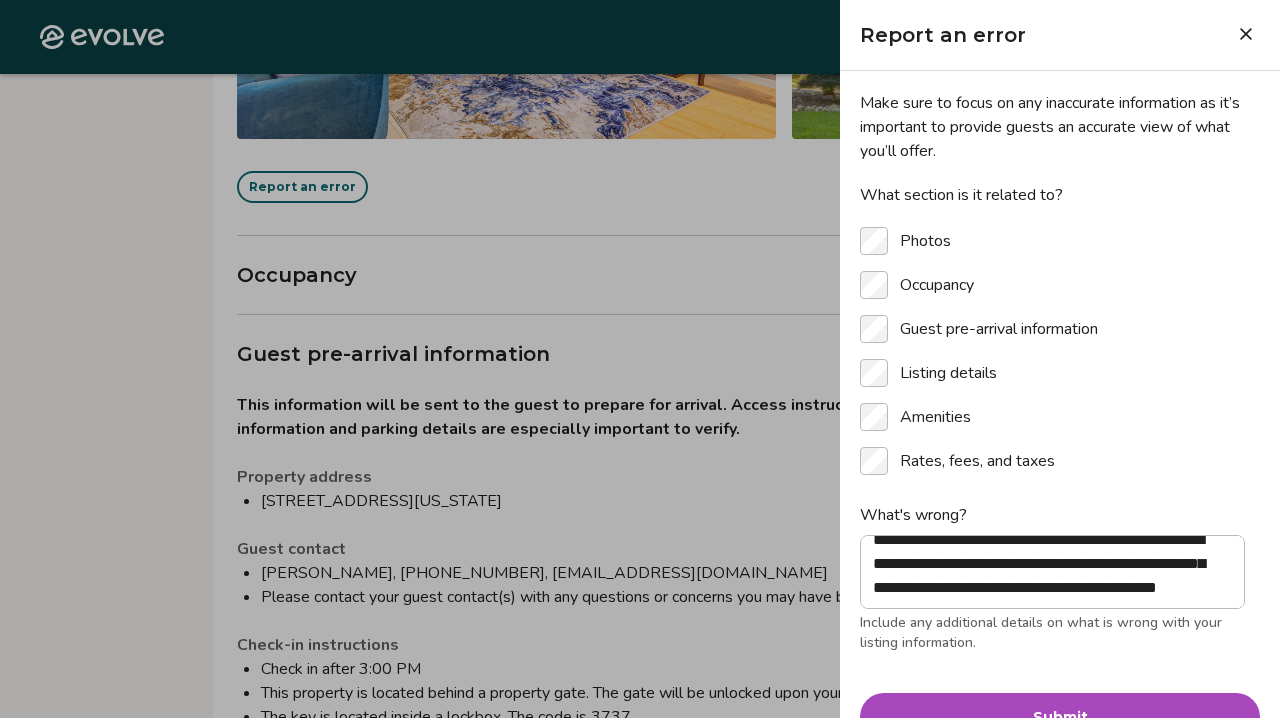 click on "What's wrong?   Include any additional details on what is wrong with your listing information." at bounding box center (1060, 578) 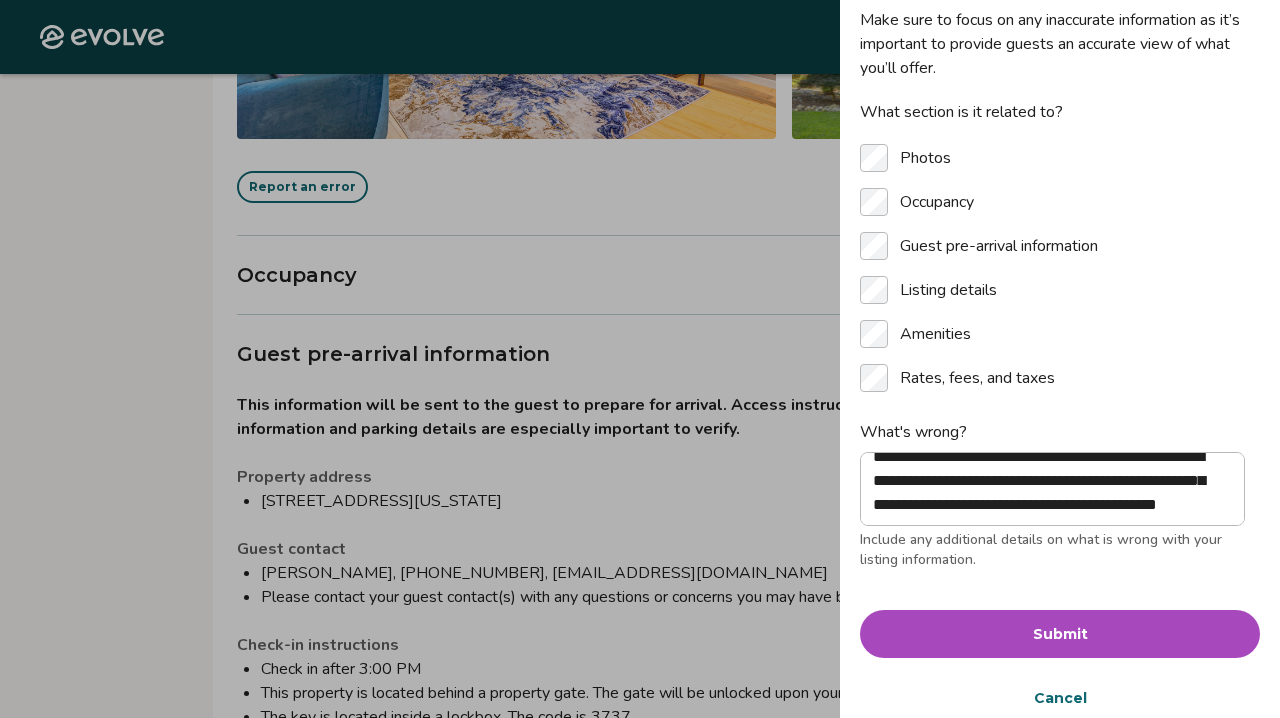 scroll, scrollTop: 83, scrollLeft: 0, axis: vertical 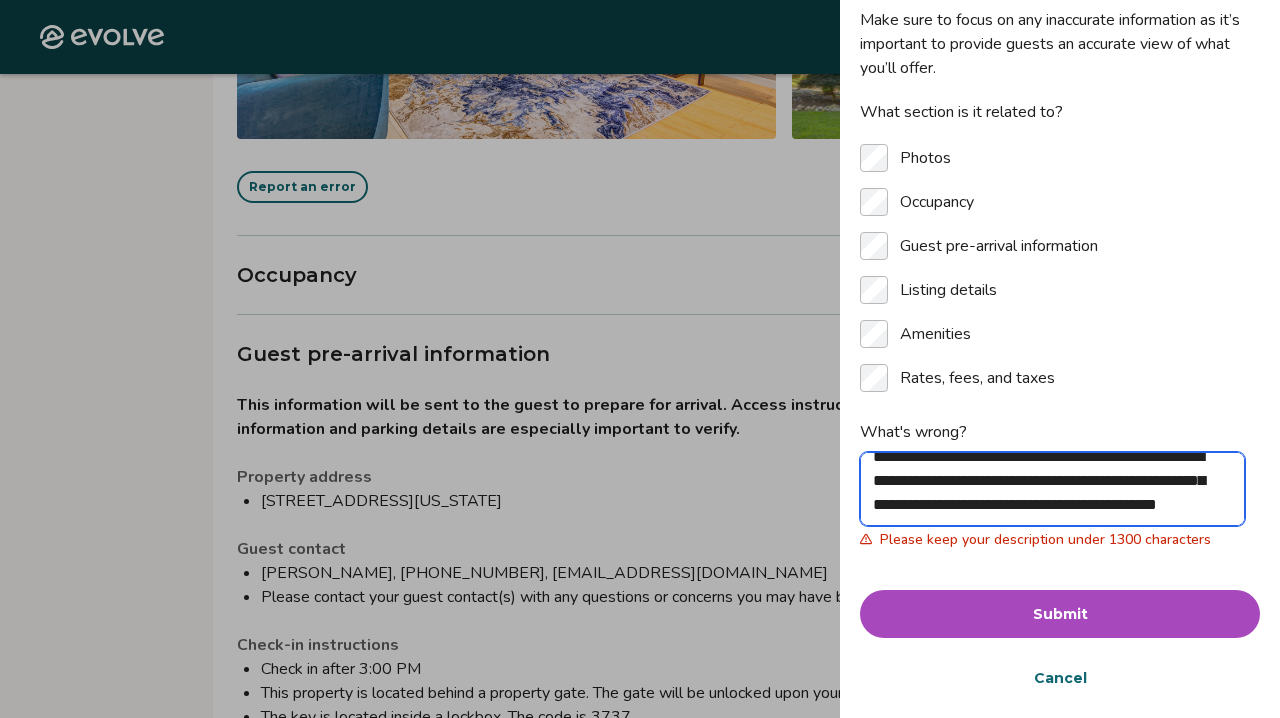 click on "What's wrong?" at bounding box center [1052, 489] 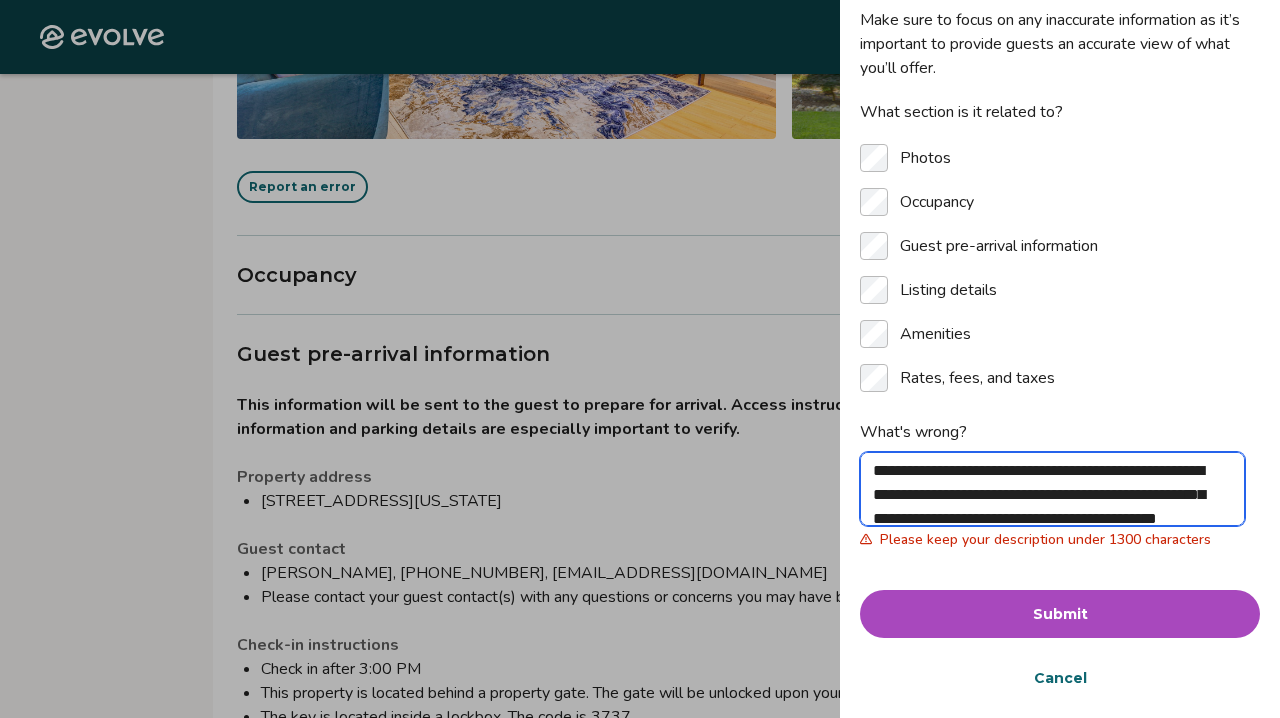 scroll, scrollTop: 642, scrollLeft: 0, axis: vertical 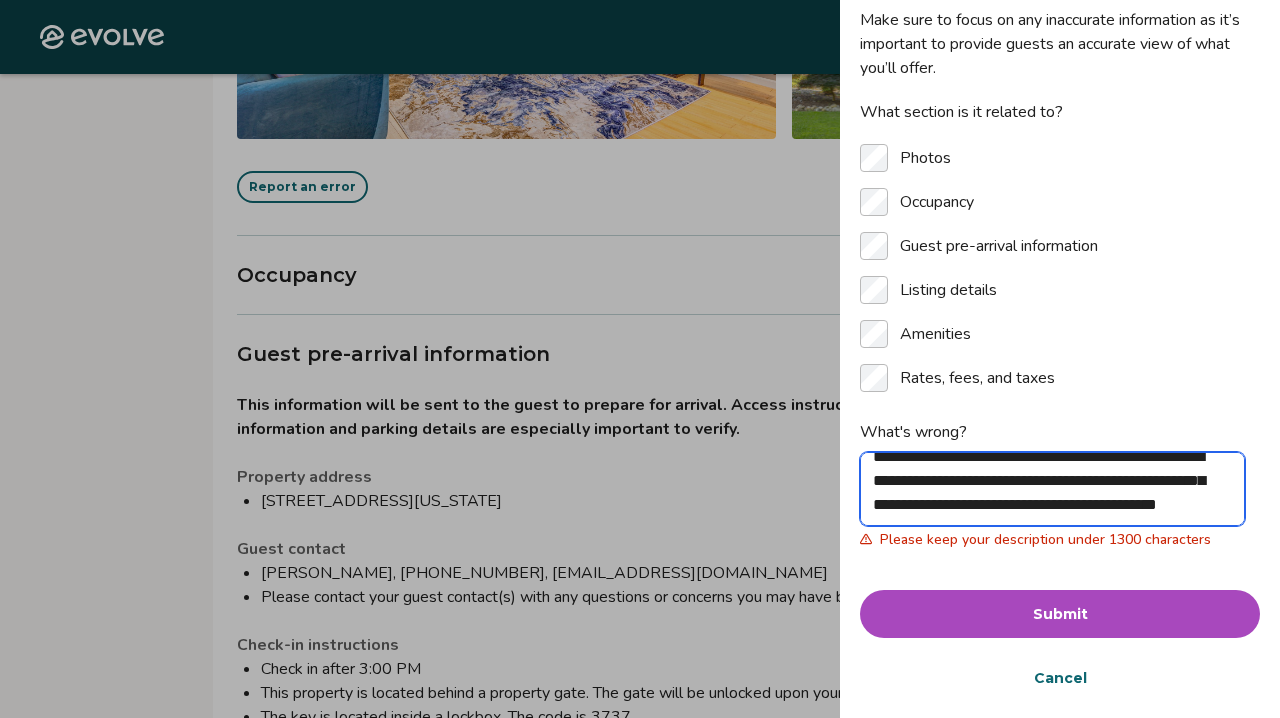 click on "What's wrong?" at bounding box center [1052, 489] 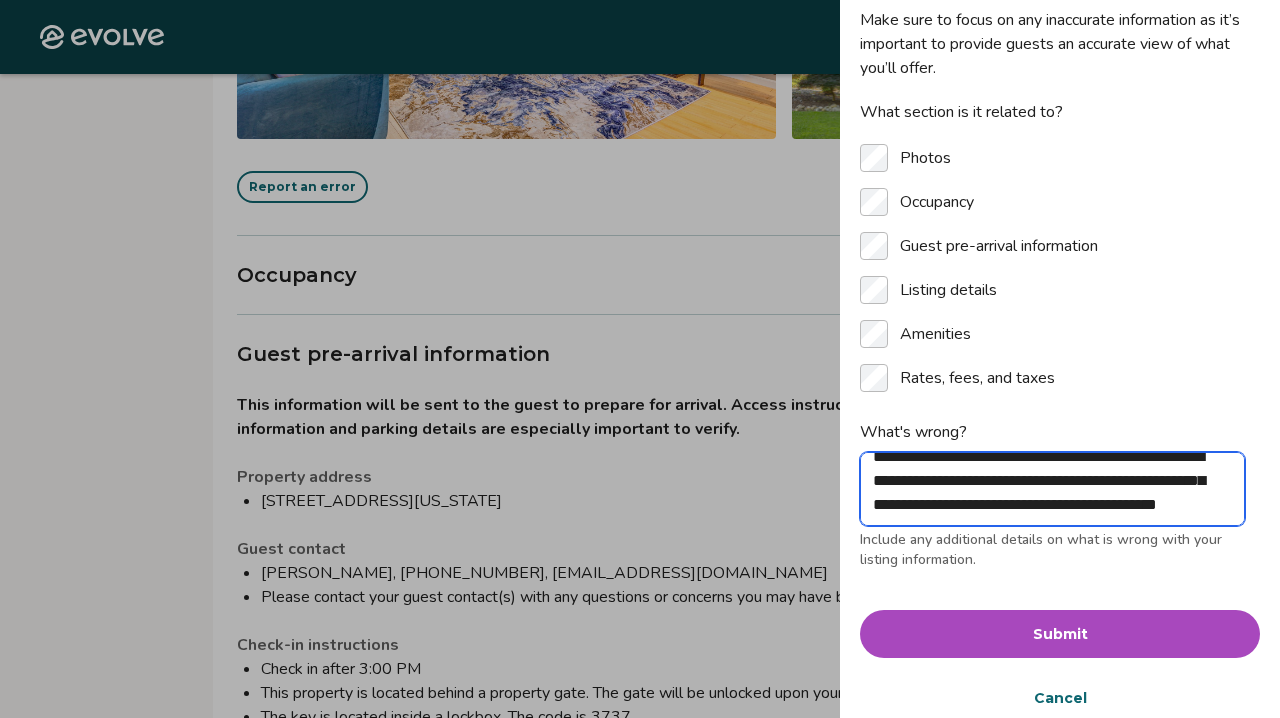 scroll, scrollTop: 703, scrollLeft: 0, axis: vertical 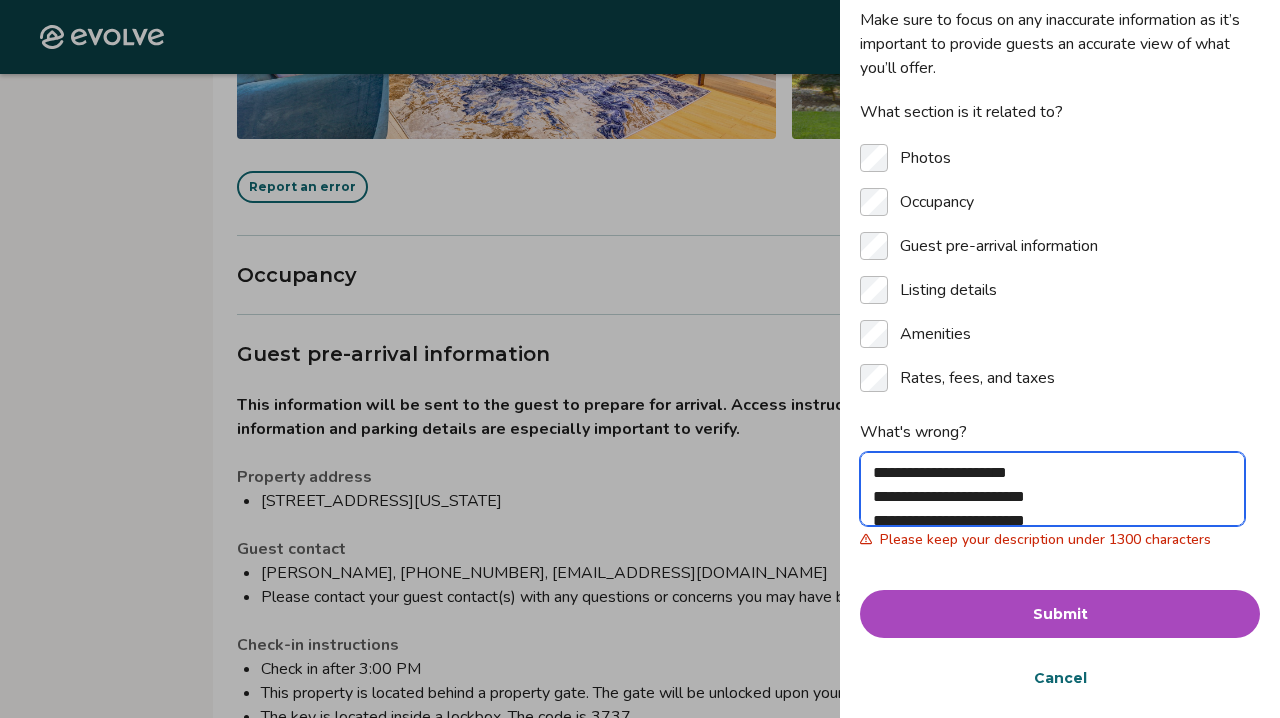 drag, startPoint x: 1087, startPoint y: 483, endPoint x: 862, endPoint y: 466, distance: 225.64131 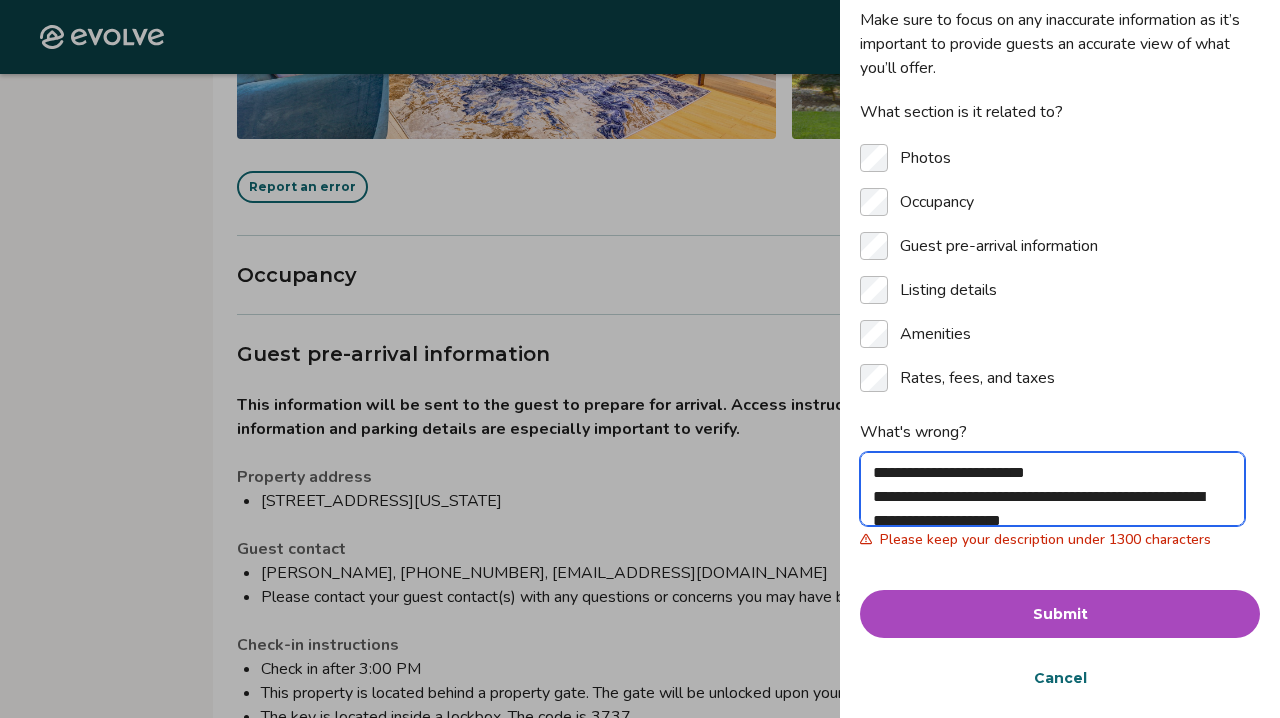 scroll, scrollTop: 0, scrollLeft: 0, axis: both 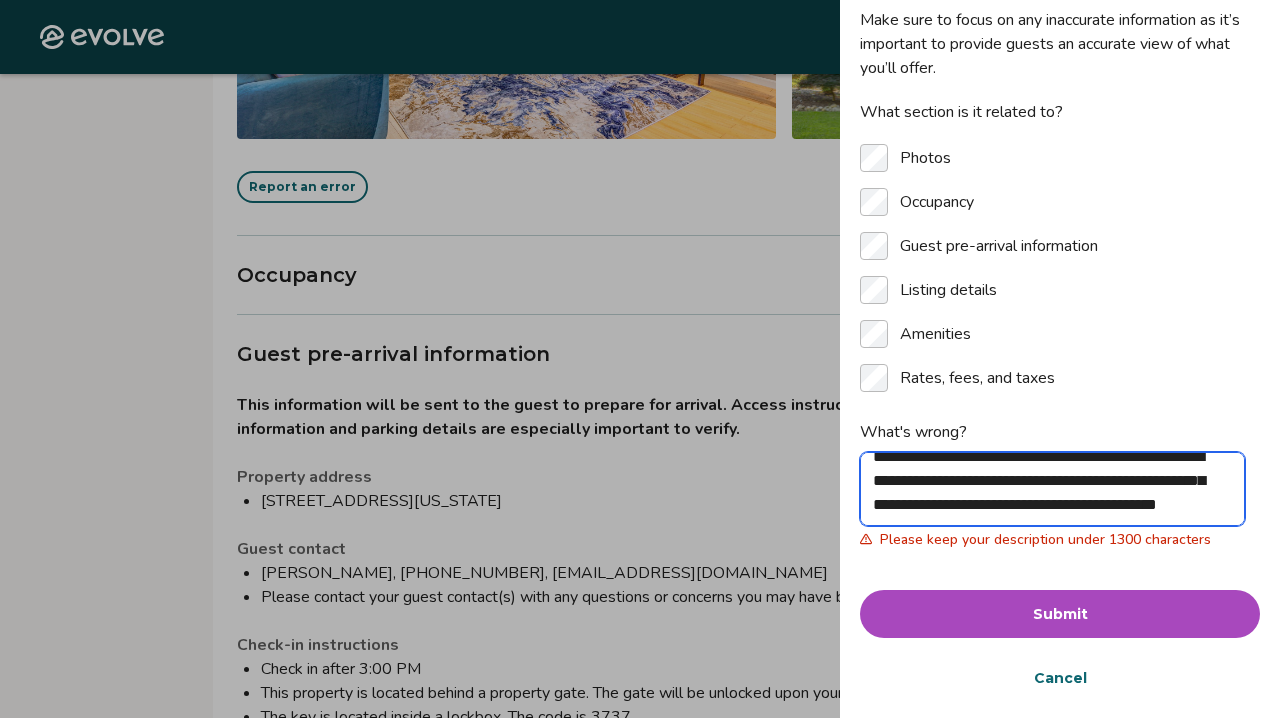 drag, startPoint x: 875, startPoint y: 473, endPoint x: 987, endPoint y: 556, distance: 139.4023 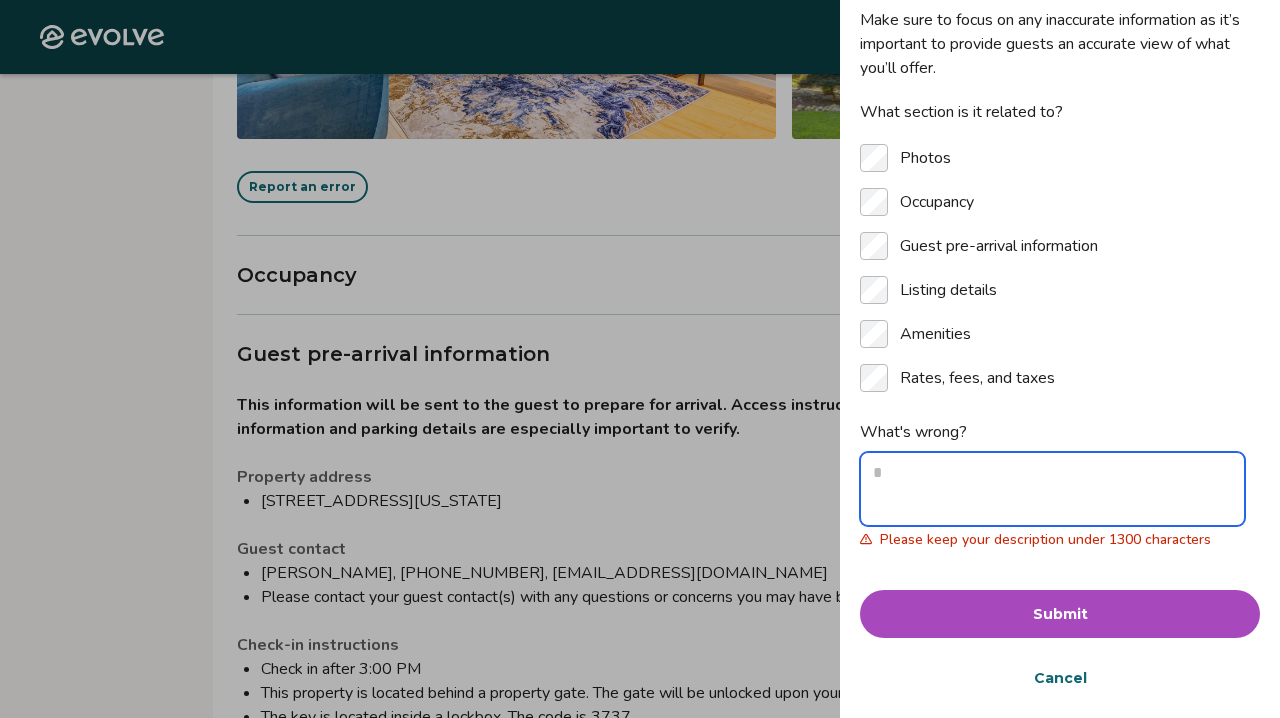 scroll, scrollTop: 0, scrollLeft: 0, axis: both 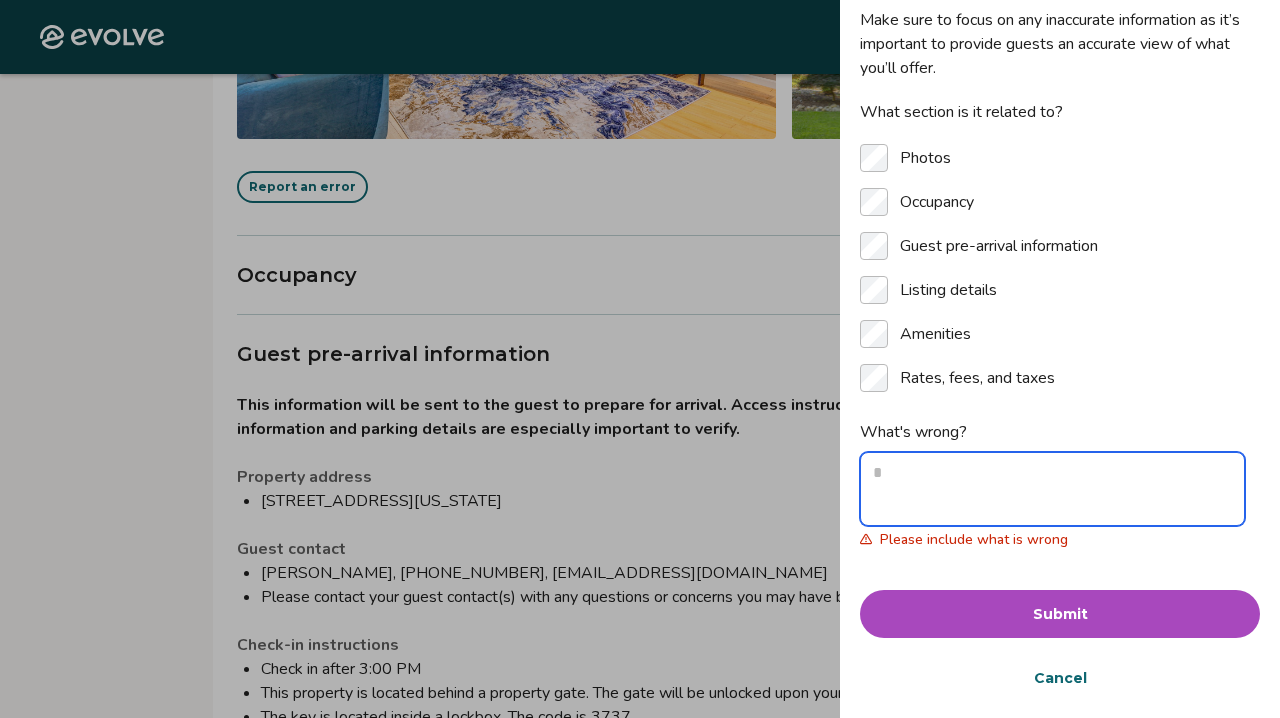 click on "What's wrong?" at bounding box center (1052, 489) 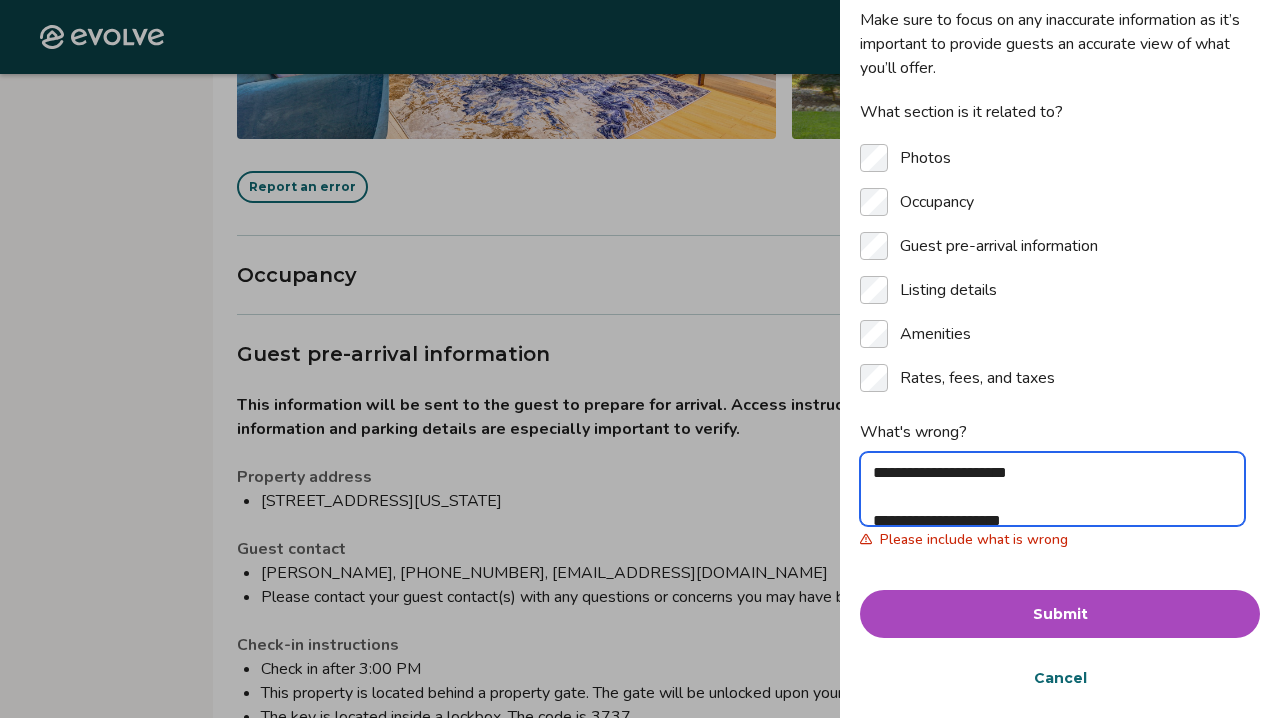 scroll, scrollTop: 568, scrollLeft: 0, axis: vertical 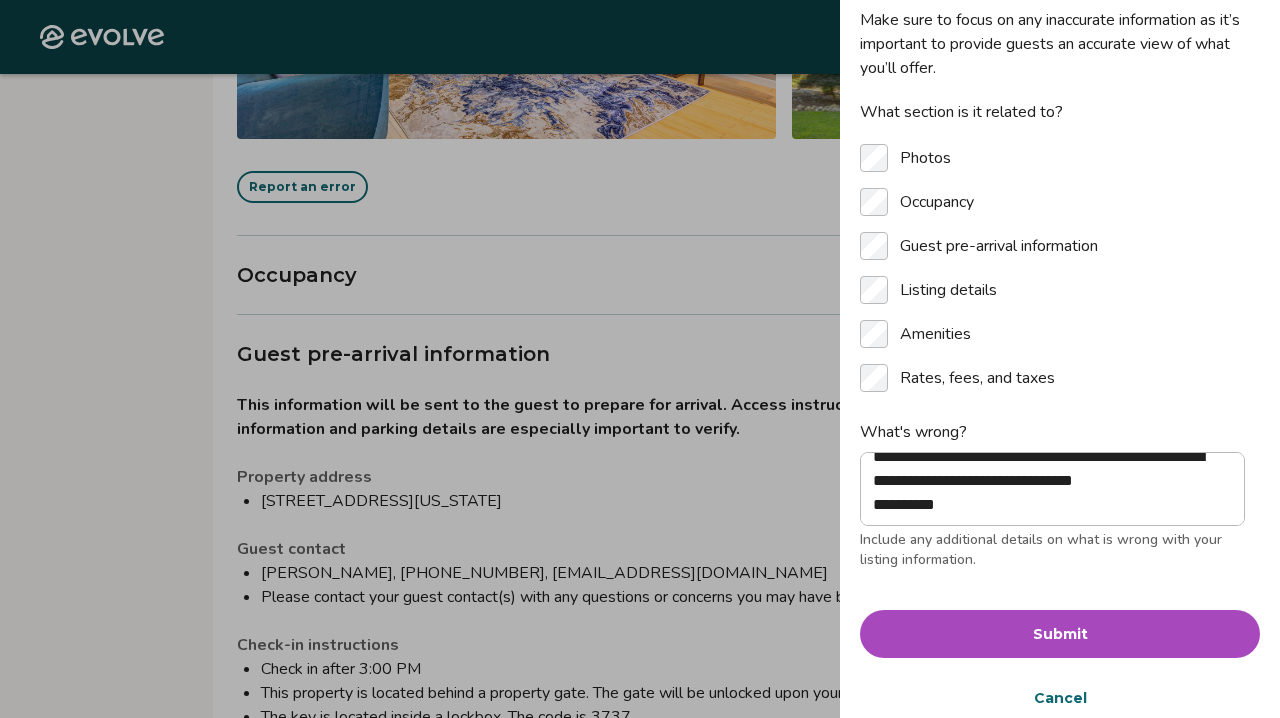 click on "Submit" at bounding box center (1060, 634) 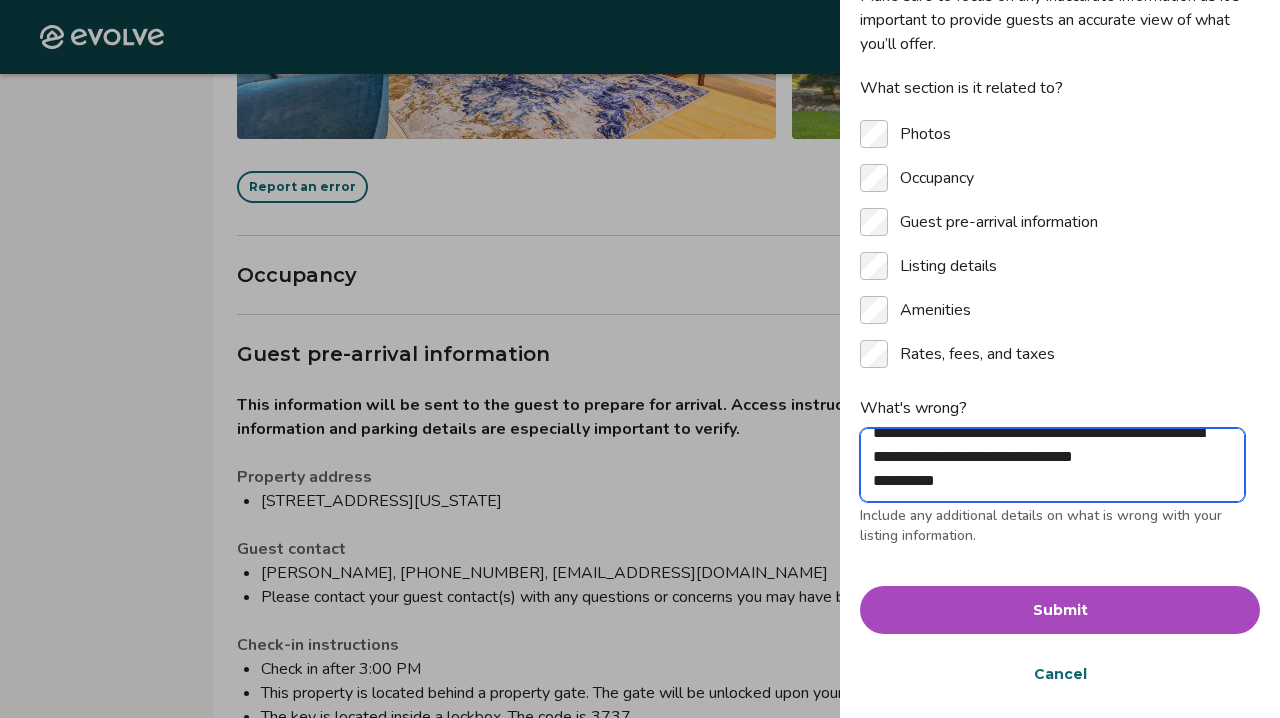 click on "**********" at bounding box center [1052, 465] 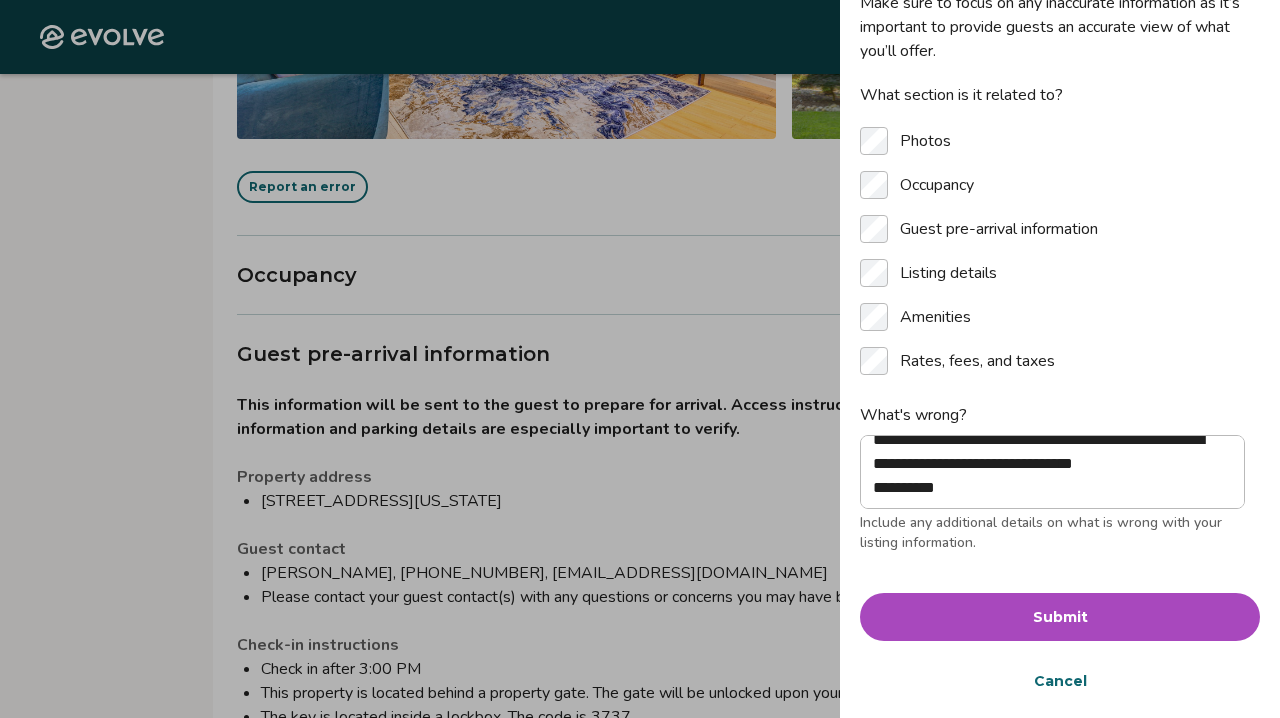 scroll, scrollTop: 107, scrollLeft: 0, axis: vertical 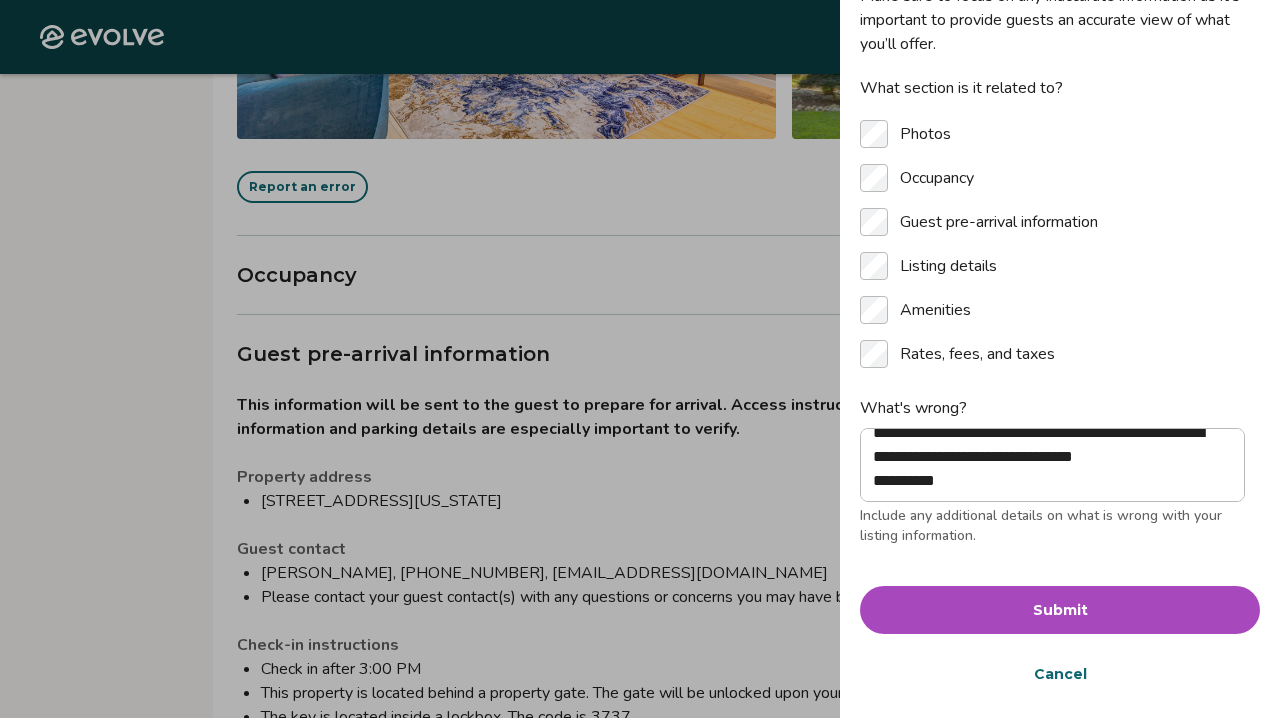 click on "Submit" at bounding box center (1060, 610) 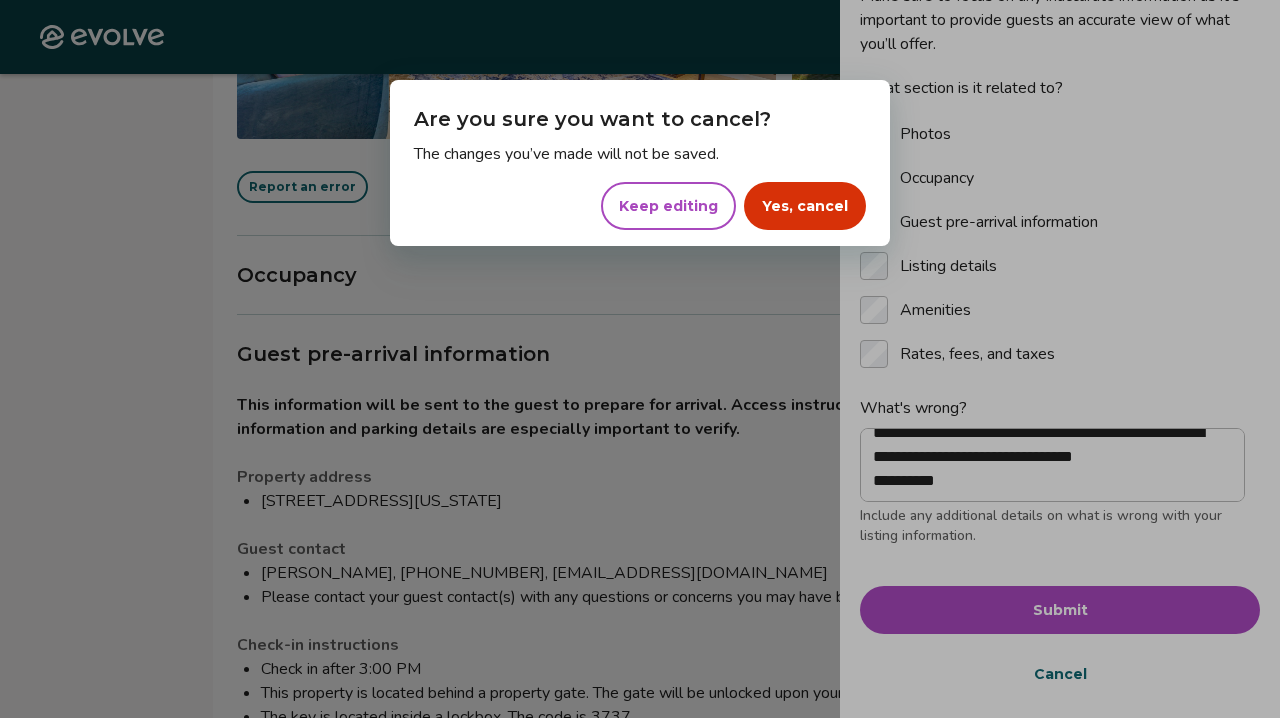 click on "Yes, cancel" at bounding box center (805, 206) 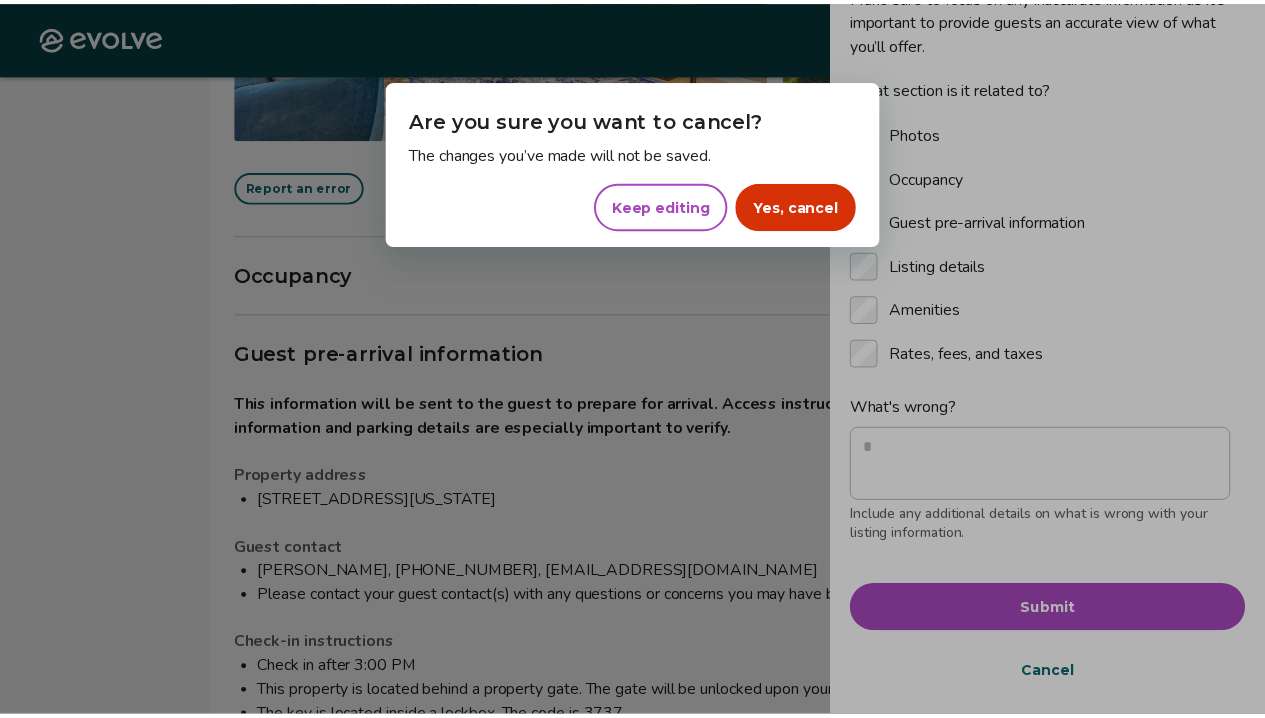scroll, scrollTop: 0, scrollLeft: 0, axis: both 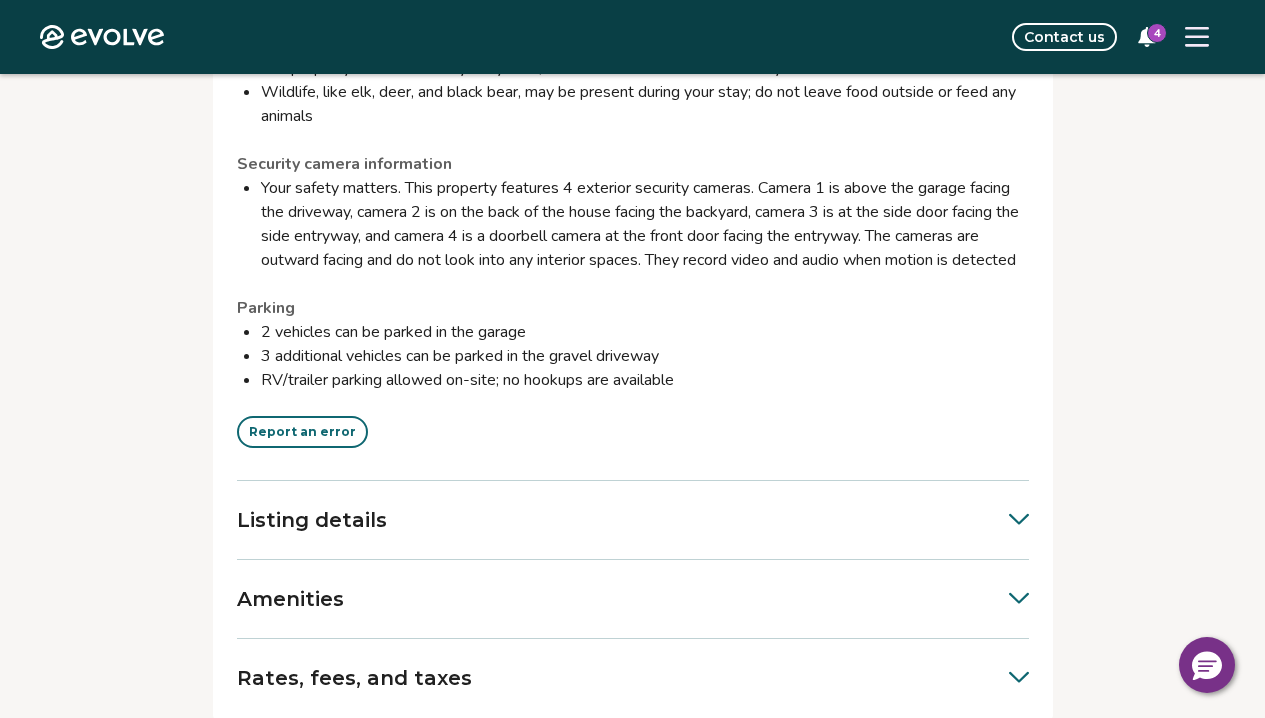 click on "Your safety matters. This property features 4 exterior security cameras. Camera 1 is above the garage facing the driveway, camera 2 is on the back of the house facing the backyard, camera 3 is at the side door facing the side entryway, and camera 4 is a doorbell camera at the front door facing the entryway. The cameras are outward facing and do not look into any interior spaces. They record video and audio when motion is detected" at bounding box center [645, 224] 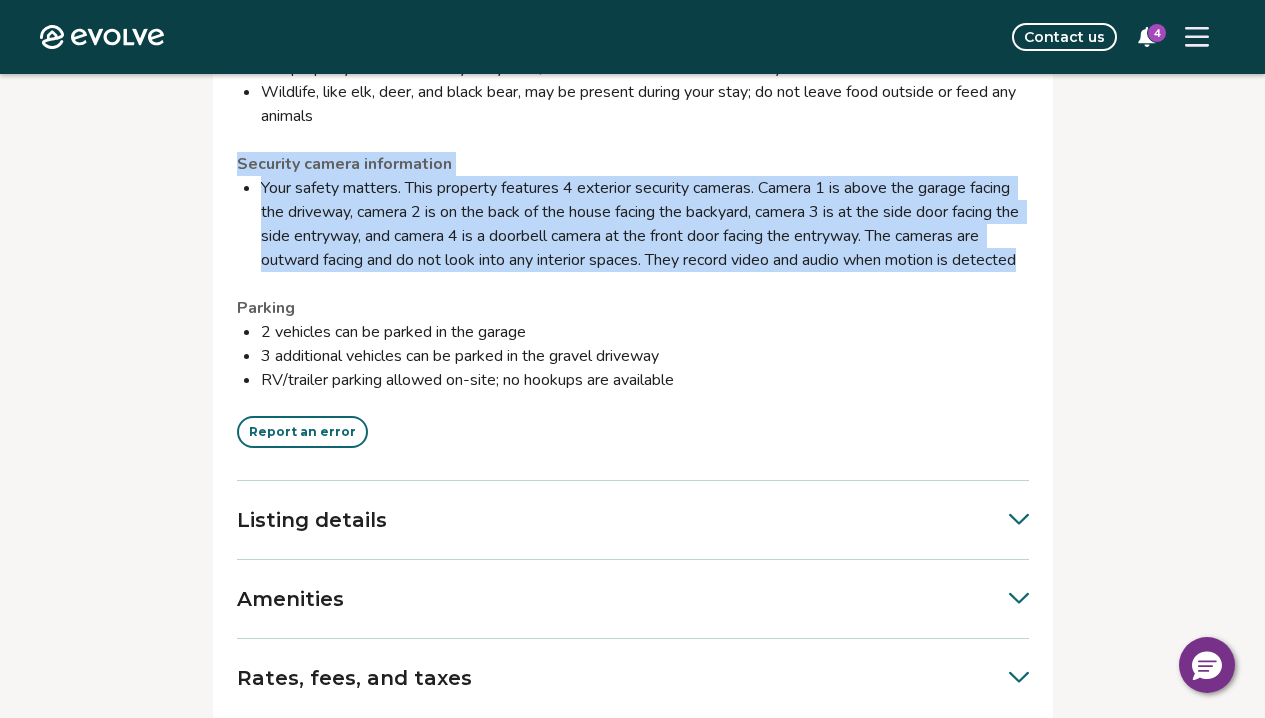 drag, startPoint x: 239, startPoint y: 191, endPoint x: 533, endPoint y: 316, distance: 319.46988 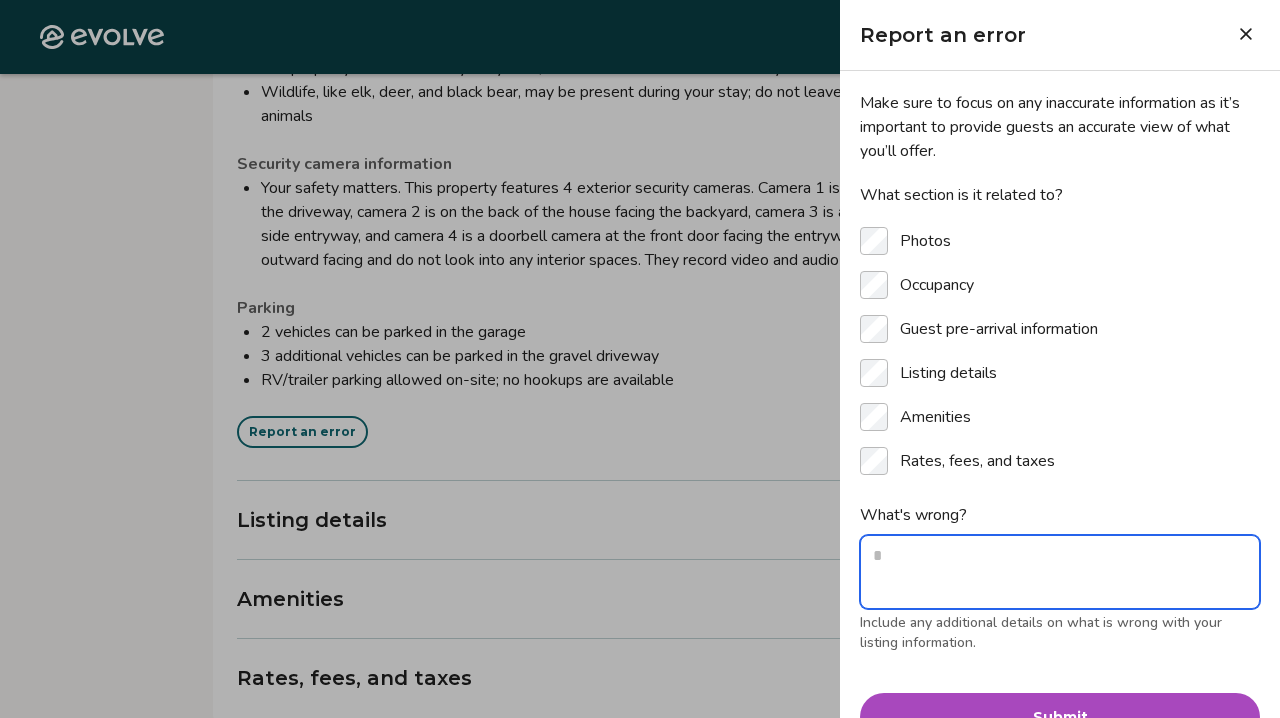 click on "What's wrong?" at bounding box center [1060, 572] 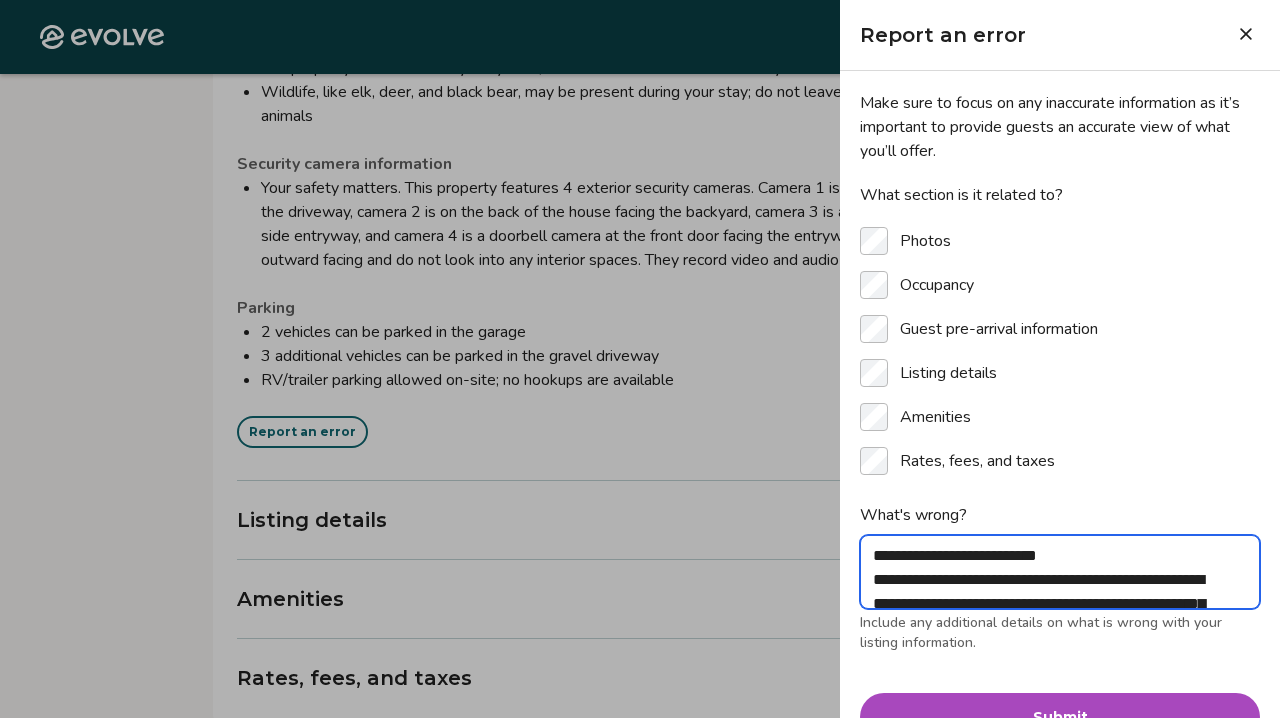 scroll, scrollTop: 232, scrollLeft: 0, axis: vertical 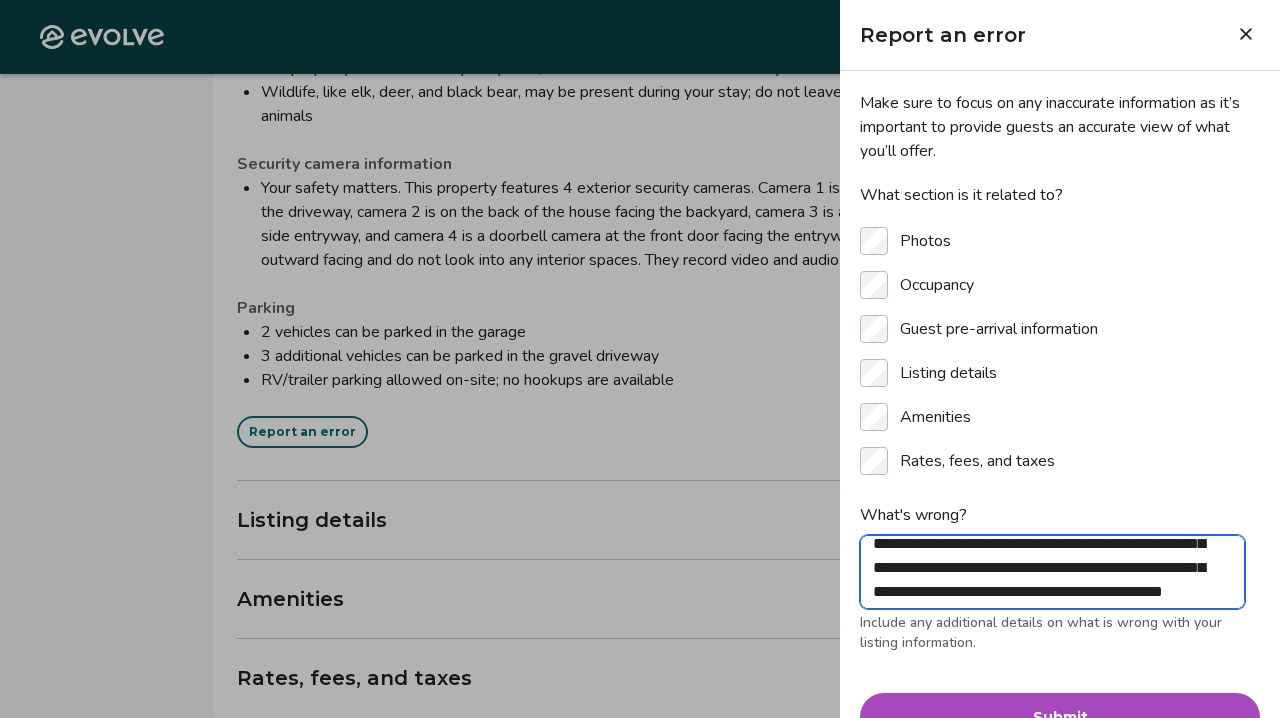 click on "**********" at bounding box center (1052, 572) 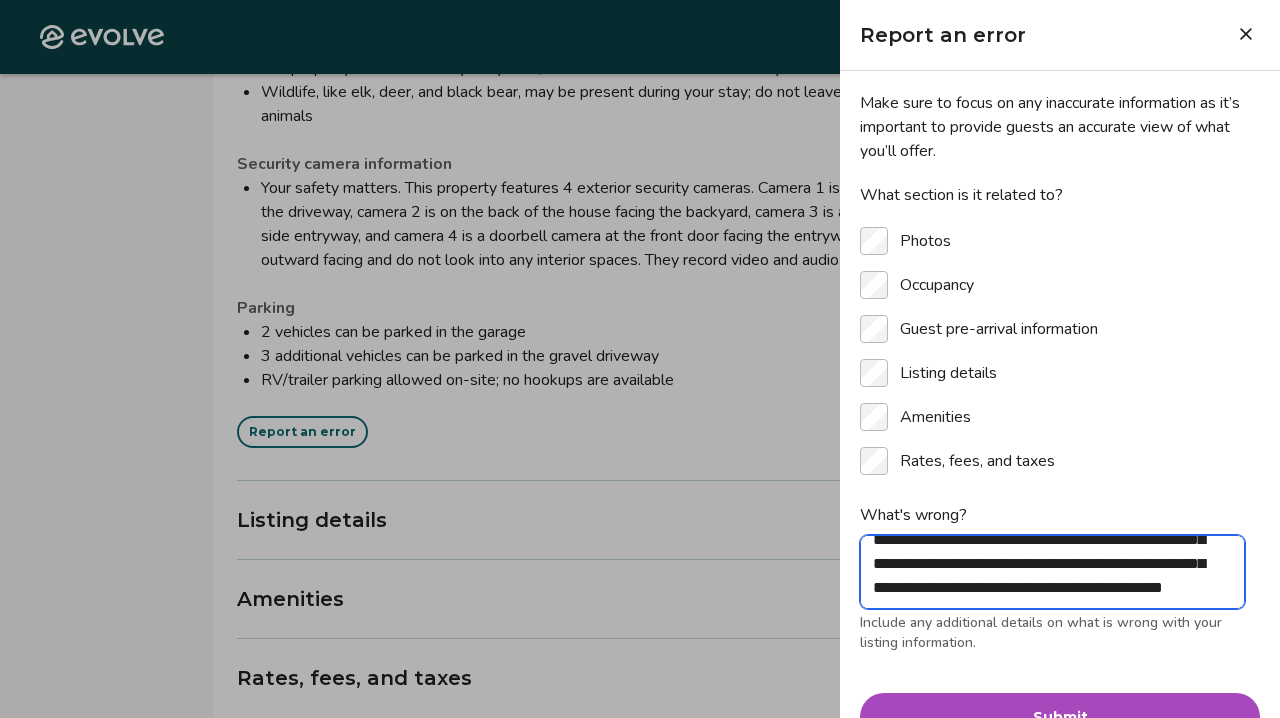 scroll, scrollTop: 147, scrollLeft: 0, axis: vertical 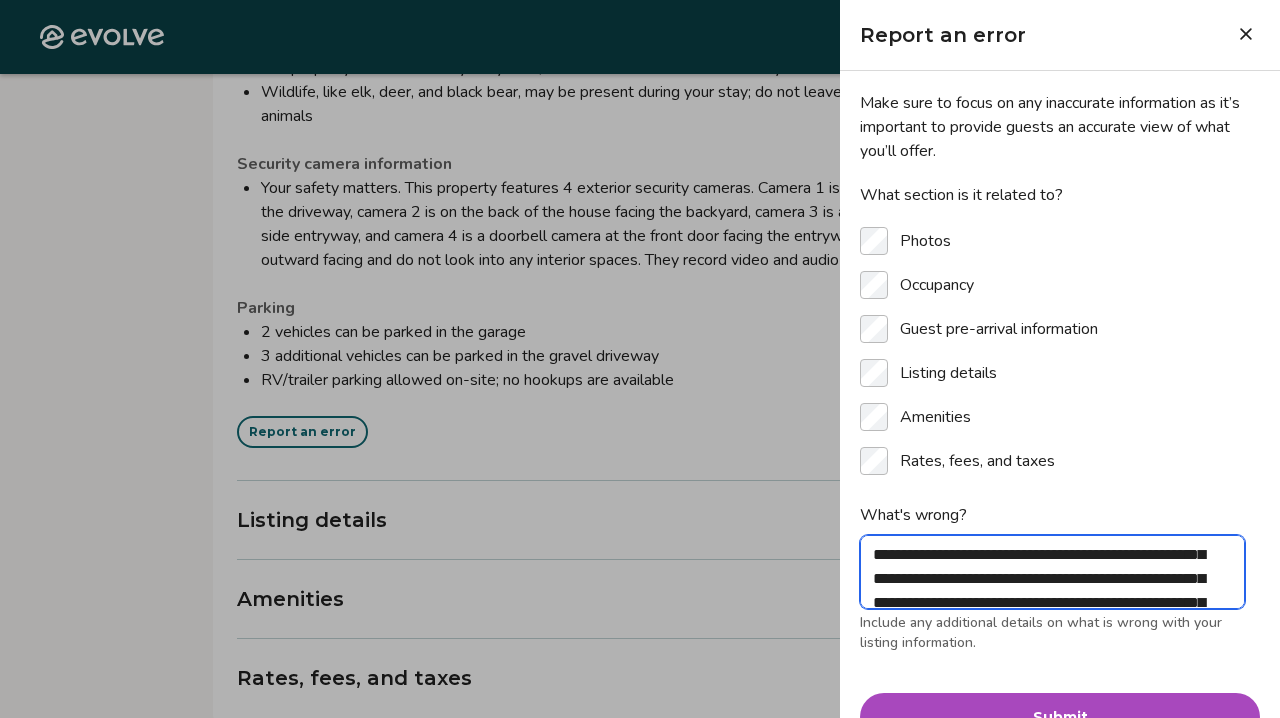 click on "**********" at bounding box center (1052, 572) 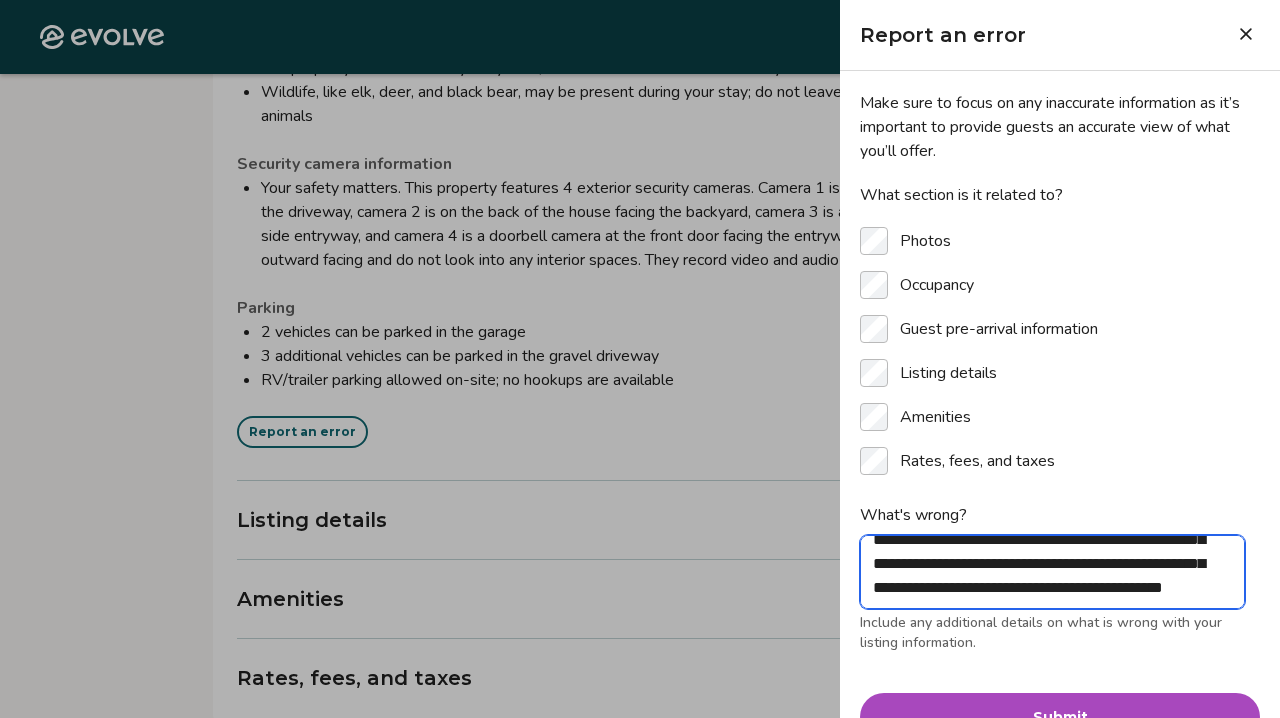 scroll, scrollTop: 232, scrollLeft: 0, axis: vertical 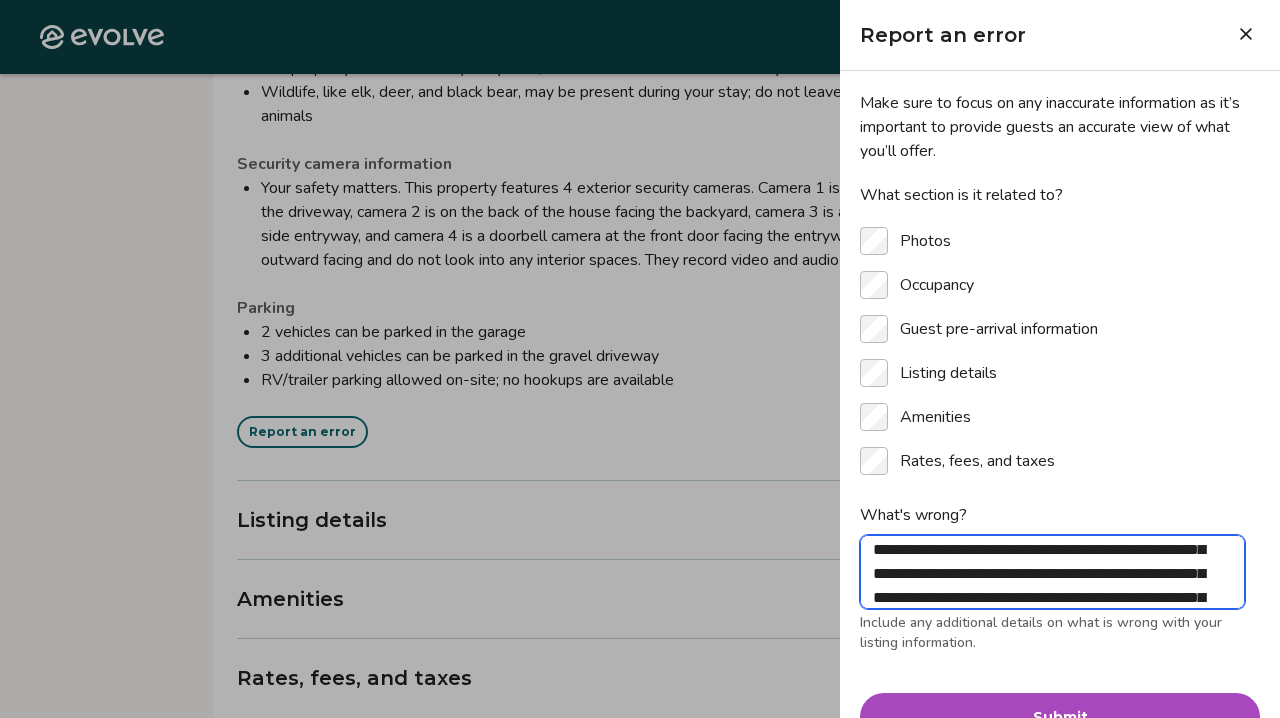 click on "**********" at bounding box center (1052, 572) 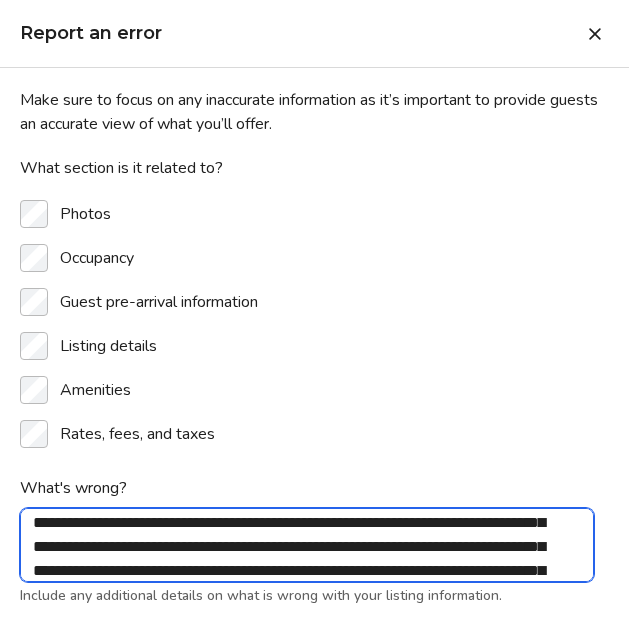click on "**********" at bounding box center [307, 545] 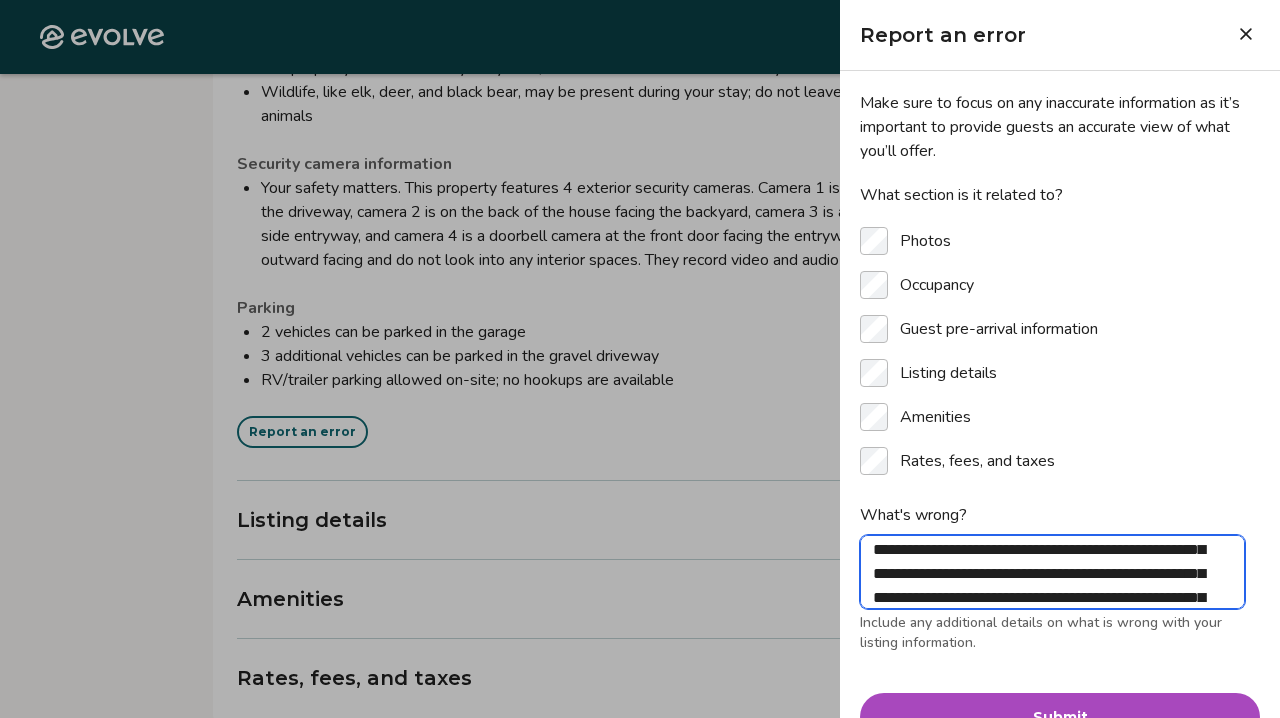 click on "**********" at bounding box center [1052, 572] 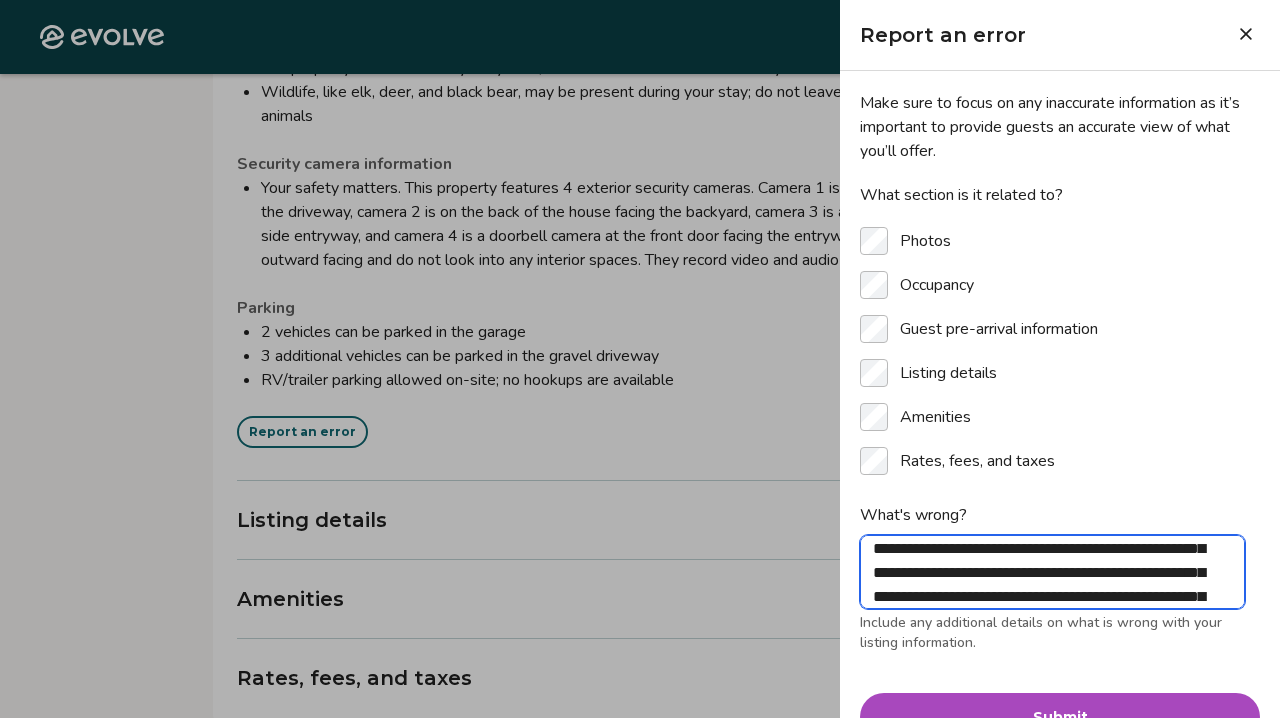 scroll, scrollTop: 84, scrollLeft: 0, axis: vertical 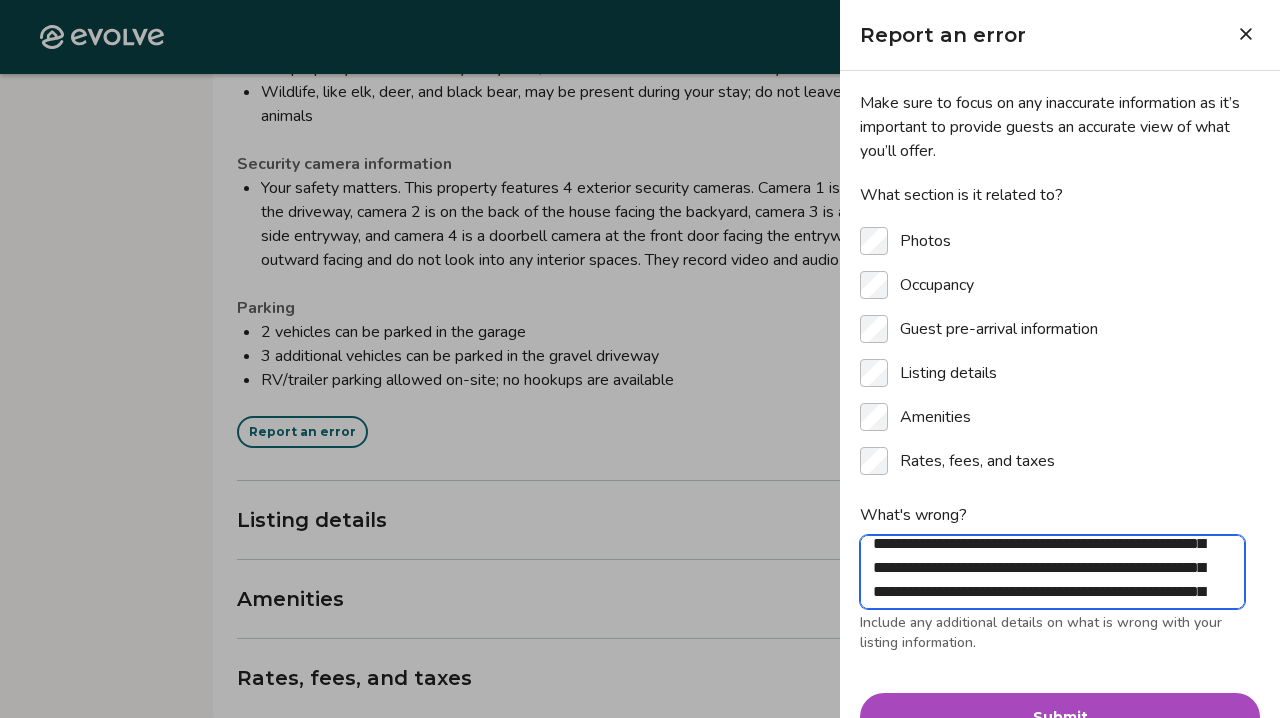drag, startPoint x: 1177, startPoint y: 591, endPoint x: 1031, endPoint y: 581, distance: 146.34207 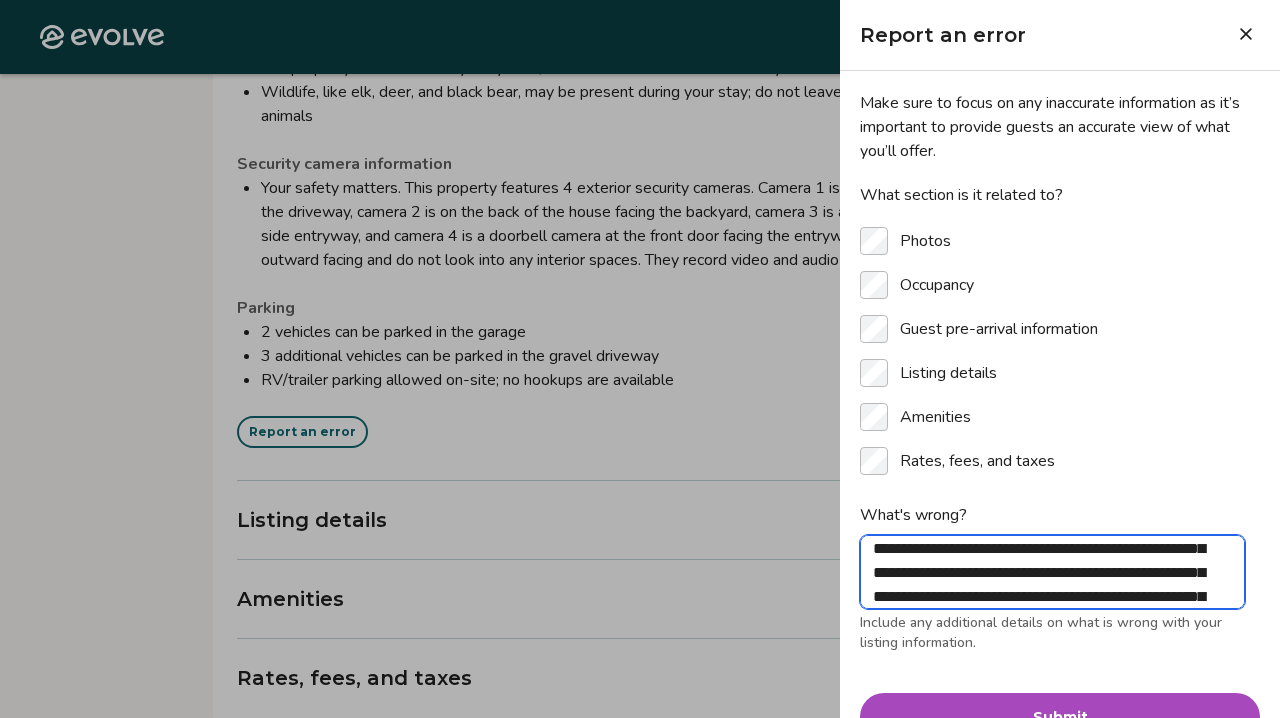 scroll, scrollTop: 151, scrollLeft: 0, axis: vertical 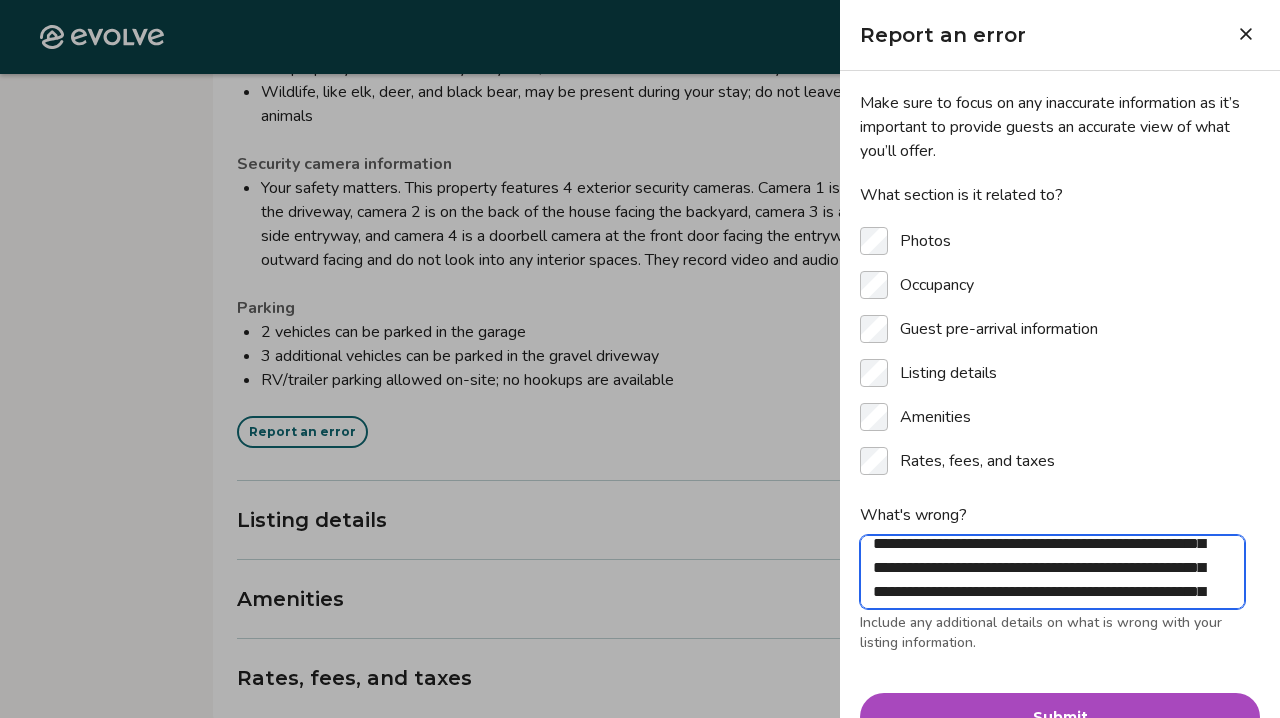 click on "**********" at bounding box center [1052, 572] 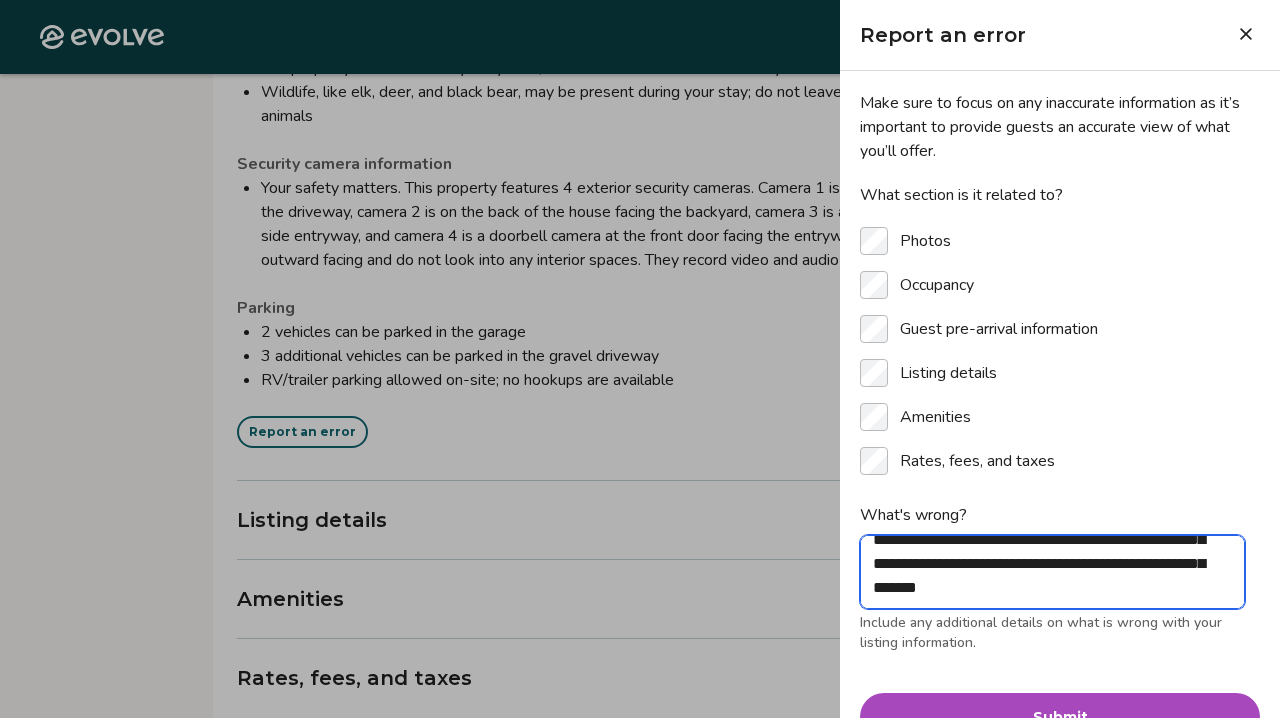 scroll, scrollTop: 304, scrollLeft: 0, axis: vertical 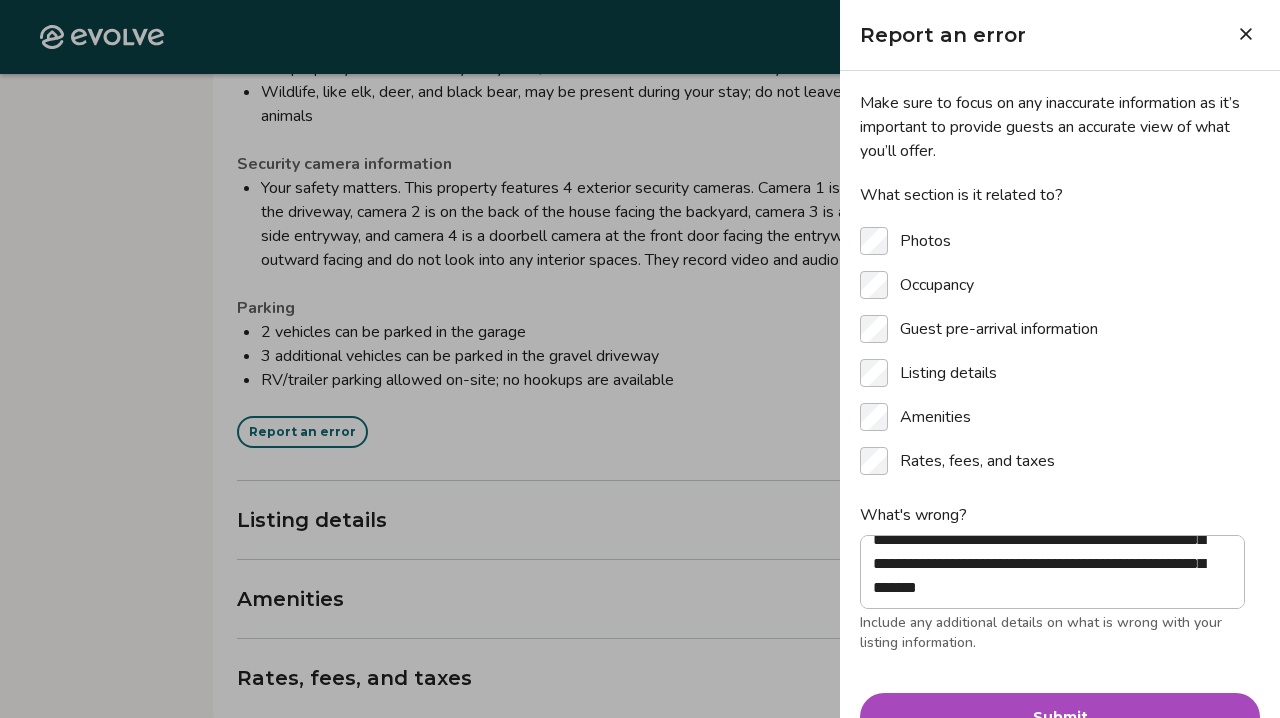 click on "Submit" at bounding box center (1060, 717) 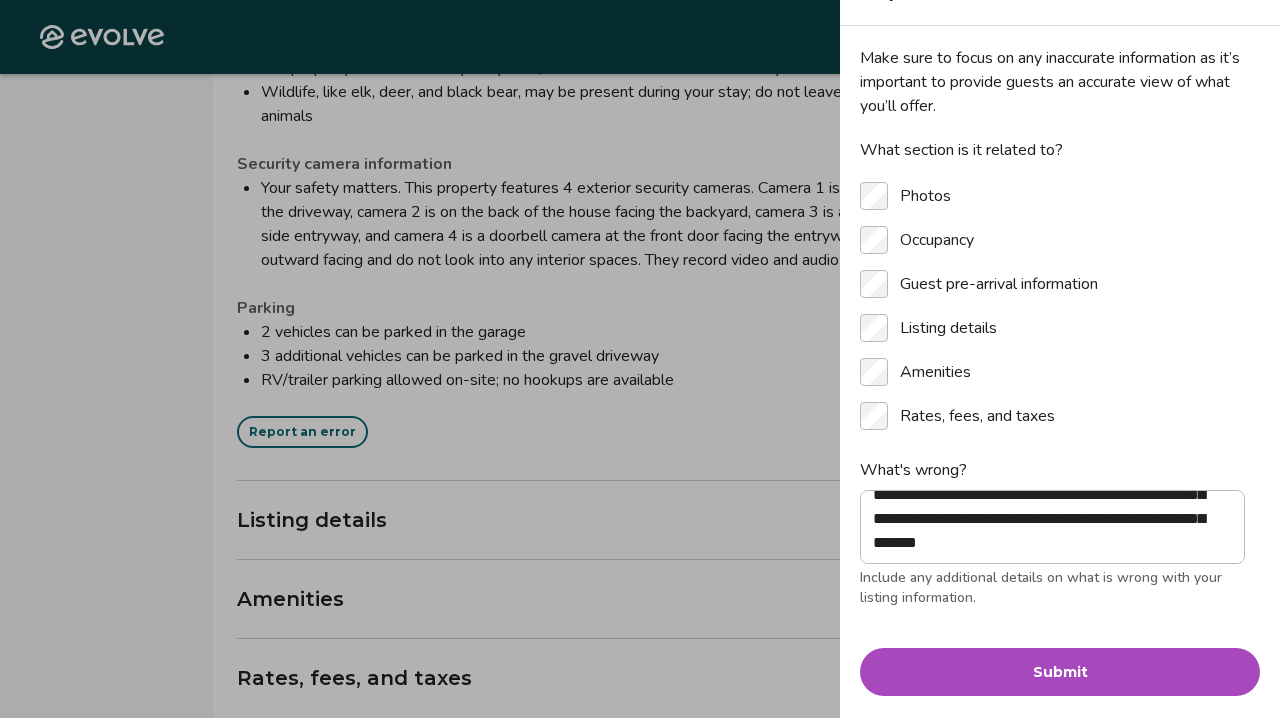 scroll, scrollTop: 56, scrollLeft: 0, axis: vertical 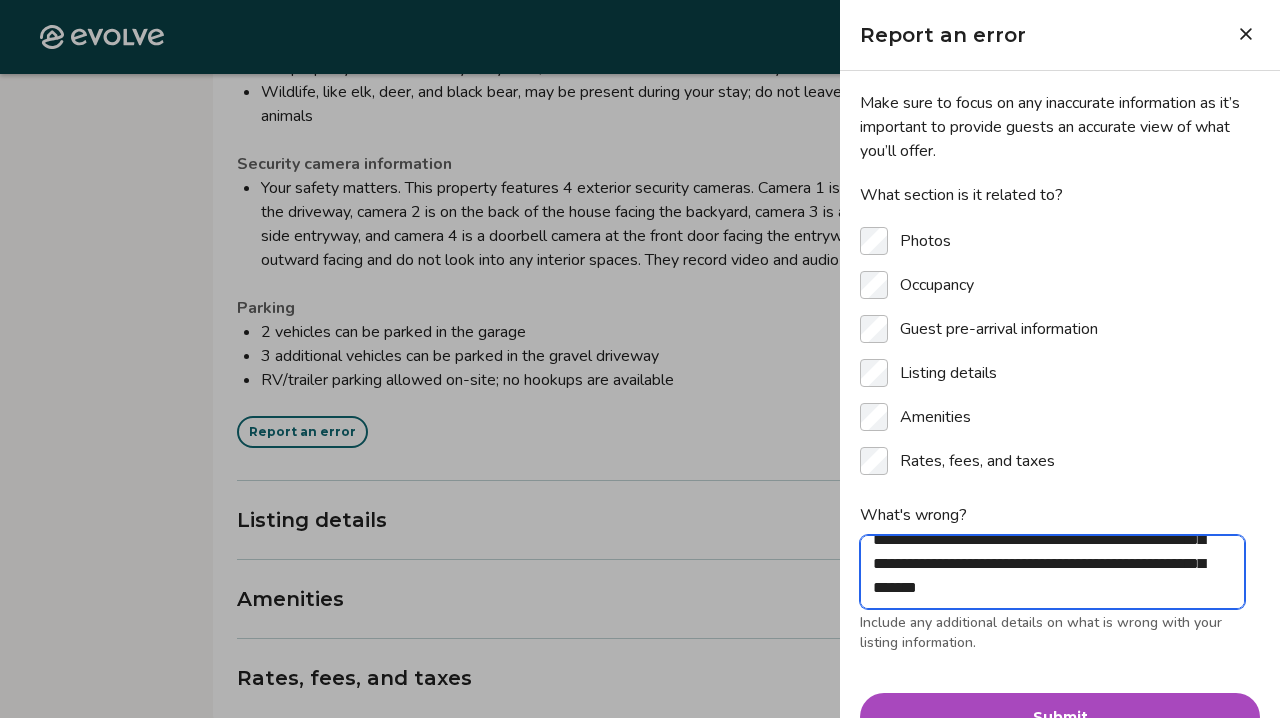 click on "**********" at bounding box center [1052, 572] 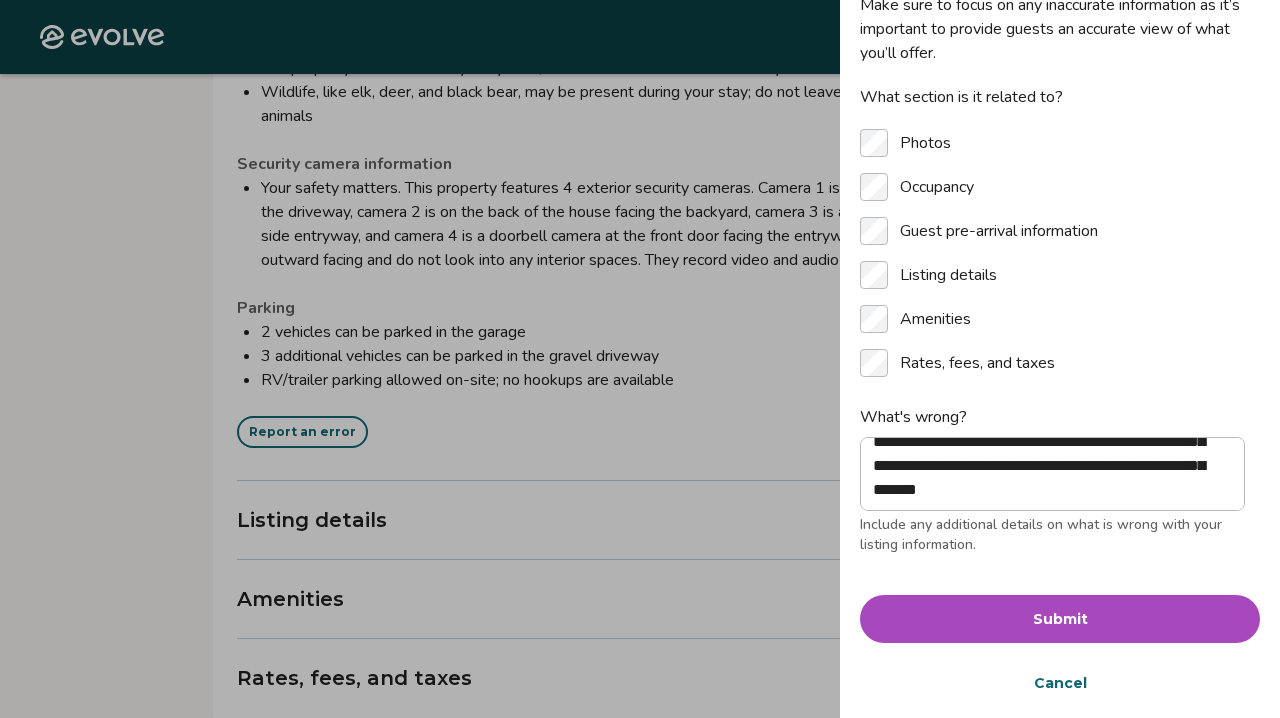 scroll, scrollTop: 107, scrollLeft: 0, axis: vertical 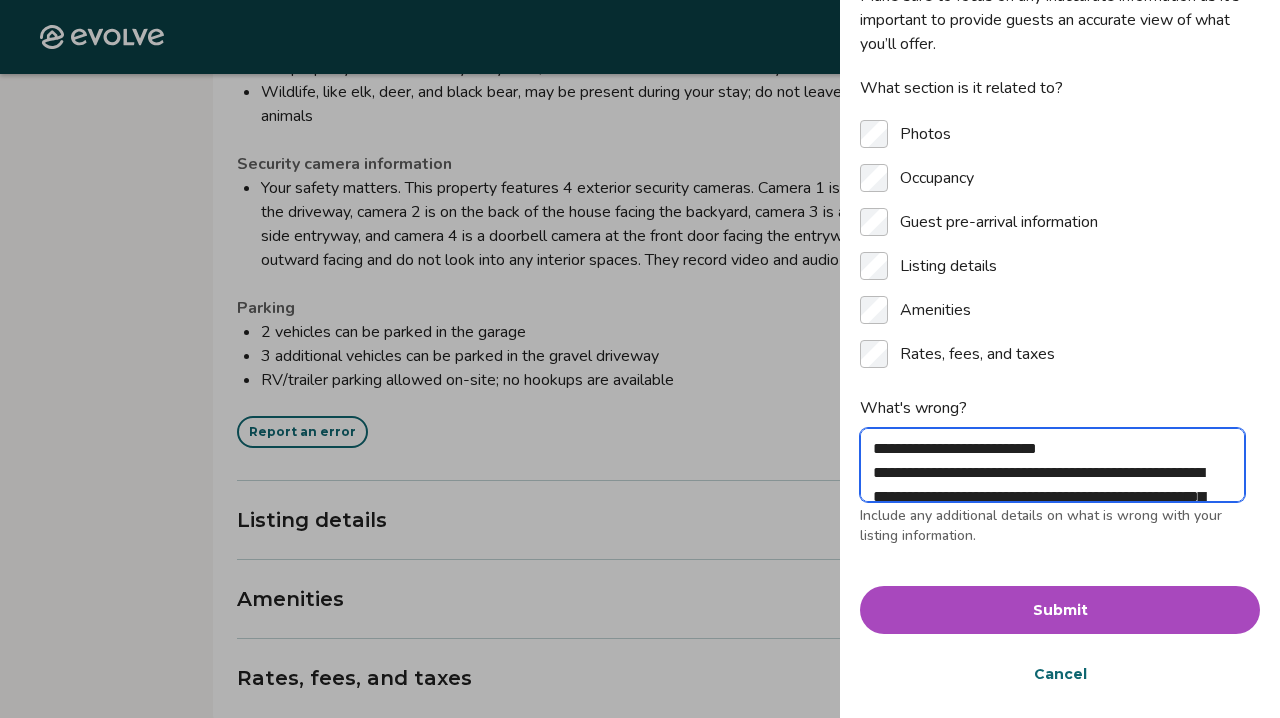 drag, startPoint x: 941, startPoint y: 481, endPoint x: 871, endPoint y: 447, distance: 77.820305 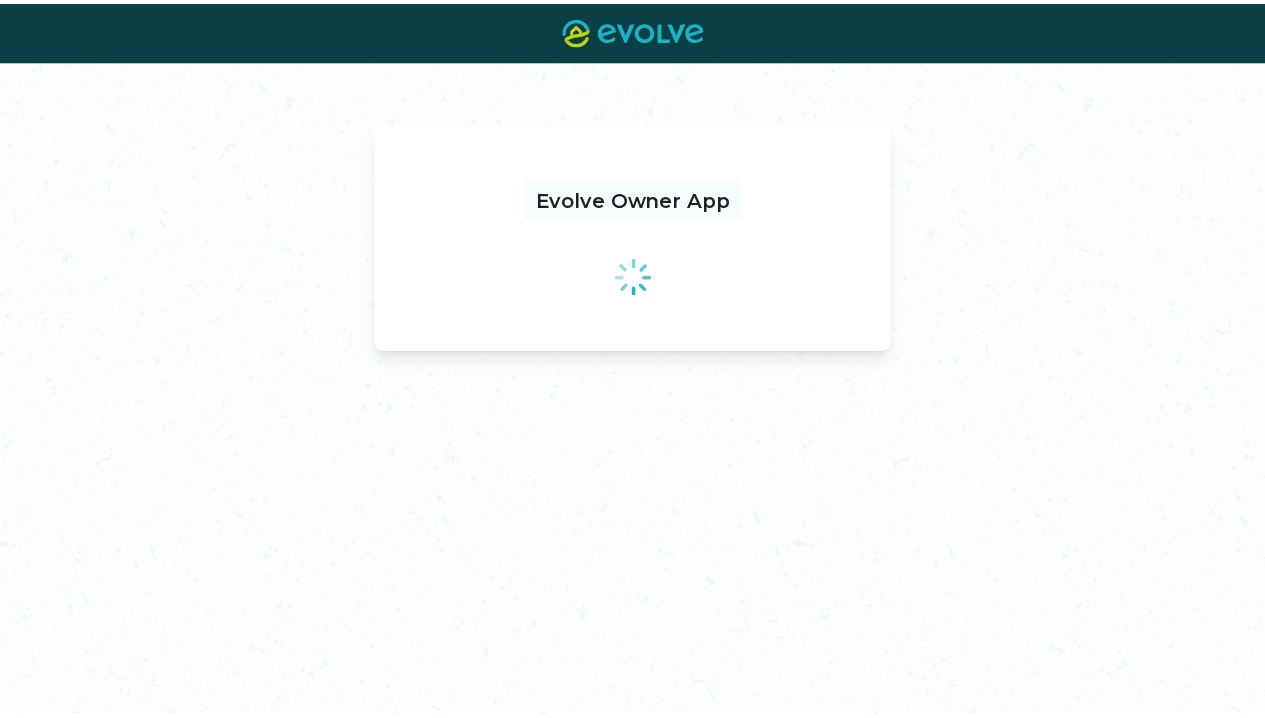 scroll, scrollTop: 0, scrollLeft: 0, axis: both 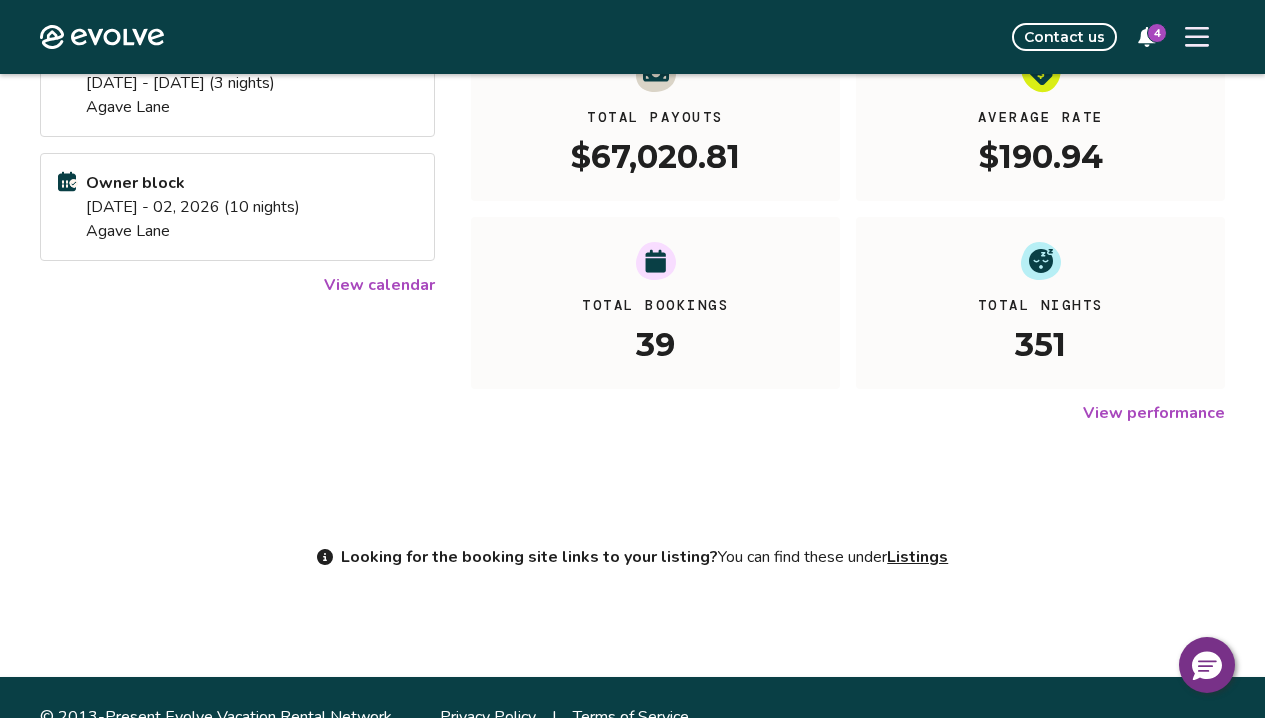 click 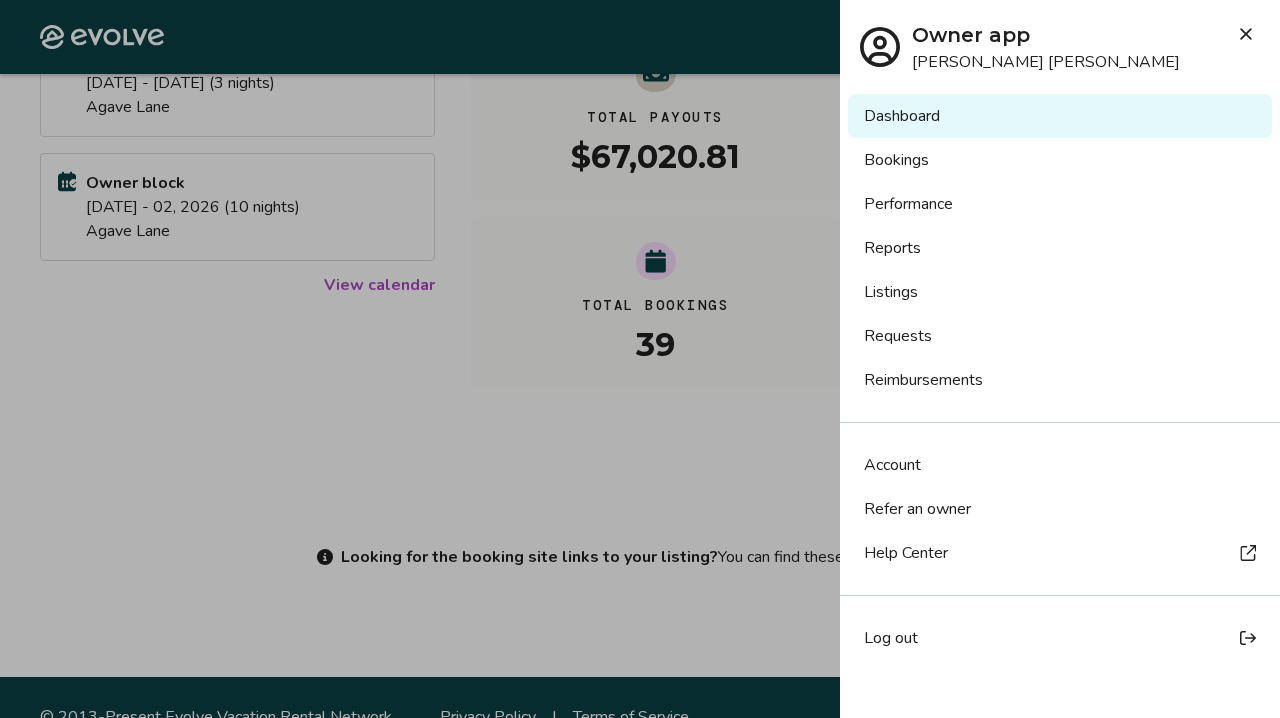 click on "Listings" at bounding box center [1060, 292] 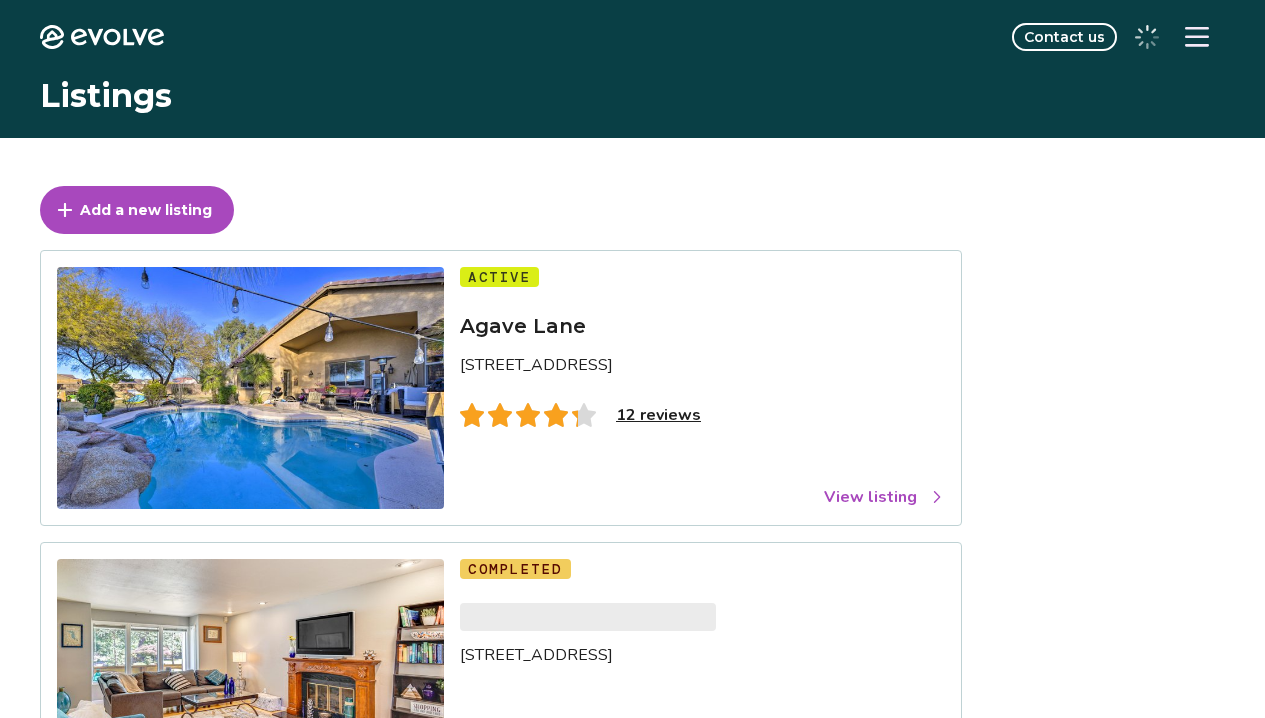 scroll, scrollTop: 0, scrollLeft: 0, axis: both 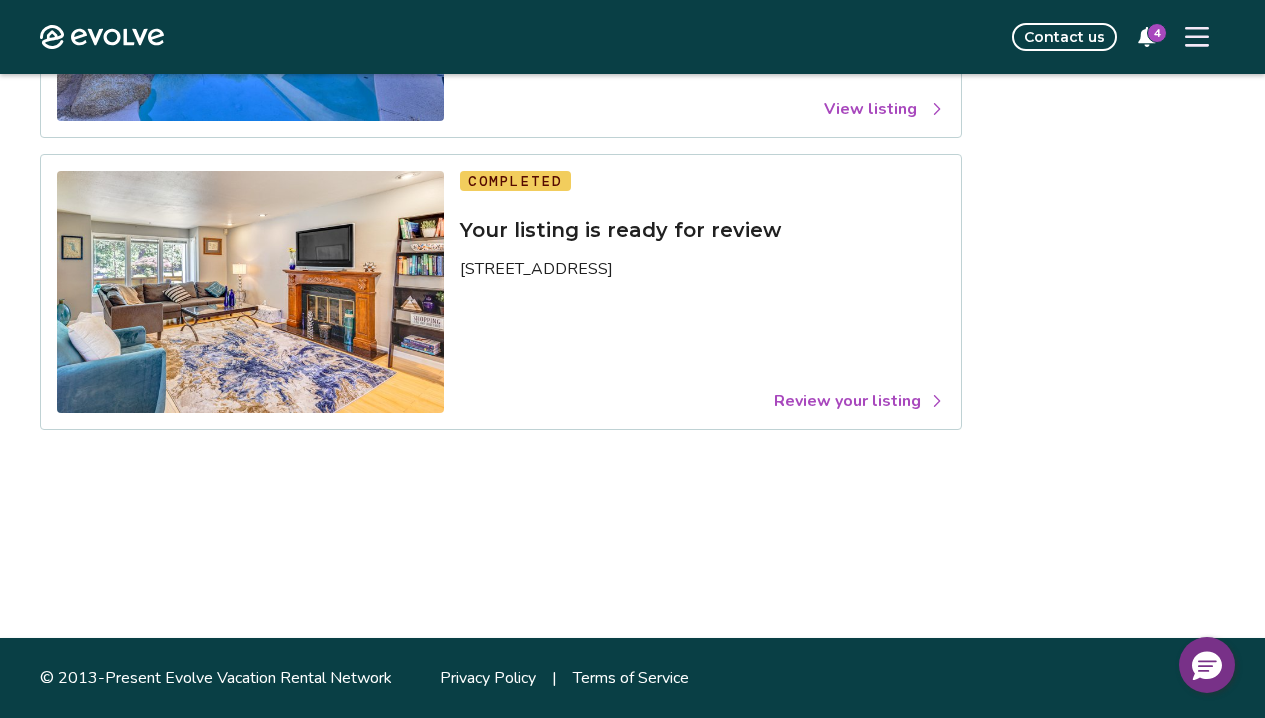 click on "Review your listing" at bounding box center (859, 401) 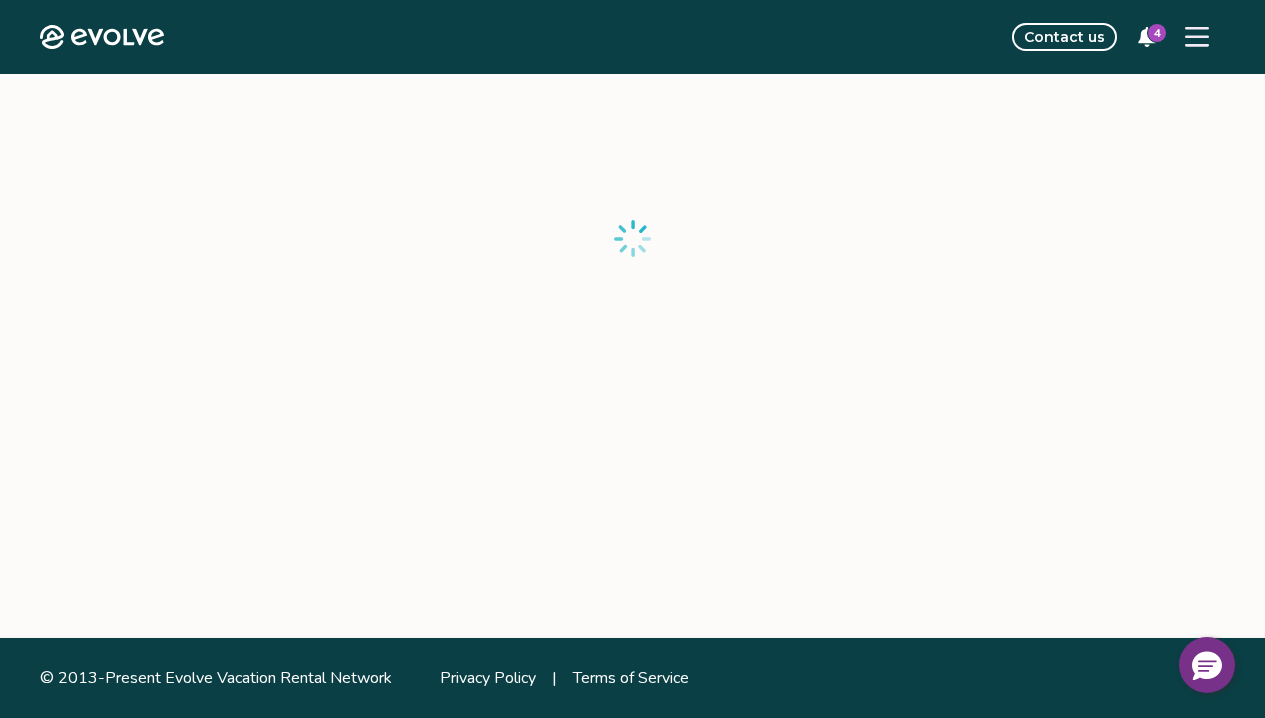 scroll, scrollTop: 0, scrollLeft: 0, axis: both 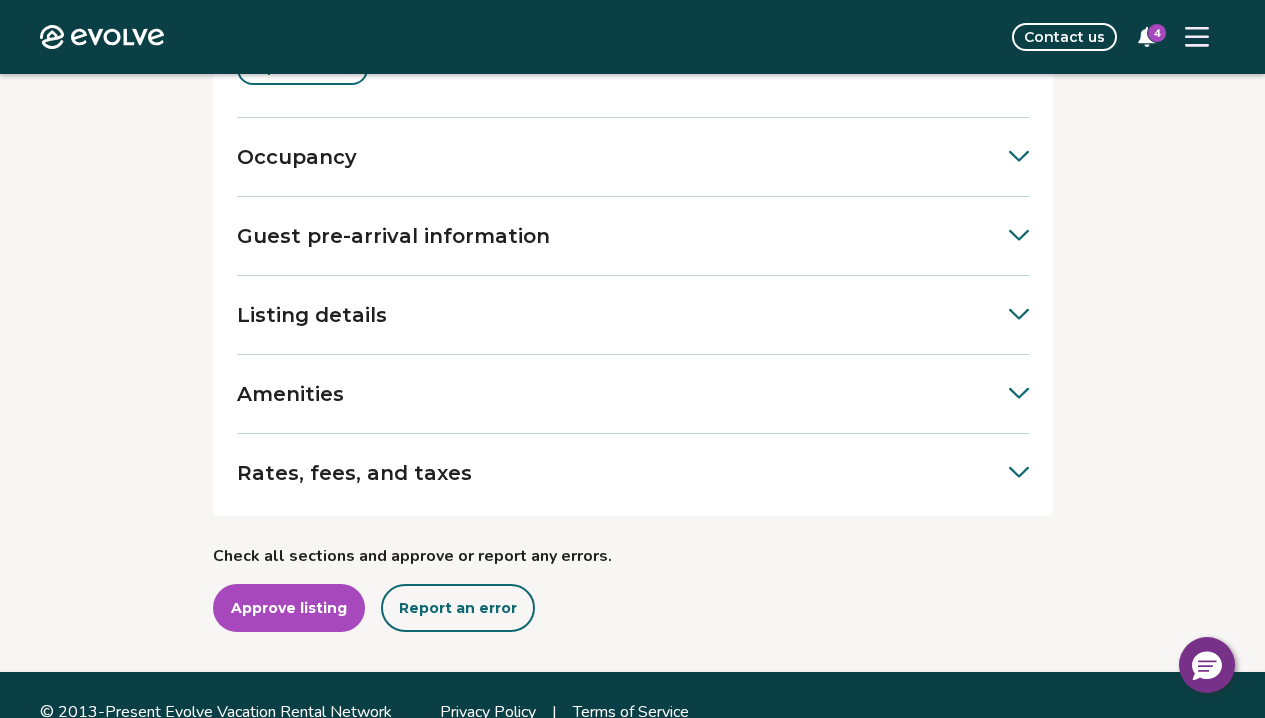 click 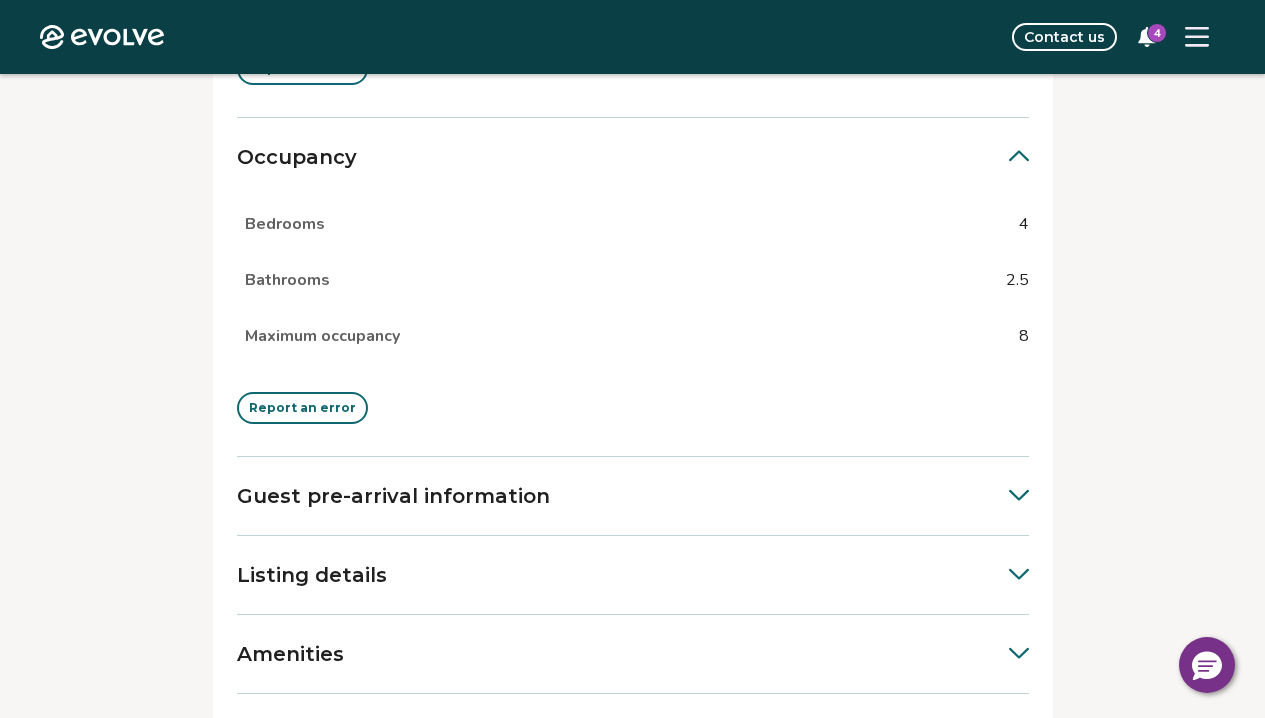 click on "Bedrooms" at bounding box center [285, 224] 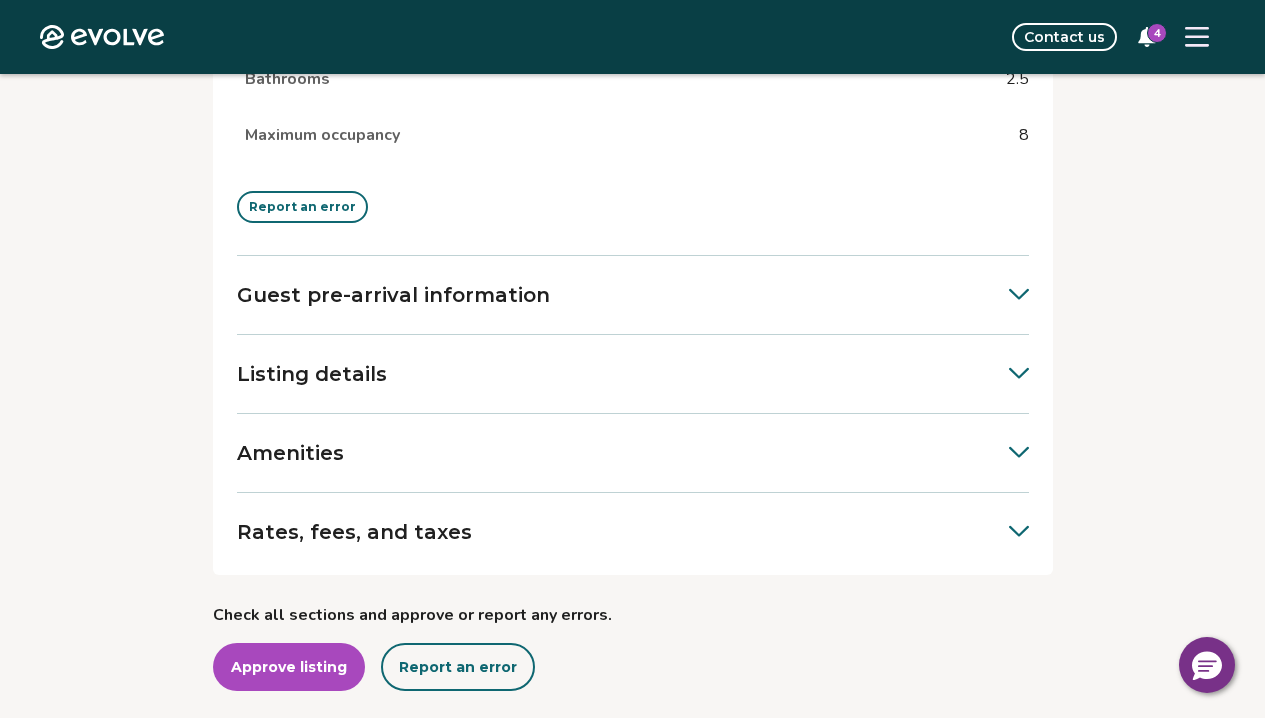 scroll, scrollTop: 1069, scrollLeft: 0, axis: vertical 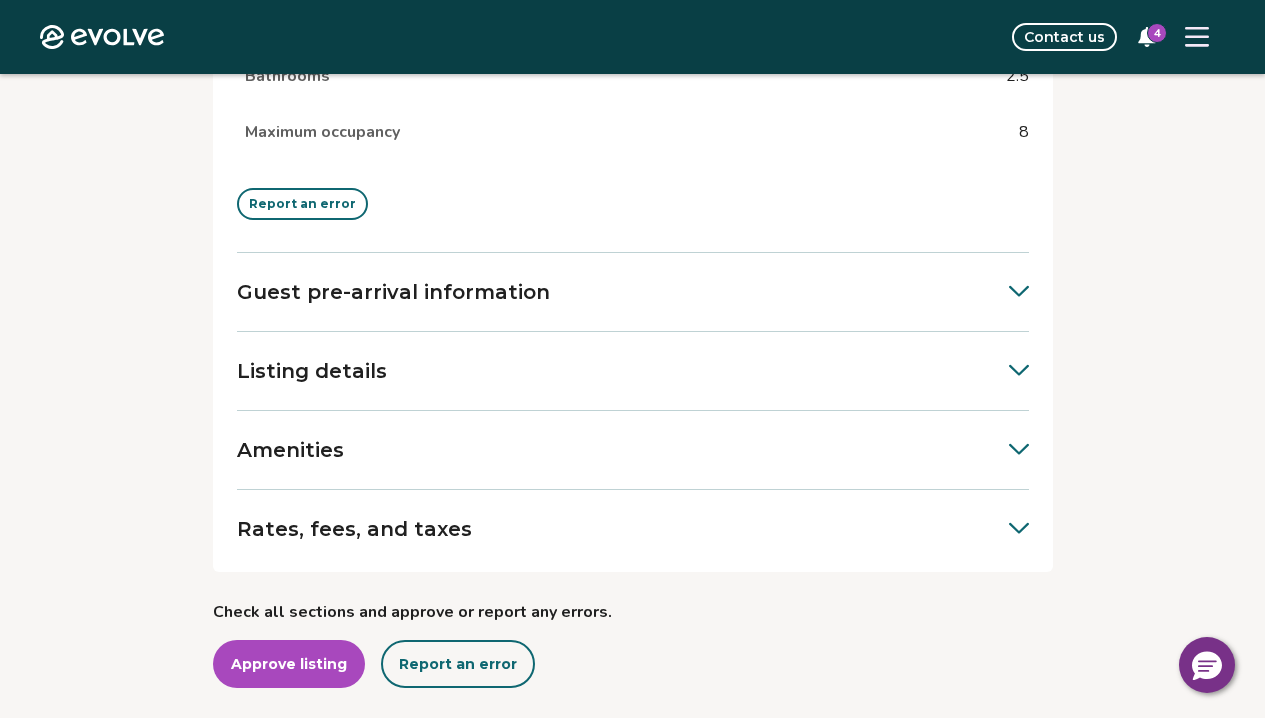 click 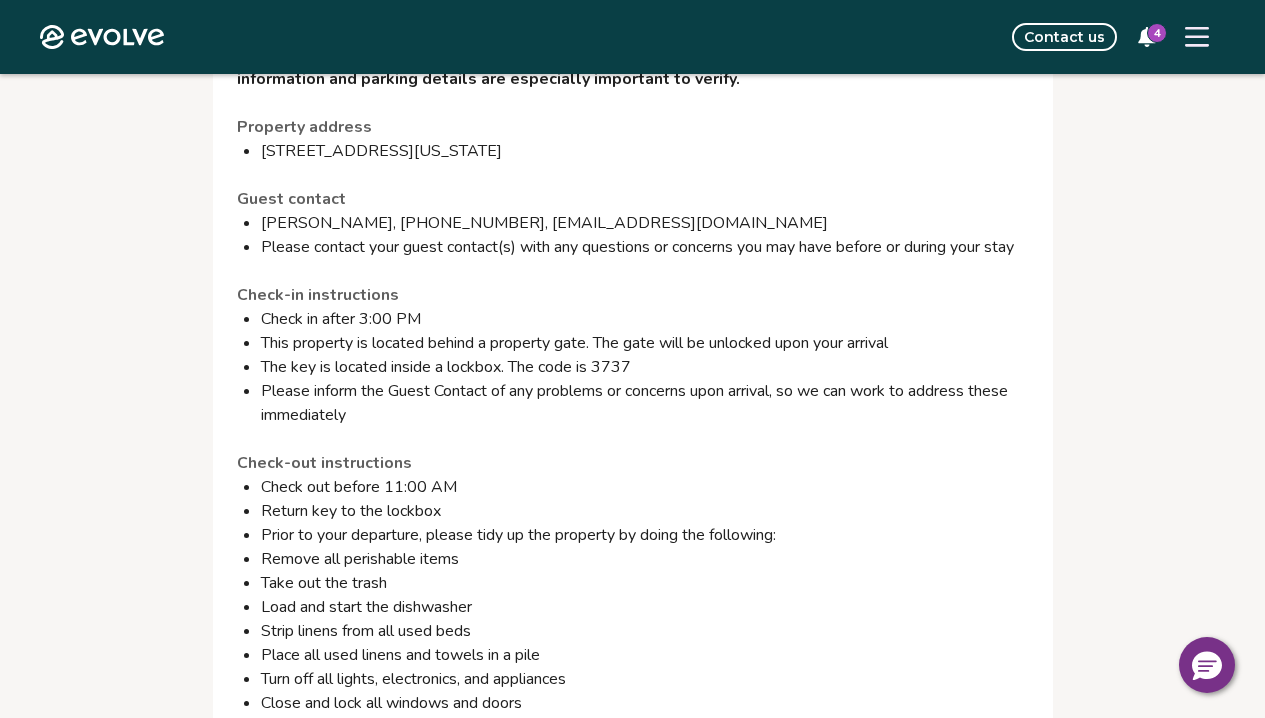 scroll, scrollTop: 1367, scrollLeft: 0, axis: vertical 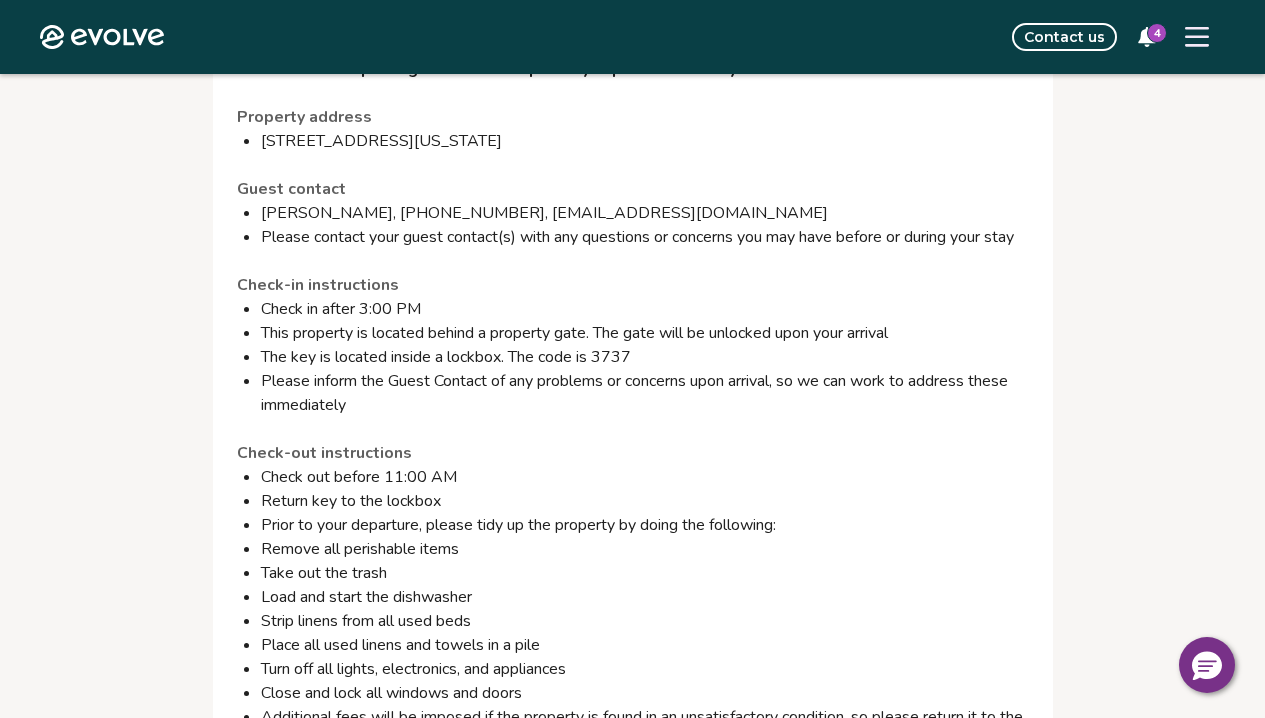 click on "The key is located inside a lockbox. The code is 3737" at bounding box center [645, 357] 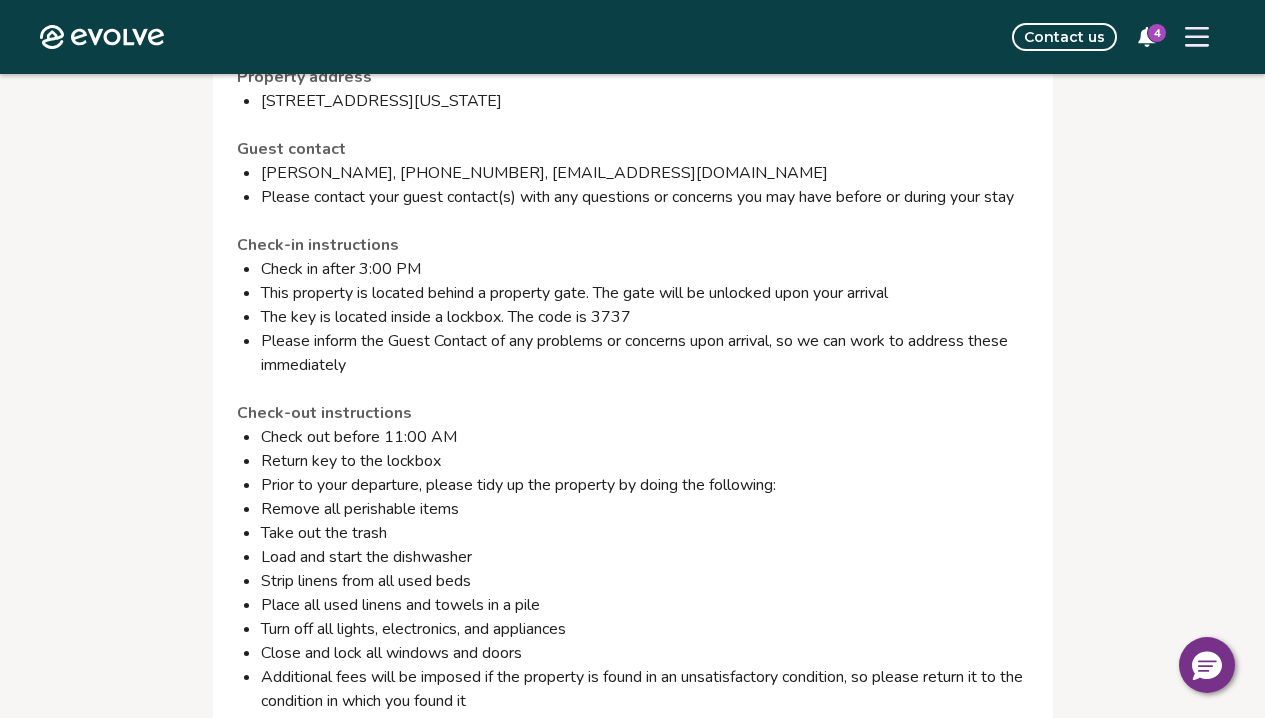 scroll, scrollTop: 1436, scrollLeft: 0, axis: vertical 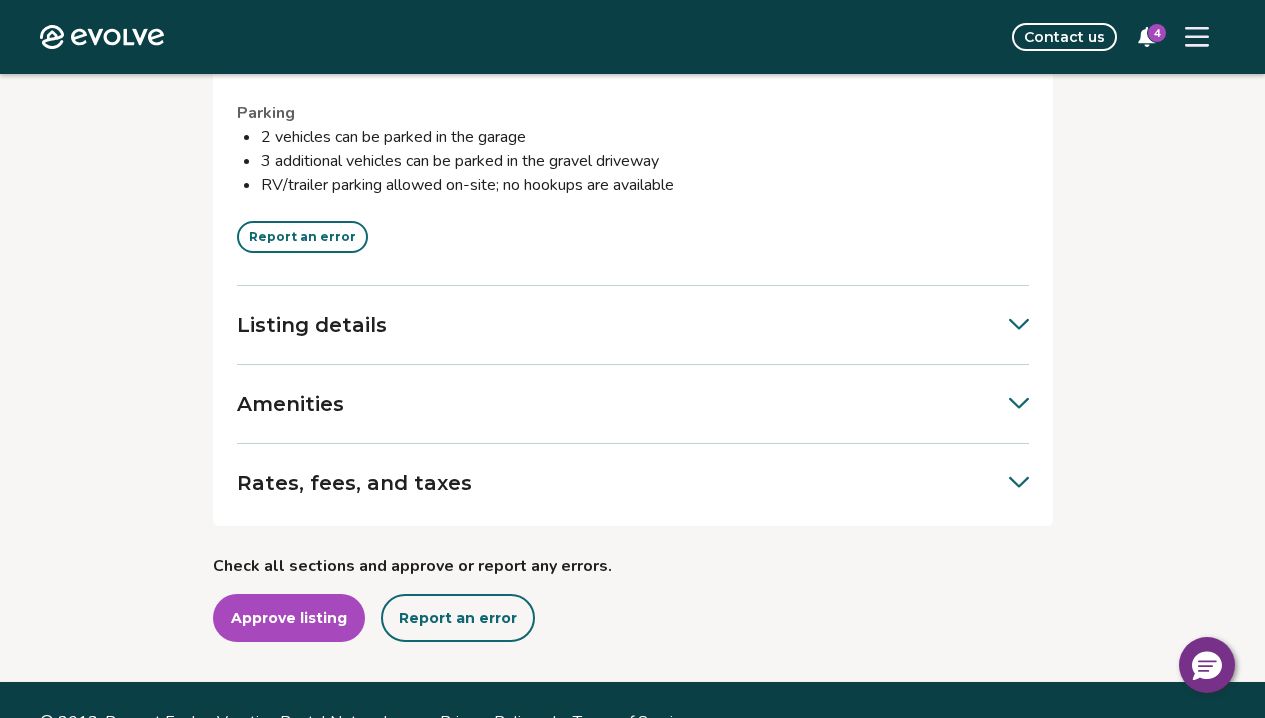 click on "Report an error" at bounding box center (302, 237) 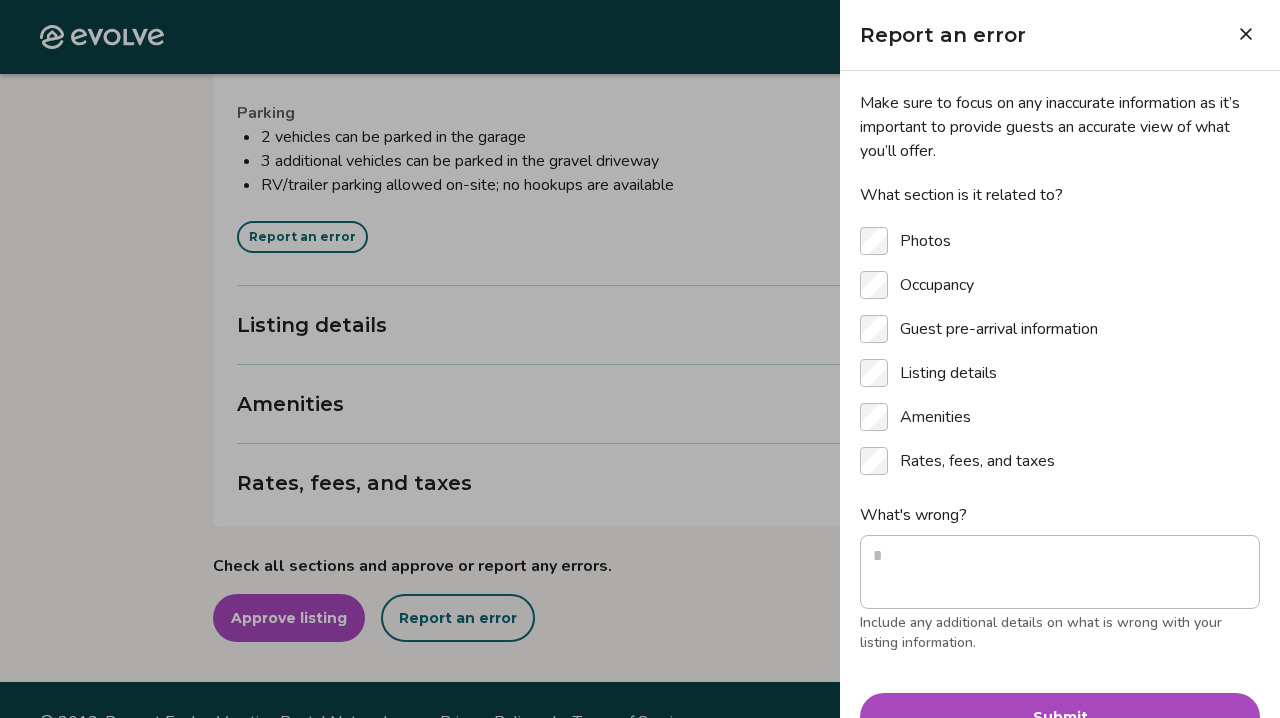 type on "*" 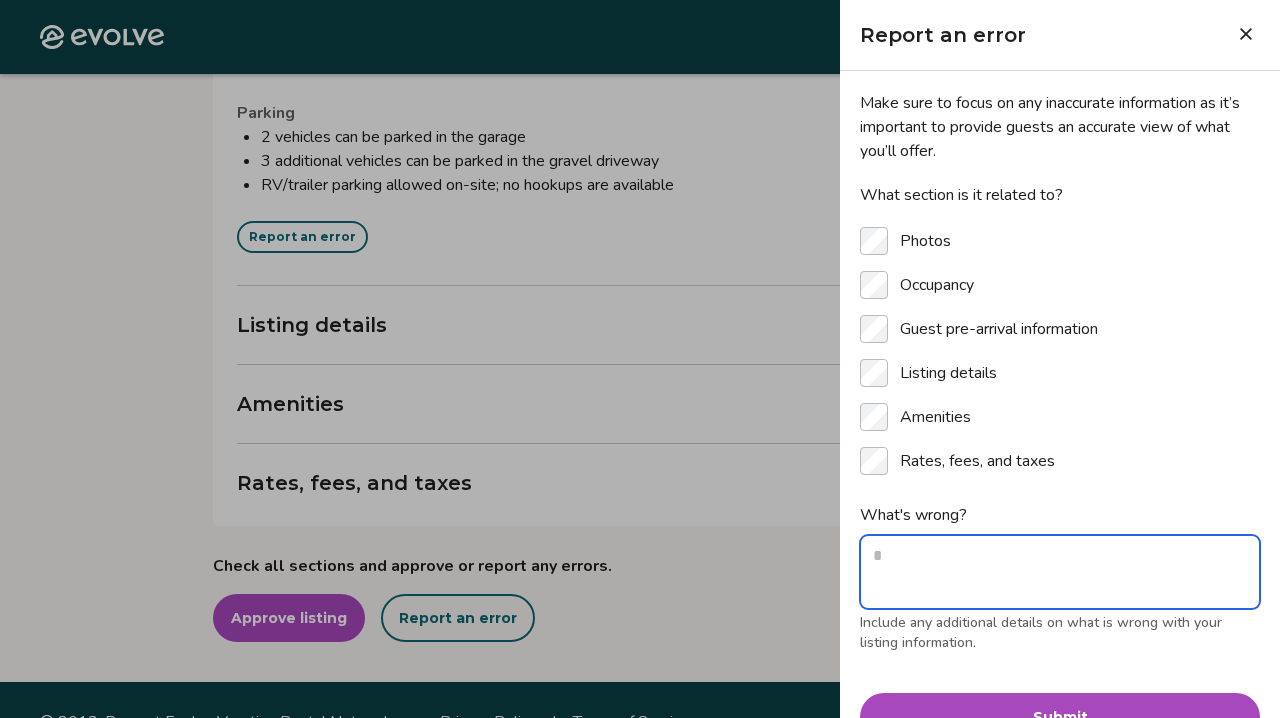 click on "What's wrong?" at bounding box center [1060, 572] 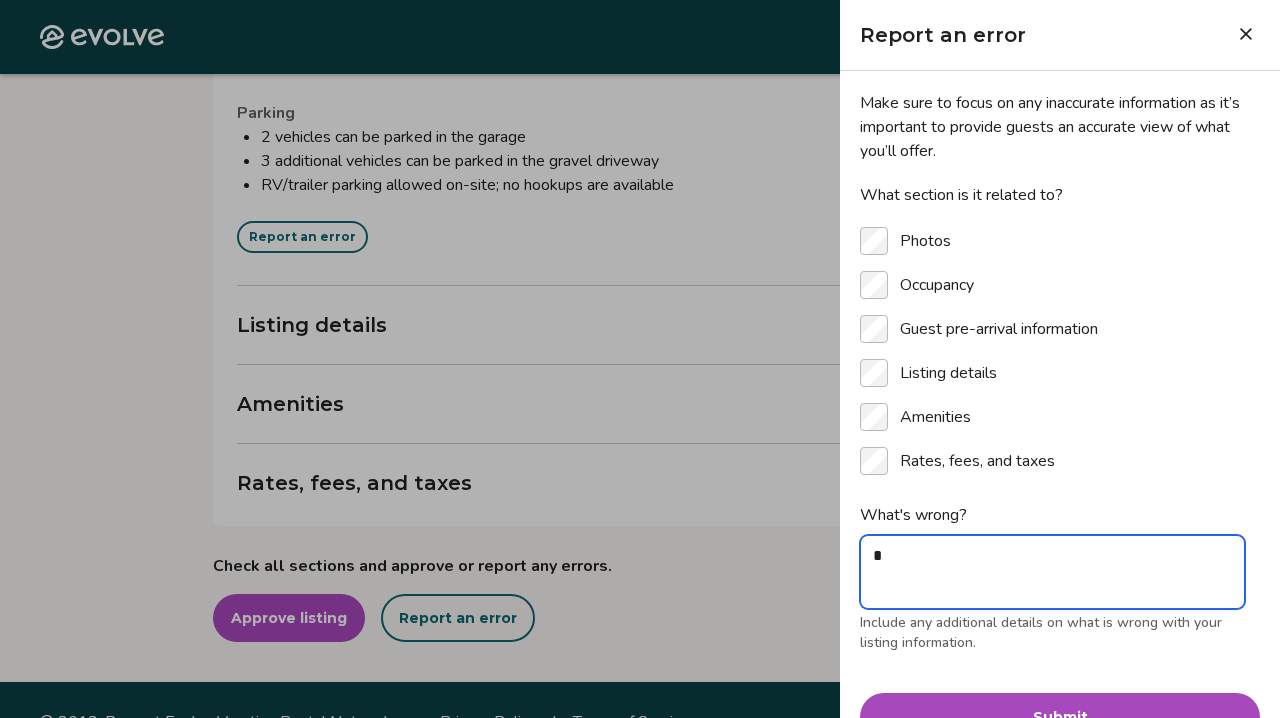 type on "**" 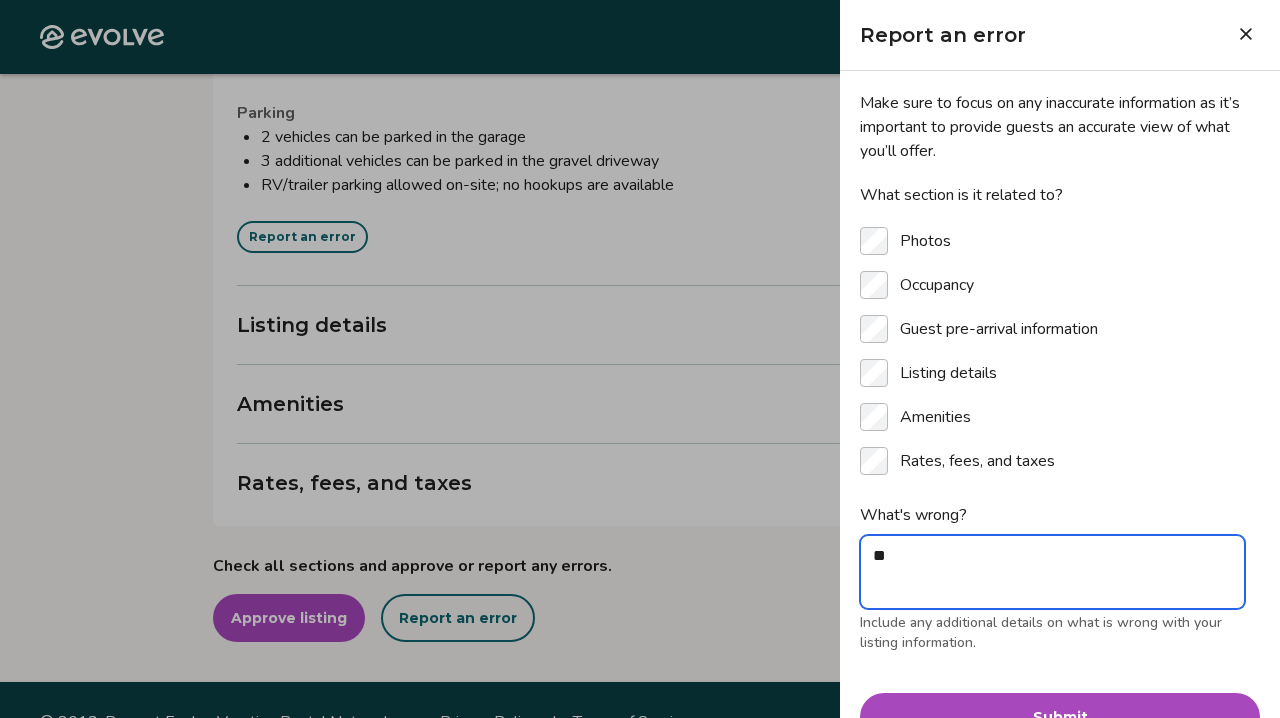 type on "***" 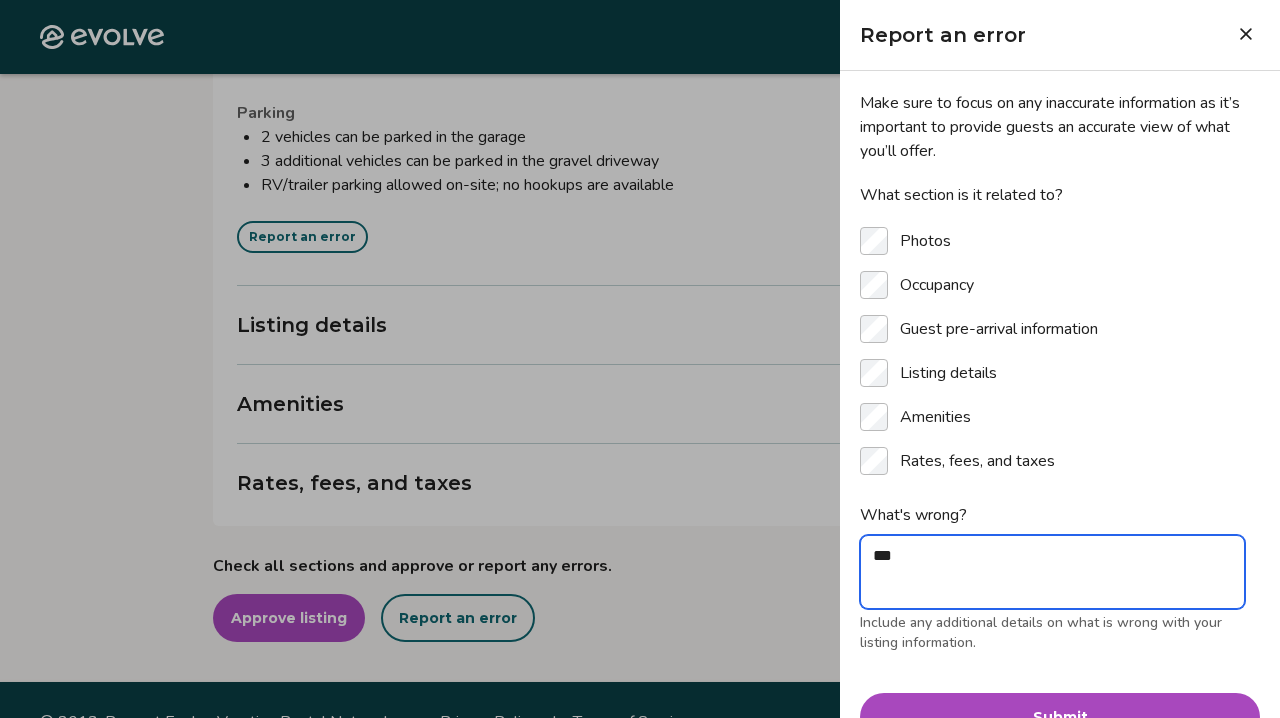 type on "***" 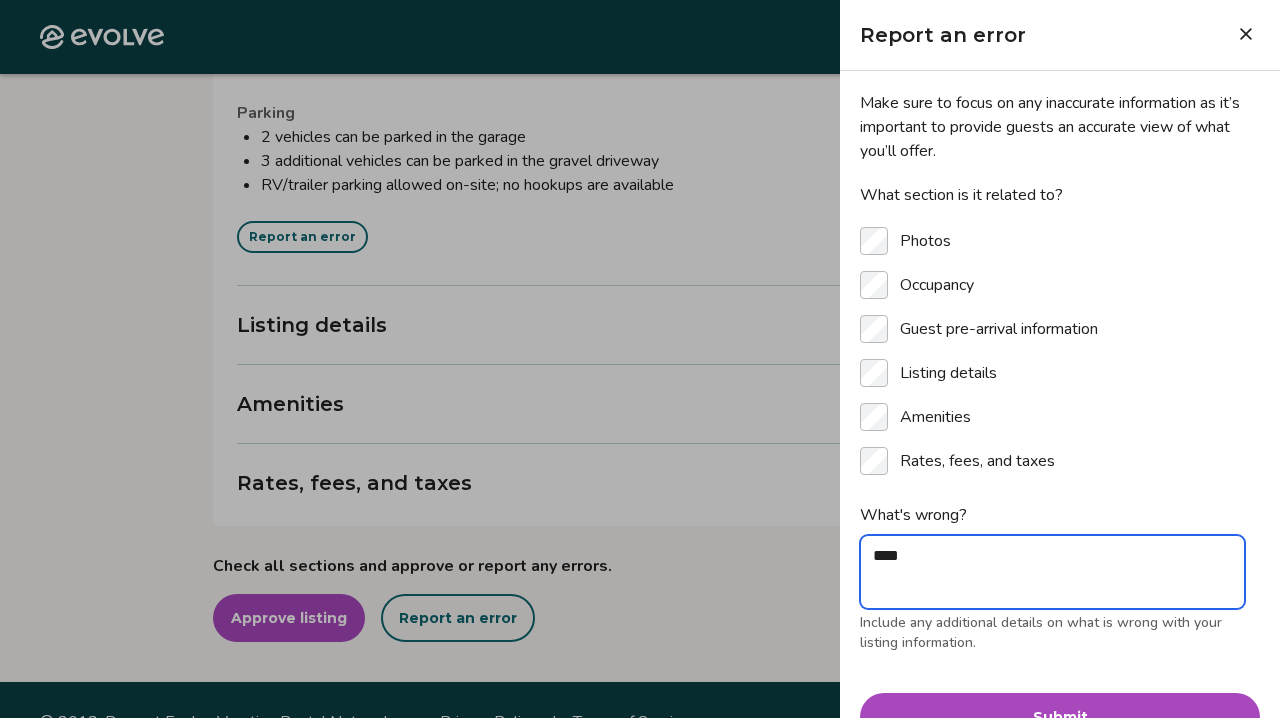 type on "*****" 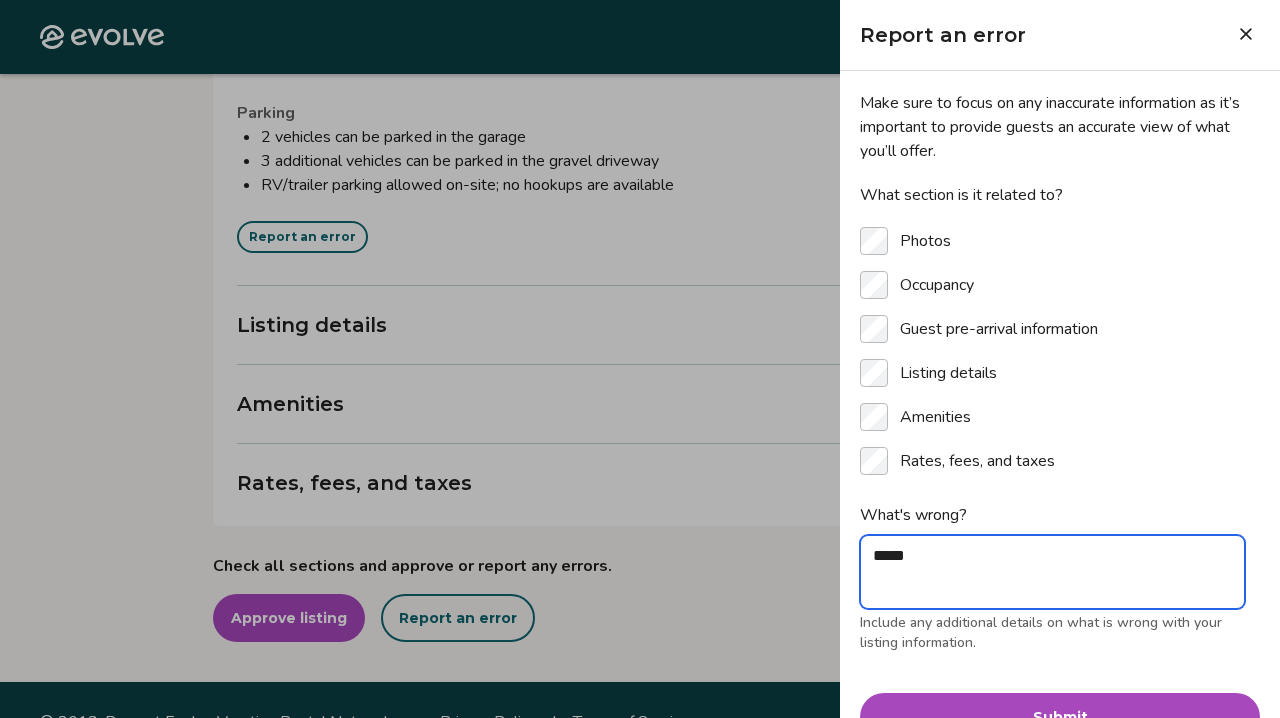 type on "***" 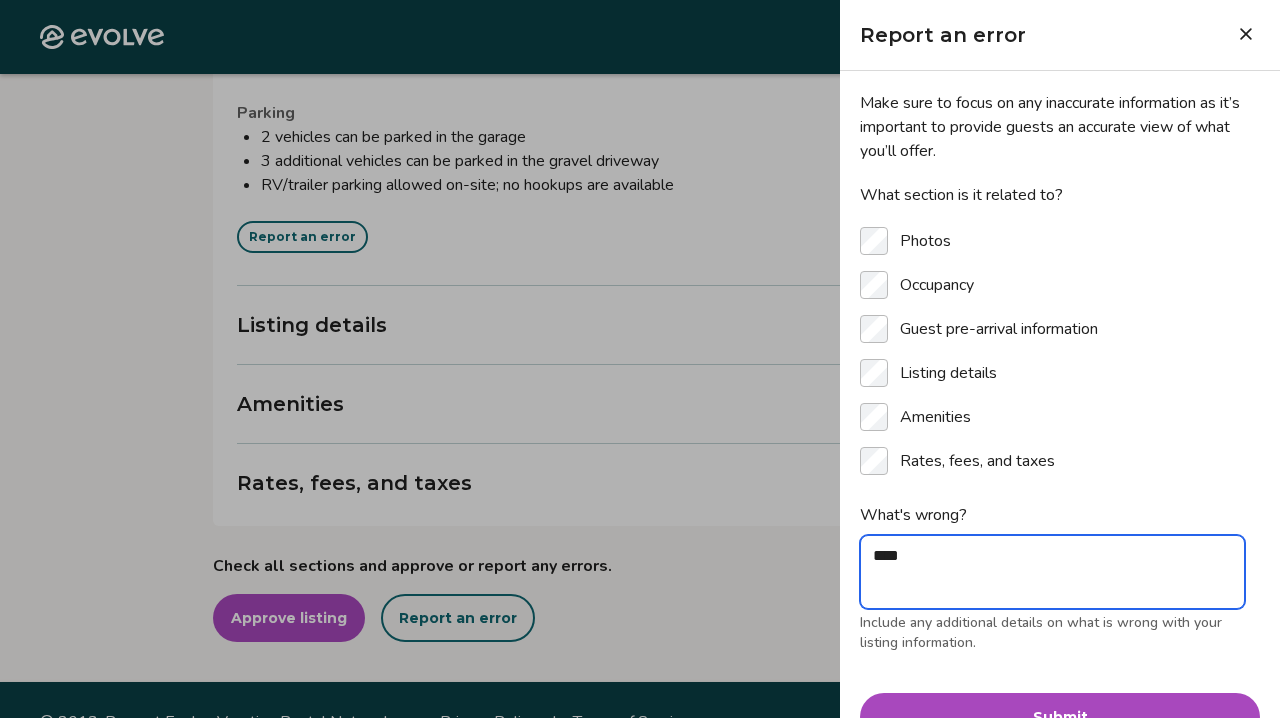 type on "*****" 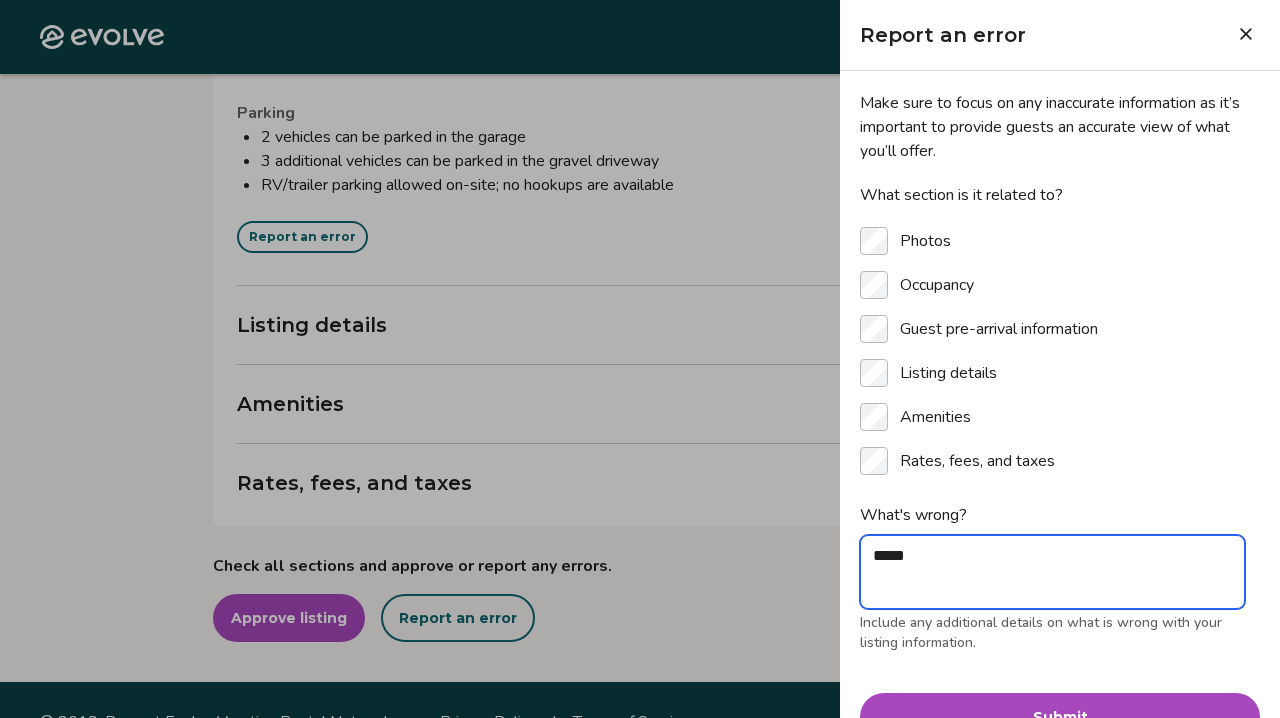 type on "******" 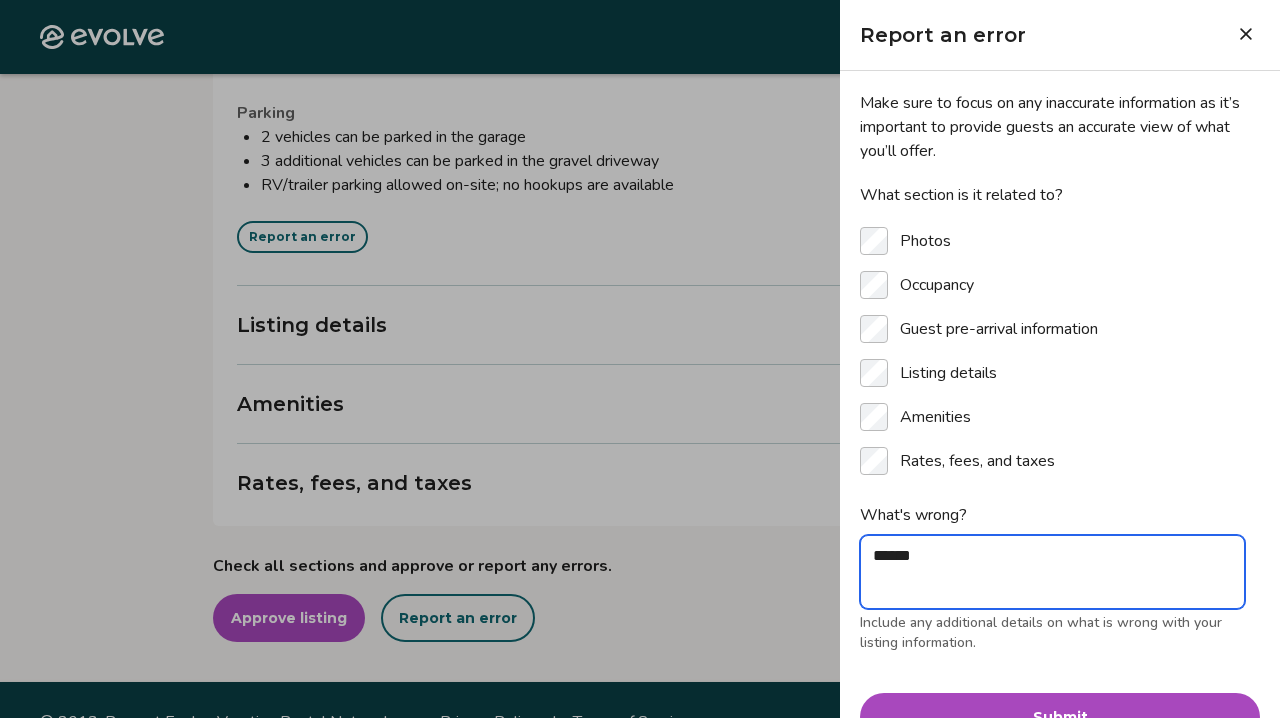 type on "******" 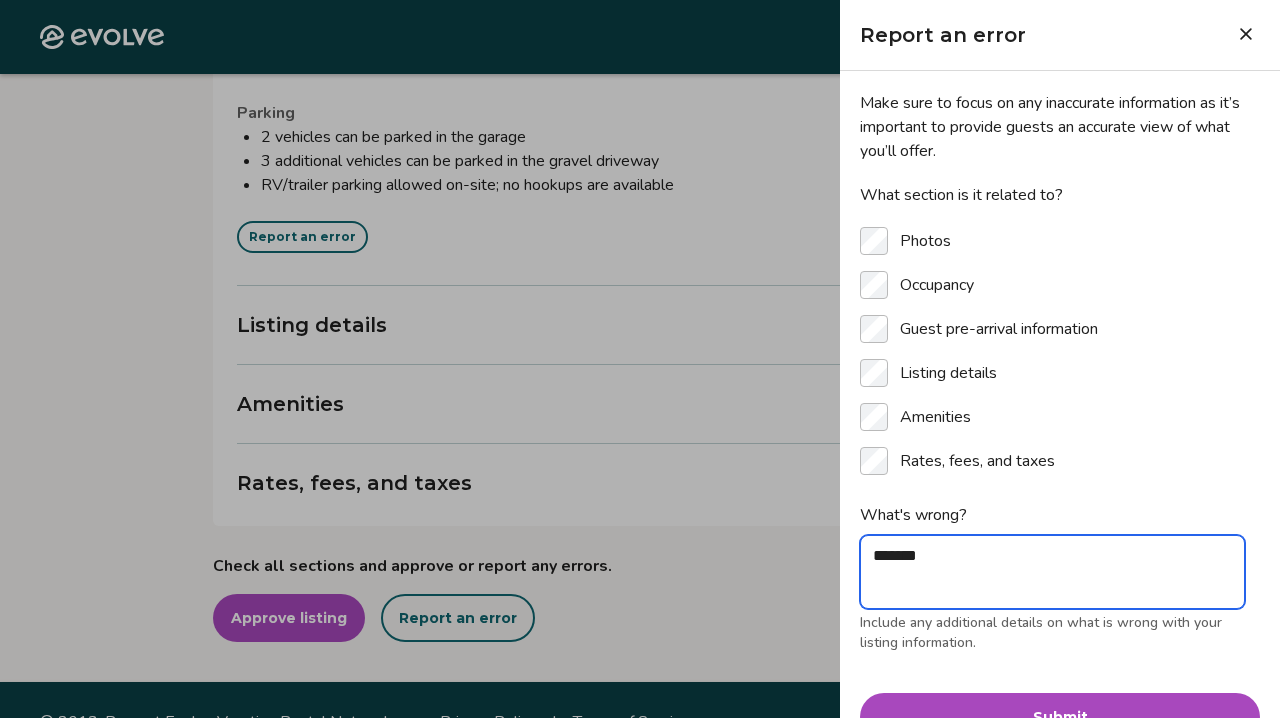 type on "********" 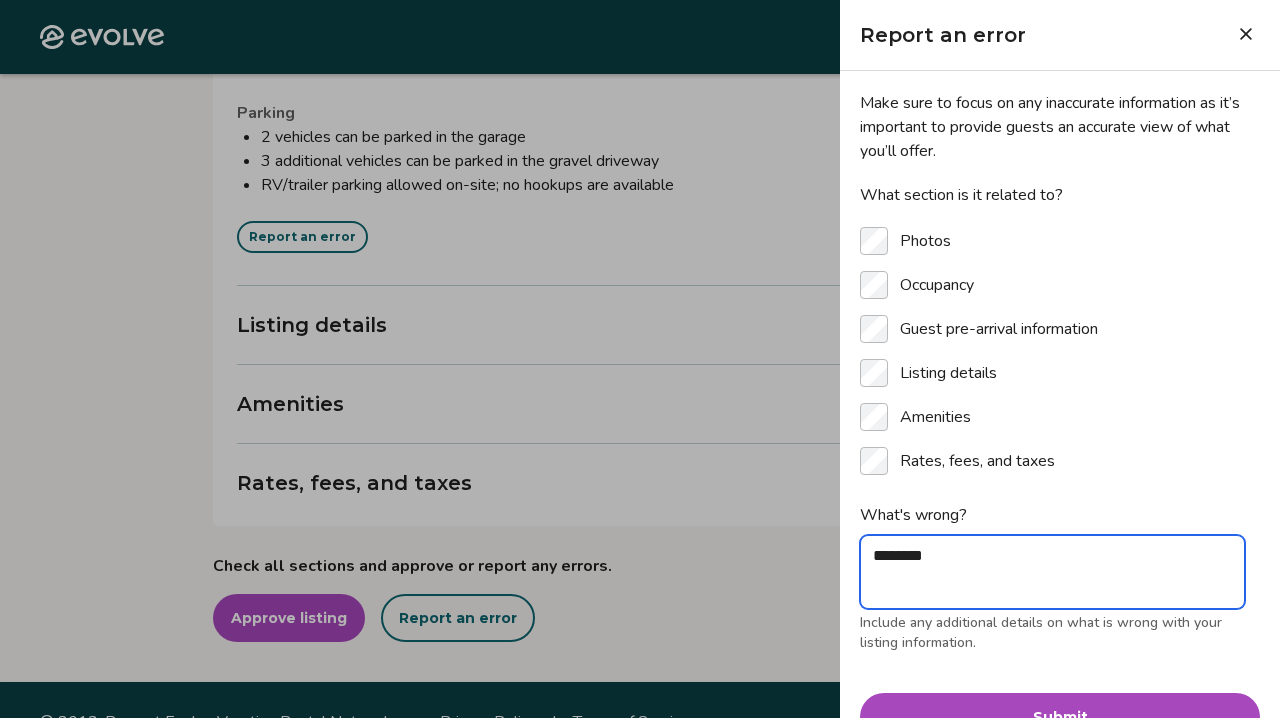type on "*********" 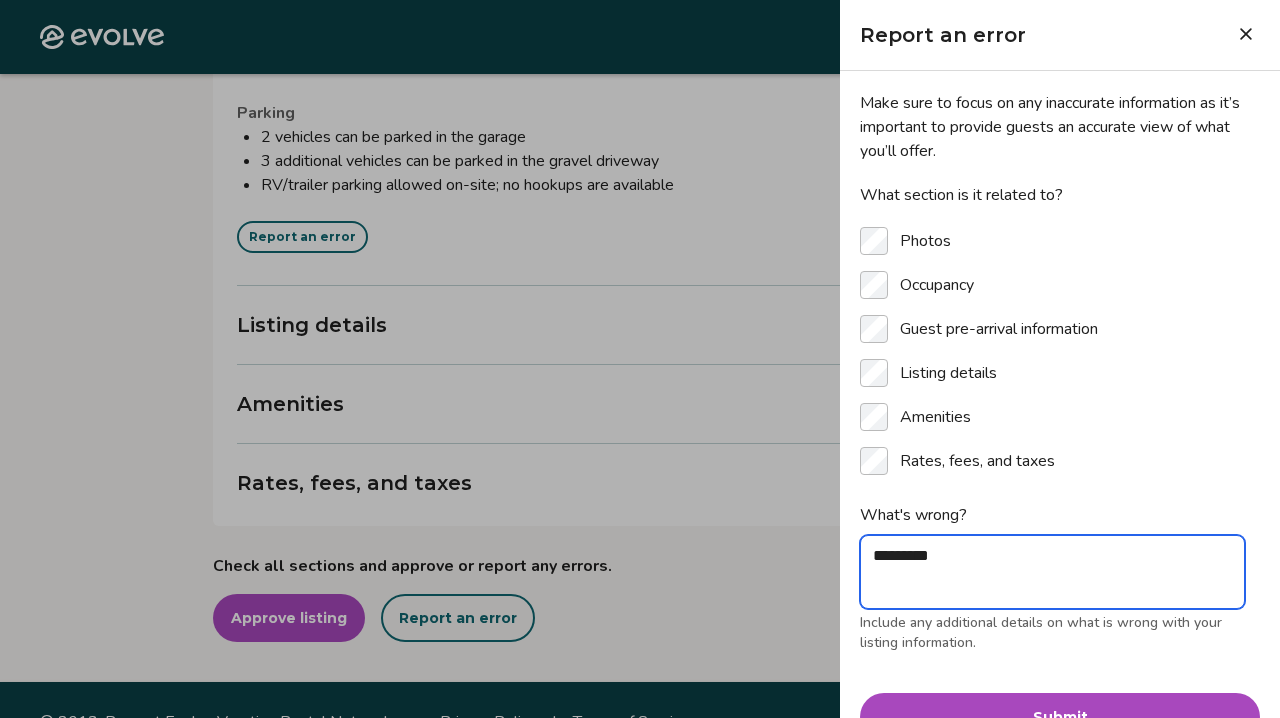 type on "********" 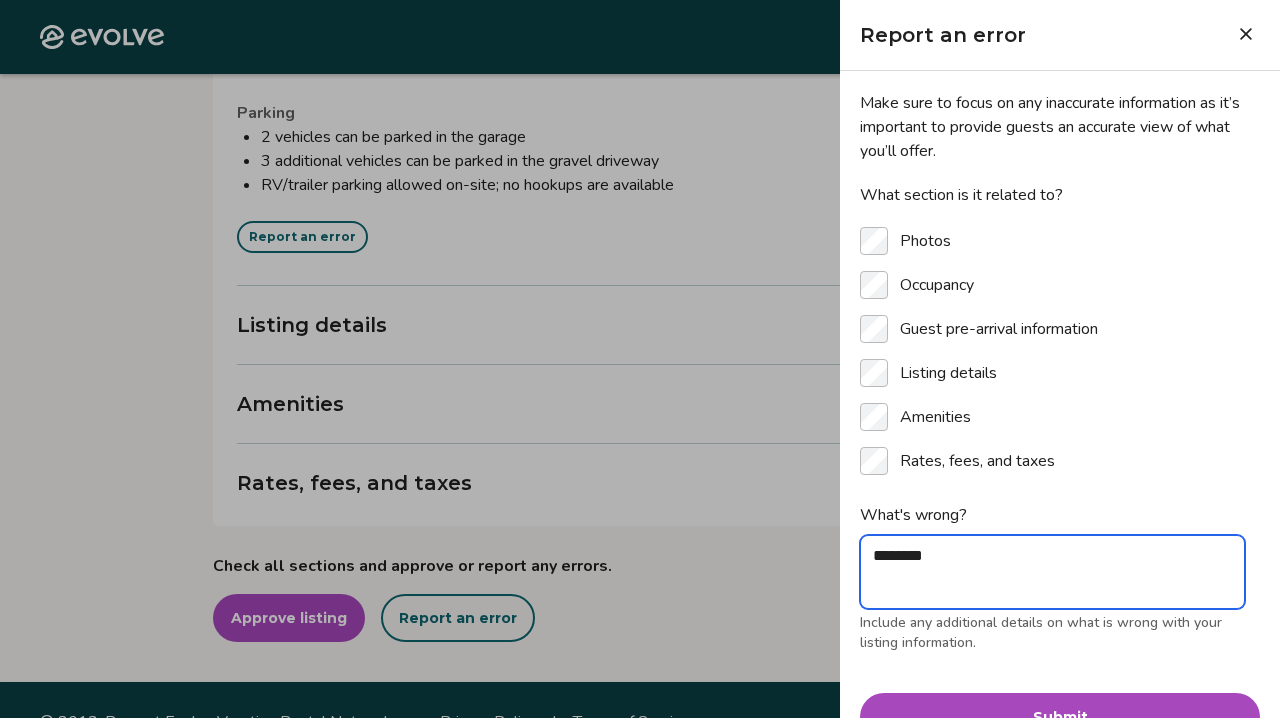 type on "******" 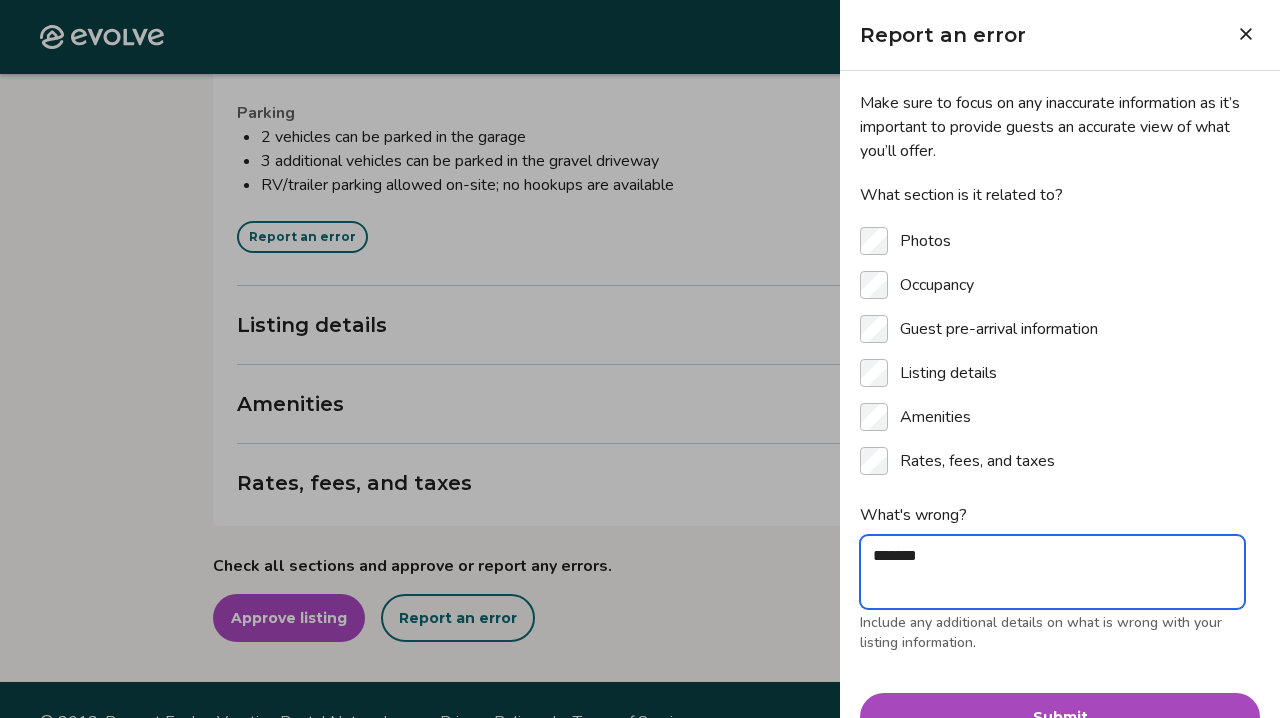 type on "********" 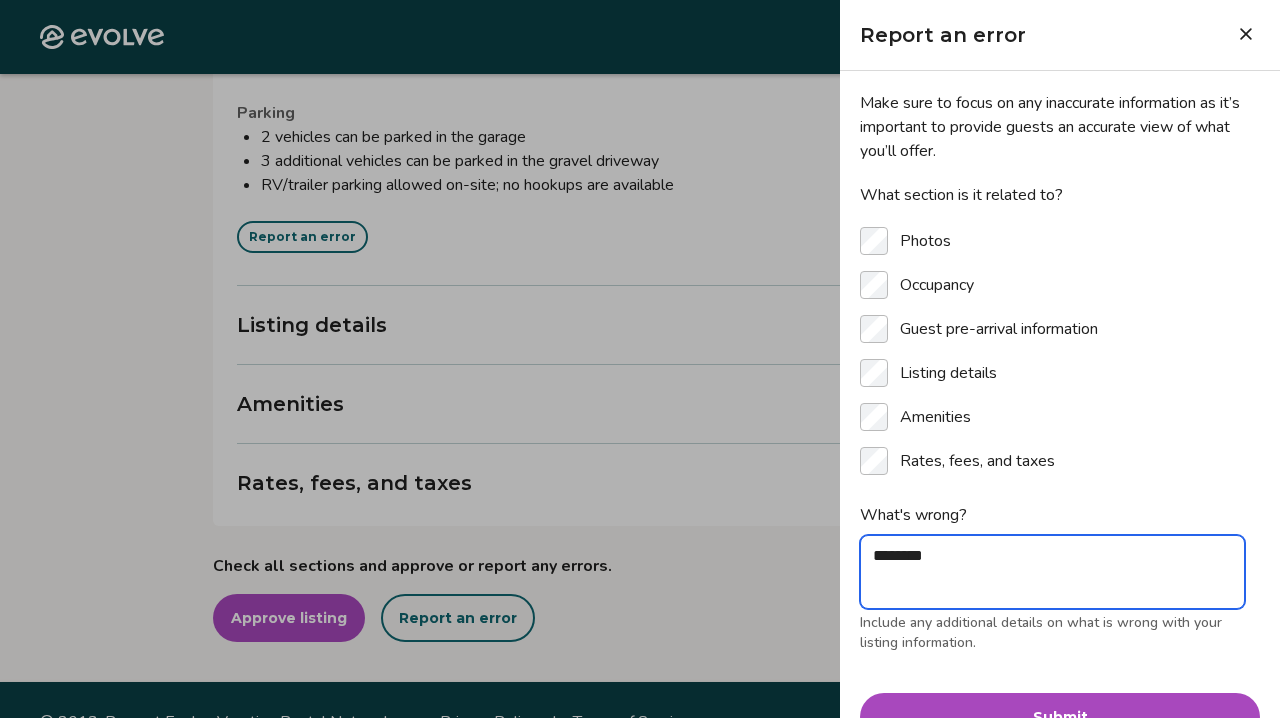 type on "*********" 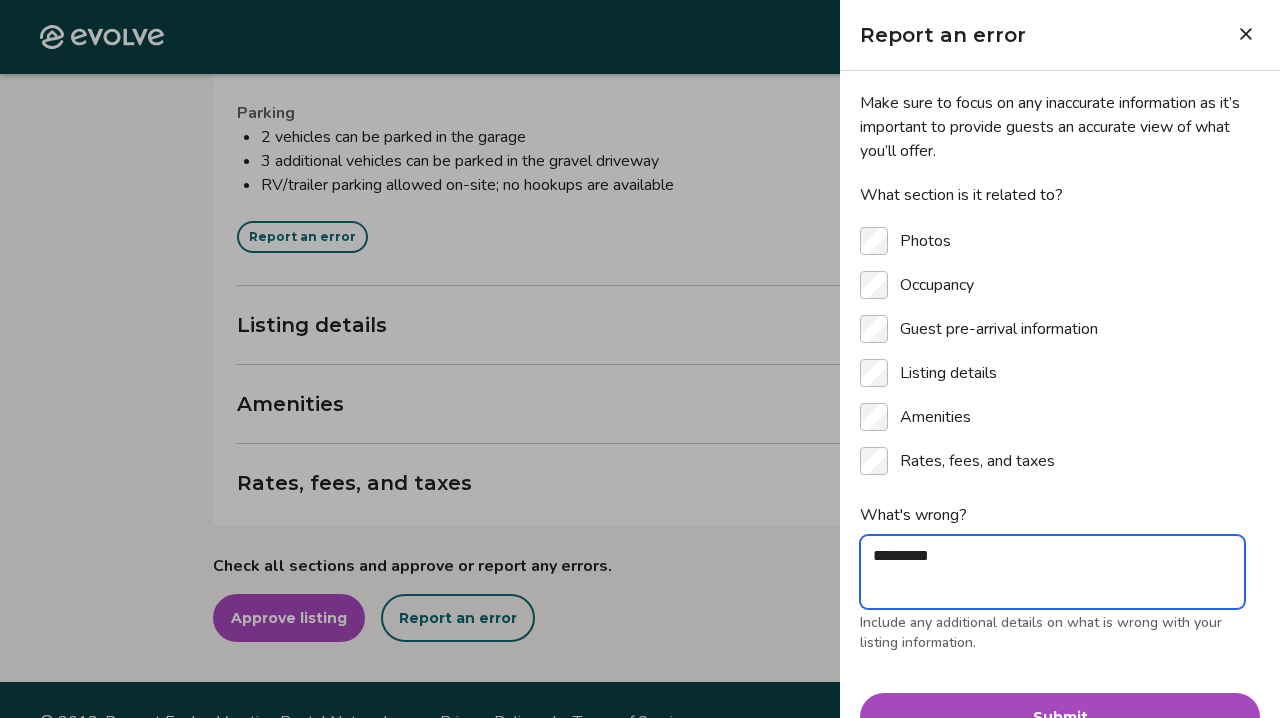 type on "*********" 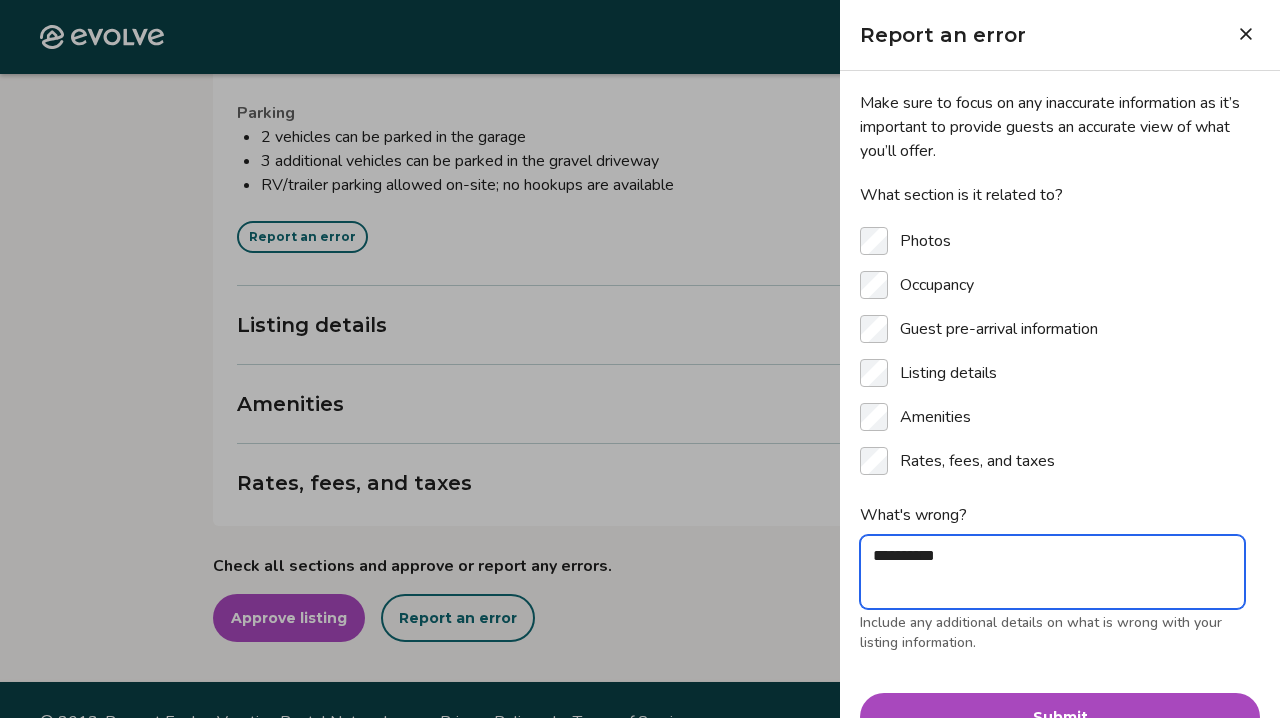 type on "*********" 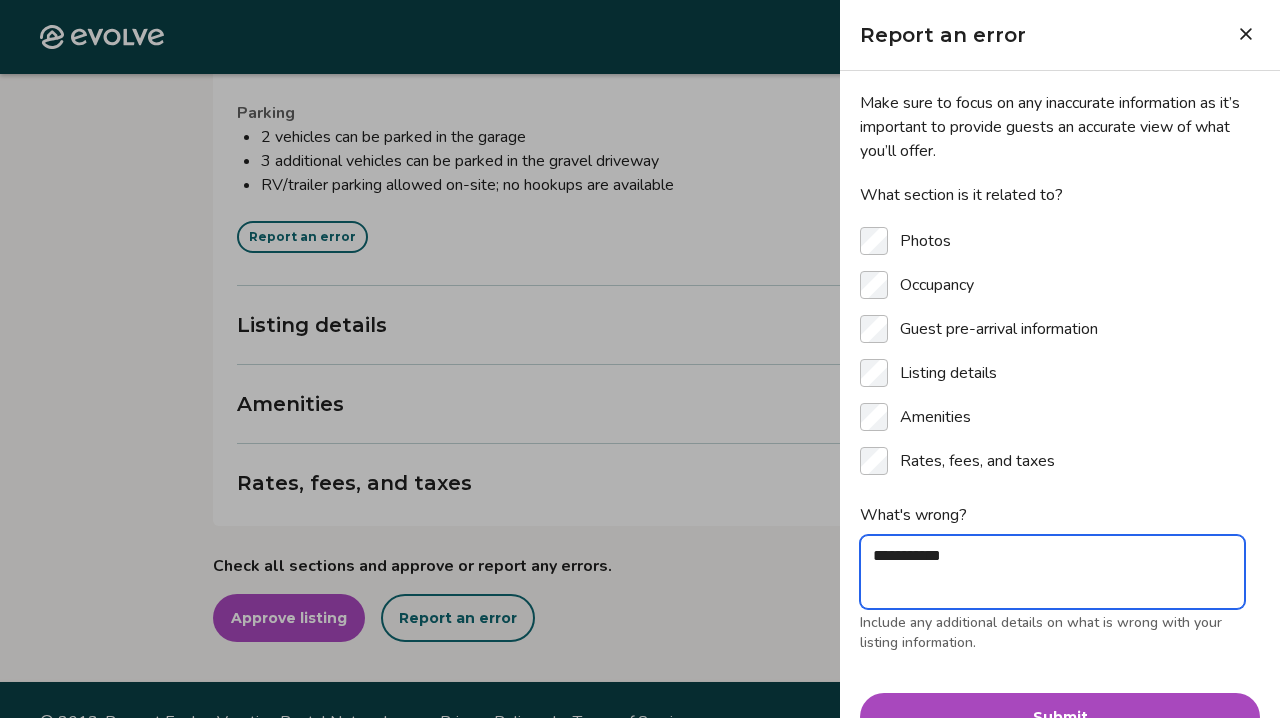 type on "**********" 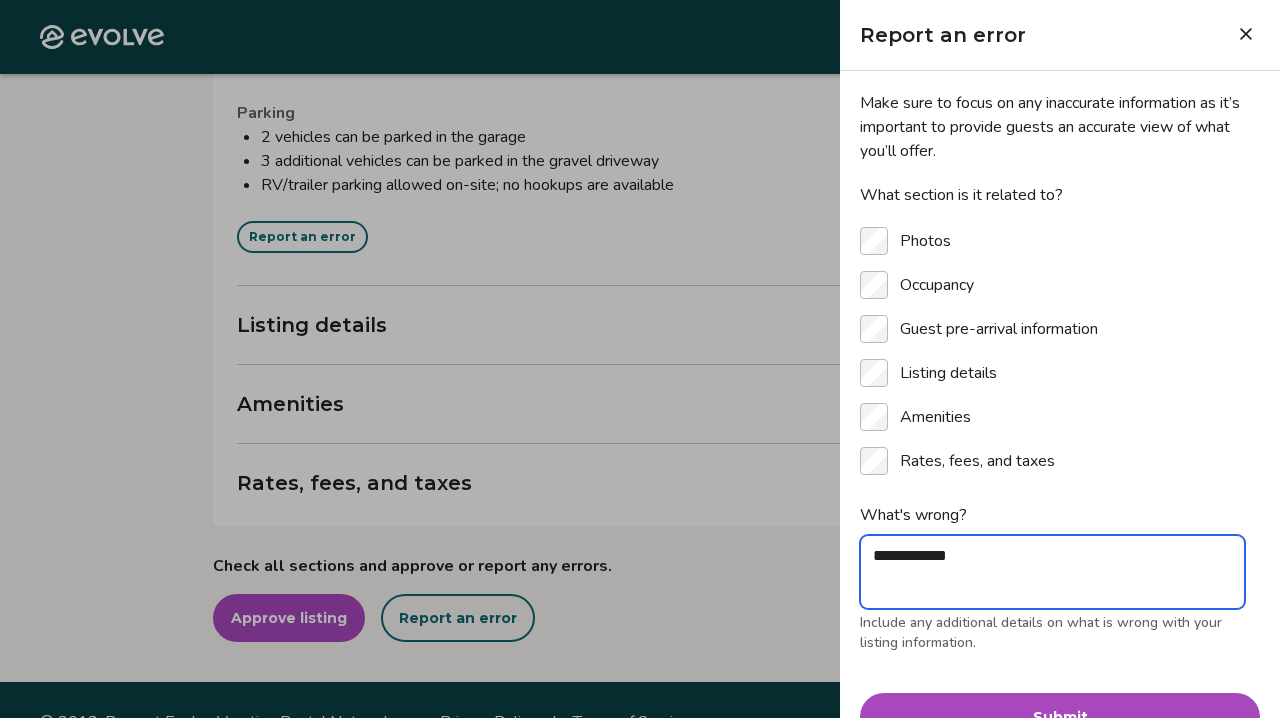 type on "**********" 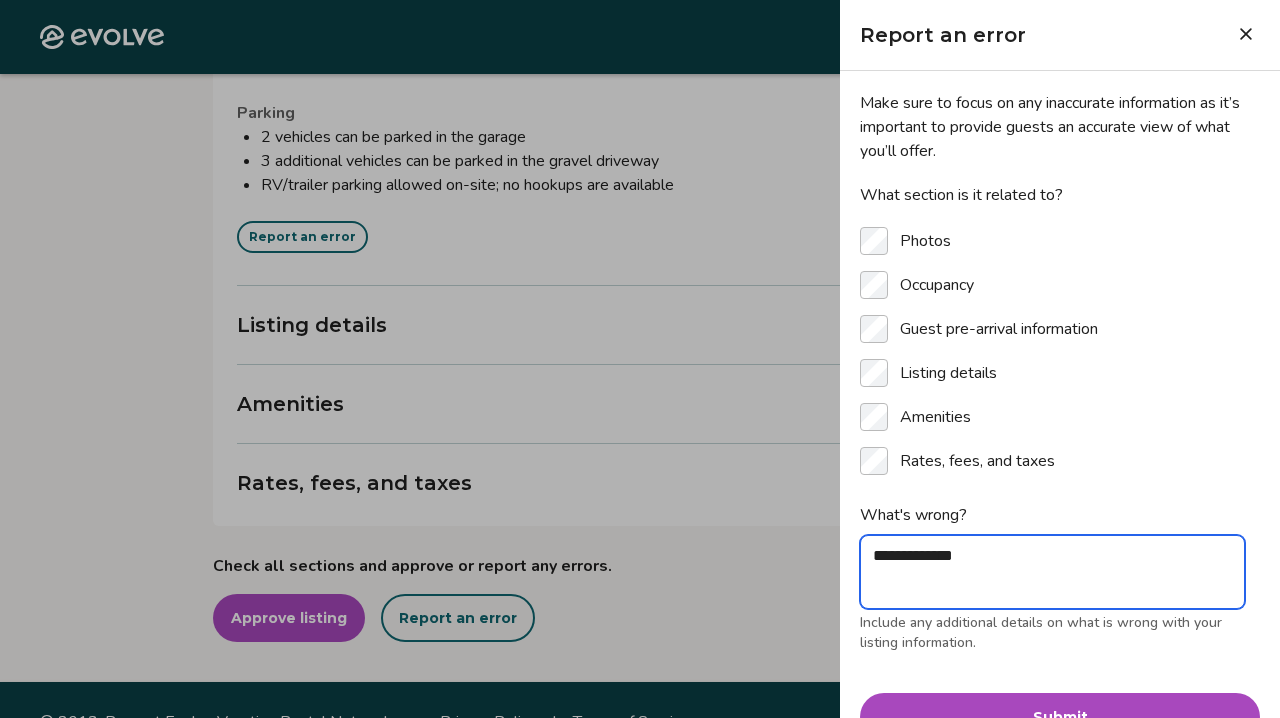 type on "**********" 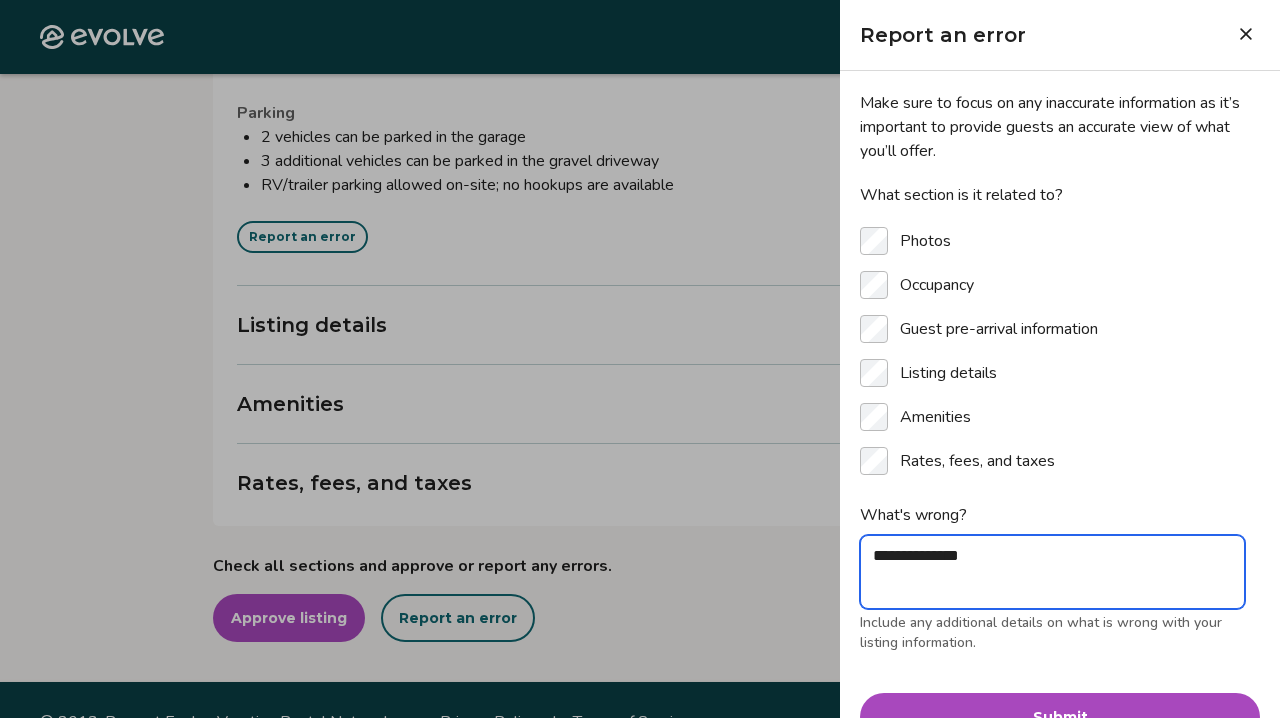 type on "**********" 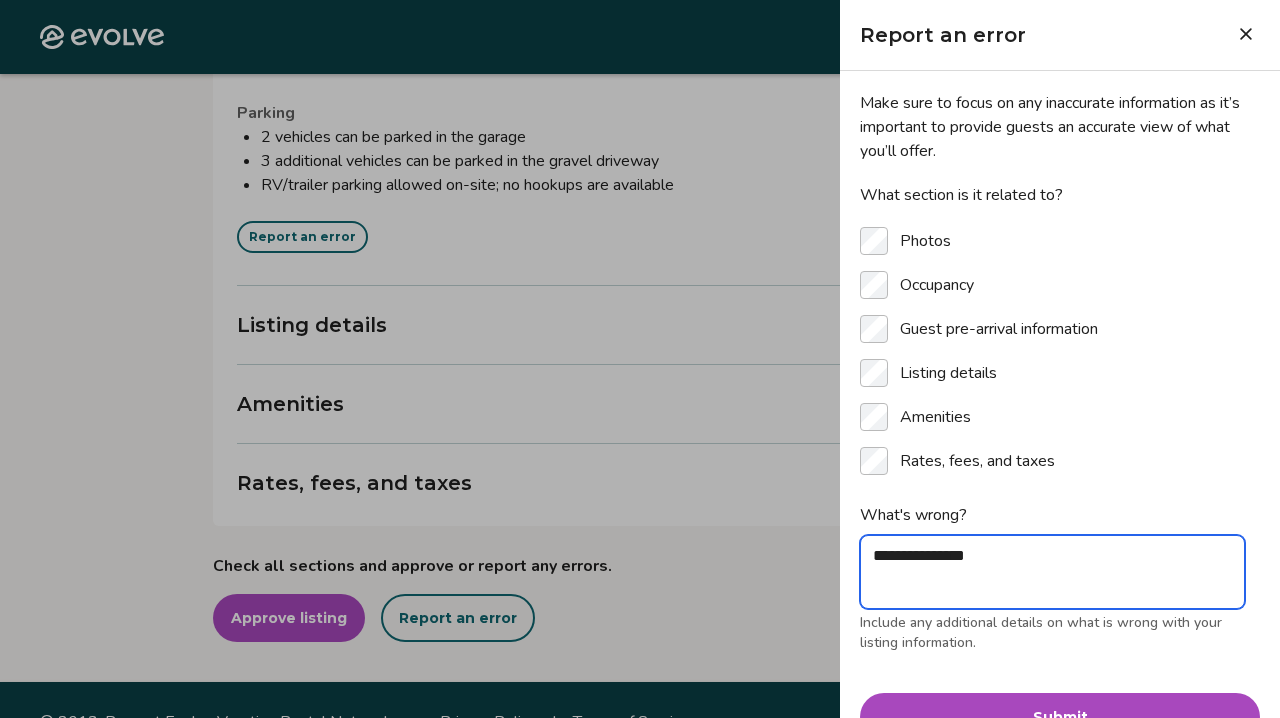 type on "**********" 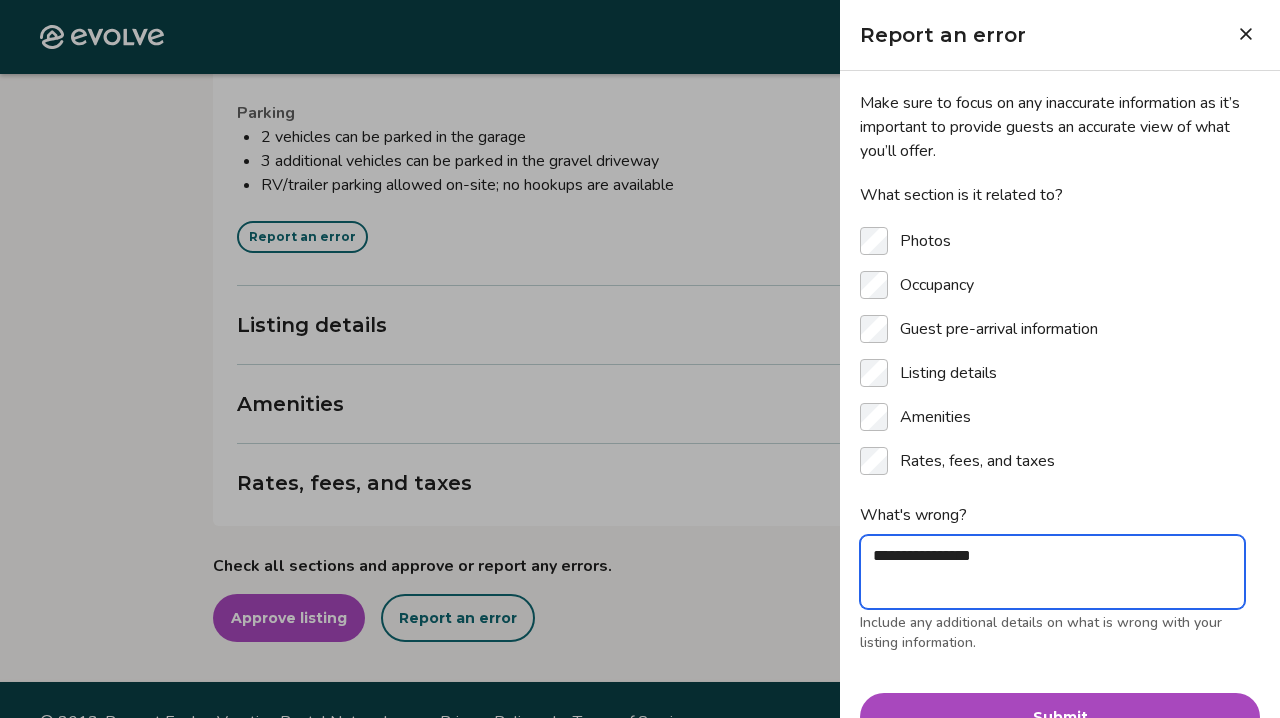 type on "**********" 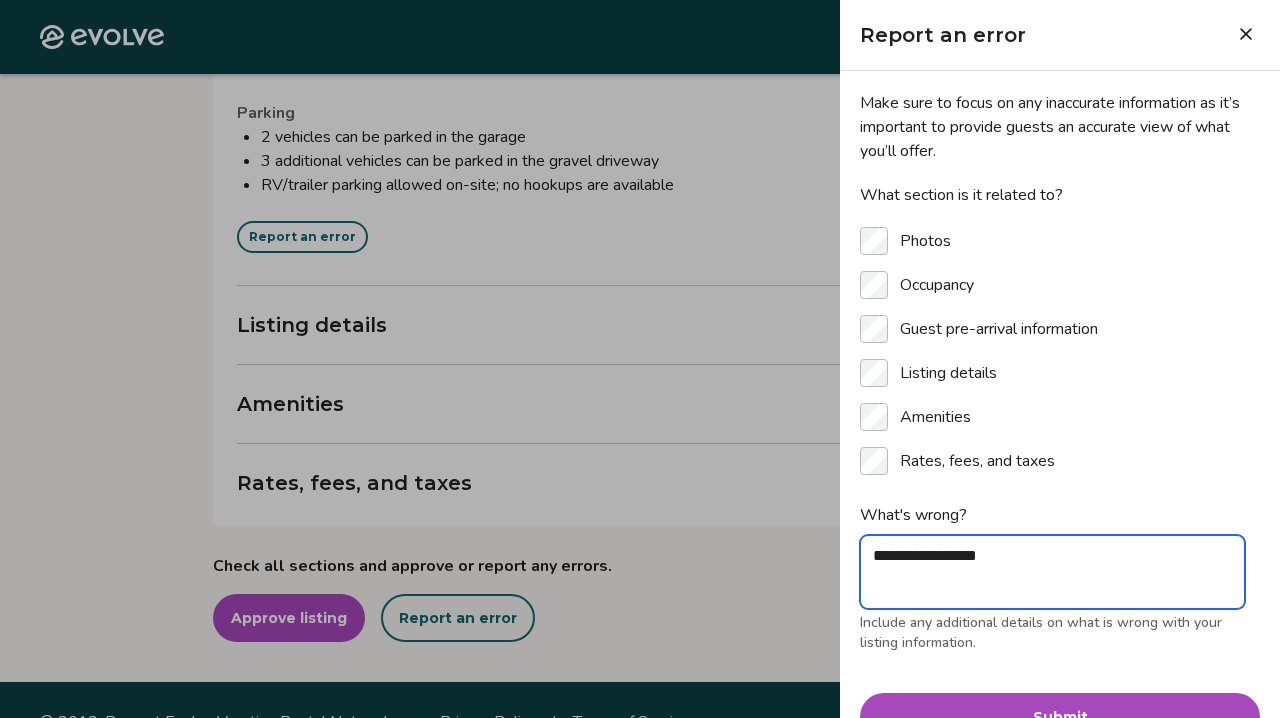 type on "**********" 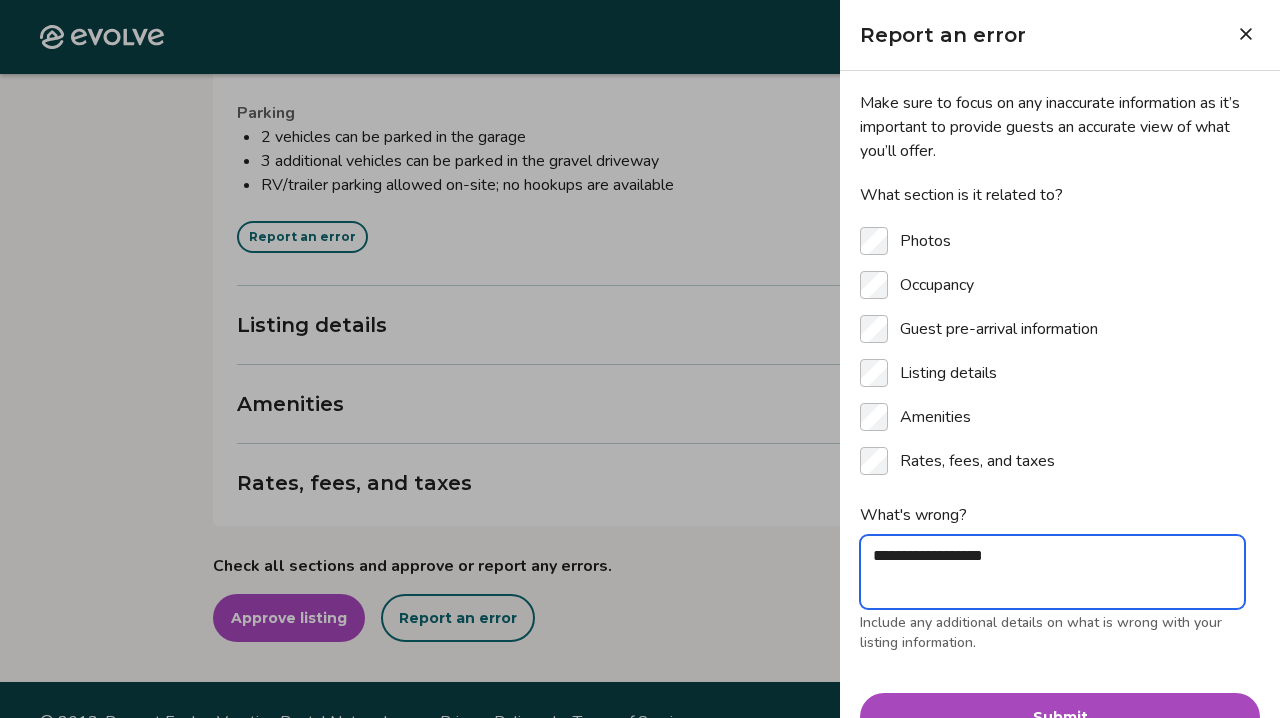 type on "**********" 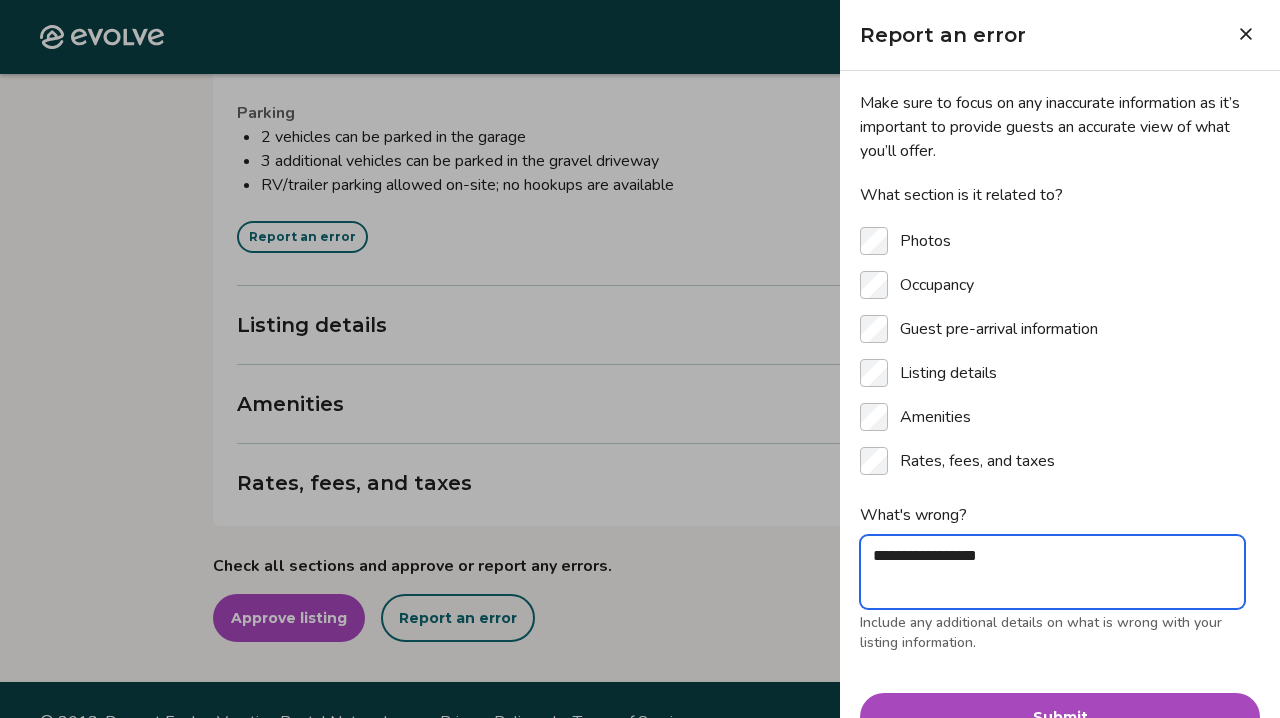 type on "**********" 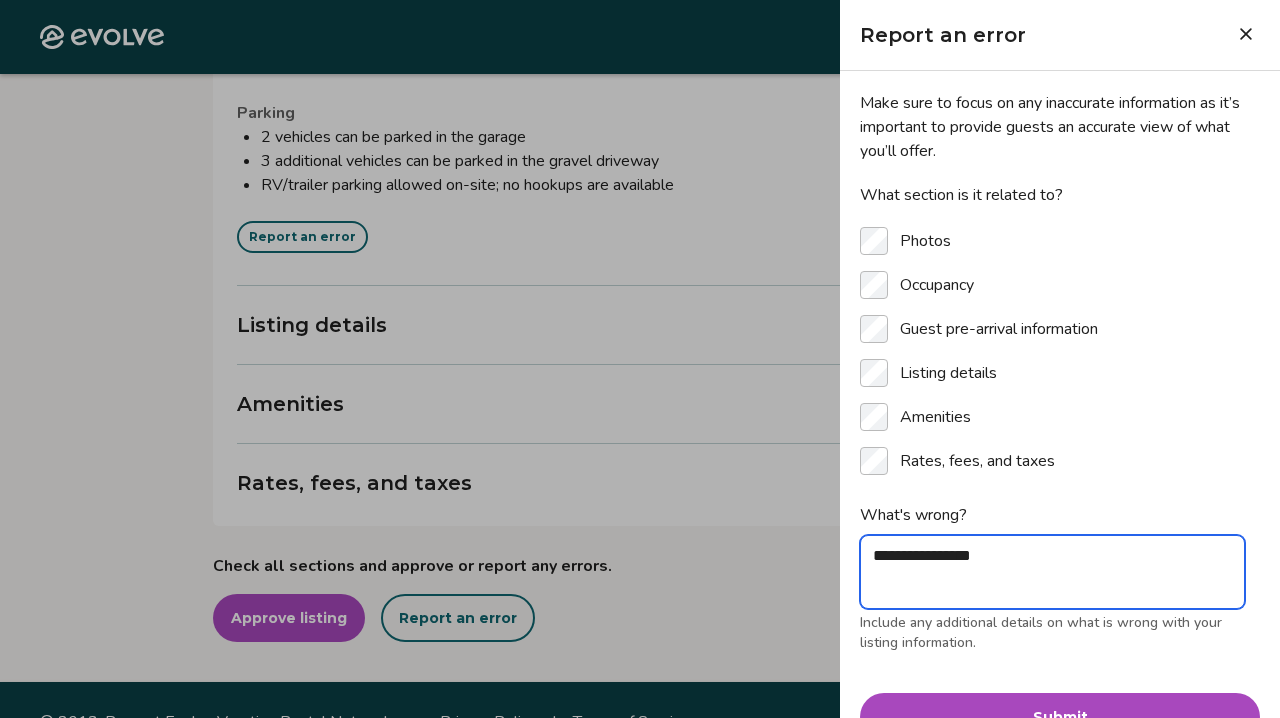 type on "**********" 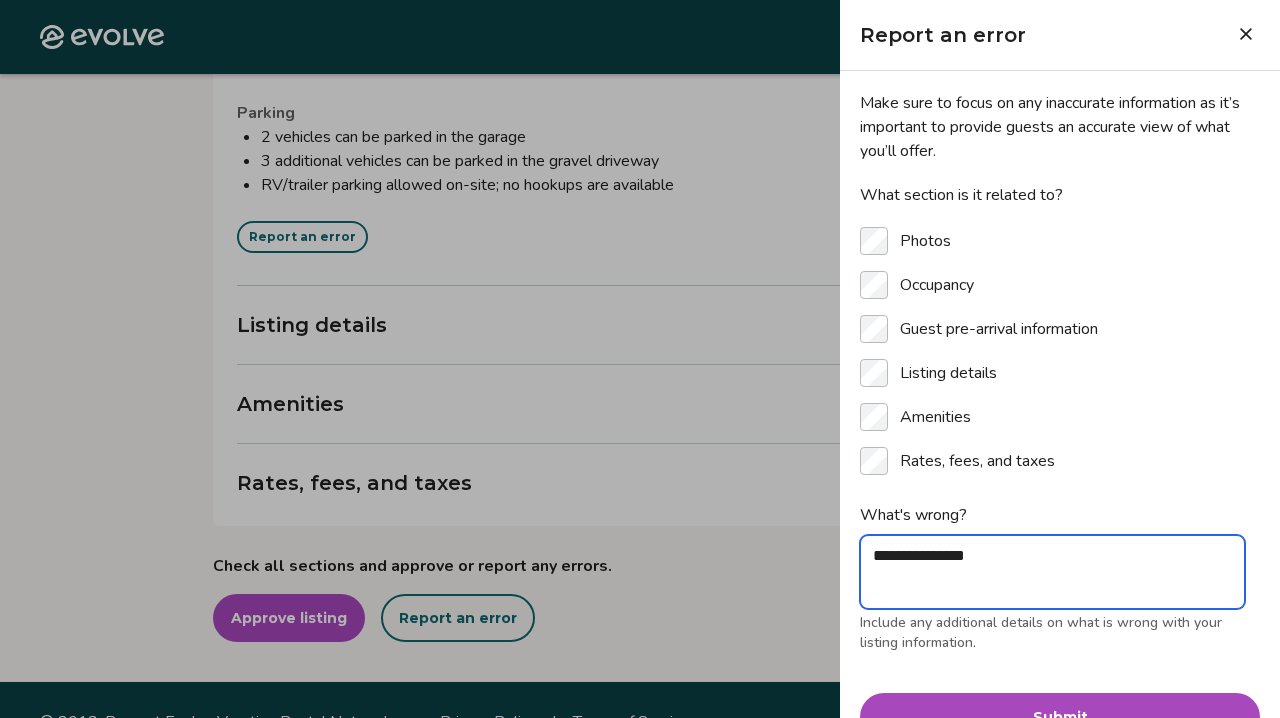 type on "**********" 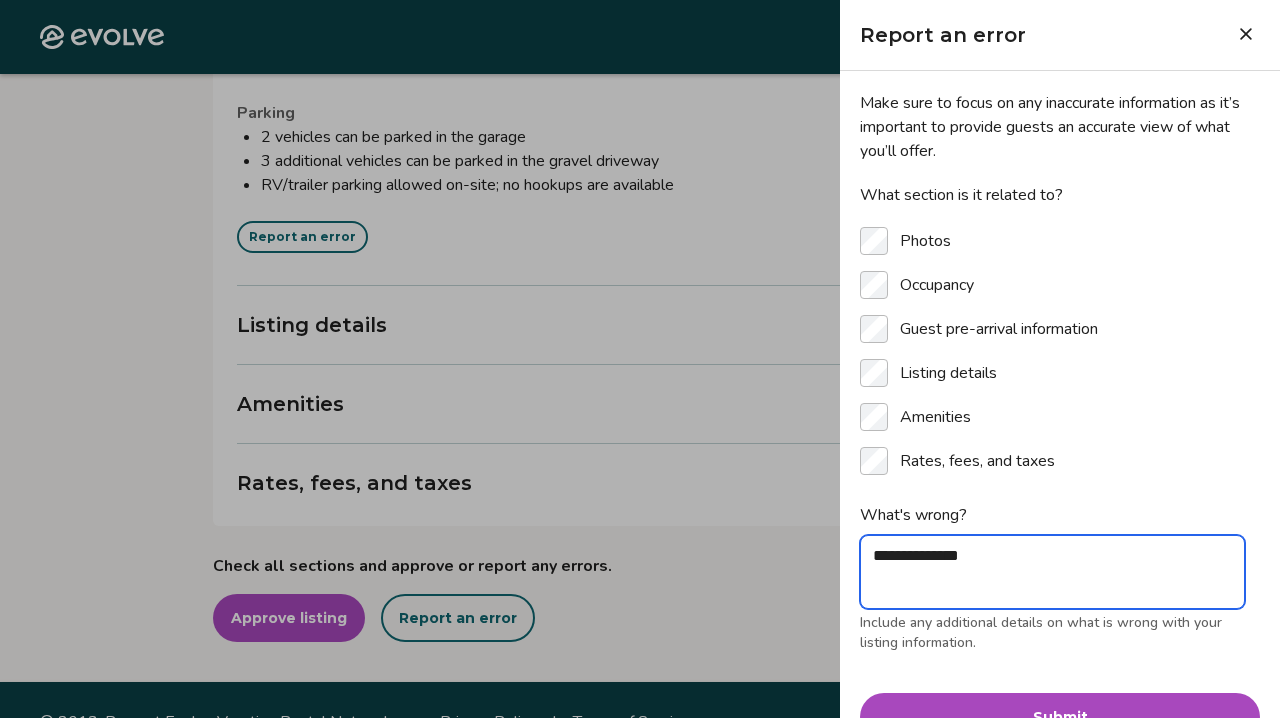 type on "**********" 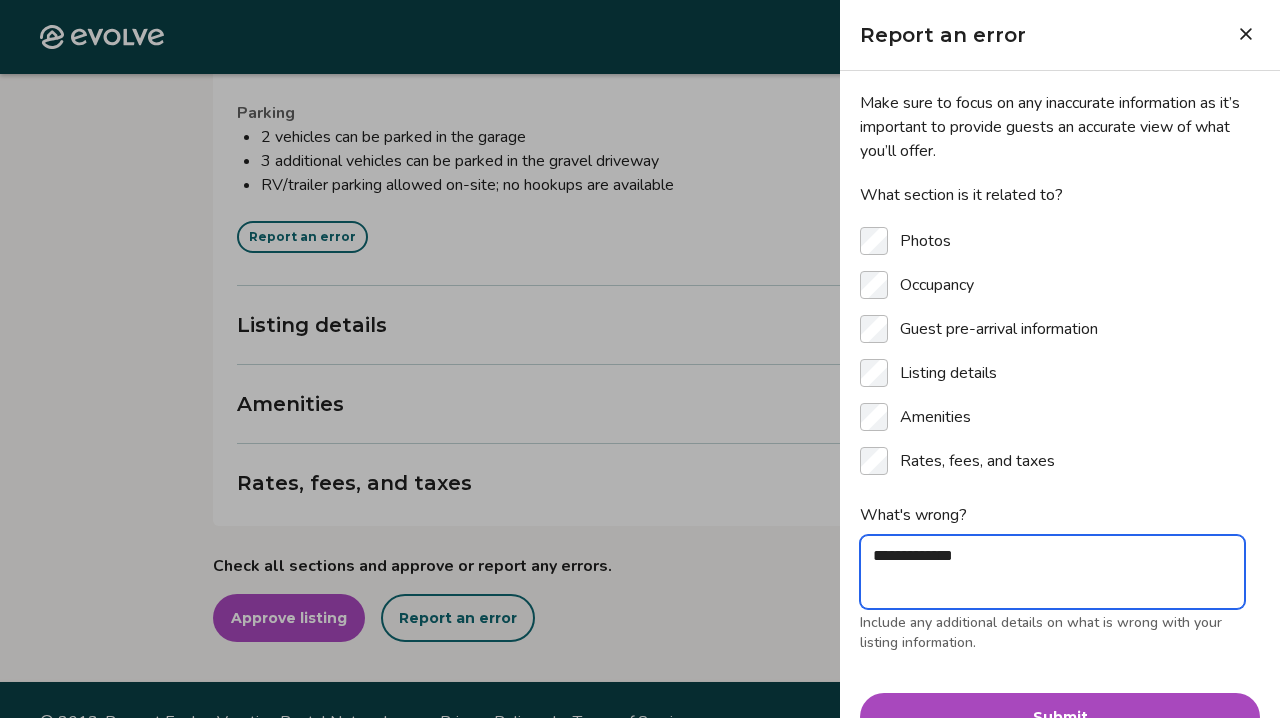 type on "**********" 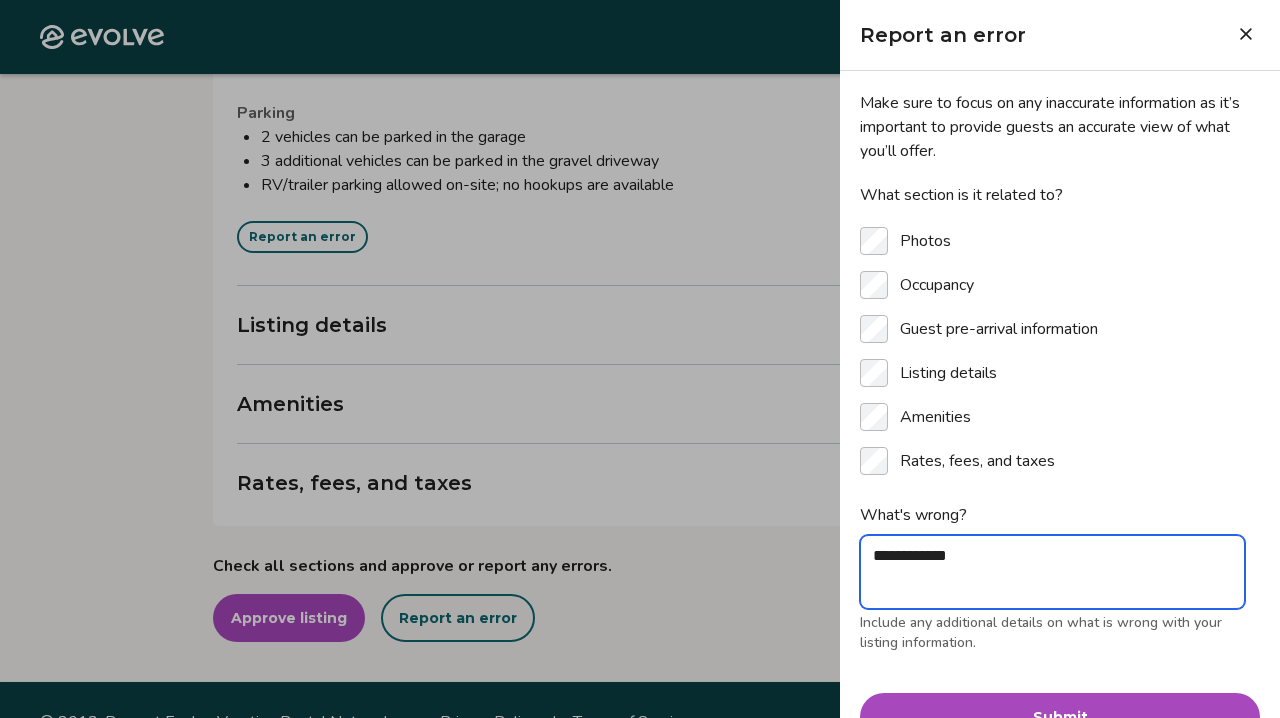 type on "*********" 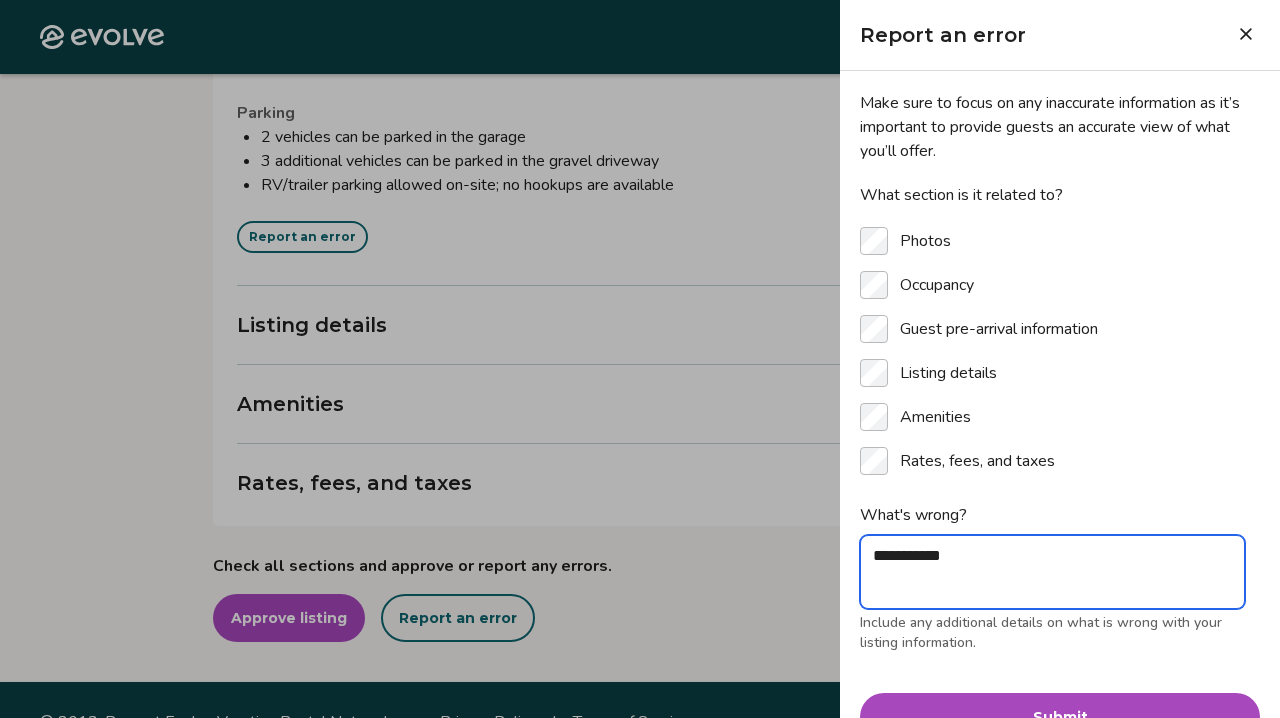 type on "**********" 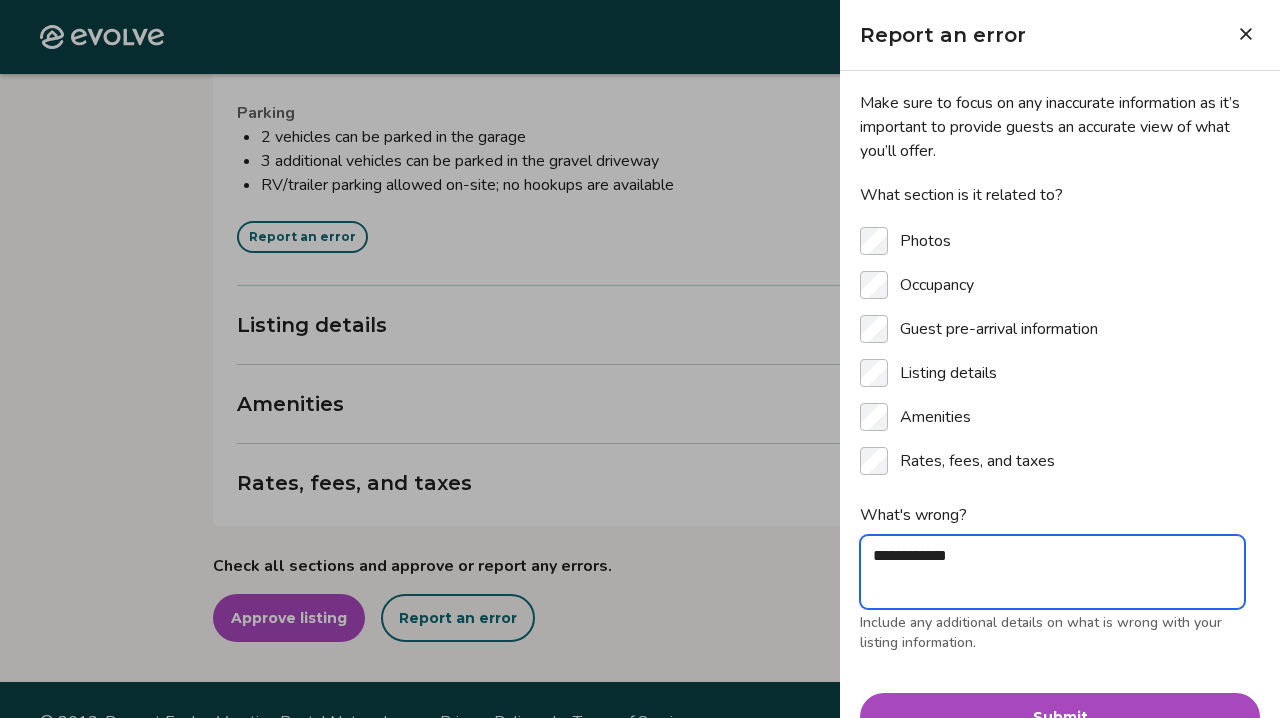 type on "**********" 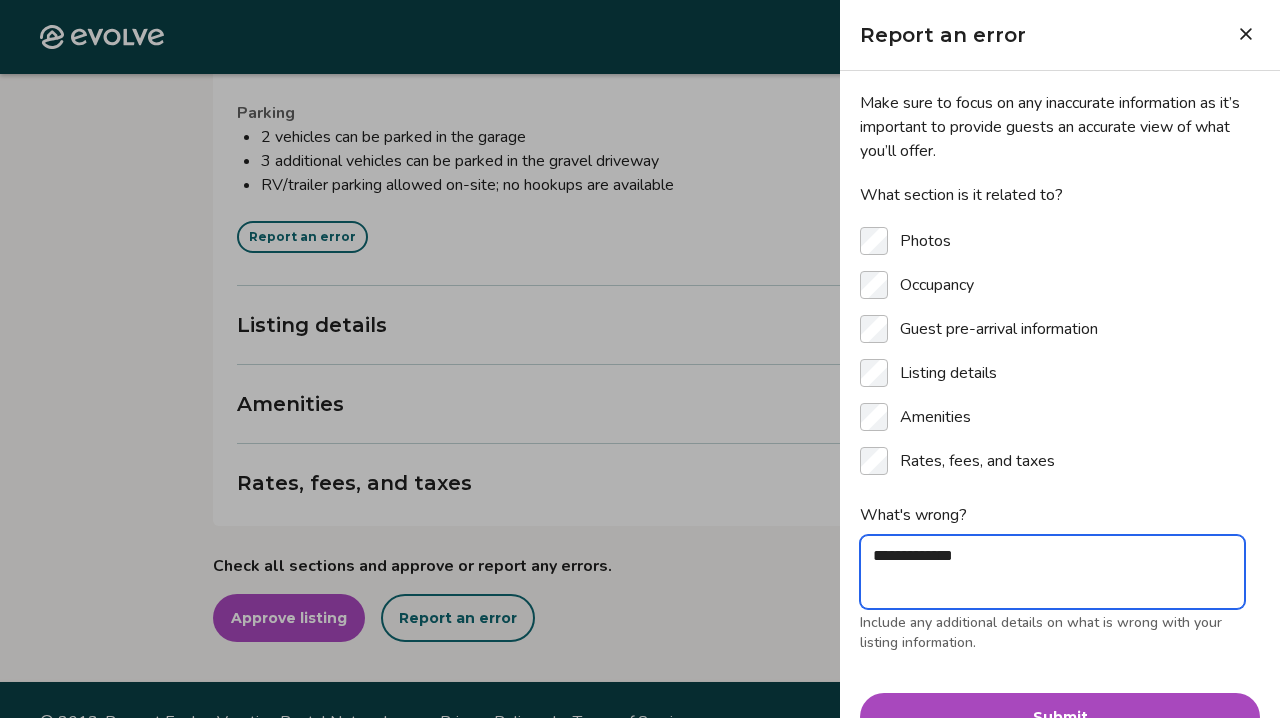 type on "**********" 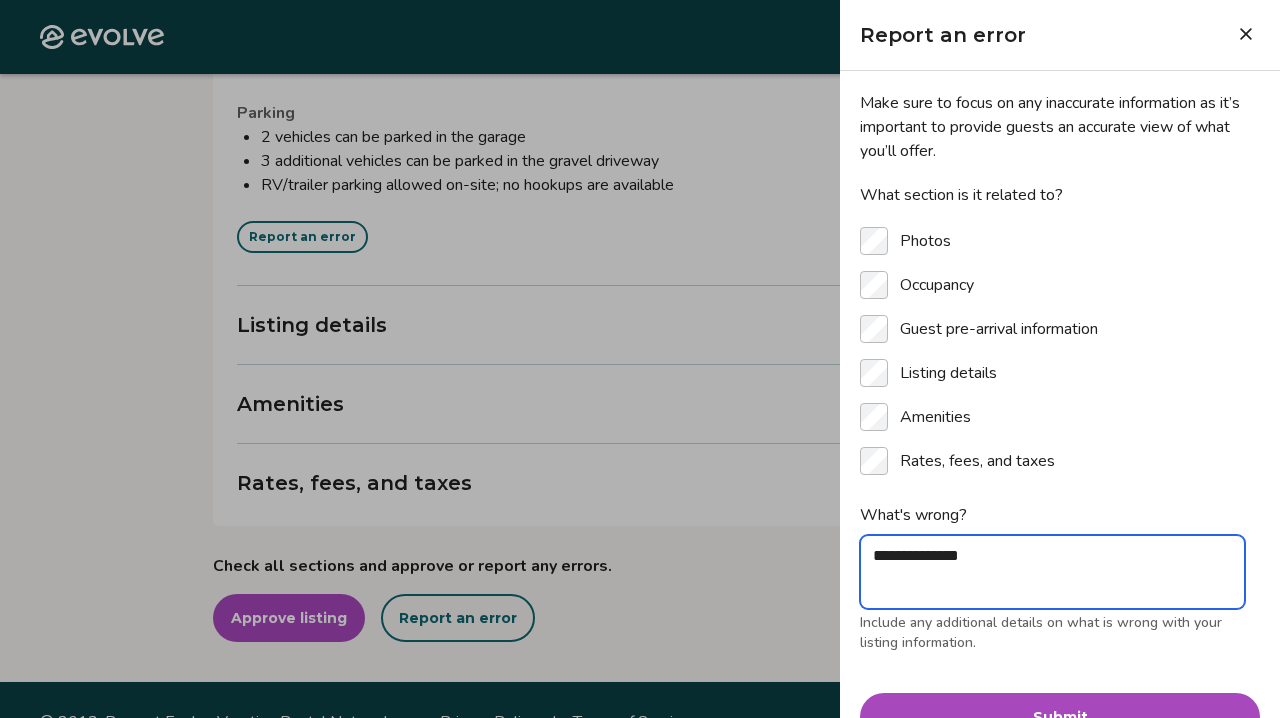 type on "**********" 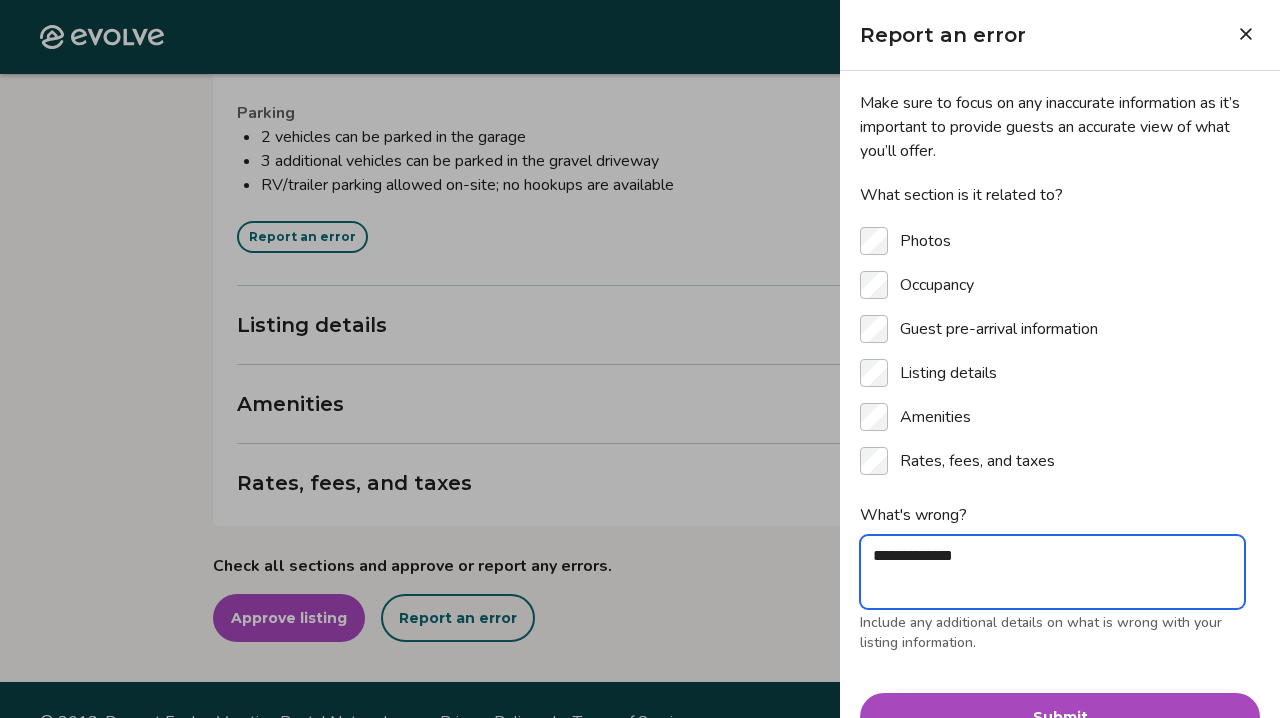 type on "**********" 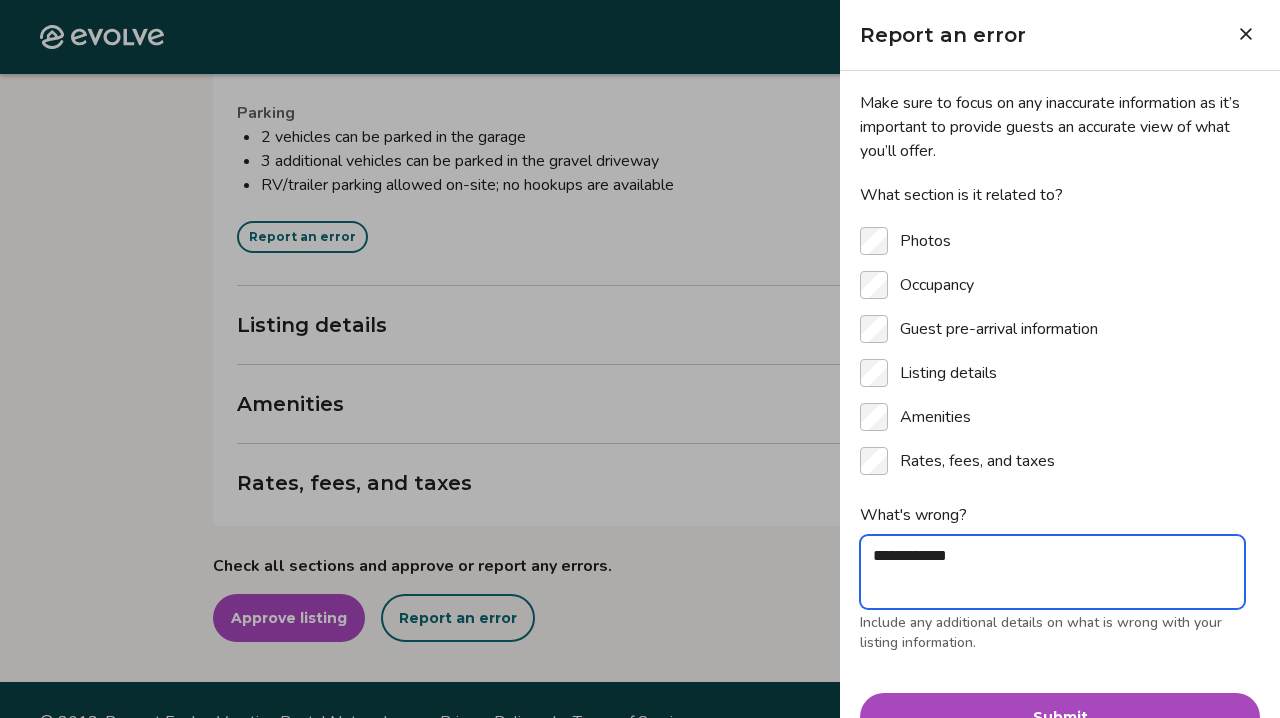 type on "*********" 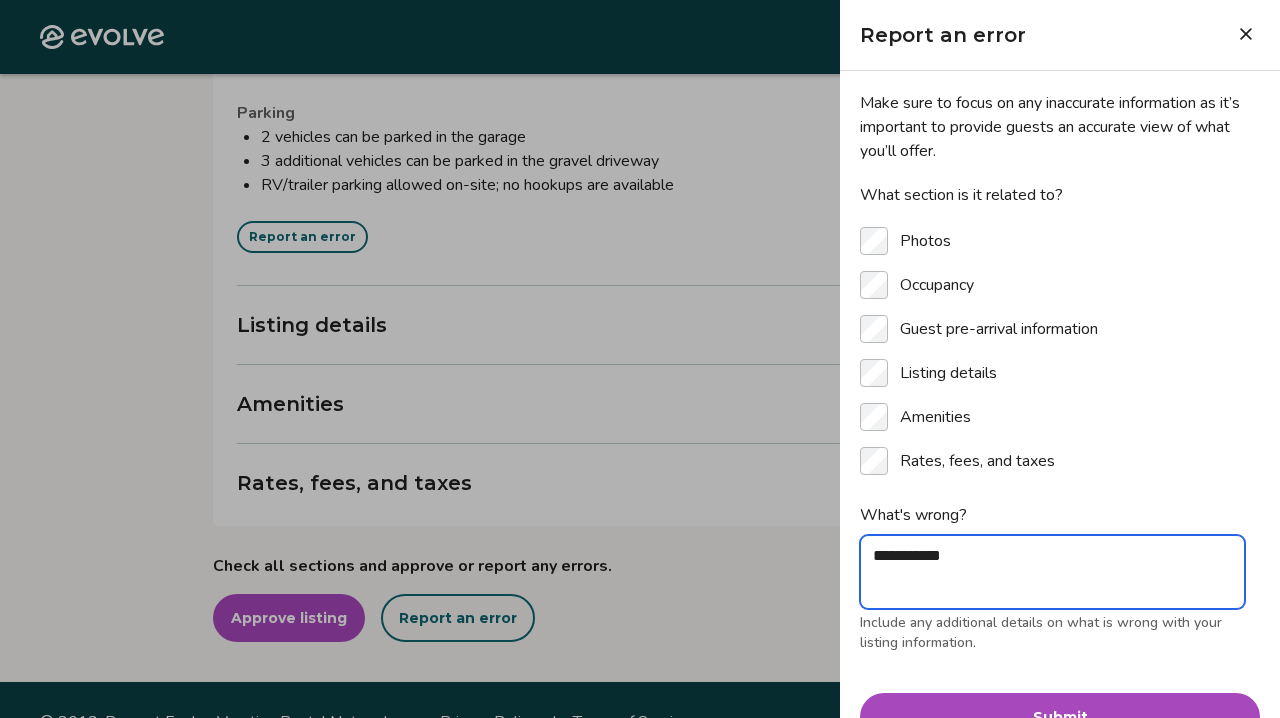 type on "**********" 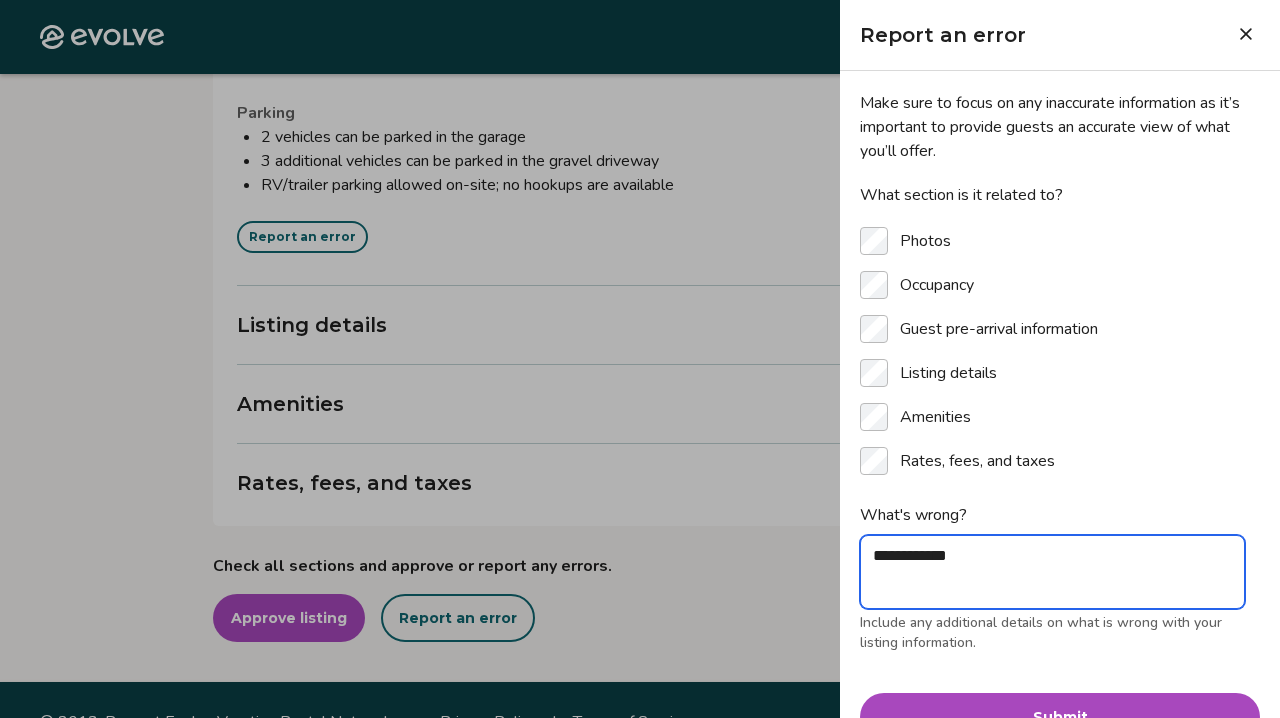 type on "*********" 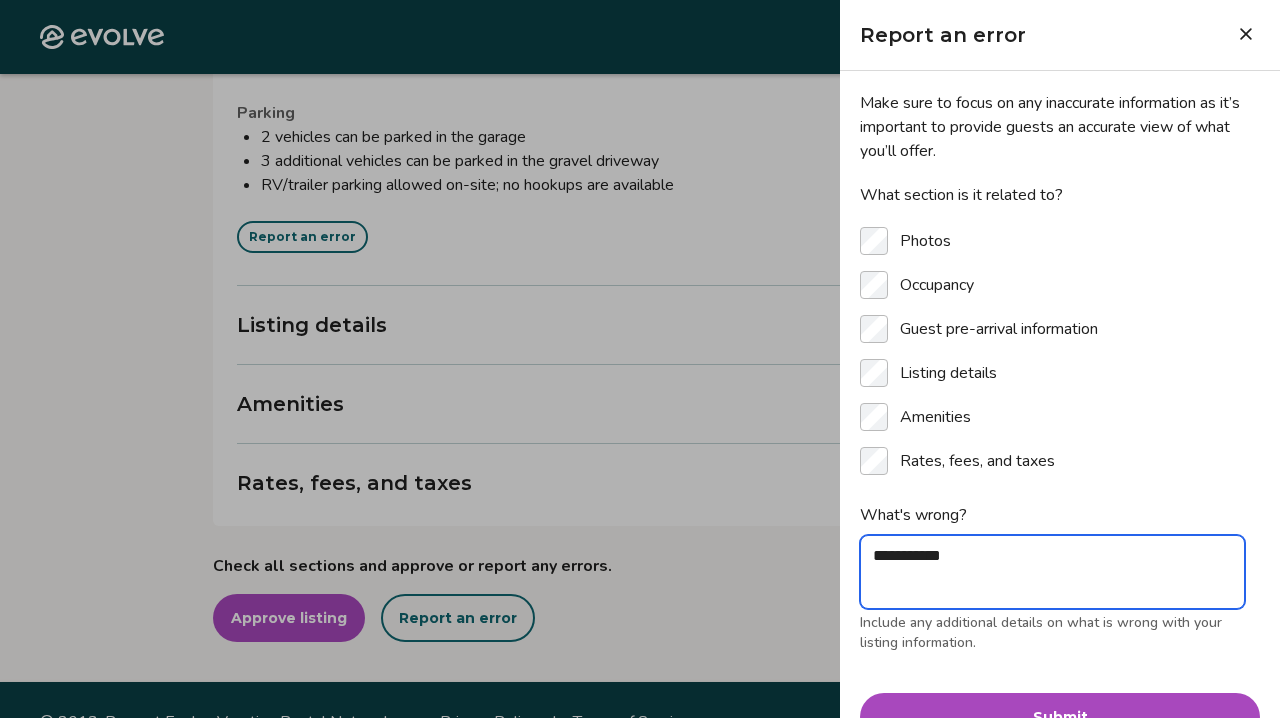 type on "**********" 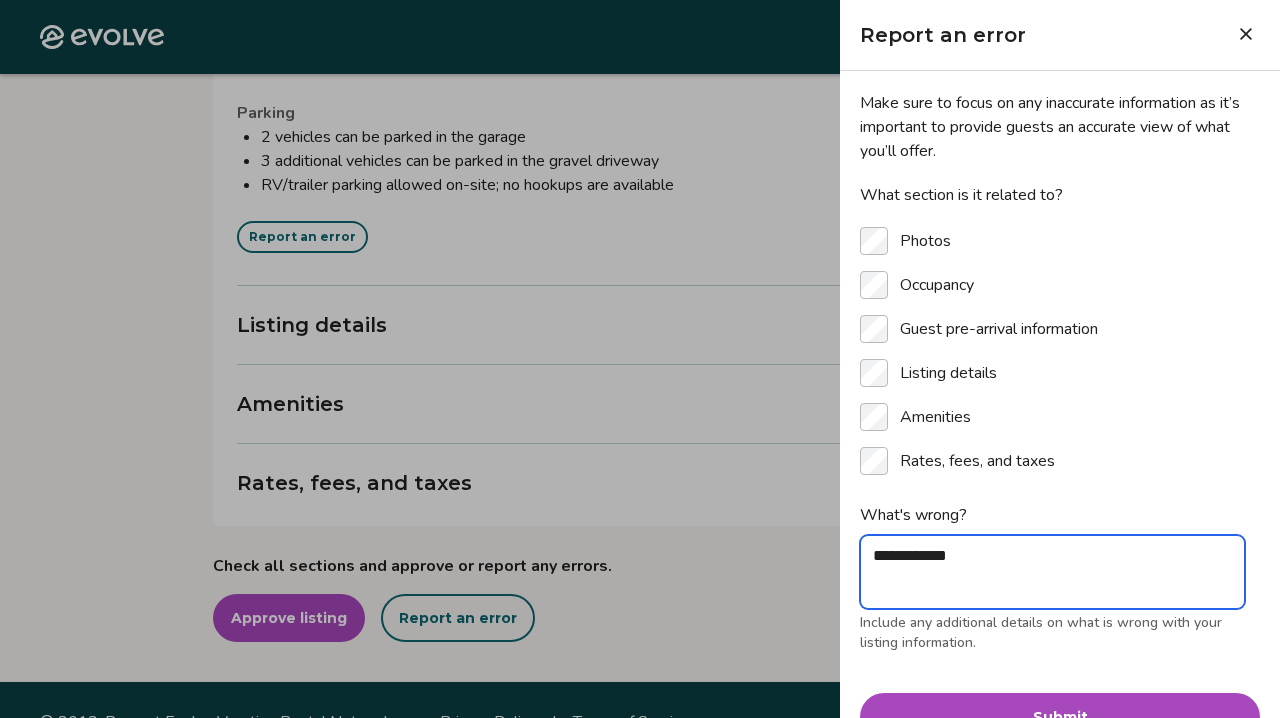 type on "**********" 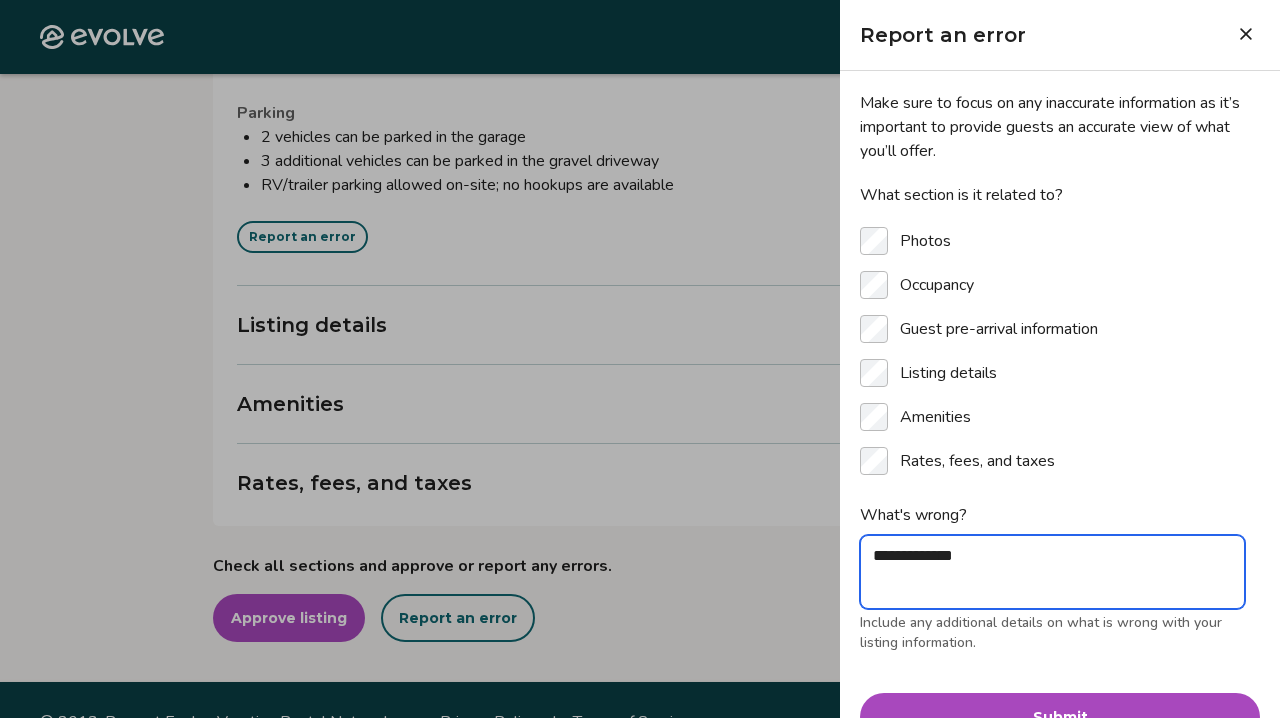 type on "**********" 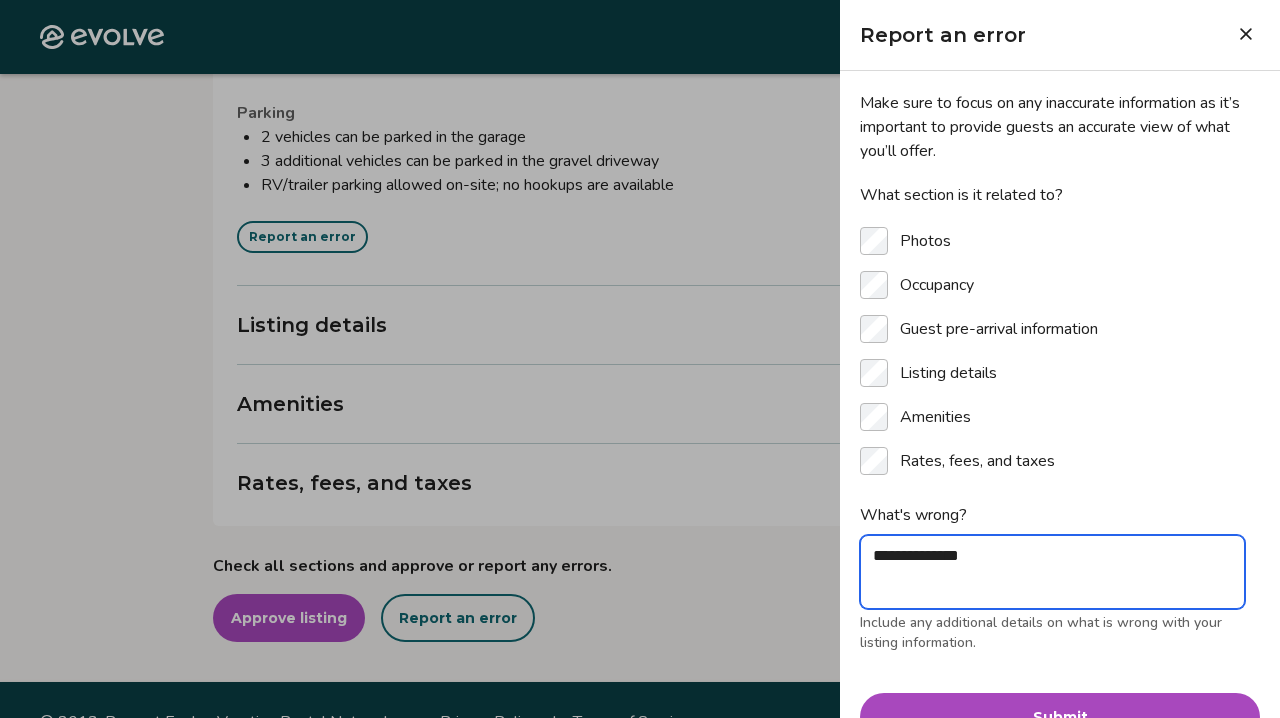 type on "**********" 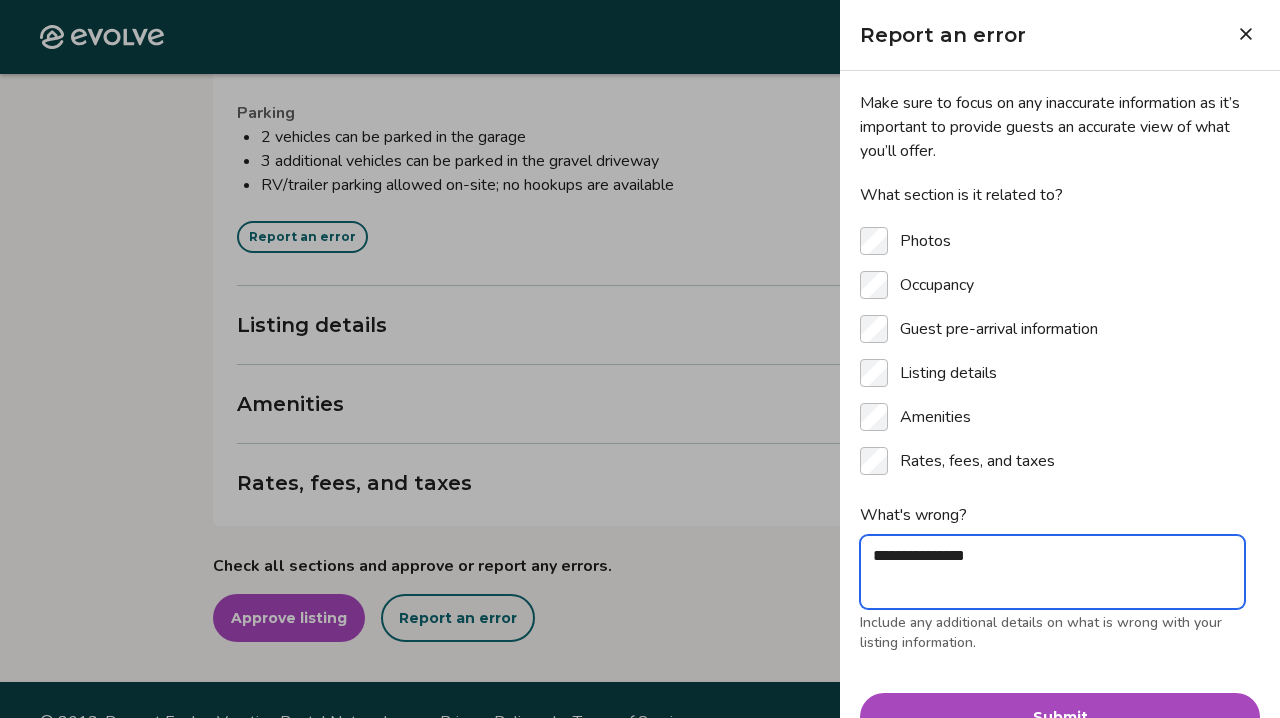 type on "**********" 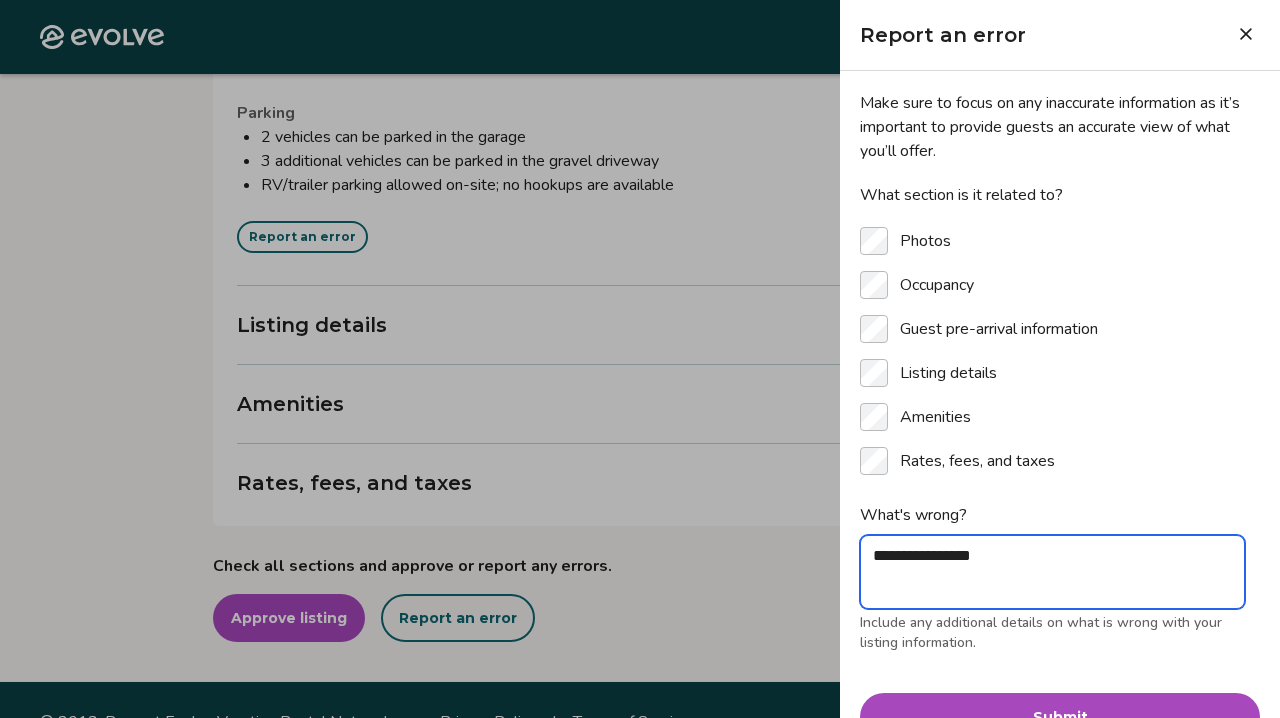 type on "**********" 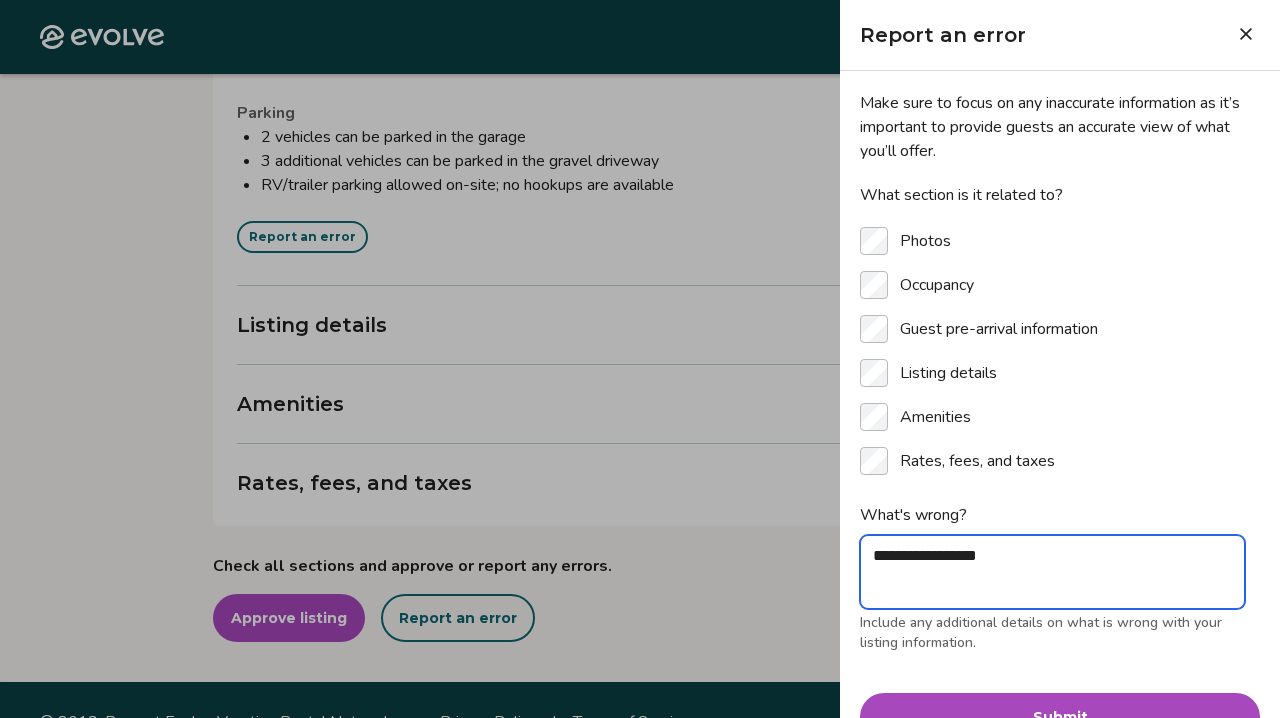 type on "**********" 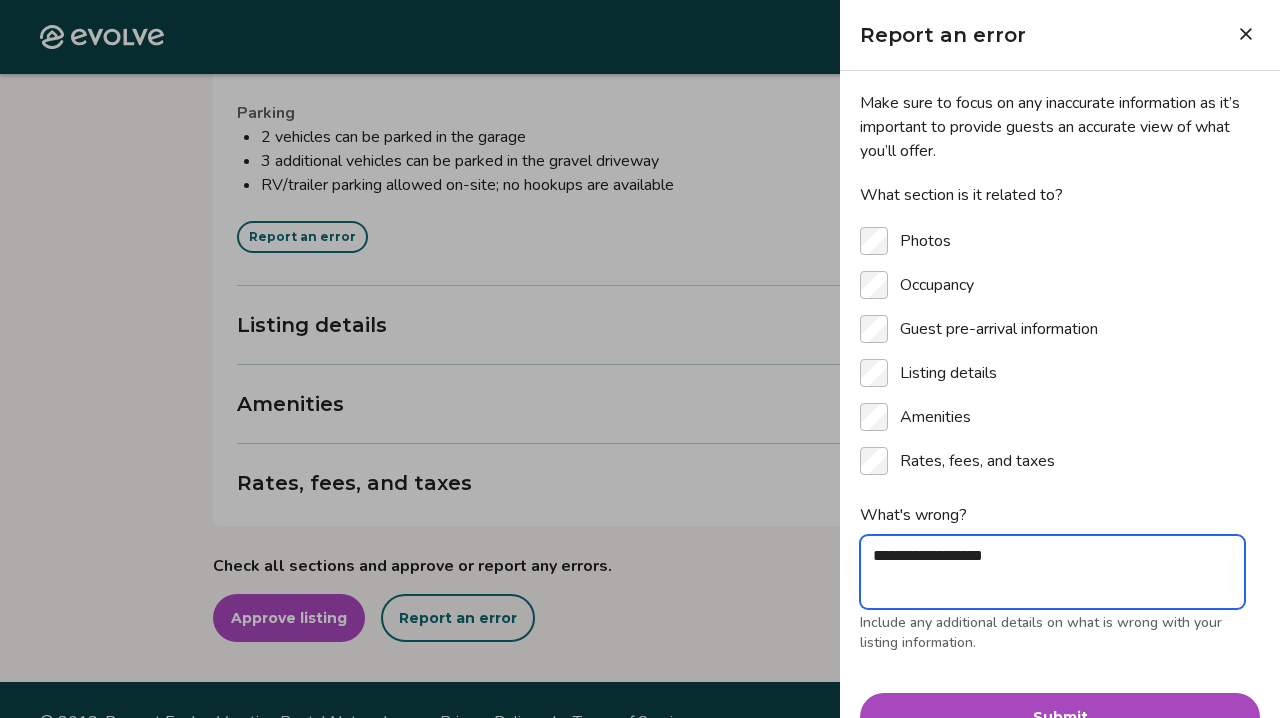 type on "**********" 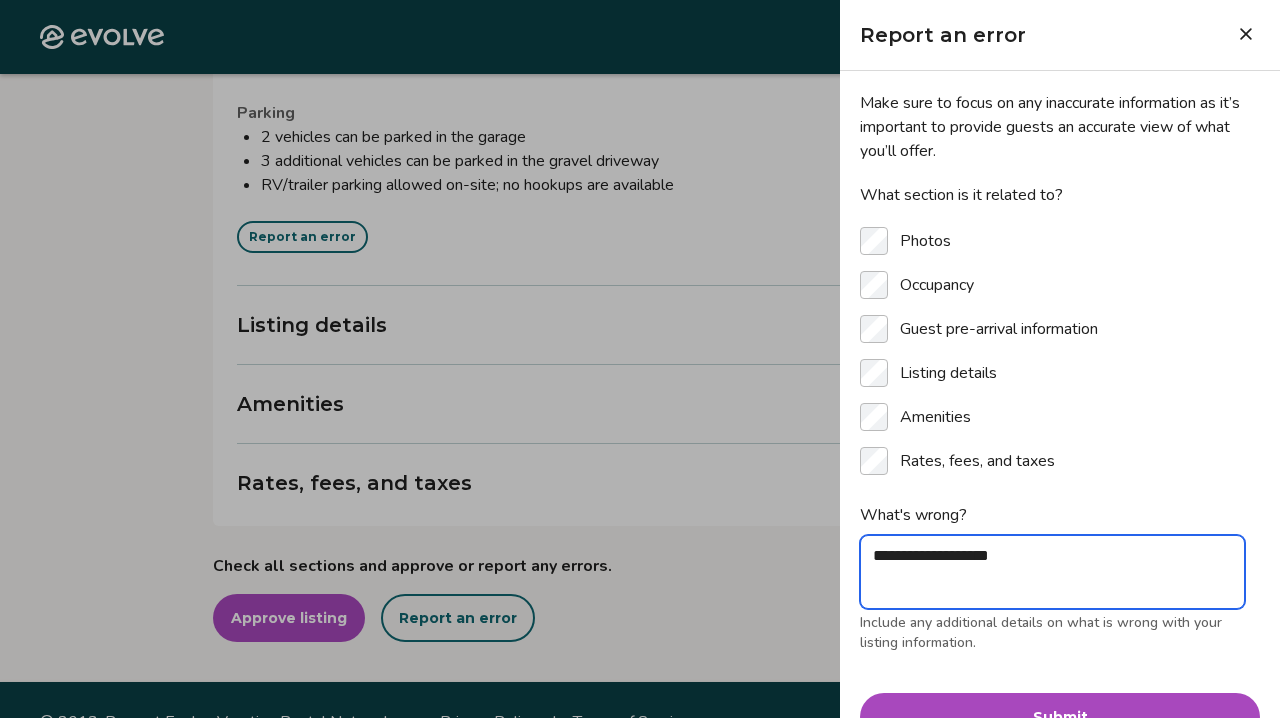 type on "**********" 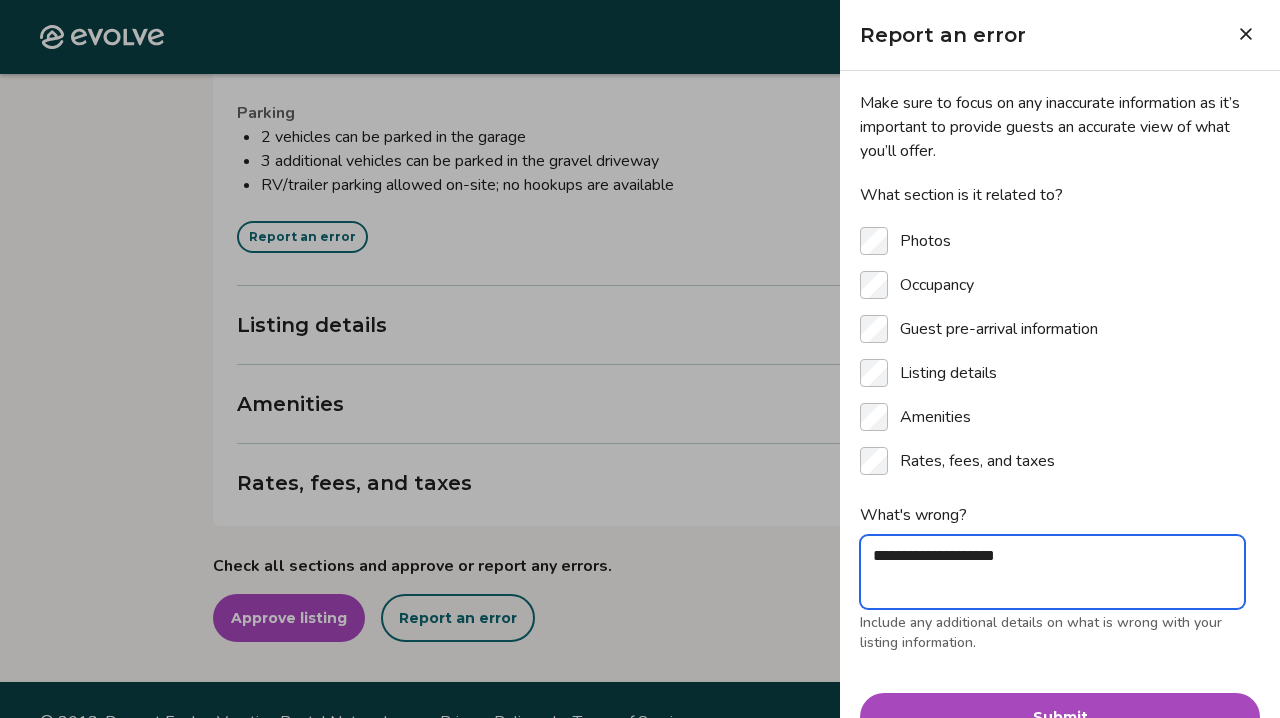 type on "*" 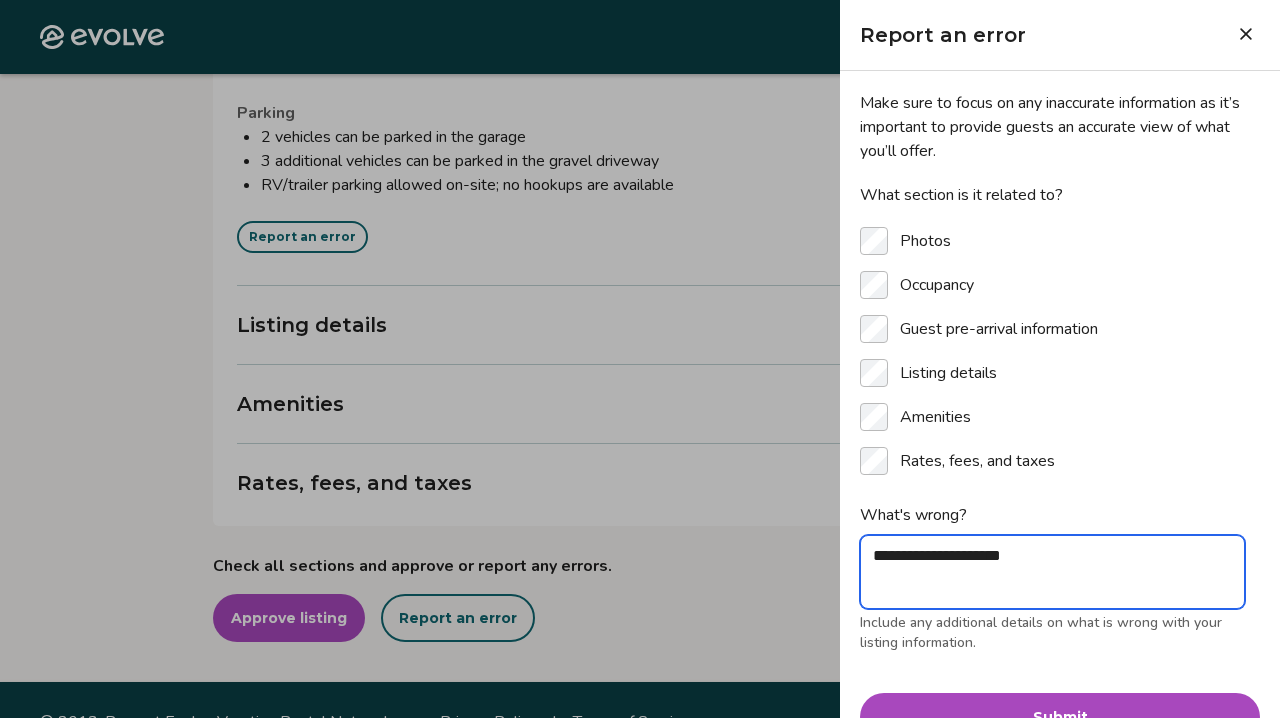 type on "**********" 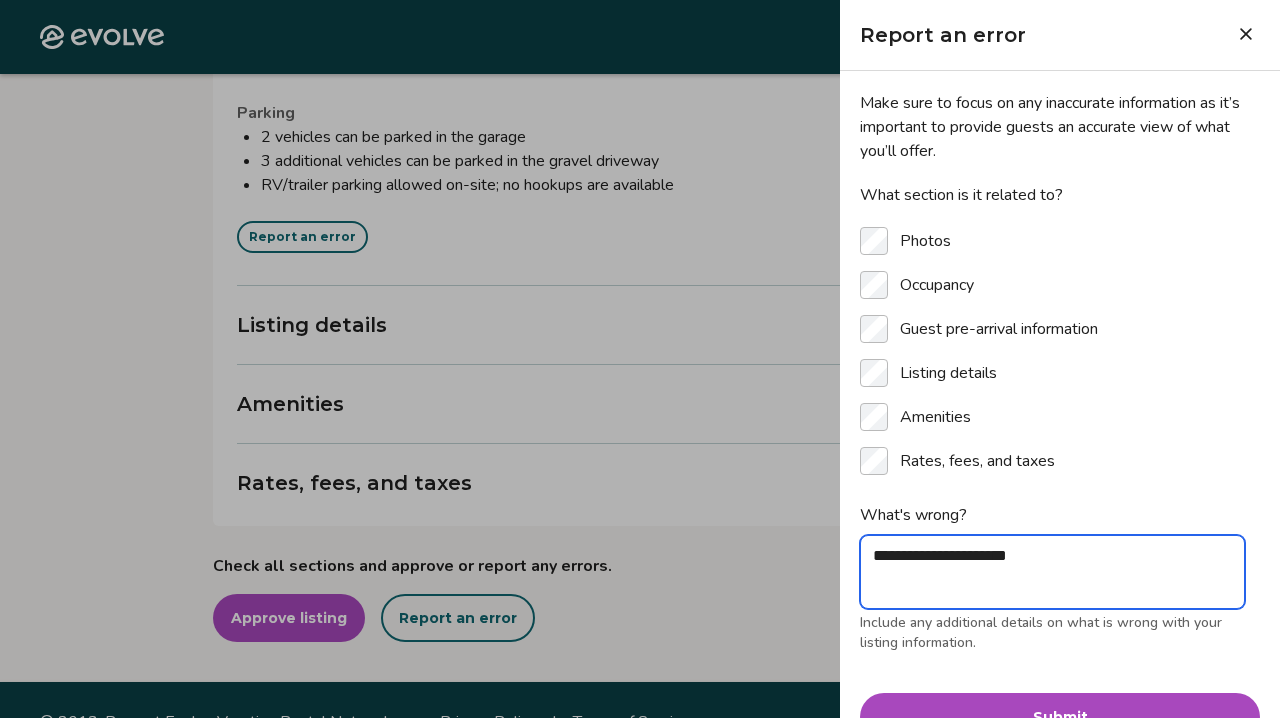 type on "**********" 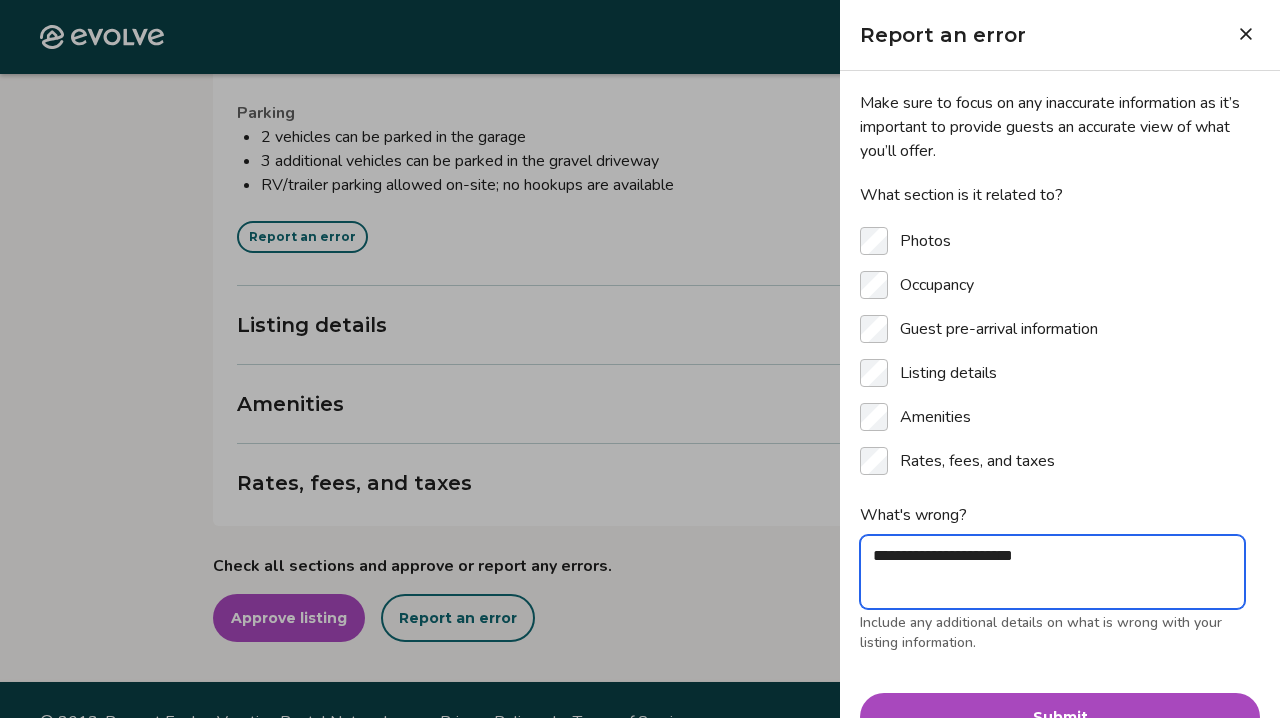 type on "**********" 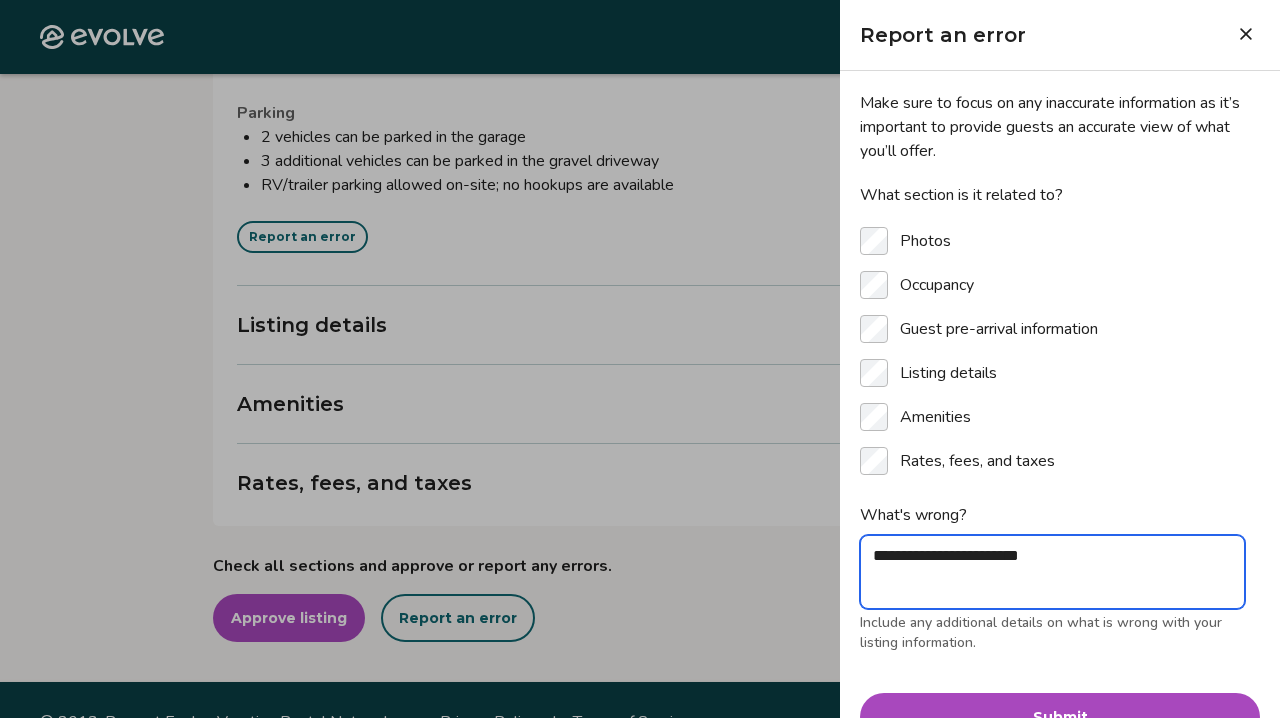 type on "**********" 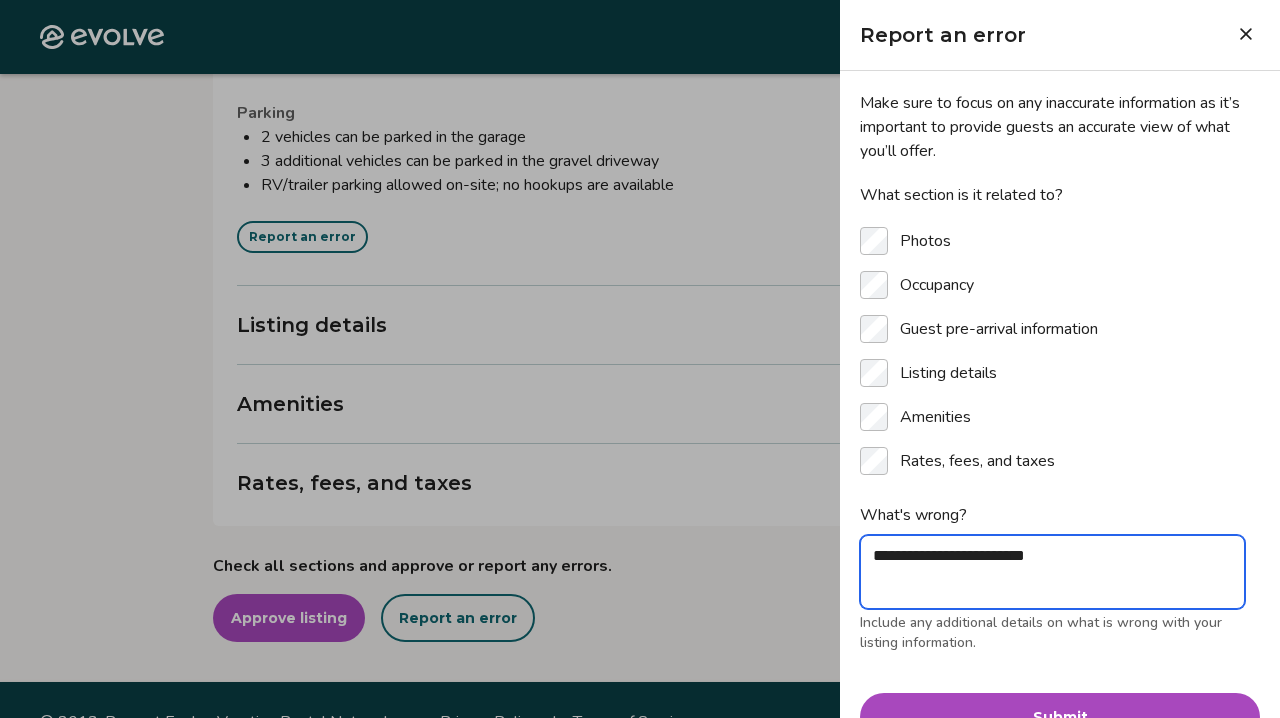 type on "**********" 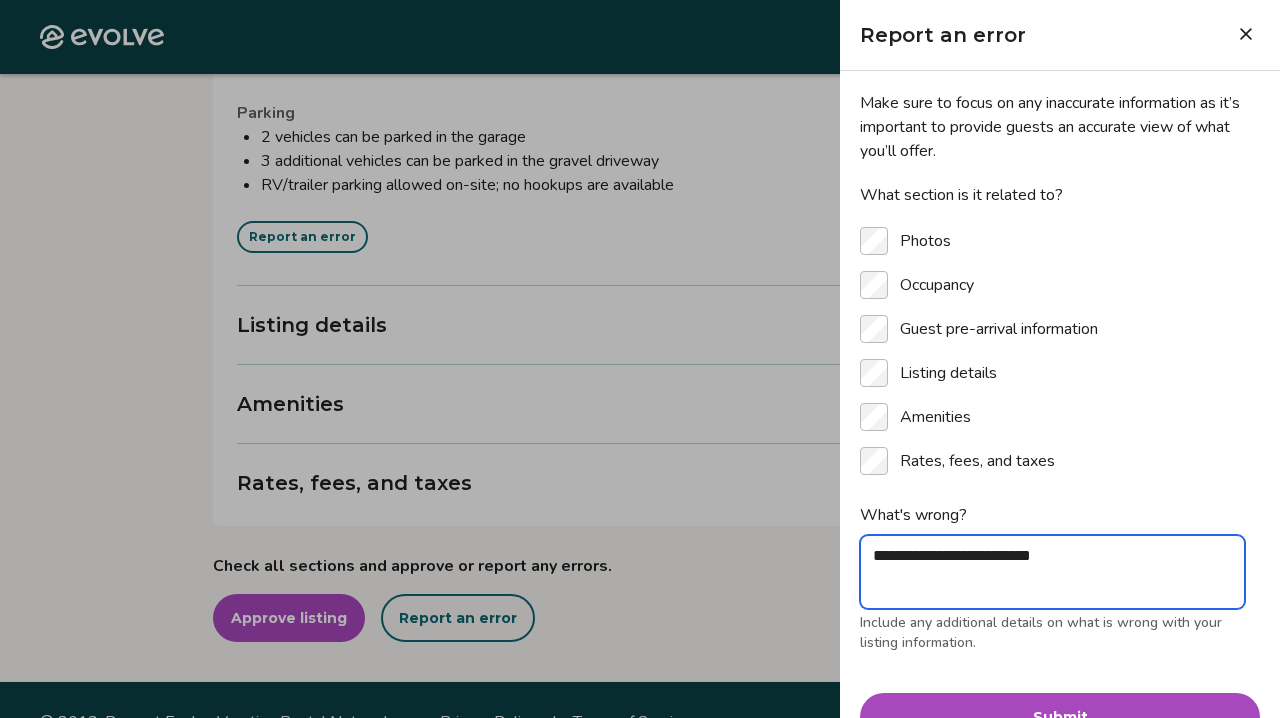 type on "**********" 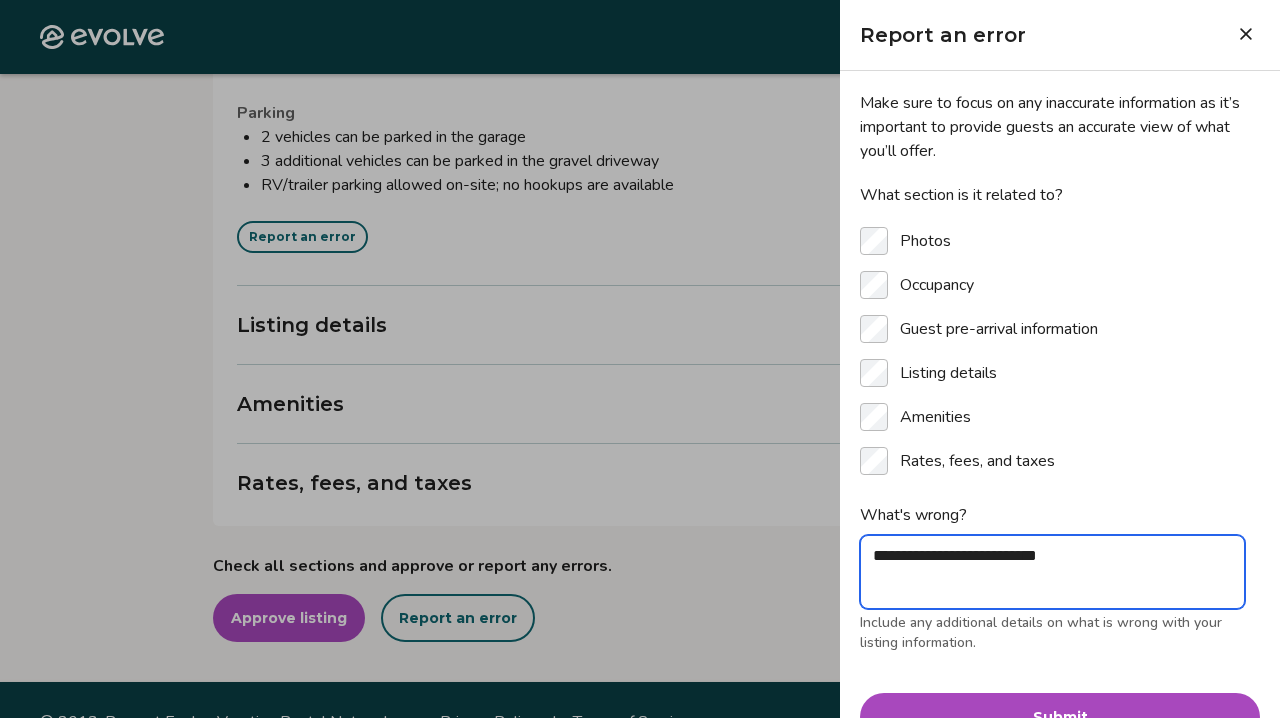 type on "**********" 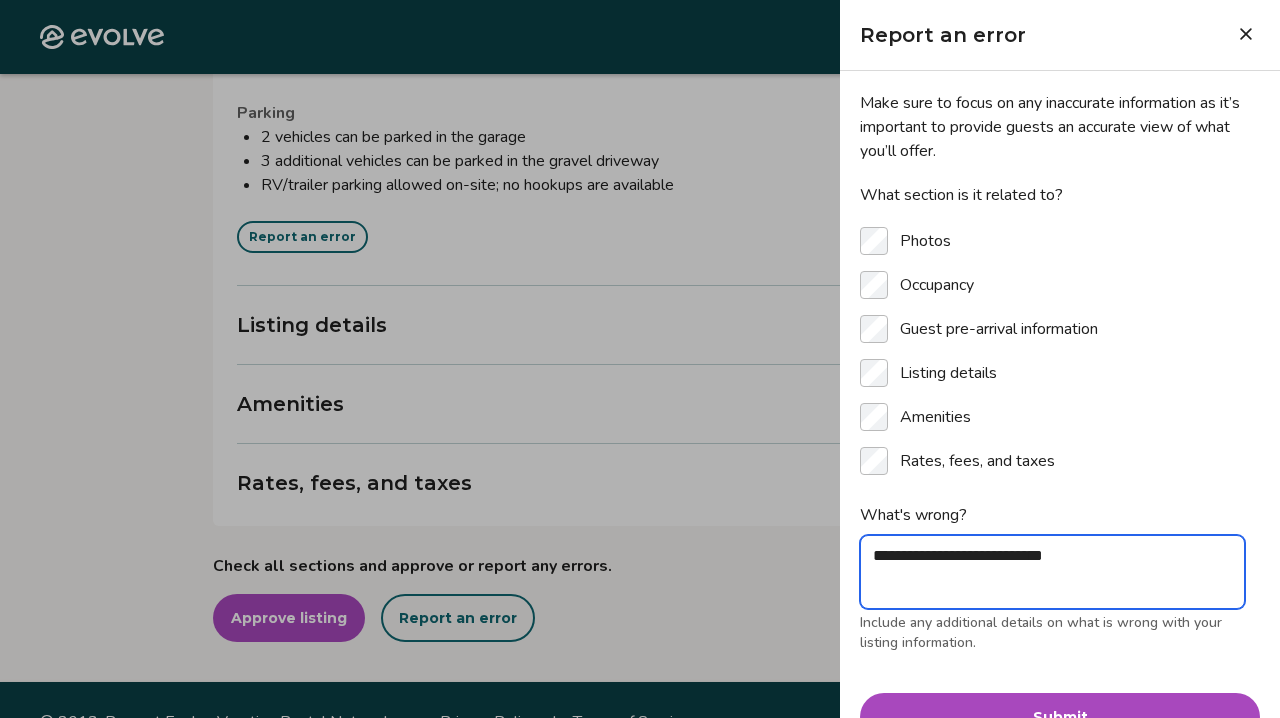 type on "**********" 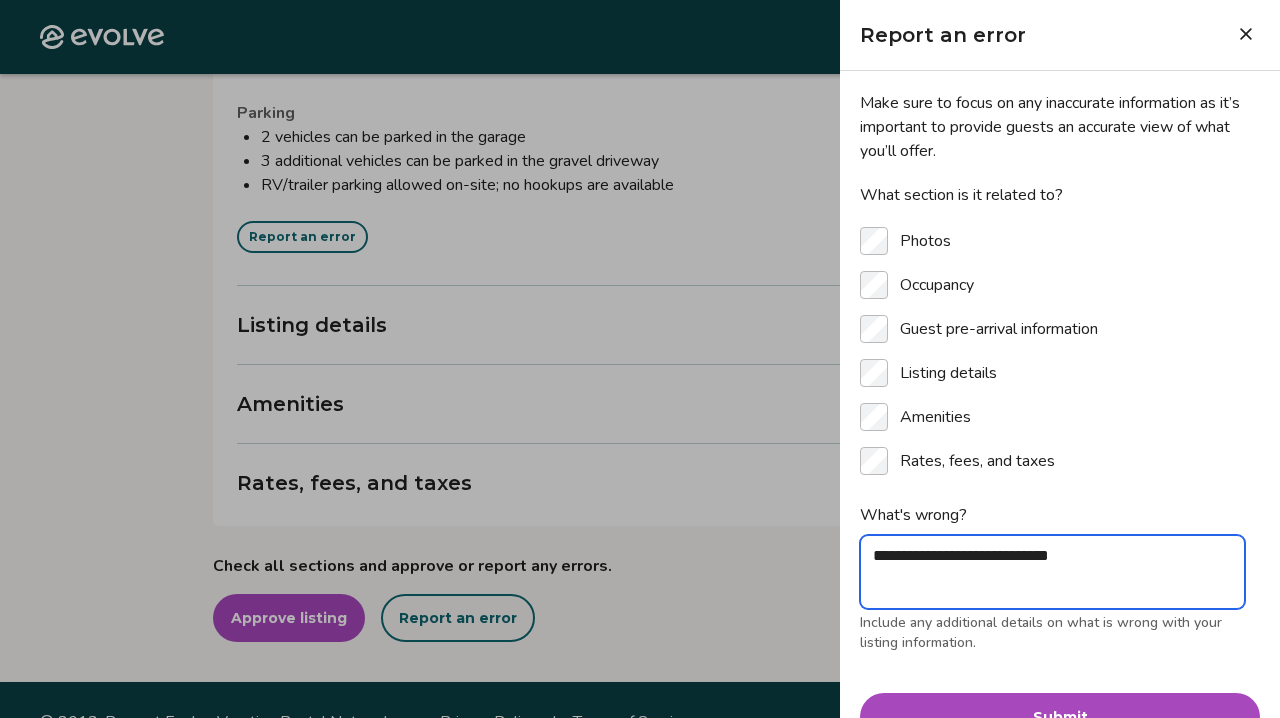 type on "**********" 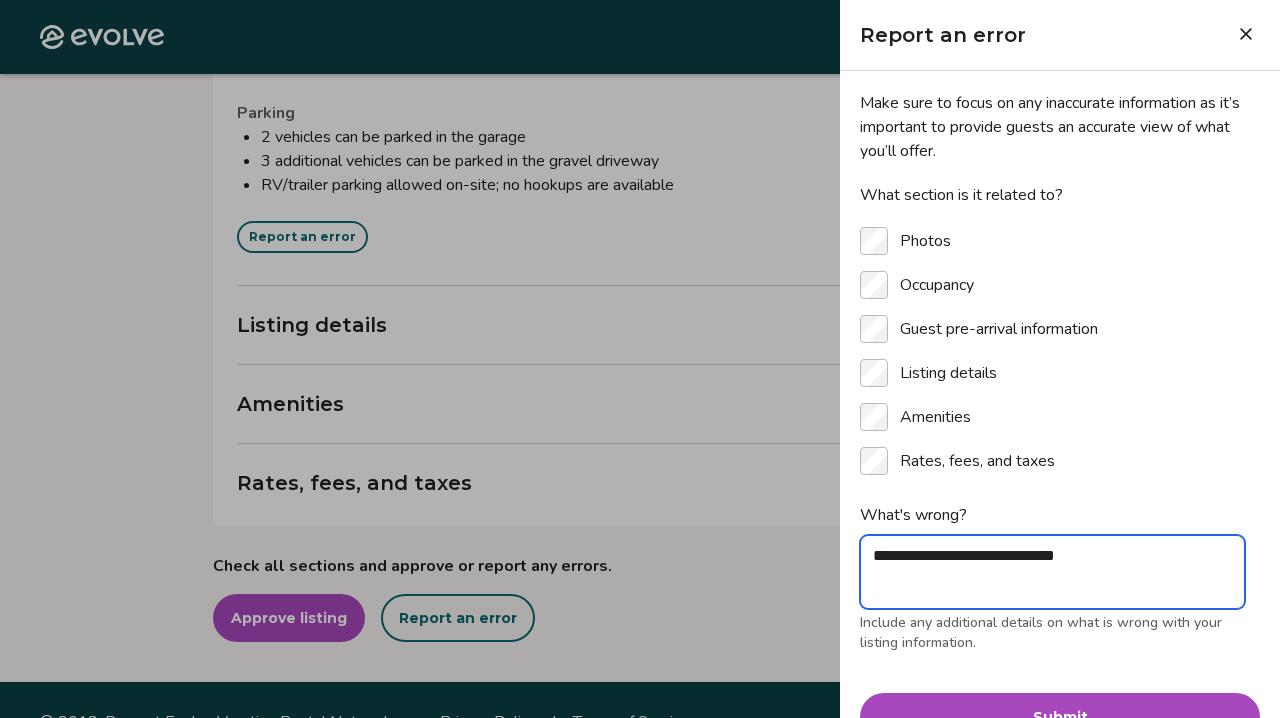 type on "**********" 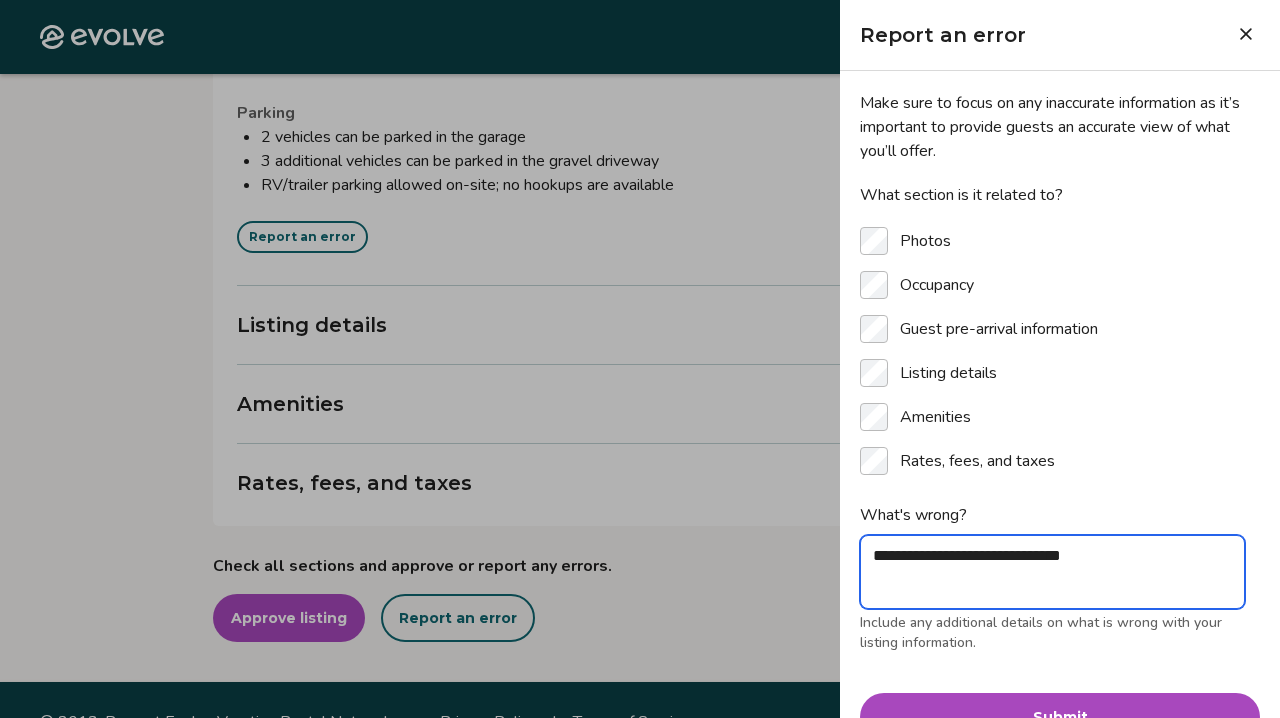 type on "**********" 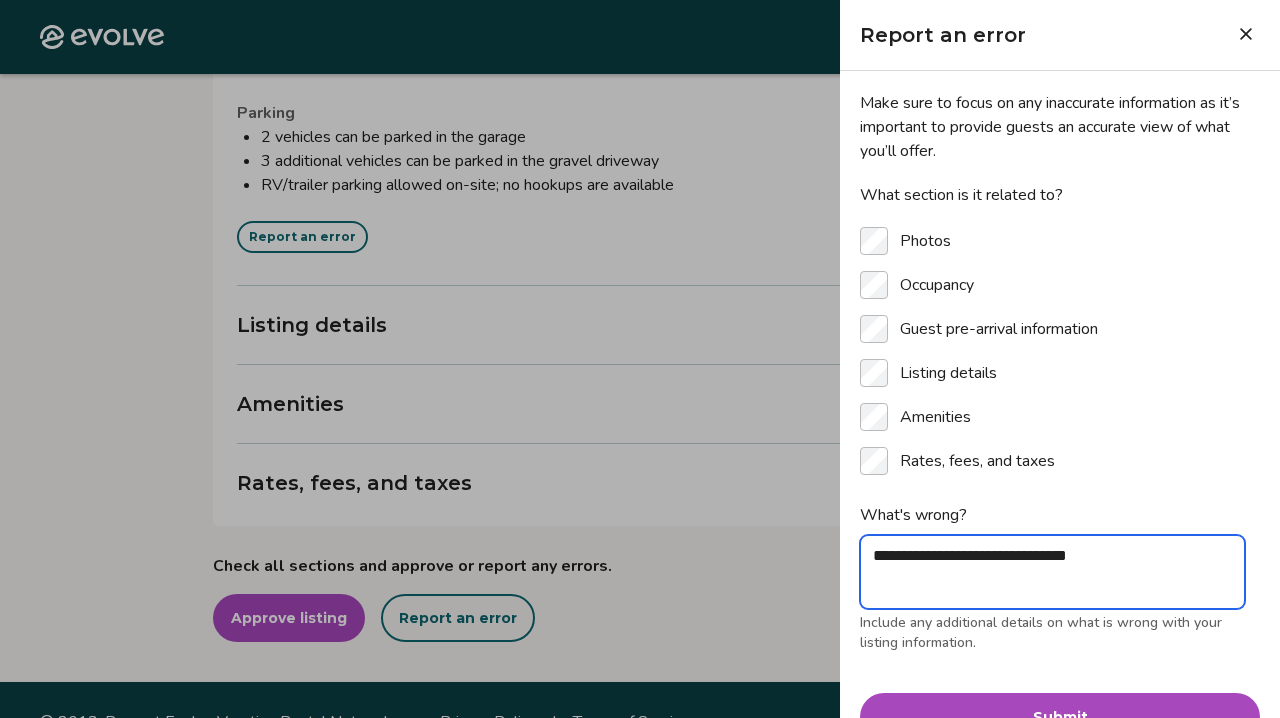 type on "*" 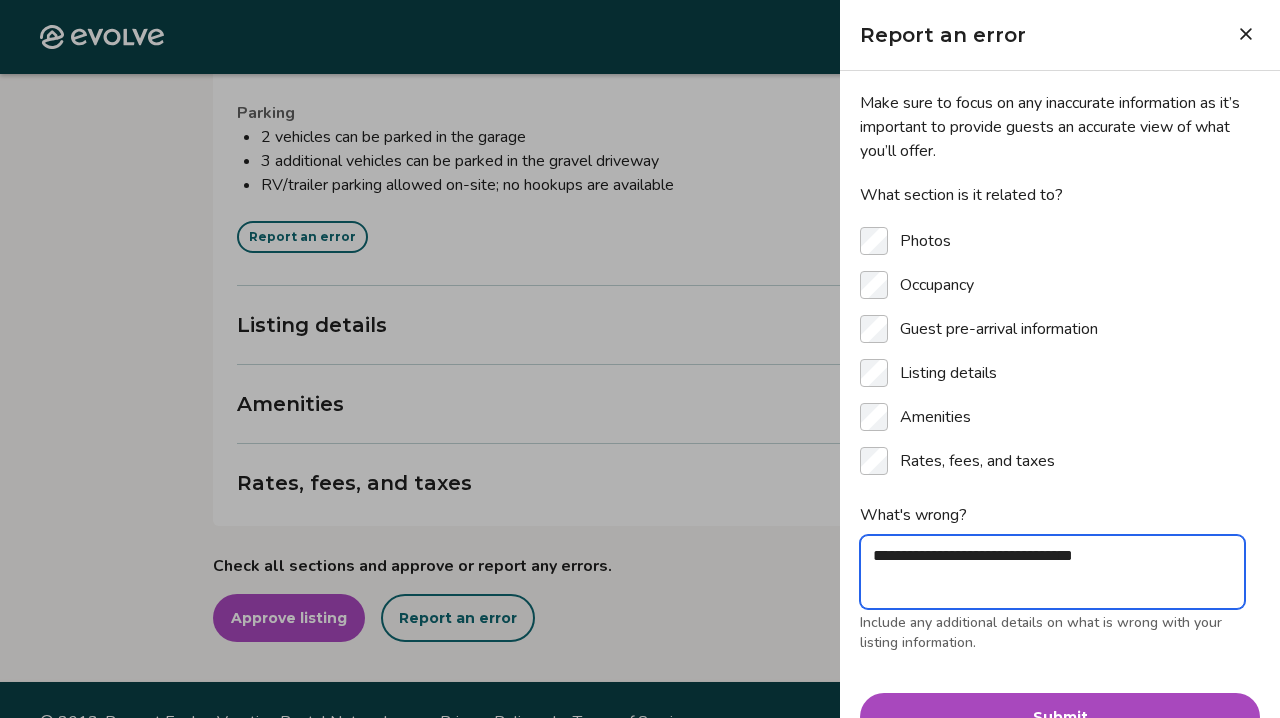 type on "**********" 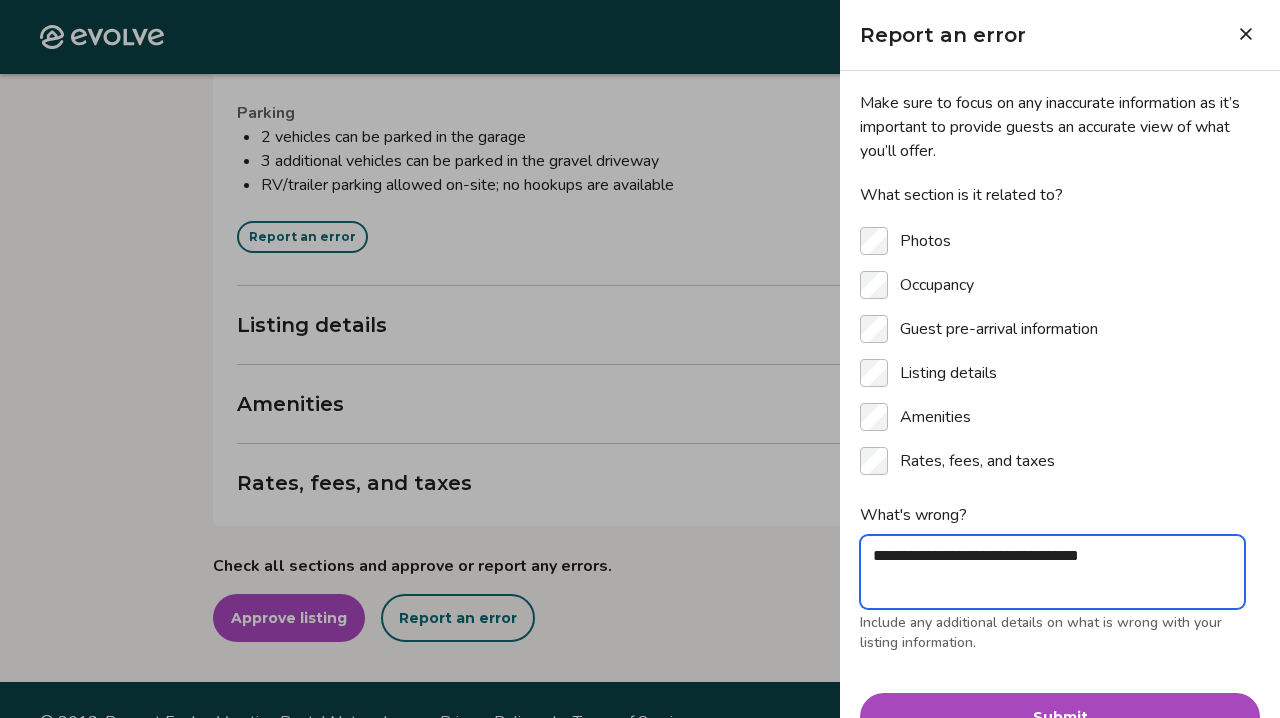 type on "**********" 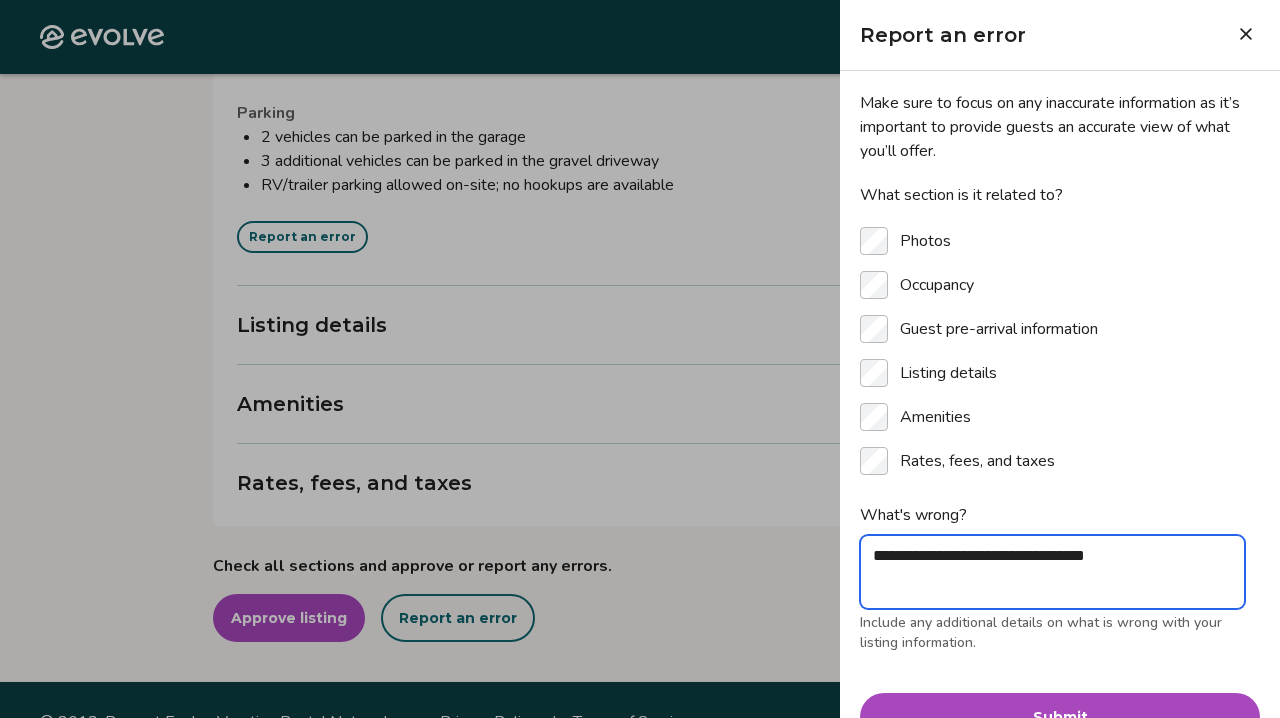type on "**********" 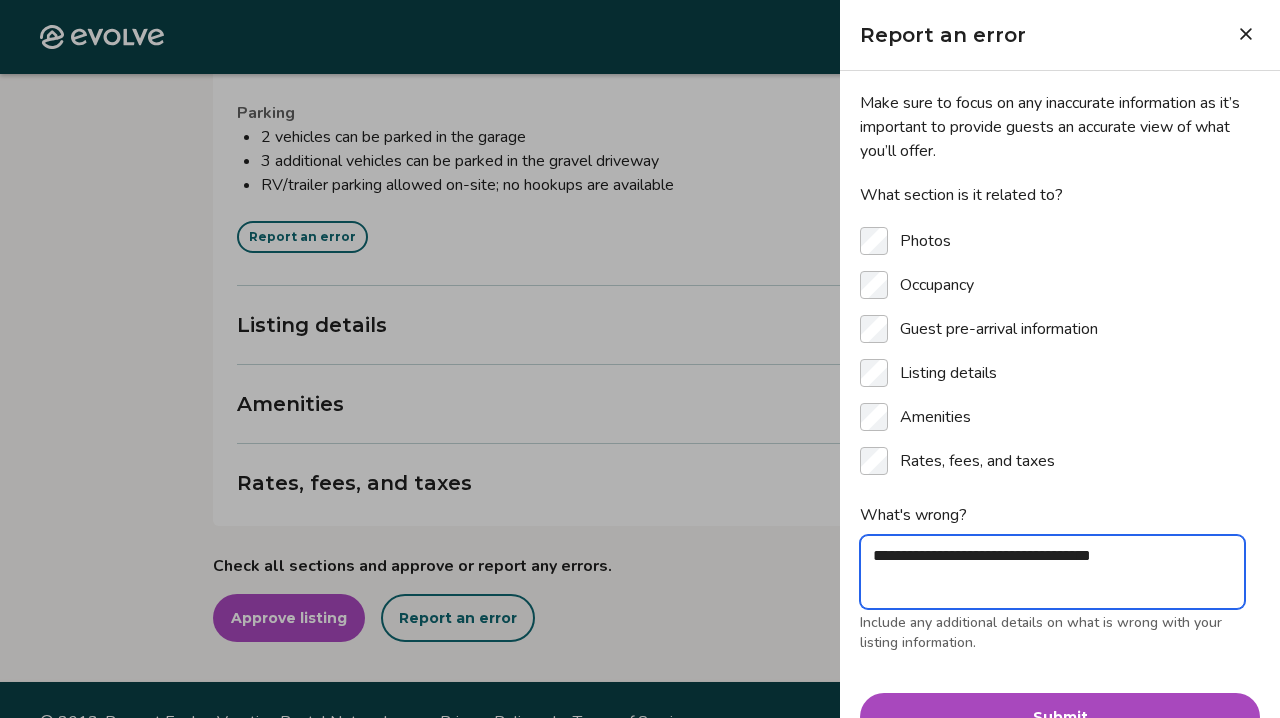type on "**********" 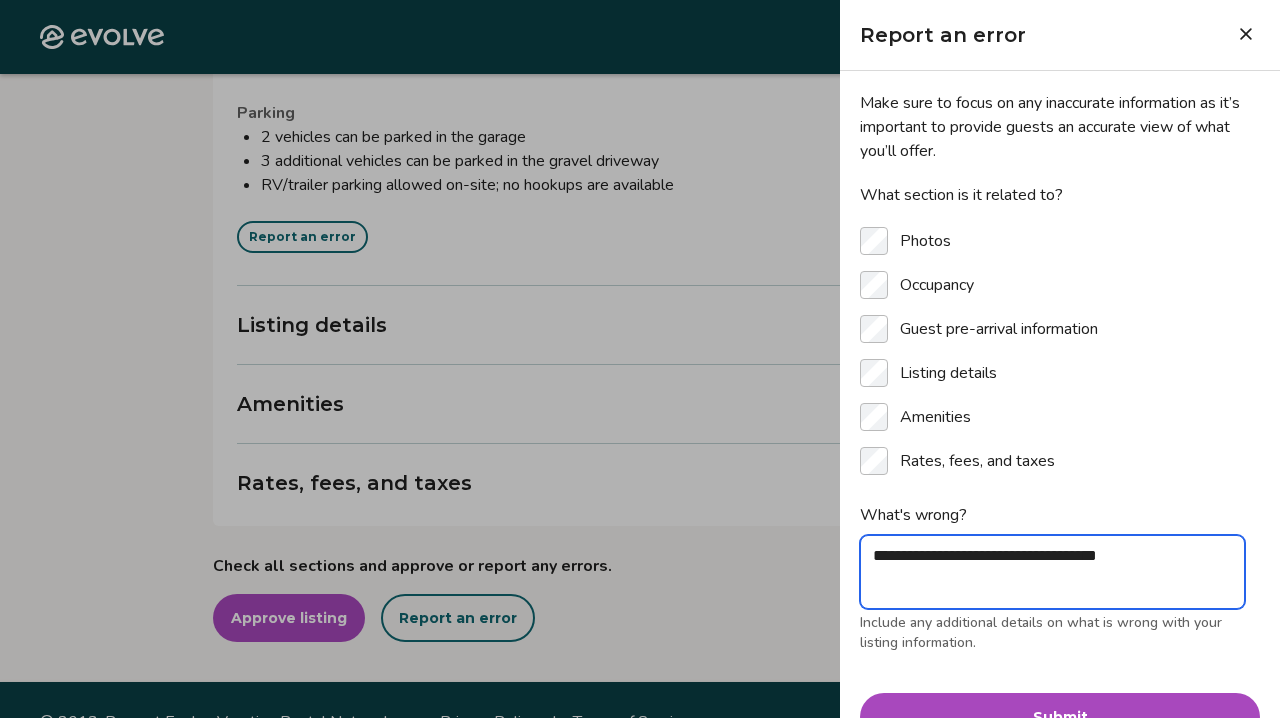 type on "**********" 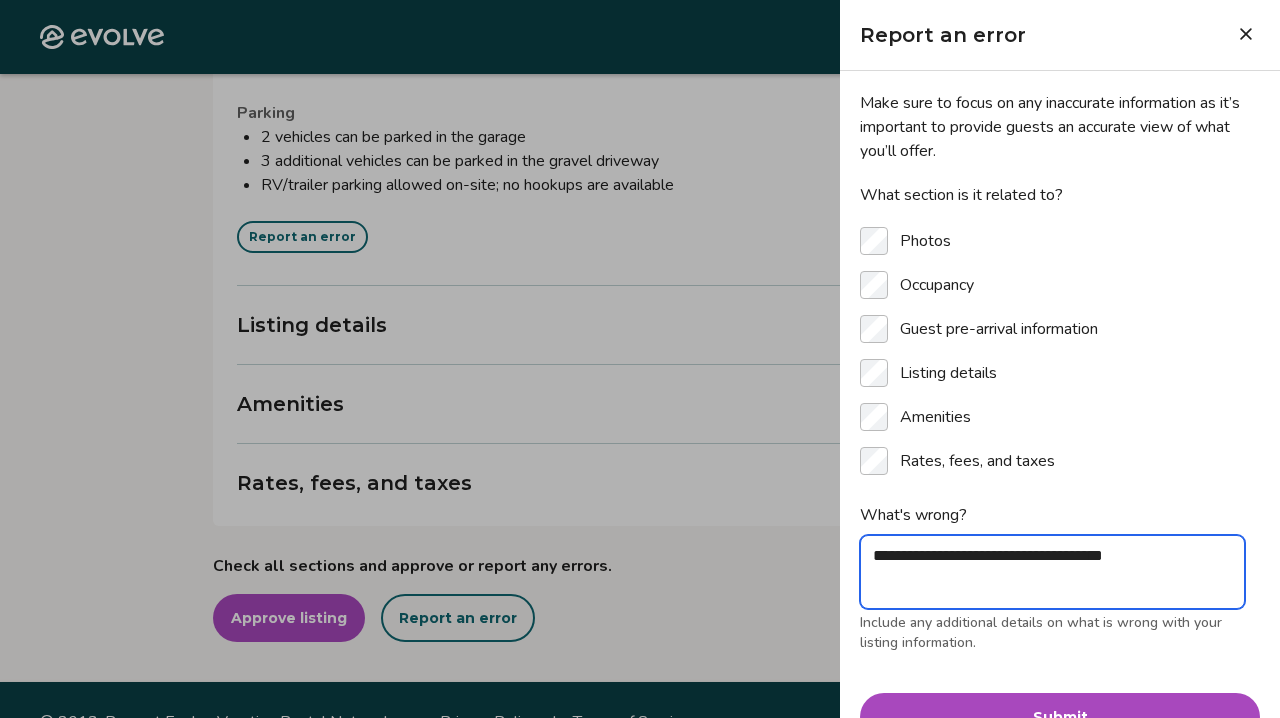 type on "**********" 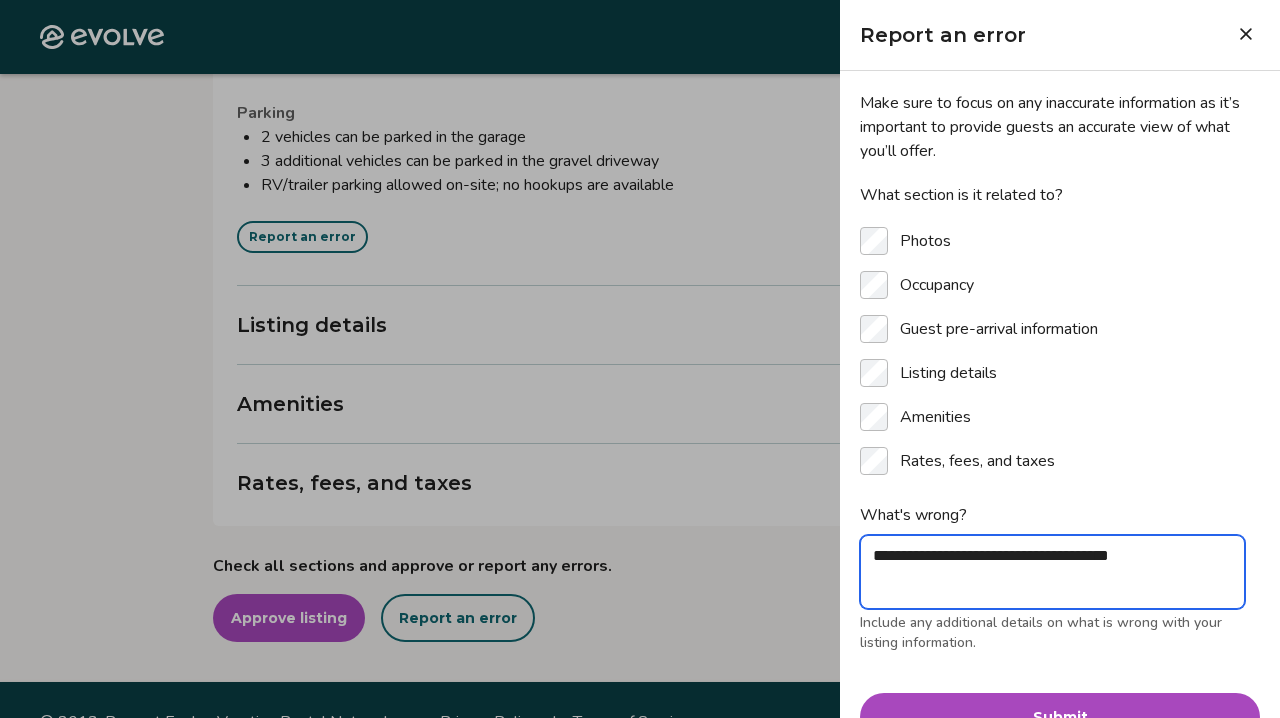 type on "**********" 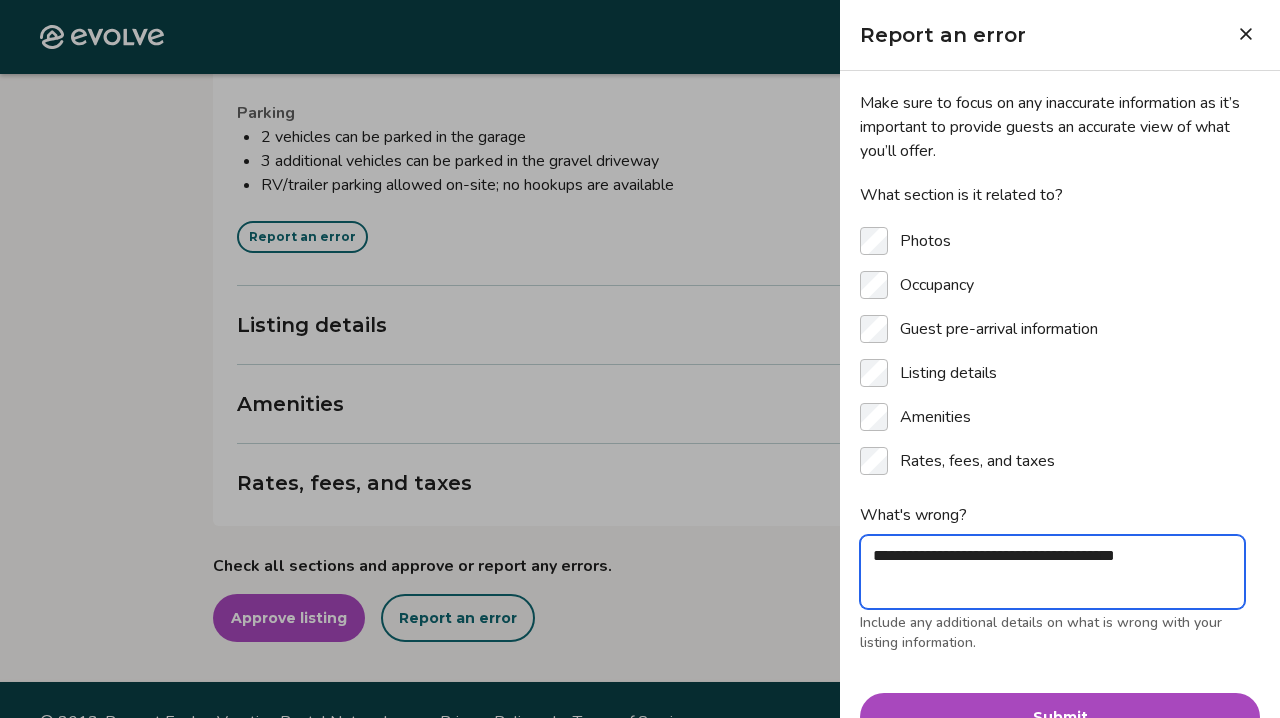 type on "**********" 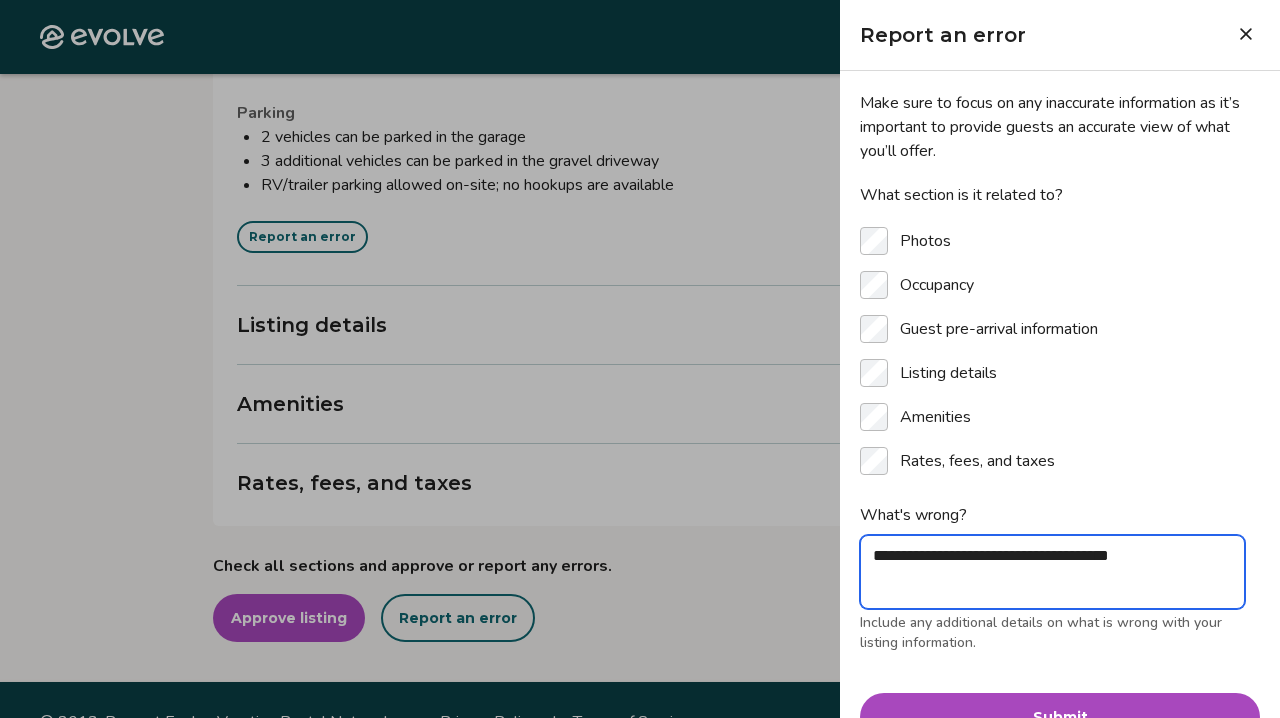 type on "**********" 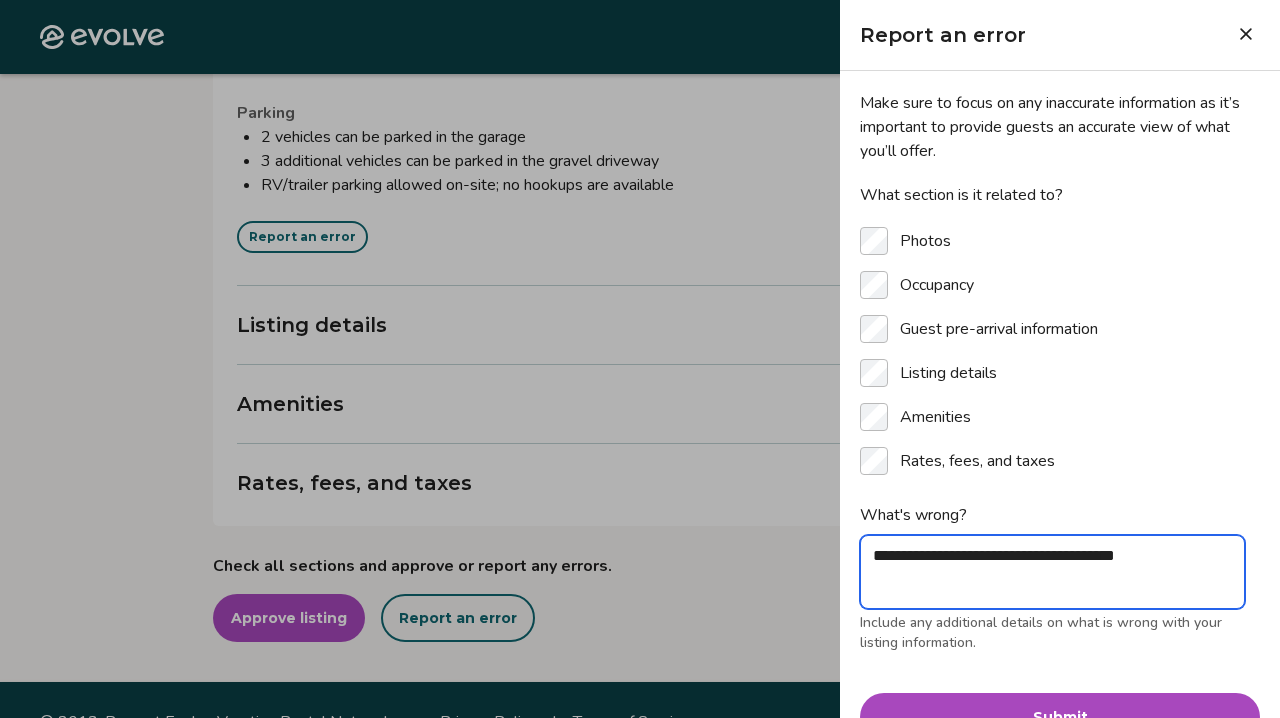 type on "**********" 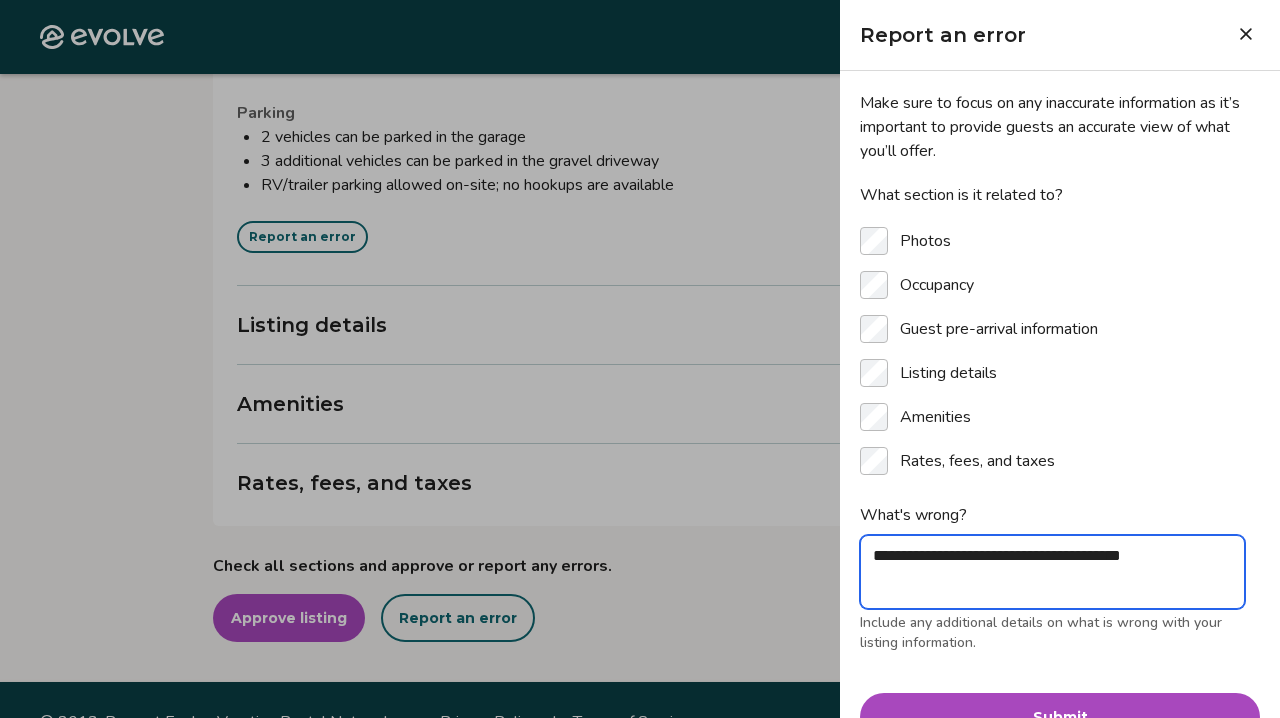 type on "**********" 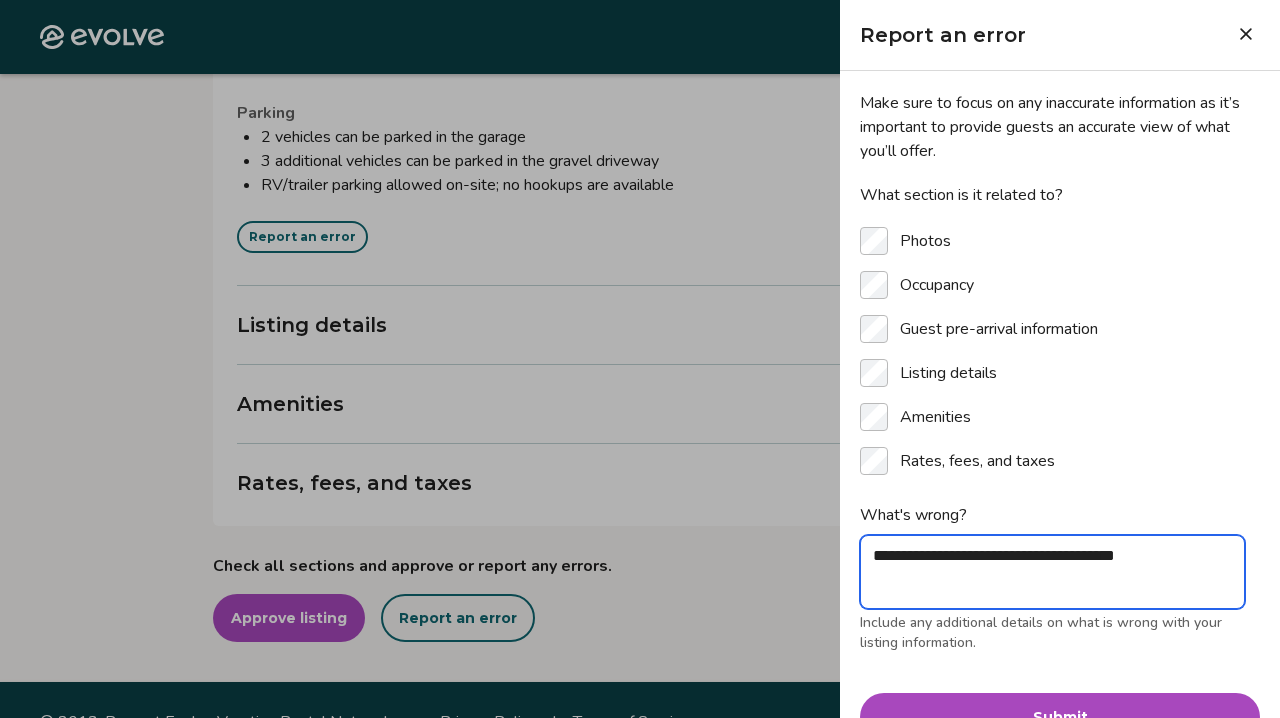 type on "**********" 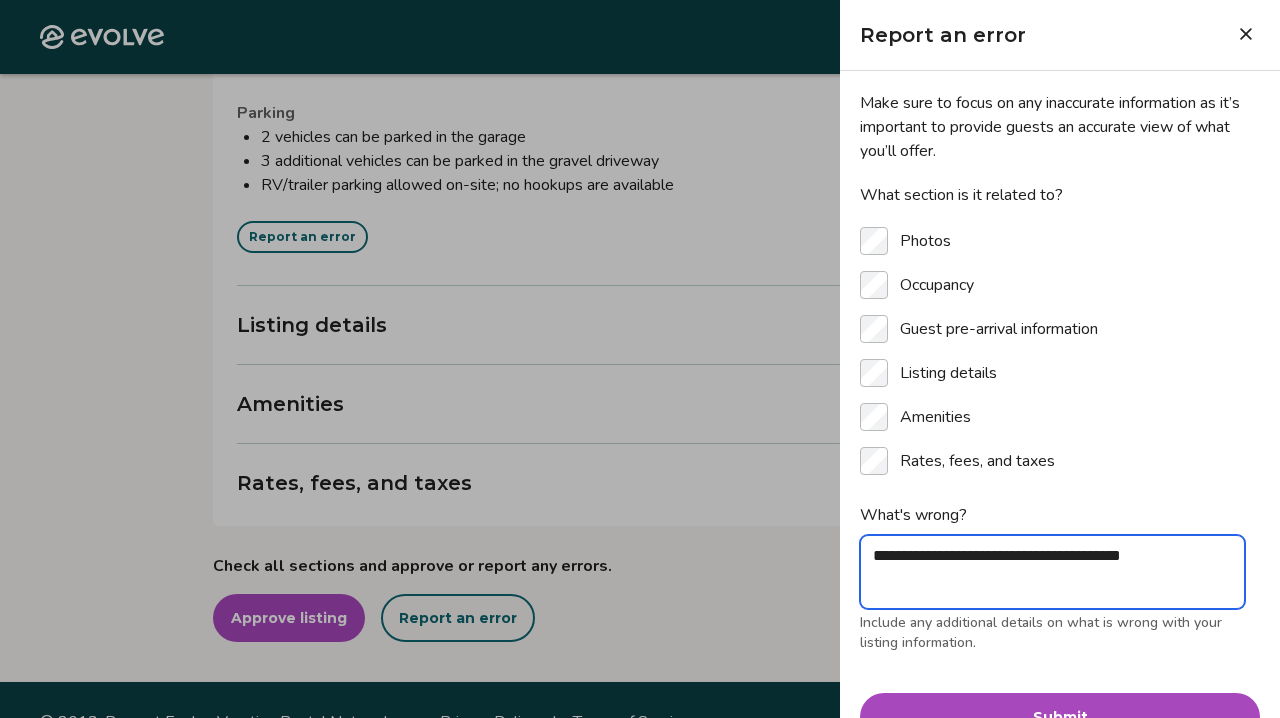 type on "**********" 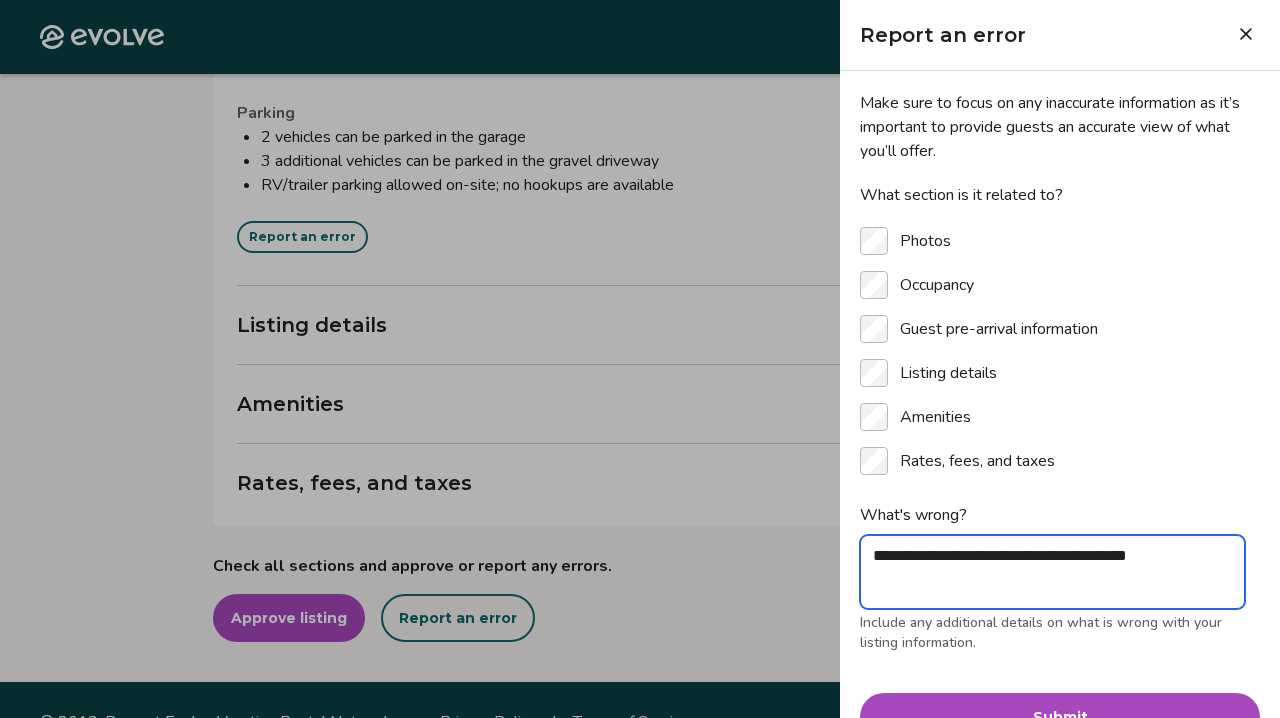 click on "**********" at bounding box center (1052, 572) 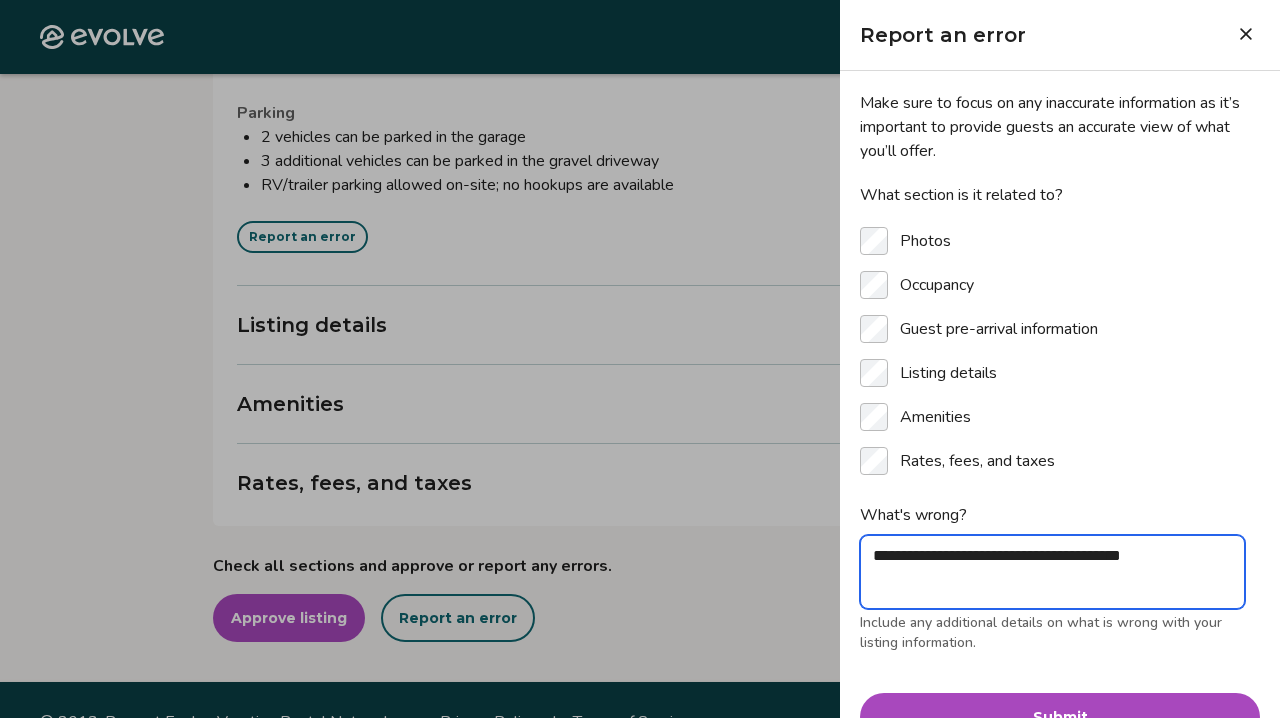 type on "**********" 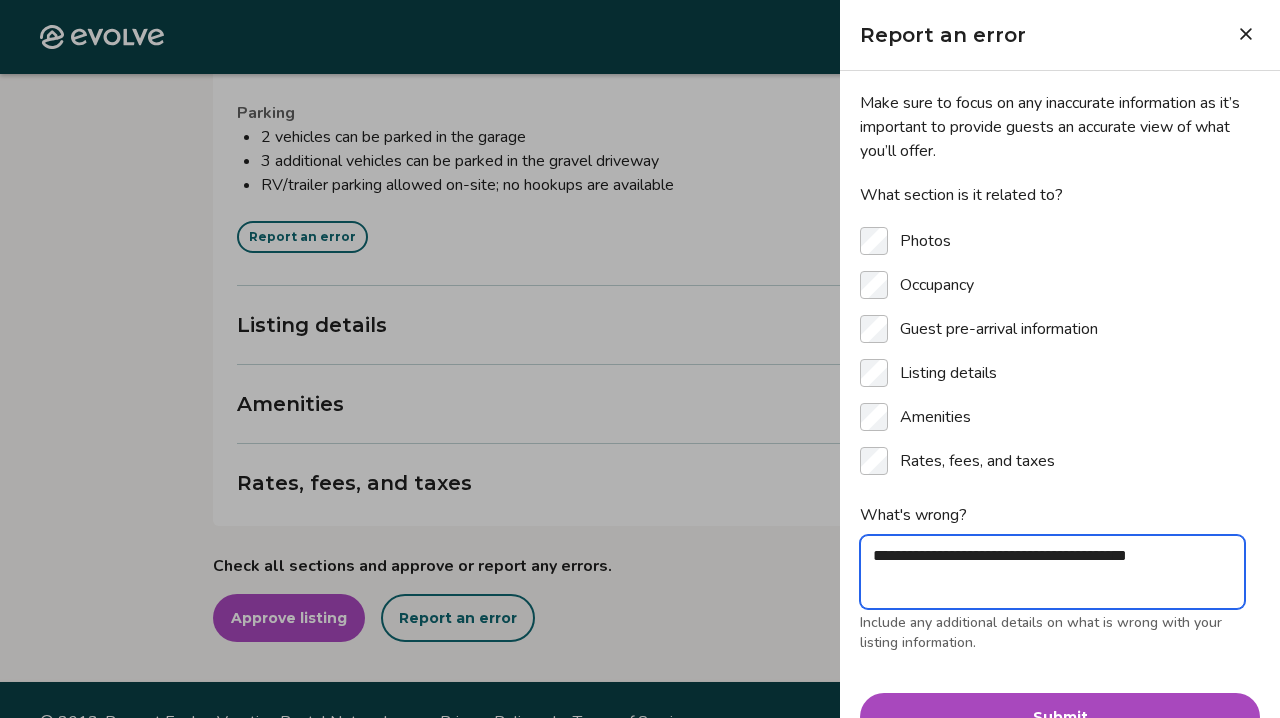 click on "**********" at bounding box center [1052, 572] 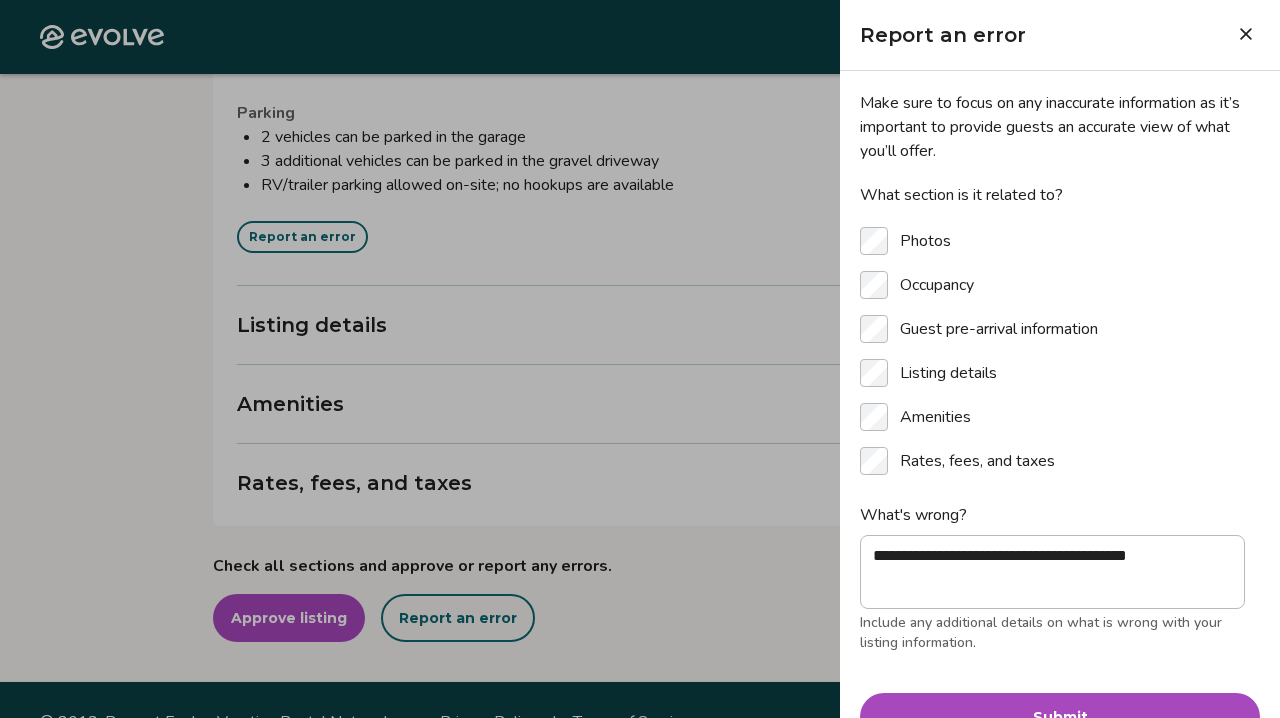 click on "Evolve Contact us 4 Listings 22813 276th Ave SE Maple Valley, Washington, 98038, United States Review your listing Take a moment to double-check the information for accuracy. As soon as you confirm everything looks good, we'll start the process of publishing it across all our booking platforms. Check all sections and approve or report any errors. Approve listing Report an error Photos View all photos Report an error Occupancy Bedrooms 4 Bathrooms 2.5 Maximum occupancy 8 Report an error Guest pre-arrival information This information will be sent to the guest to prepare for arrival. Access instructions, guest contact information and parking details are especially important to verify. Property address 22813 276th Ave SE, Maple Valley, Washington, 98038, United States Guest contact Mary Ruth, (253) 653-7147, maryruthbrennan@gmail.com Please contact your guest contact(s) with any questions or concerns you may have before or during your stay Check-in instructions Check in after 3:00 PM Check-out instructions |" at bounding box center (632, -977) 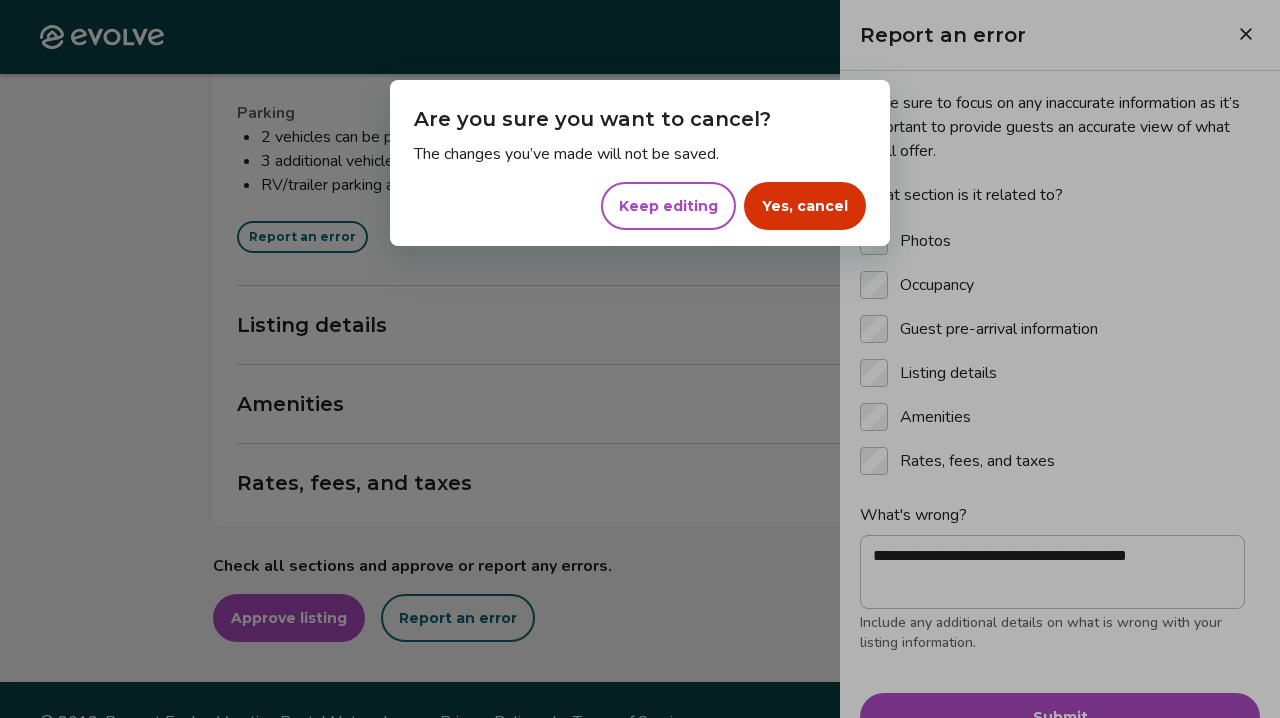 click on "The changes you’ve made will not be saved." at bounding box center [640, 154] 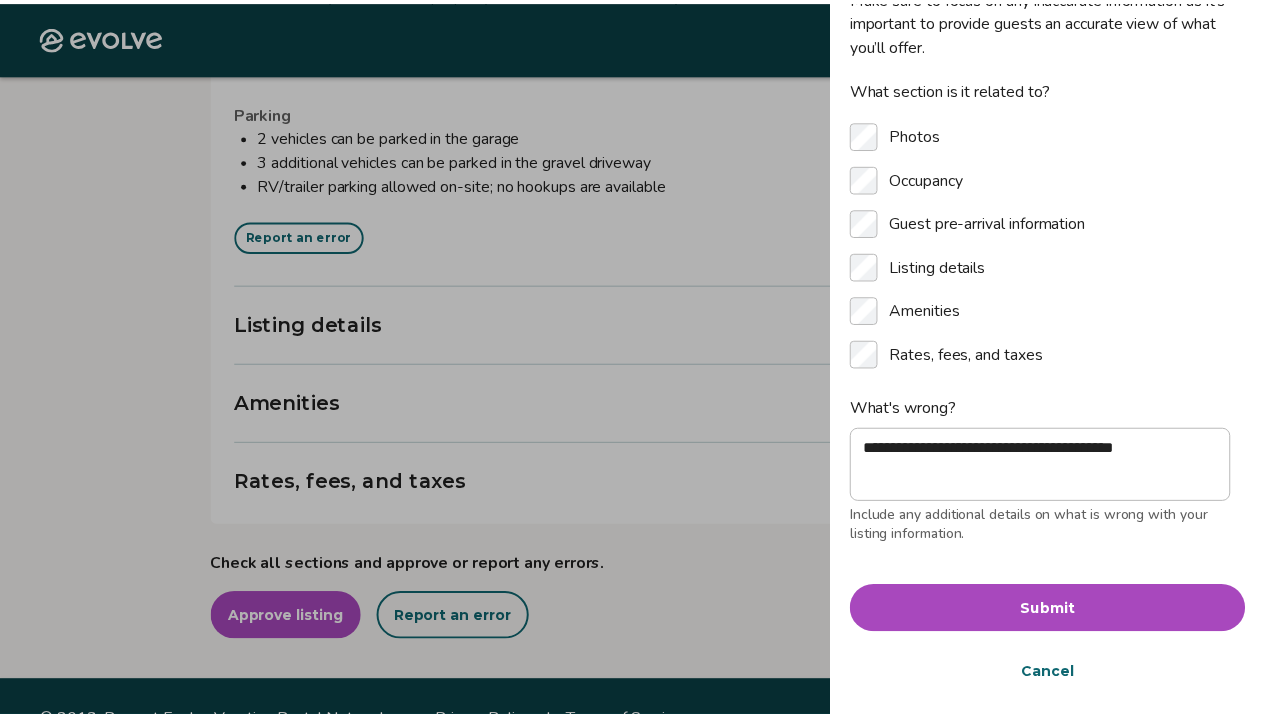 scroll, scrollTop: 107, scrollLeft: 0, axis: vertical 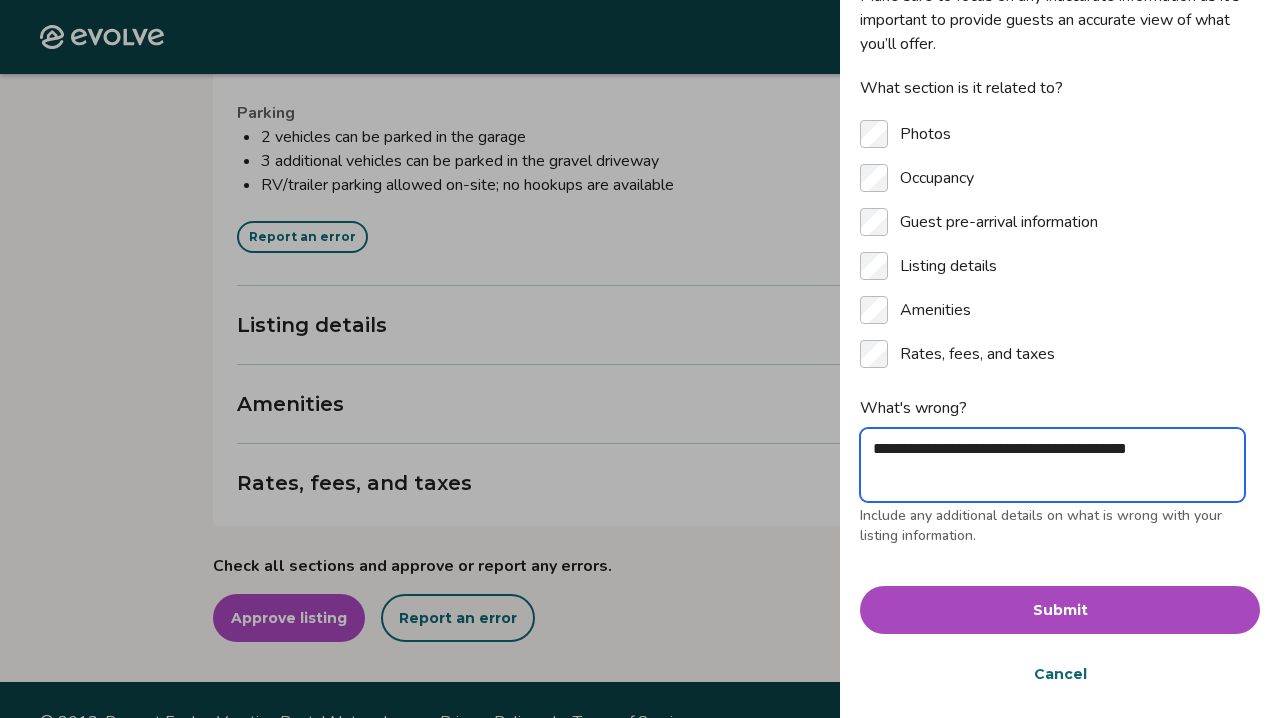 click on "**********" at bounding box center (1052, 465) 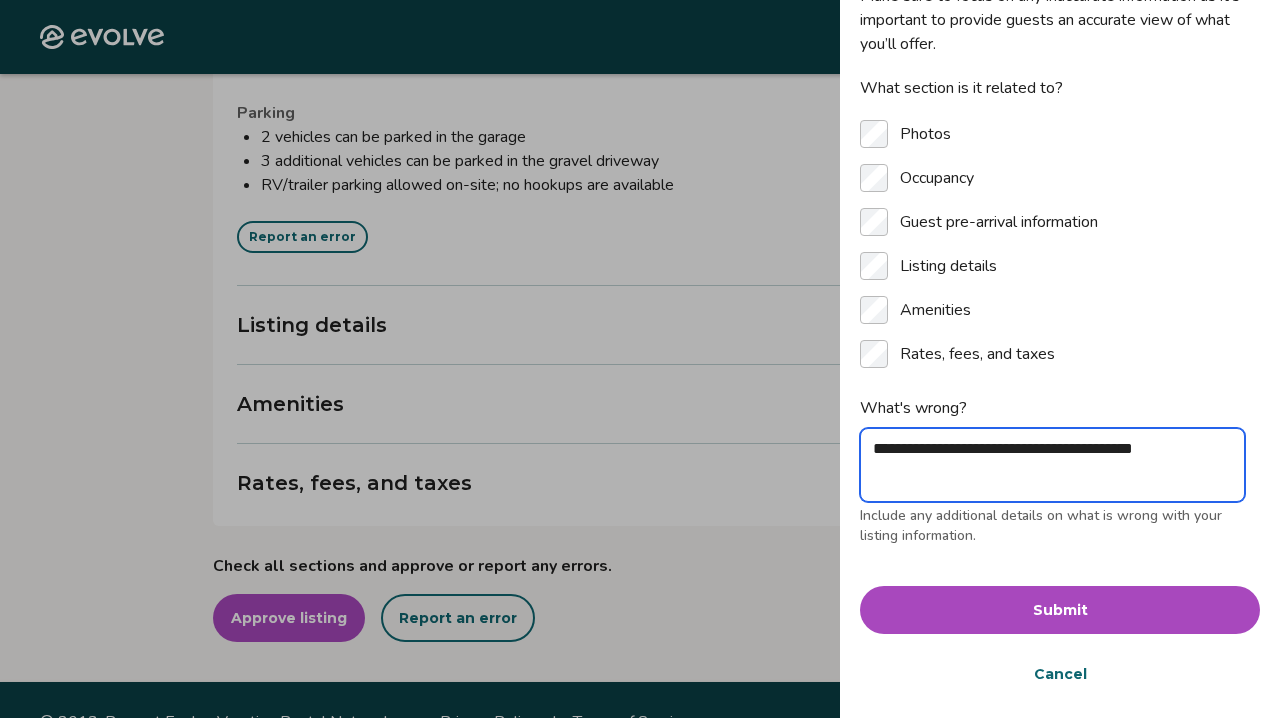 type on "**********" 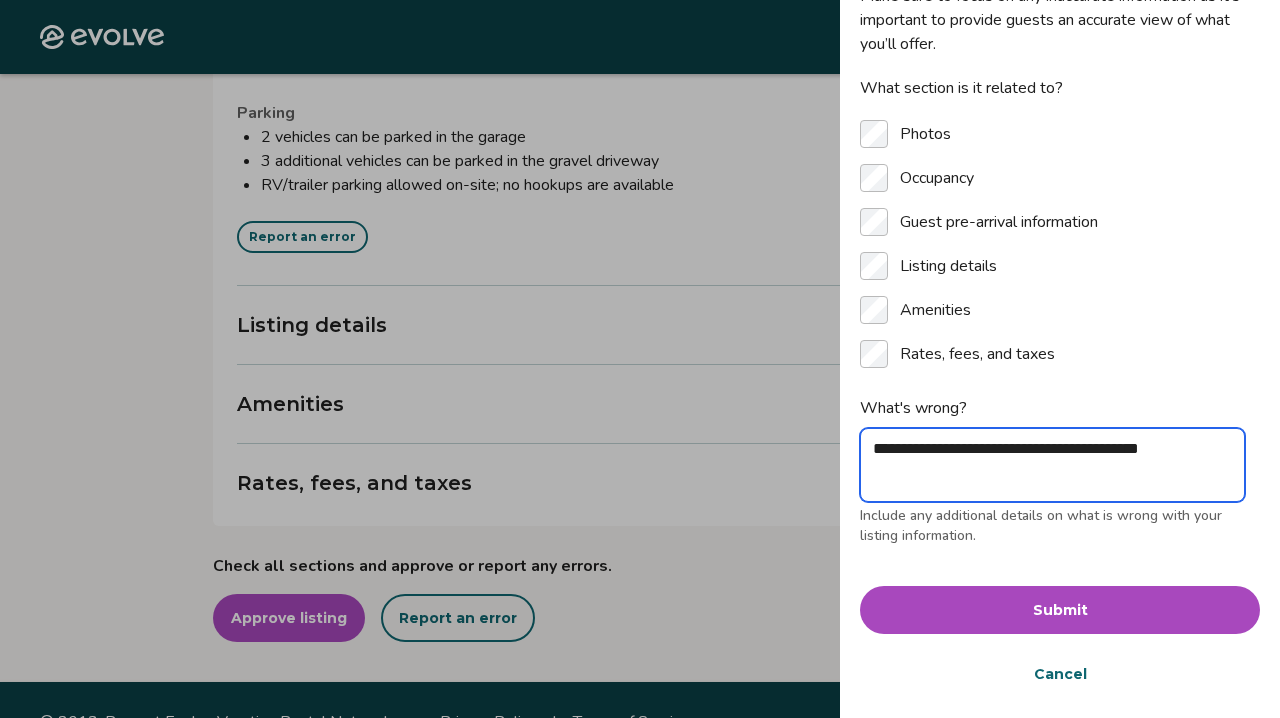 type on "**********" 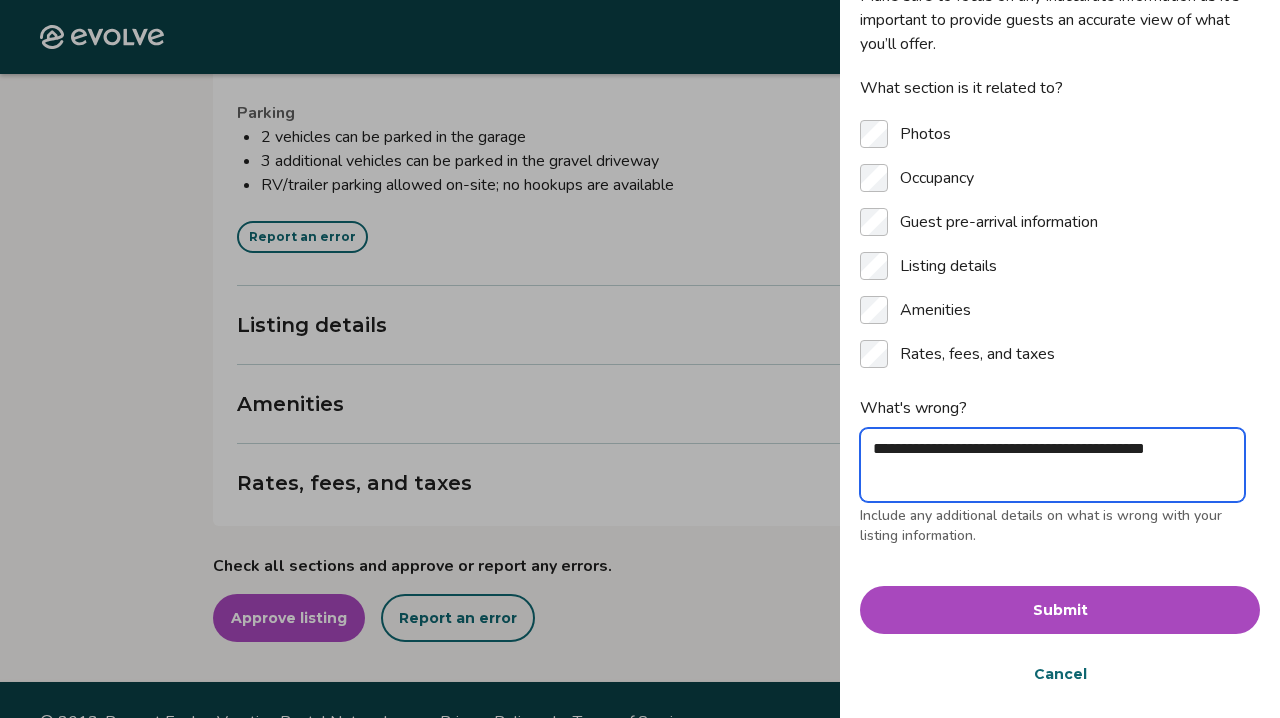 type on "**********" 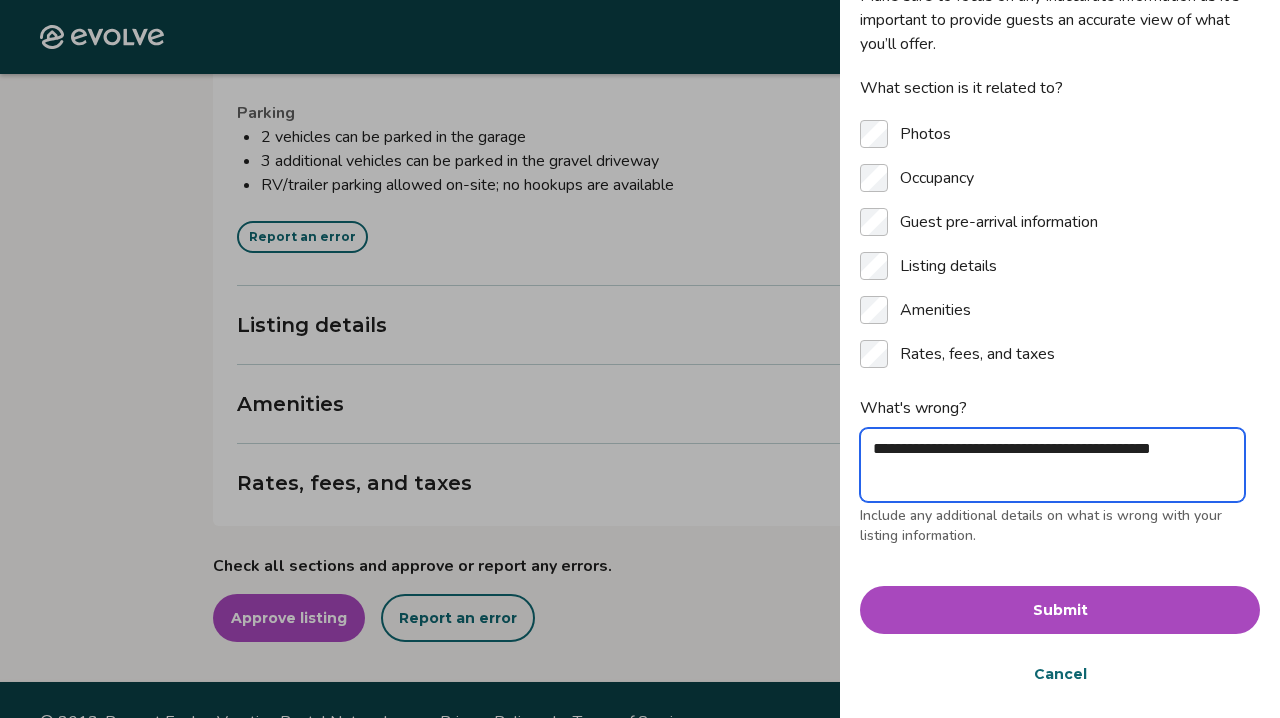 type on "**********" 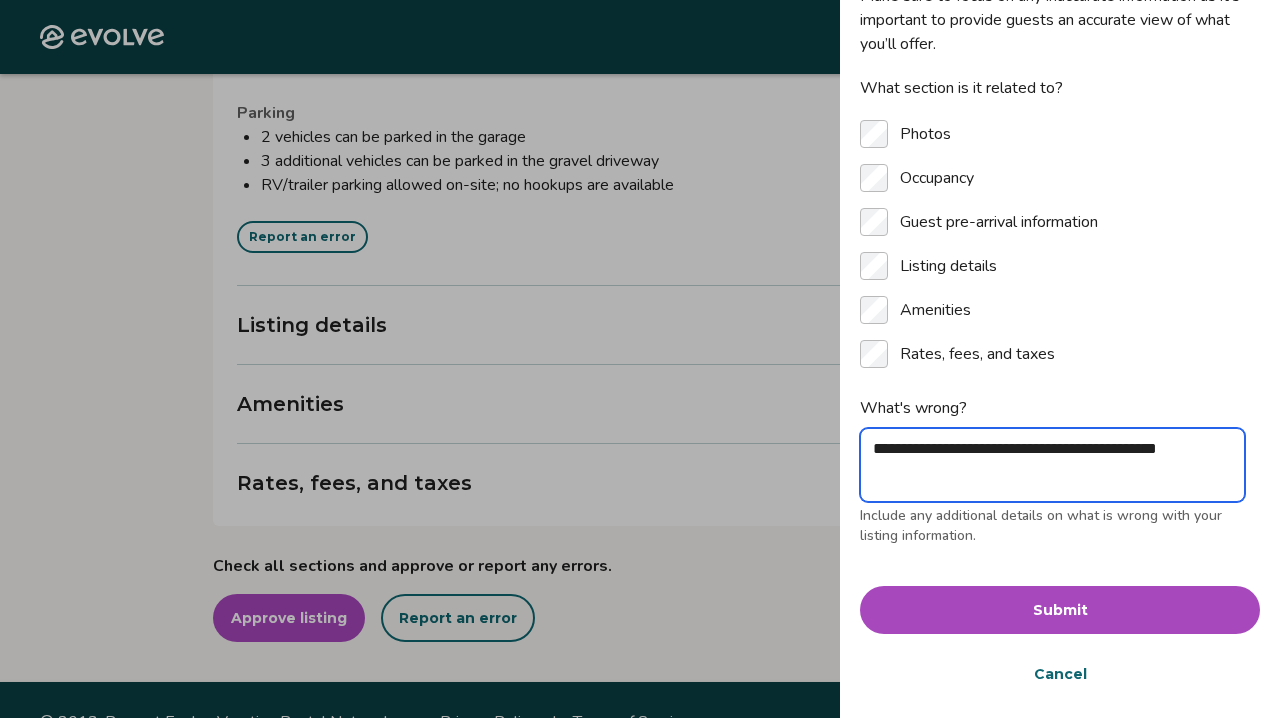 type on "**********" 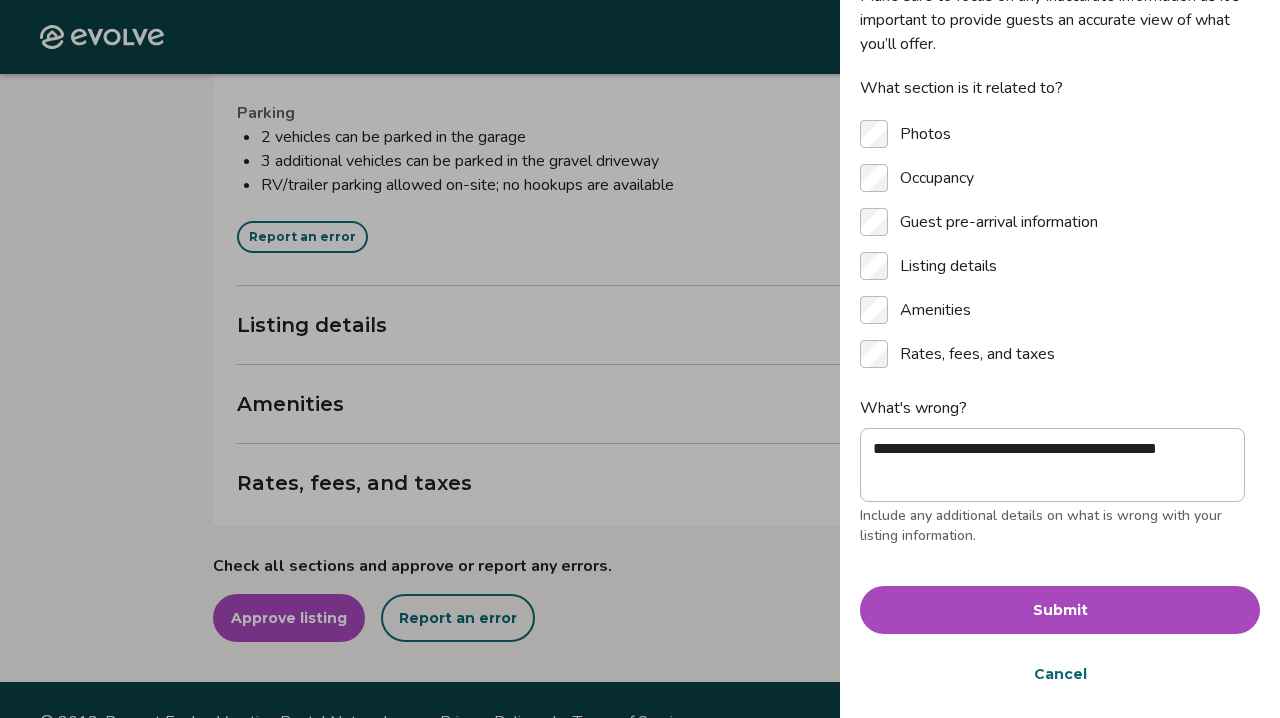 click on "Submit" at bounding box center [1060, 610] 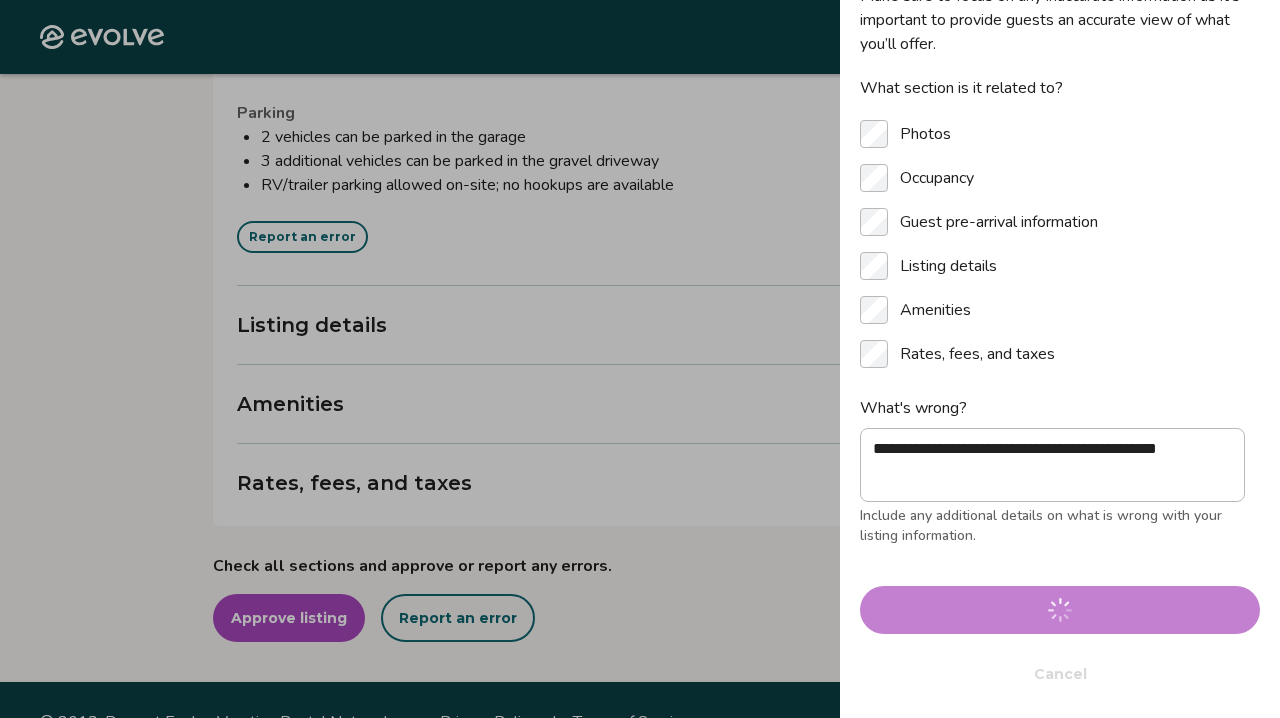 type 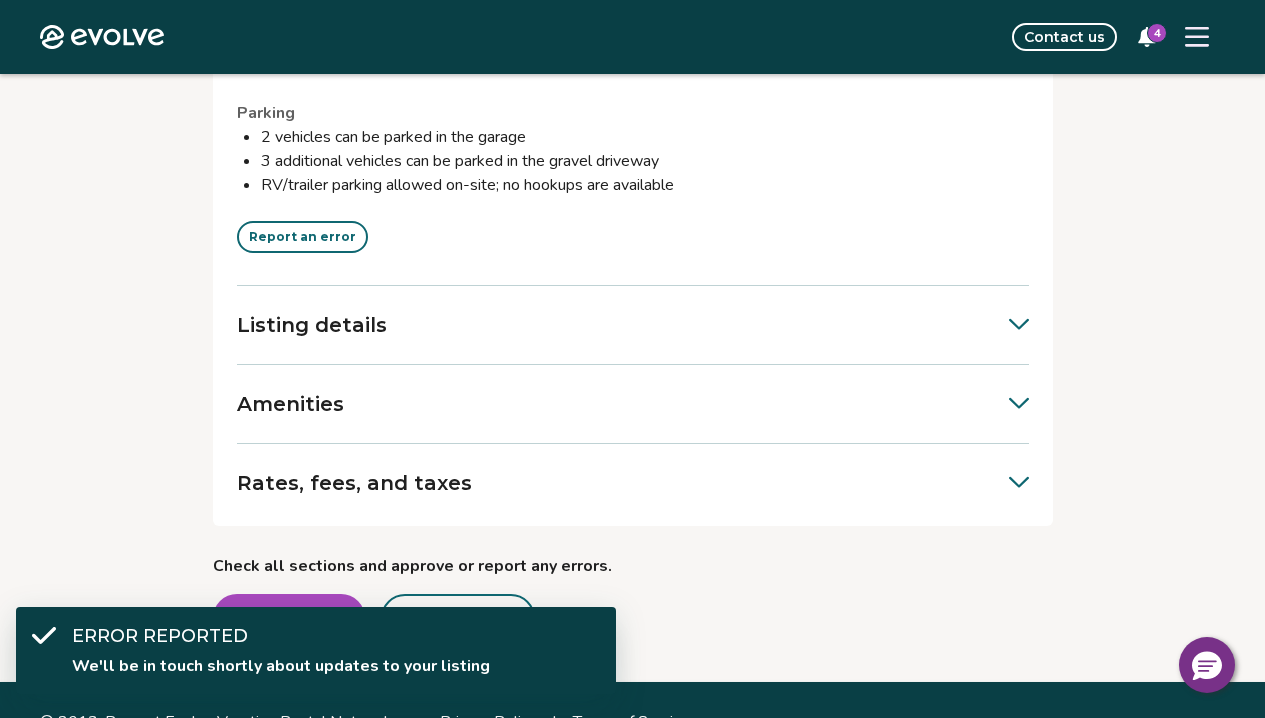 click 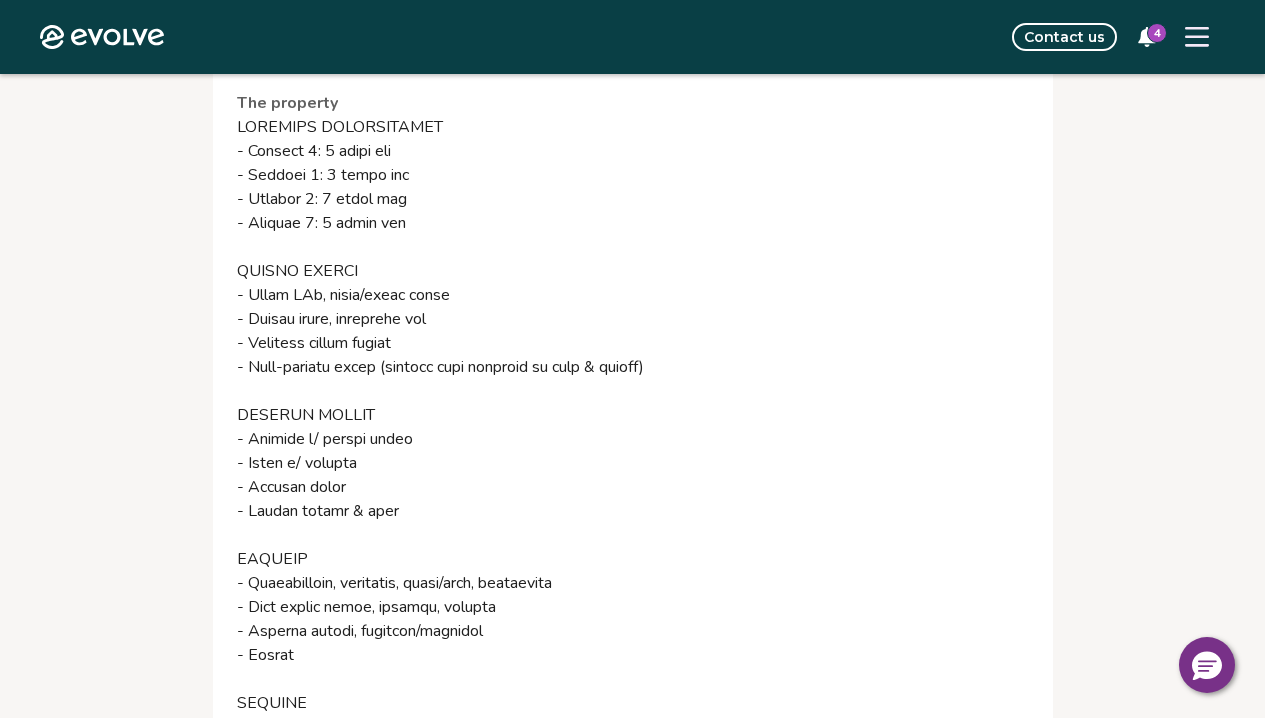 scroll, scrollTop: 3333, scrollLeft: 0, axis: vertical 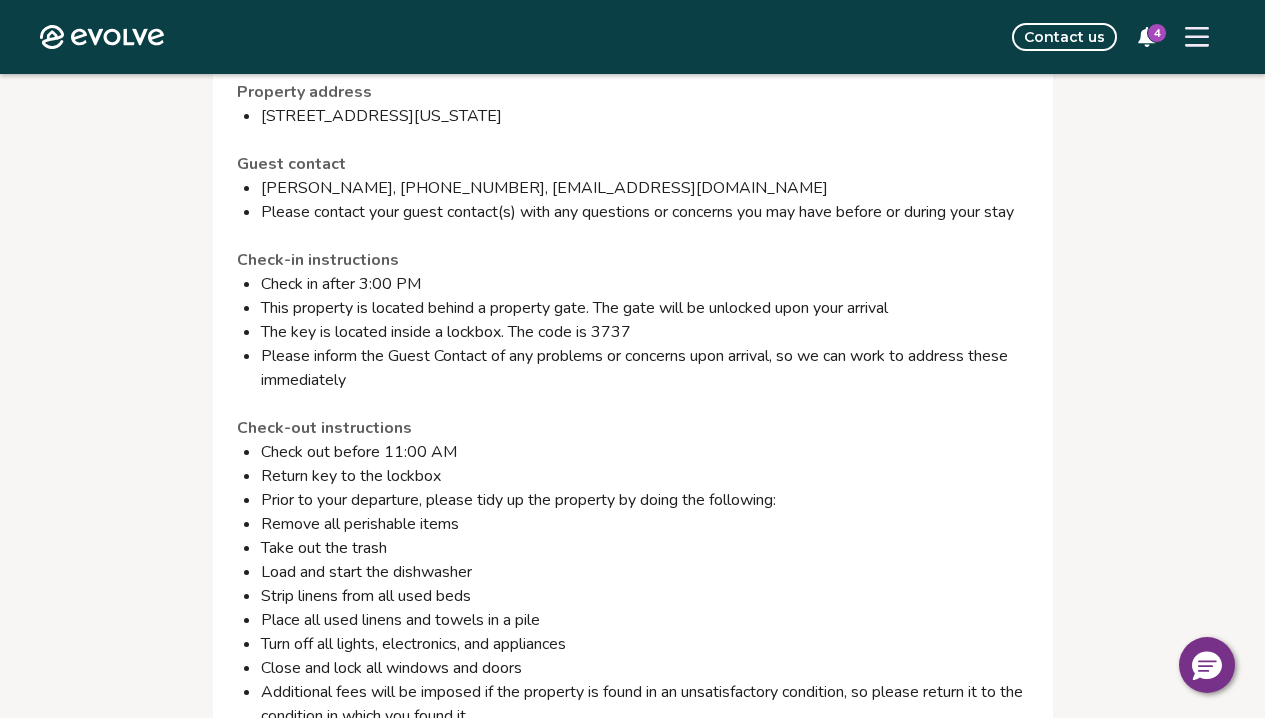 click on "This property is located behind a property gate. The gate will be unlocked upon your arrival" at bounding box center (645, 308) 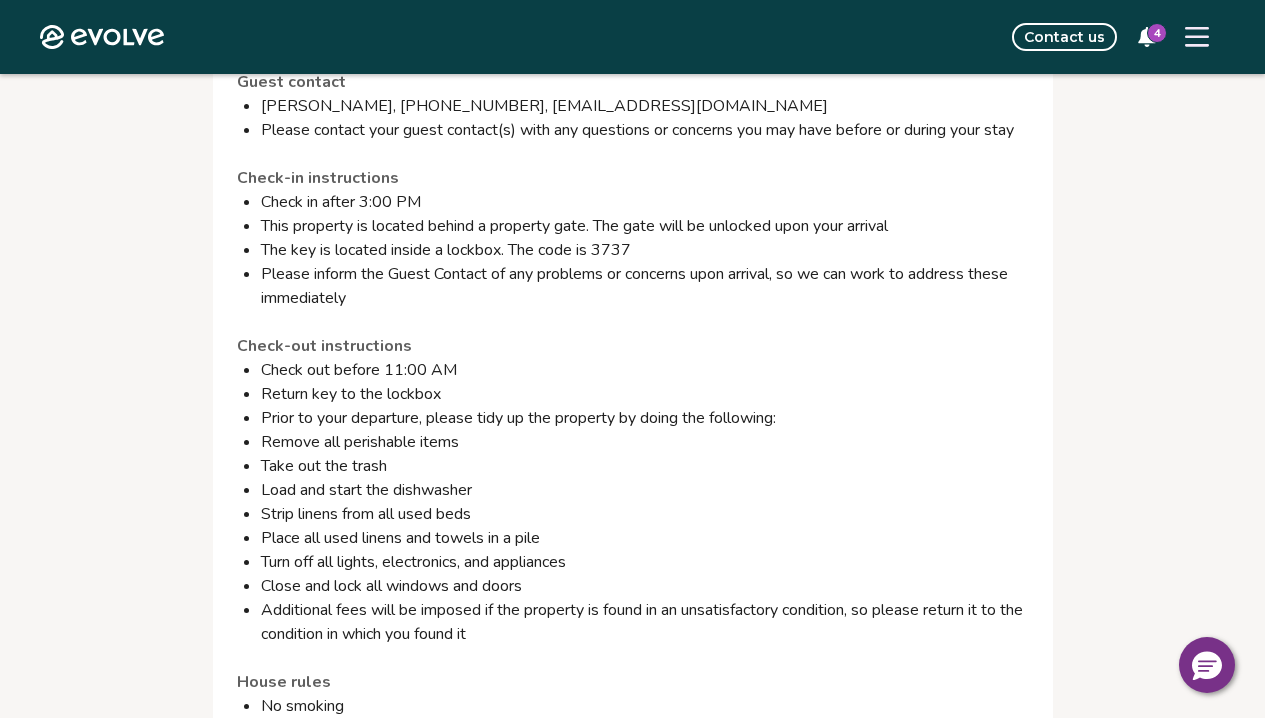 scroll, scrollTop: 1482, scrollLeft: 0, axis: vertical 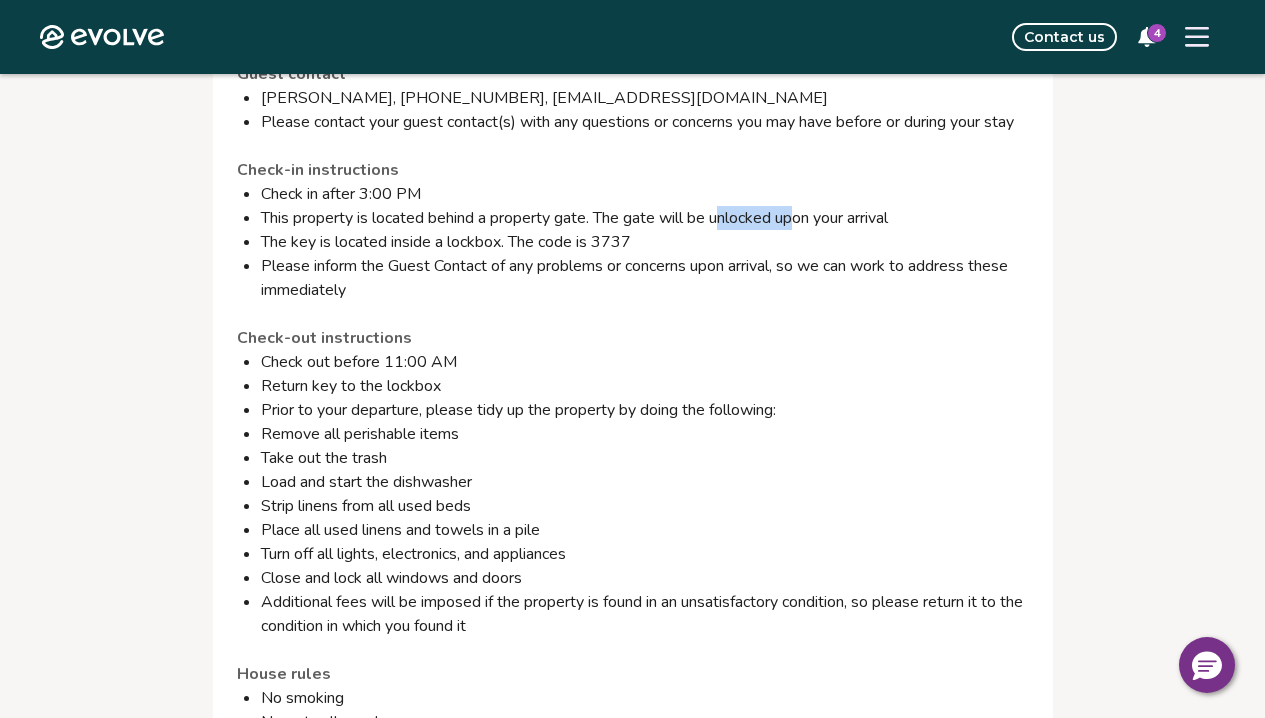 drag, startPoint x: 734, startPoint y: 253, endPoint x: 809, endPoint y: 242, distance: 75.802376 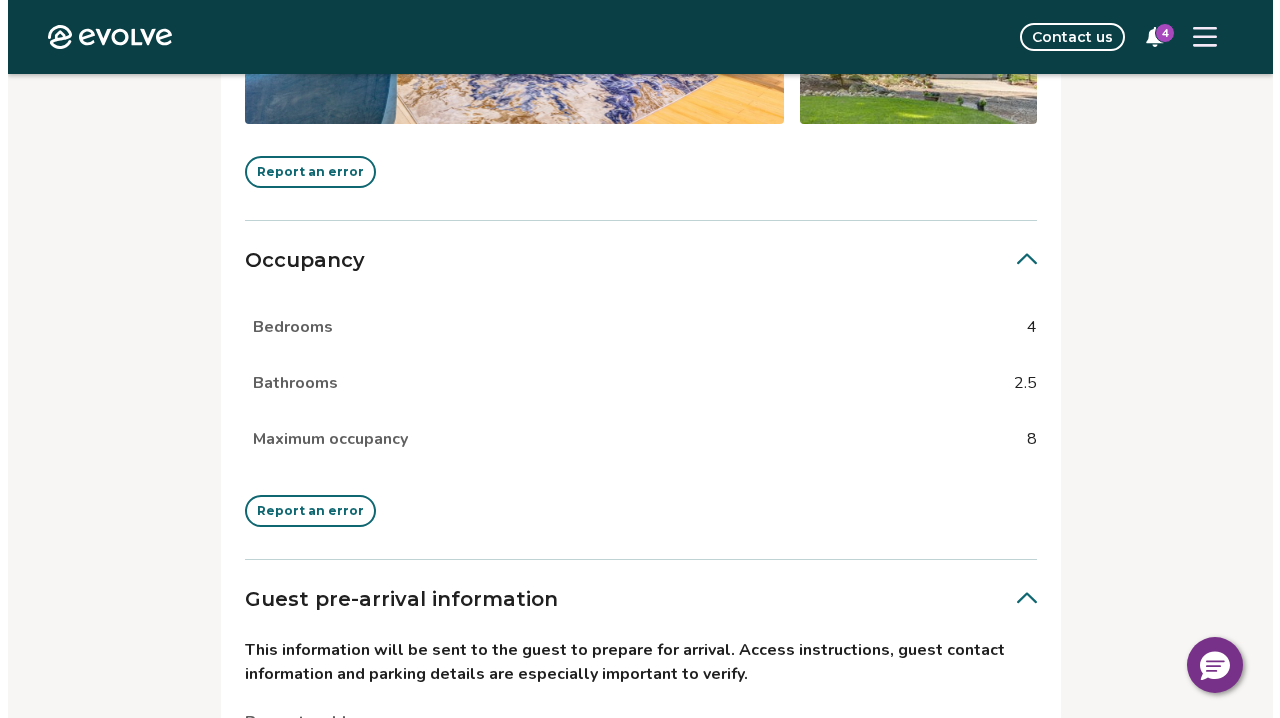 scroll, scrollTop: 753, scrollLeft: 0, axis: vertical 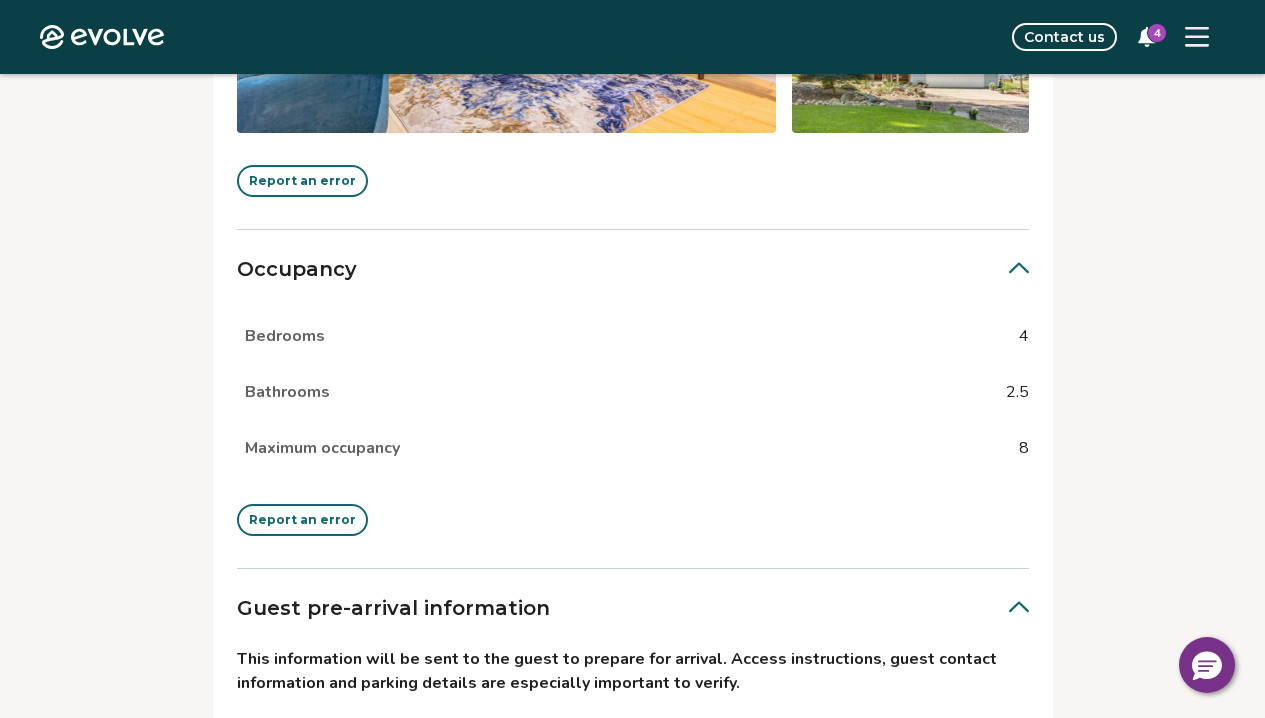 click on "Report an error" at bounding box center [302, 520] 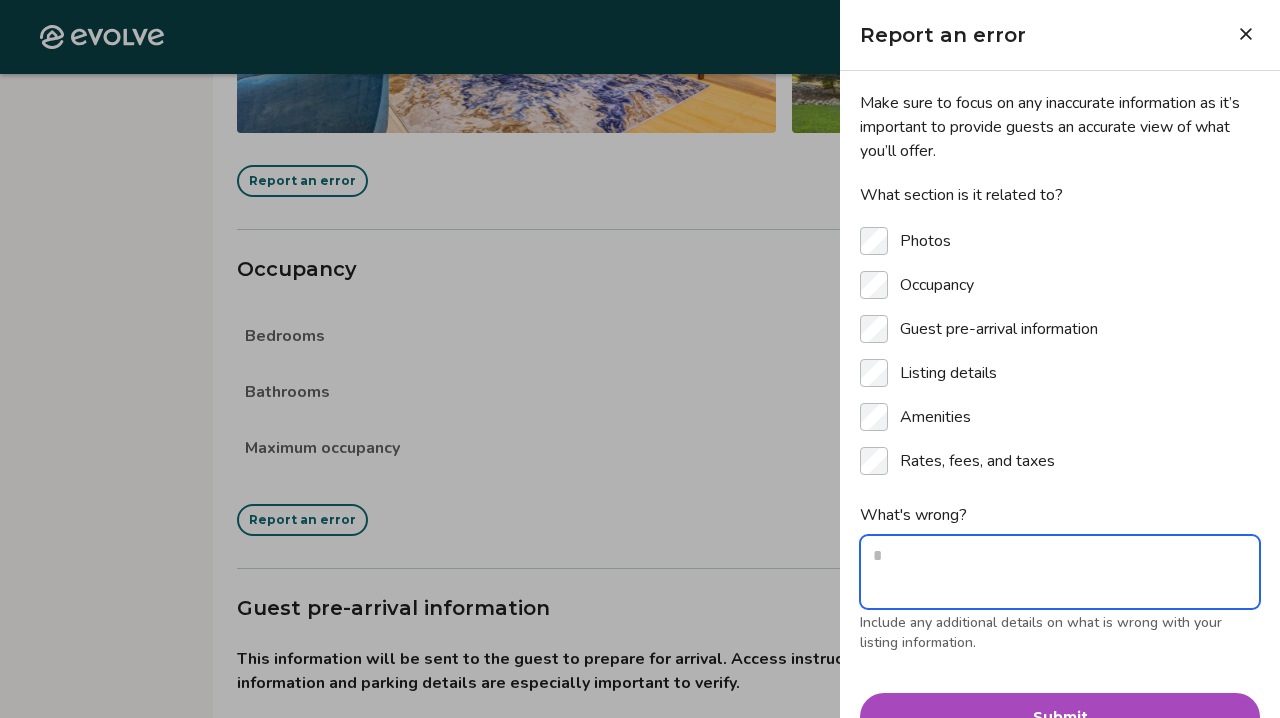 click on "What's wrong?" at bounding box center (1060, 572) 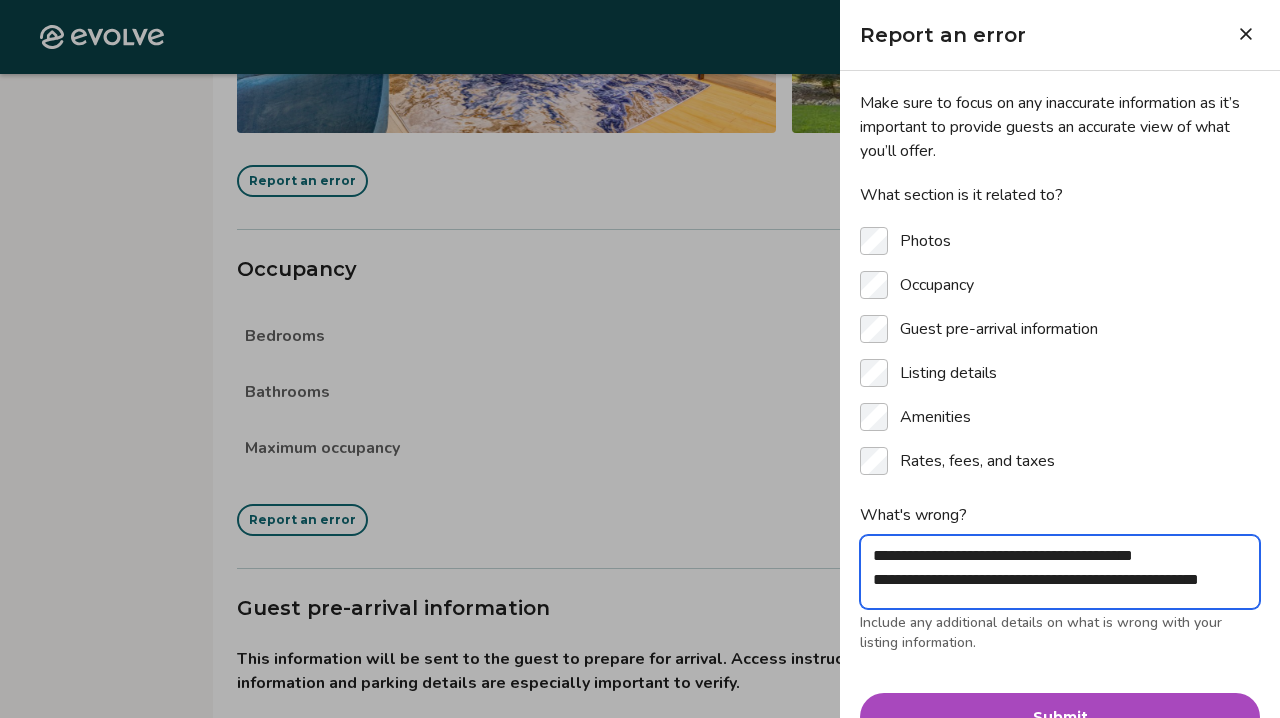 type on "*" 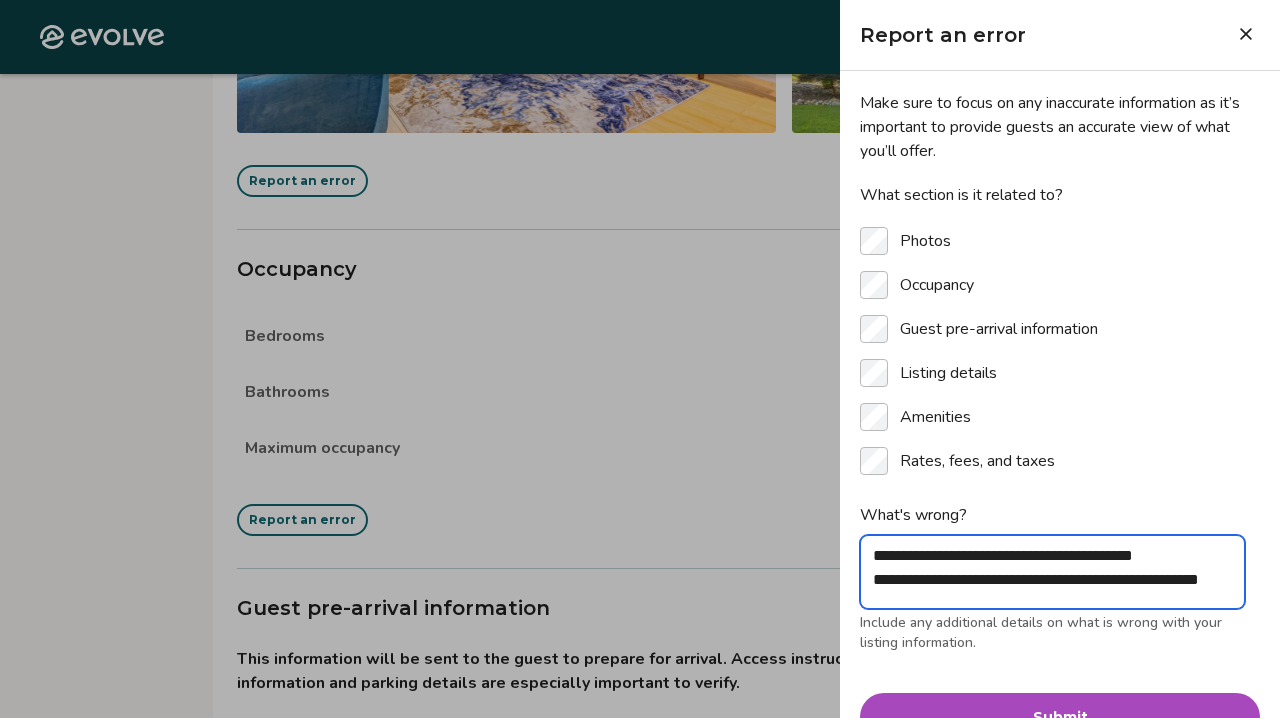 scroll, scrollTop: 40, scrollLeft: 0, axis: vertical 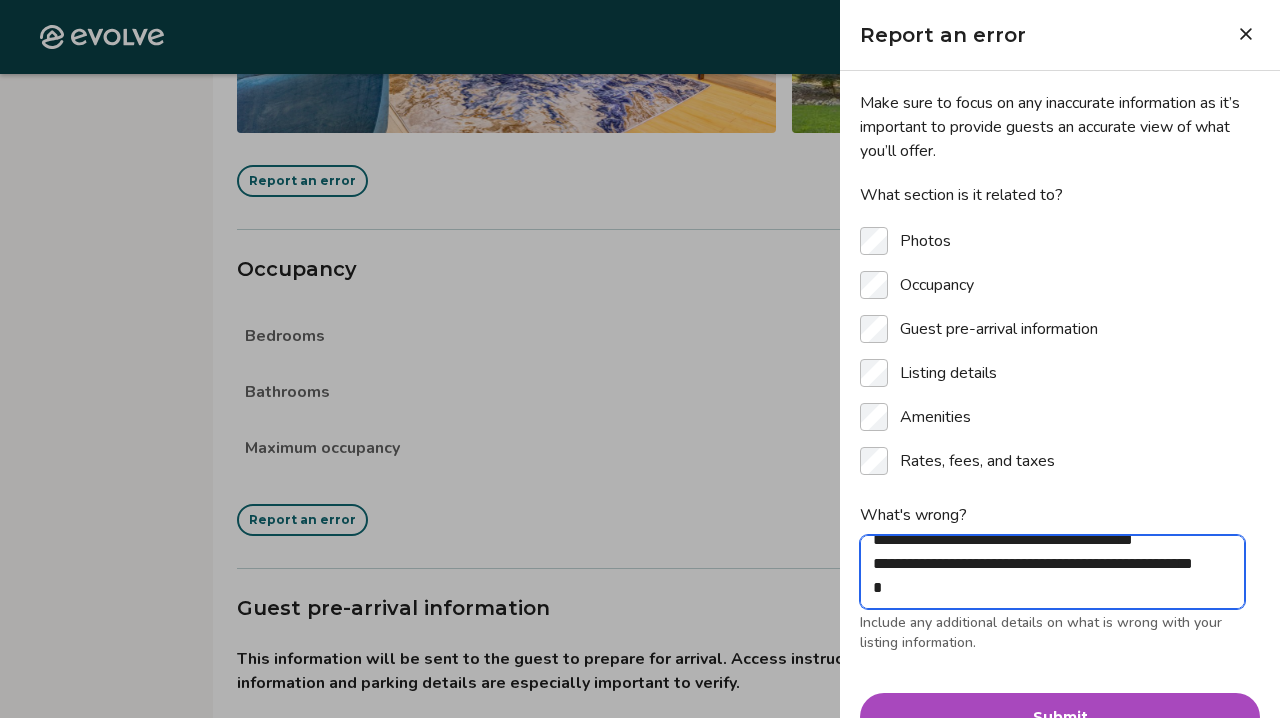 type on "*" 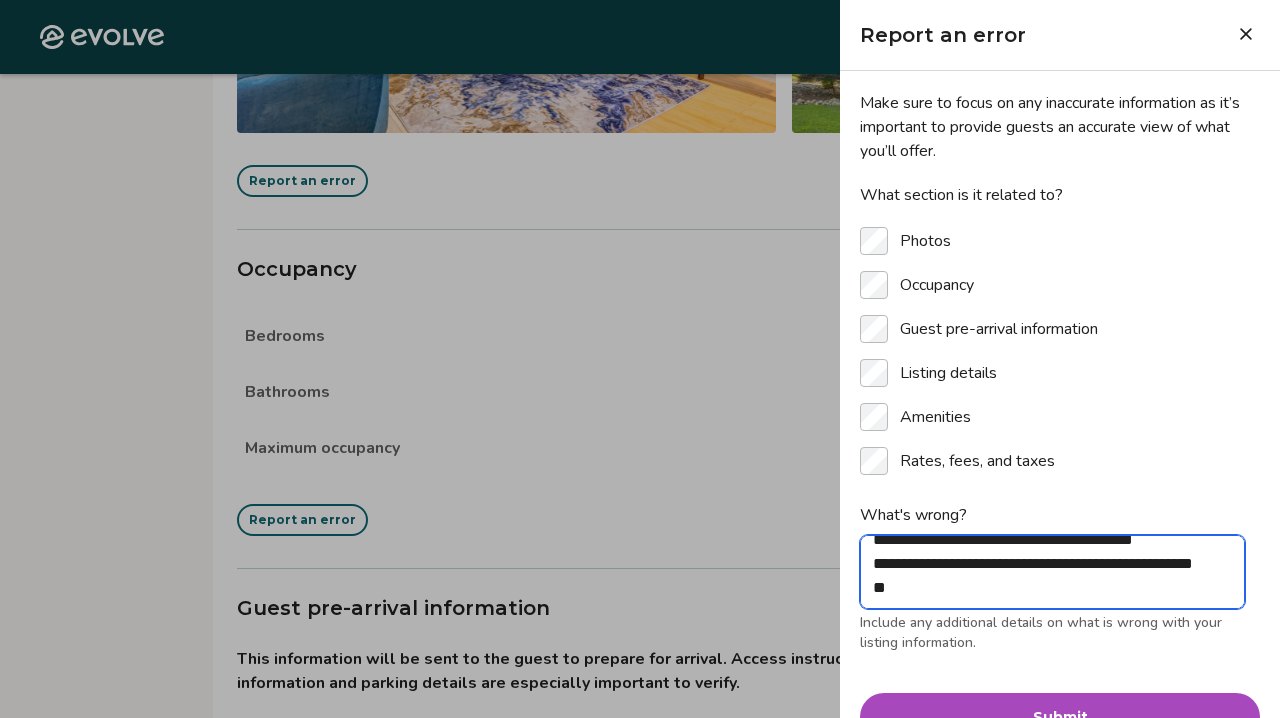type on "*" 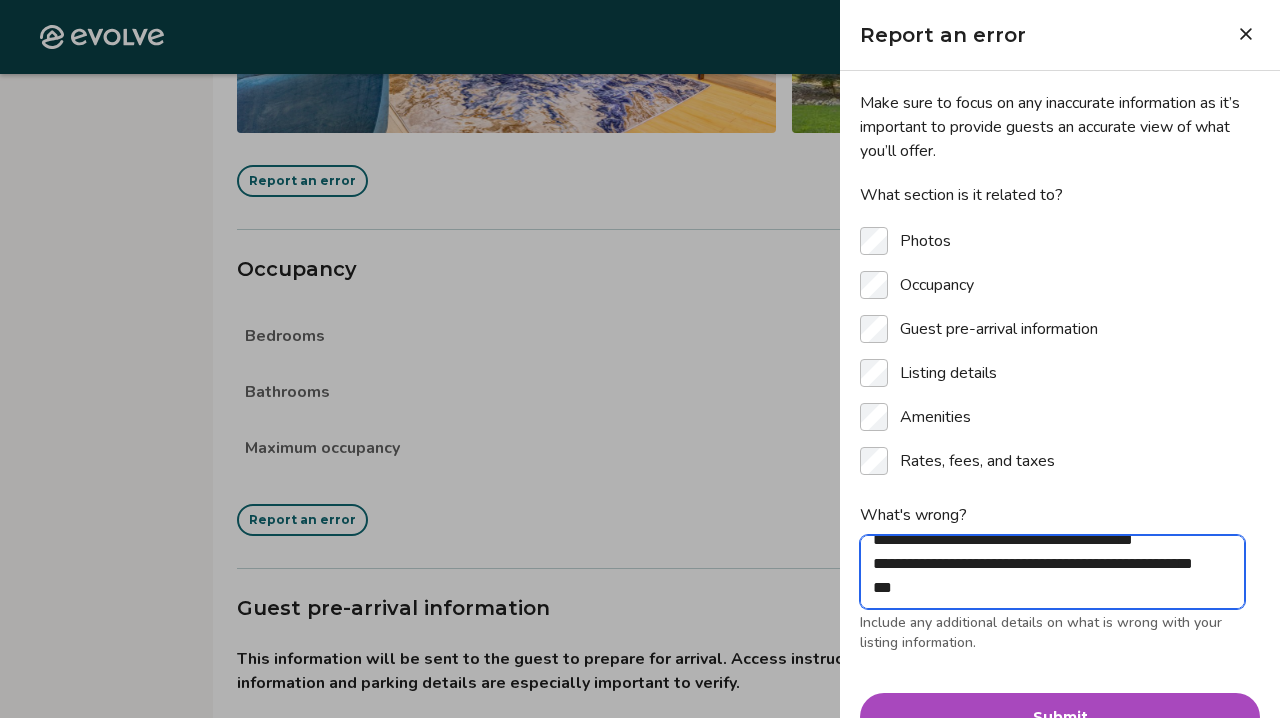 type on "*" 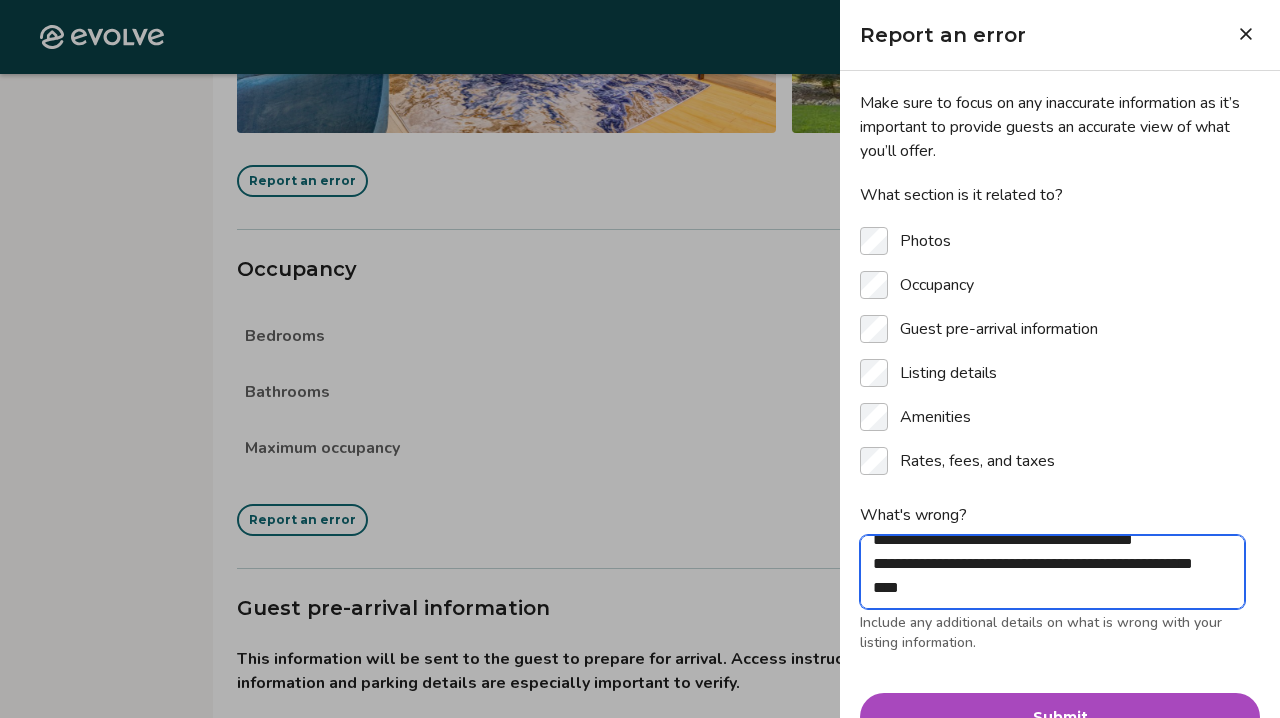 type on "*" 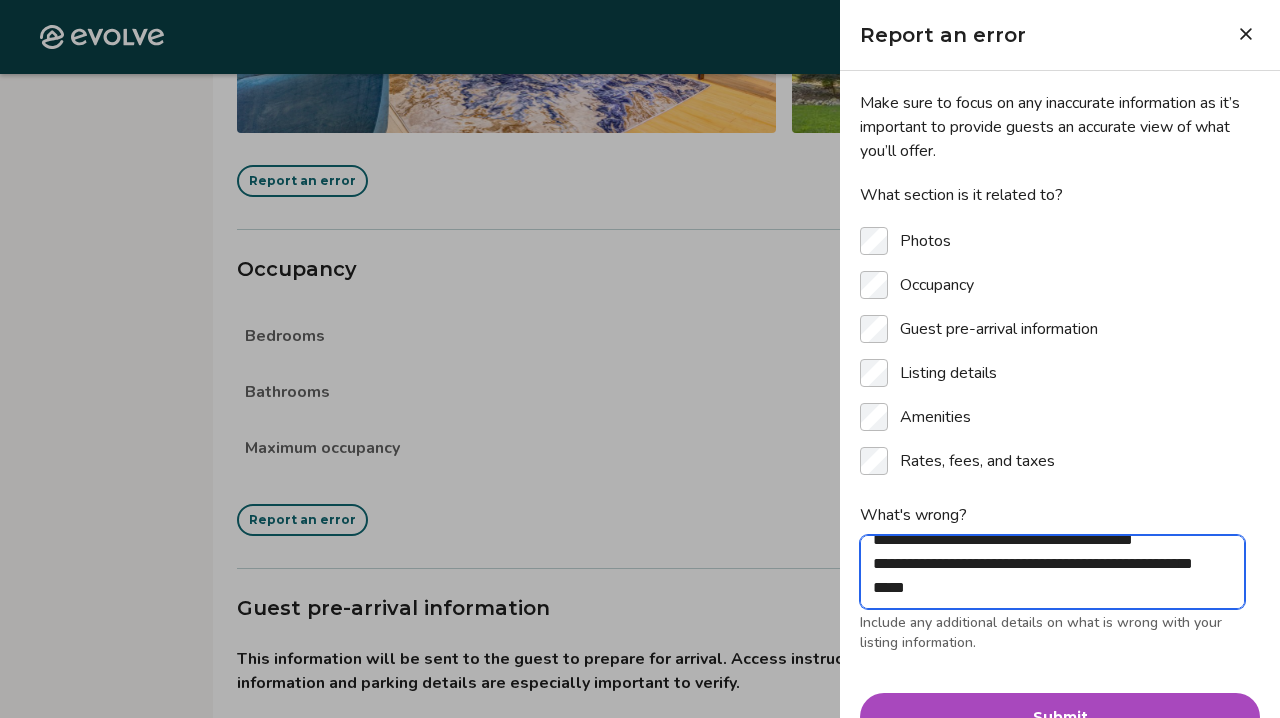 type on "*" 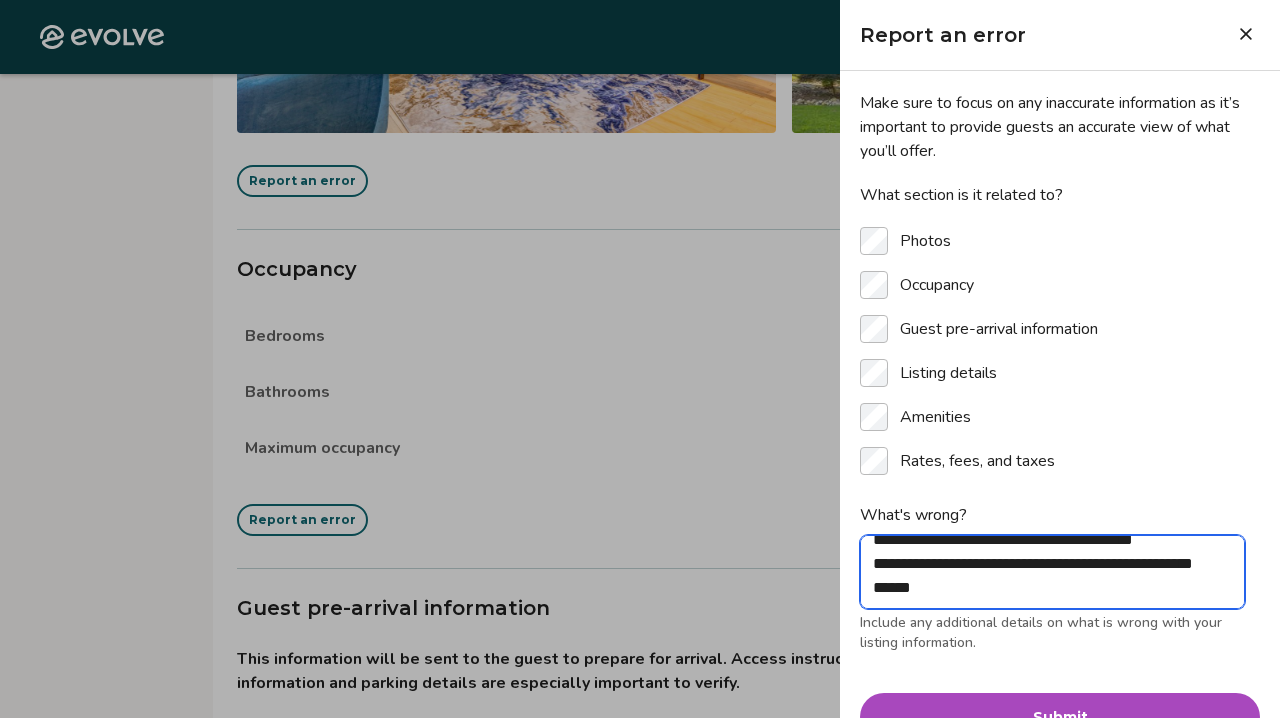 type on "*" 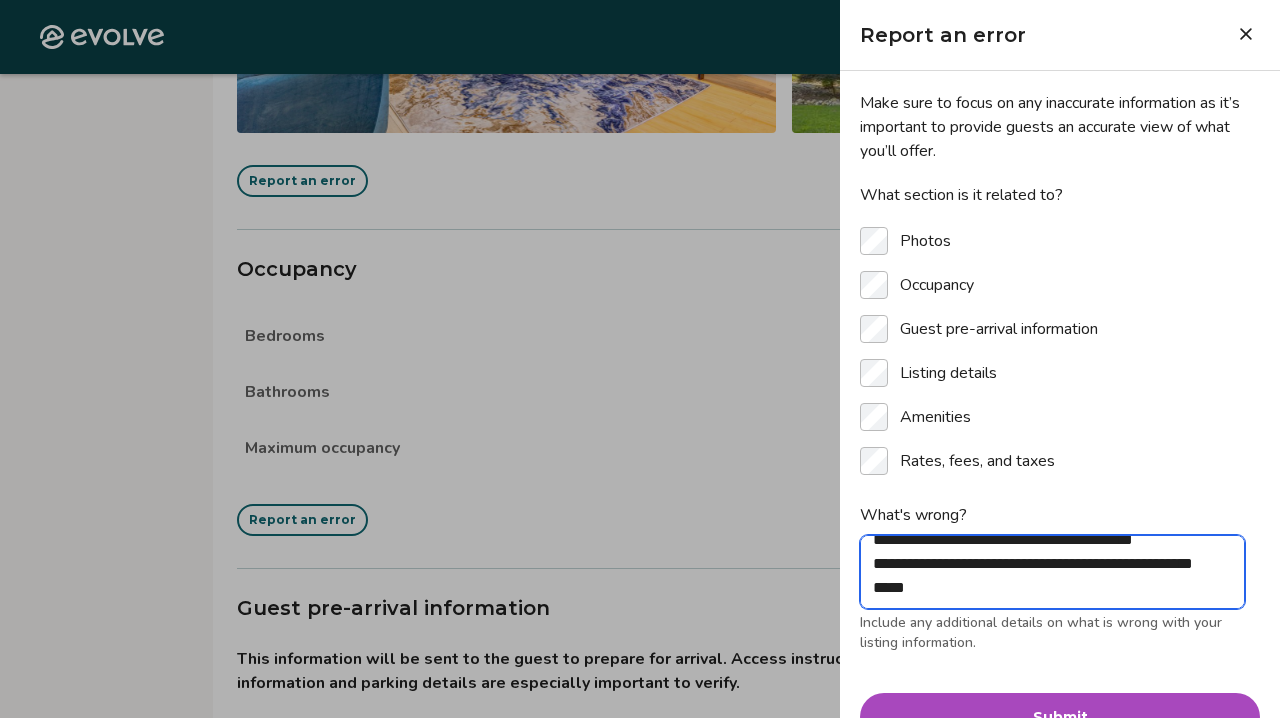 type on "*" 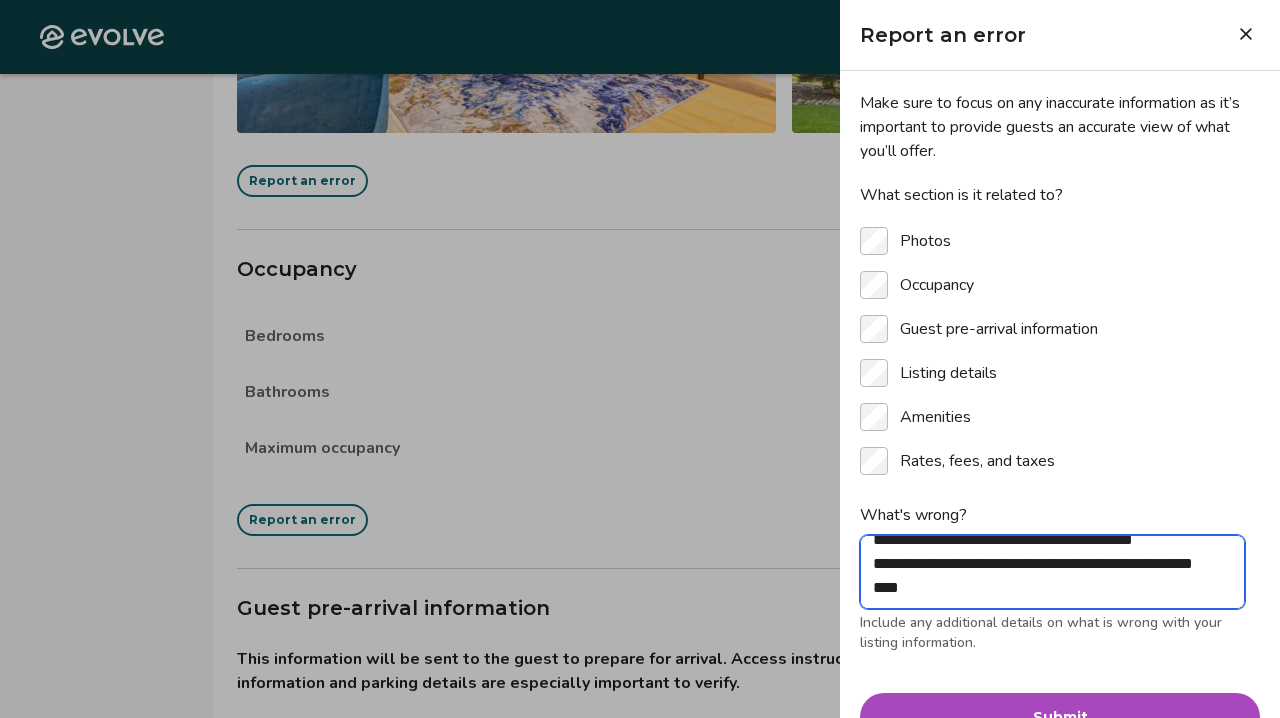 type on "*" 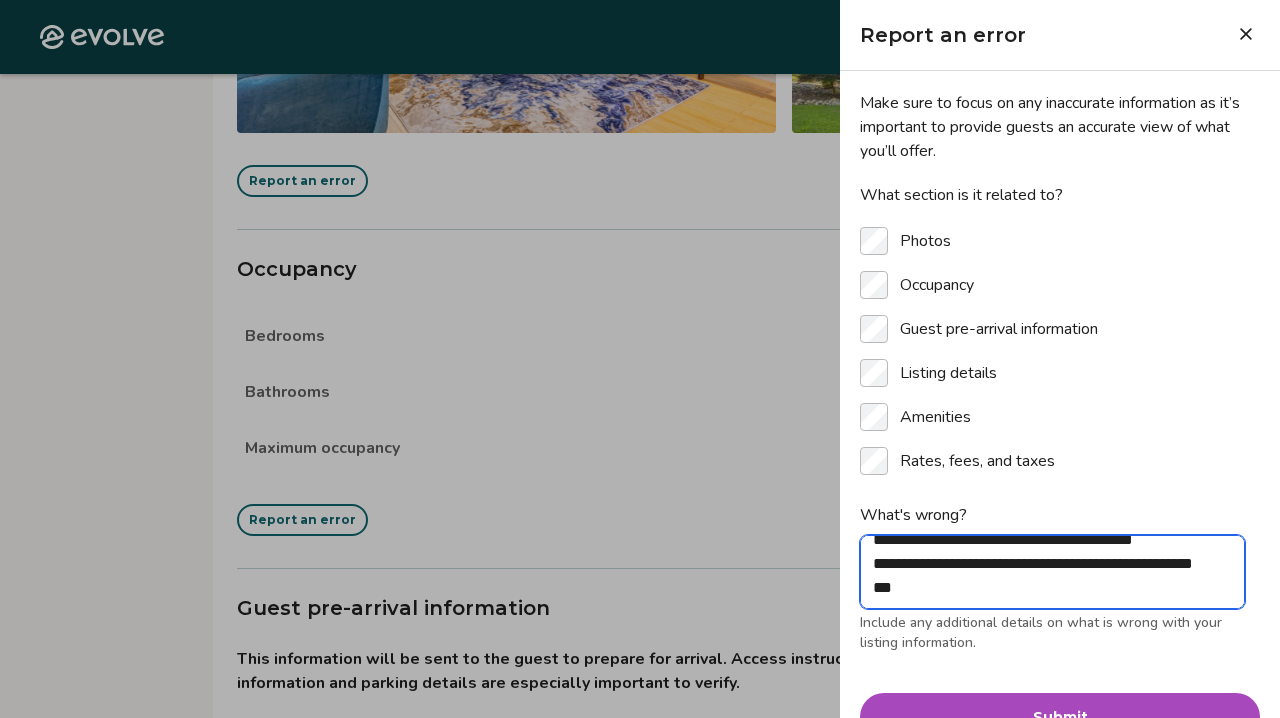 type on "*" 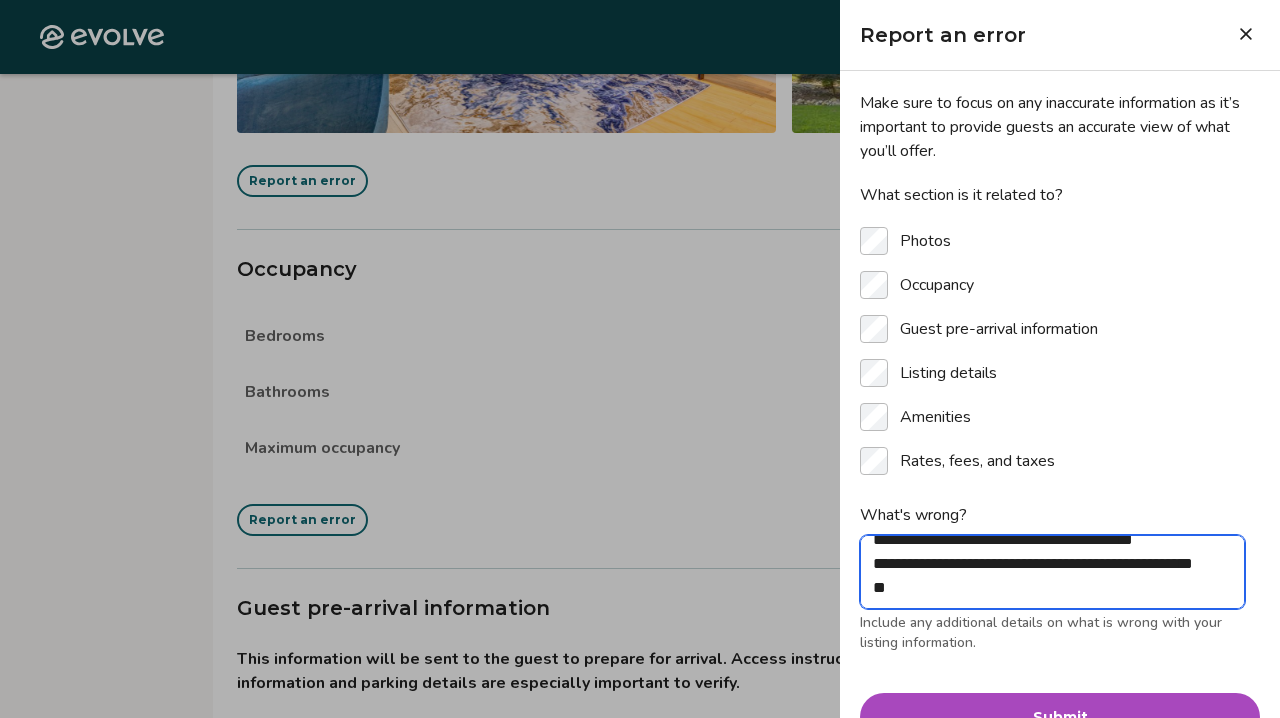 type on "*" 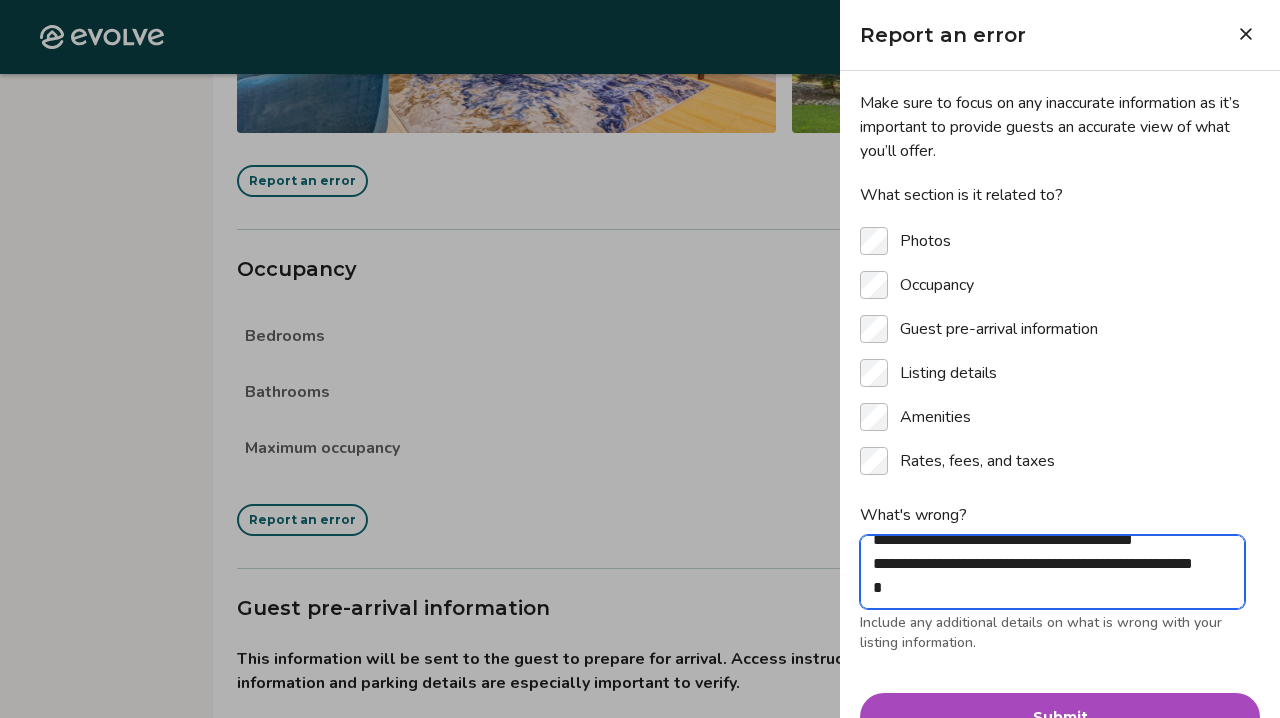 type on "*" 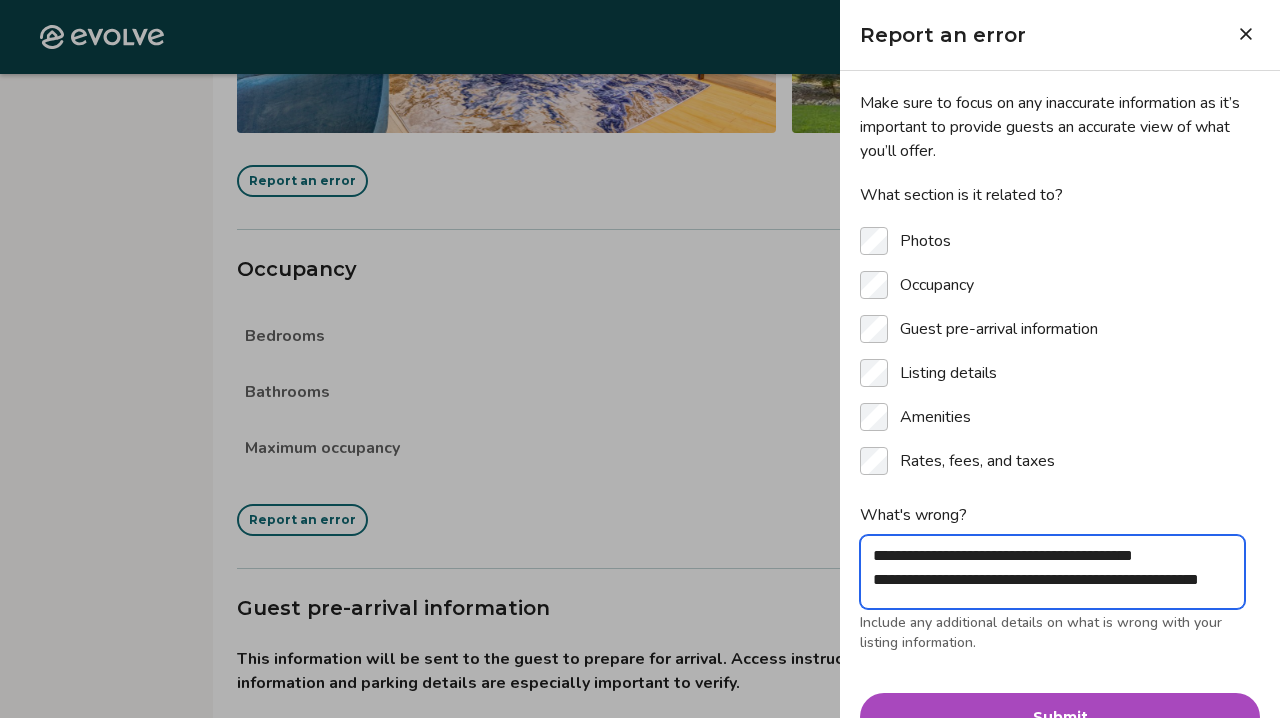 scroll, scrollTop: 31, scrollLeft: 0, axis: vertical 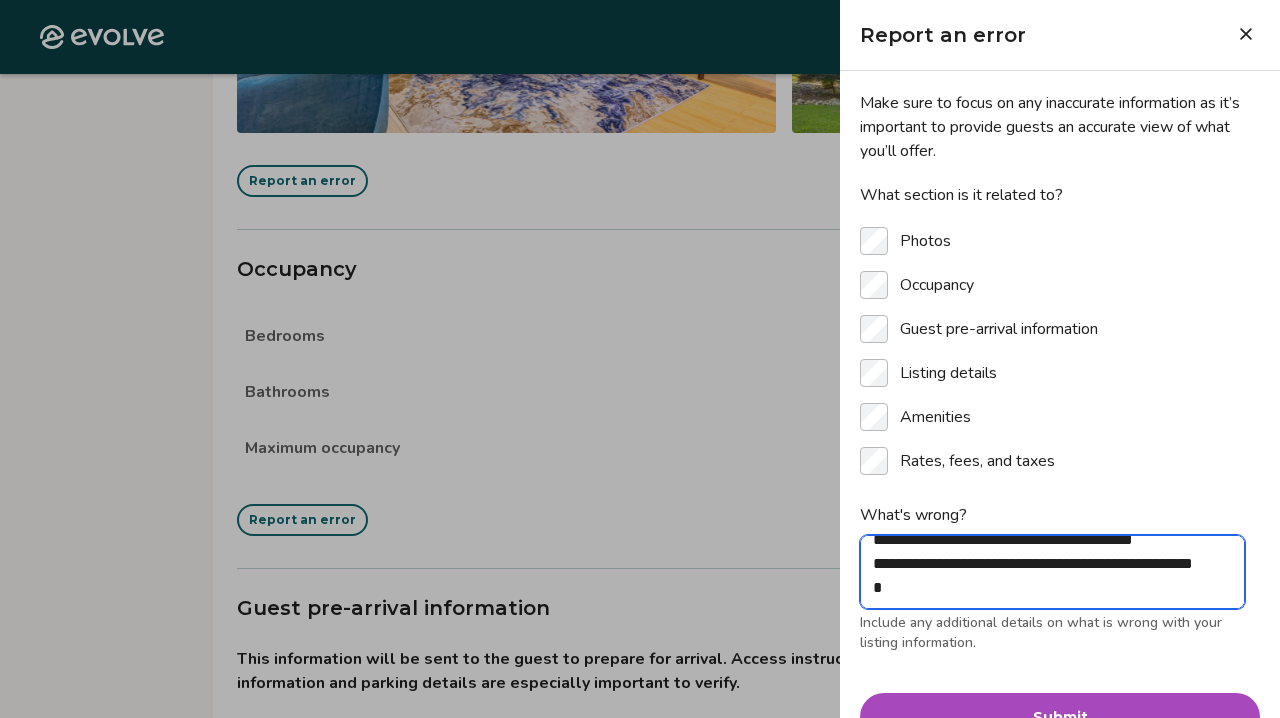 type on "*" 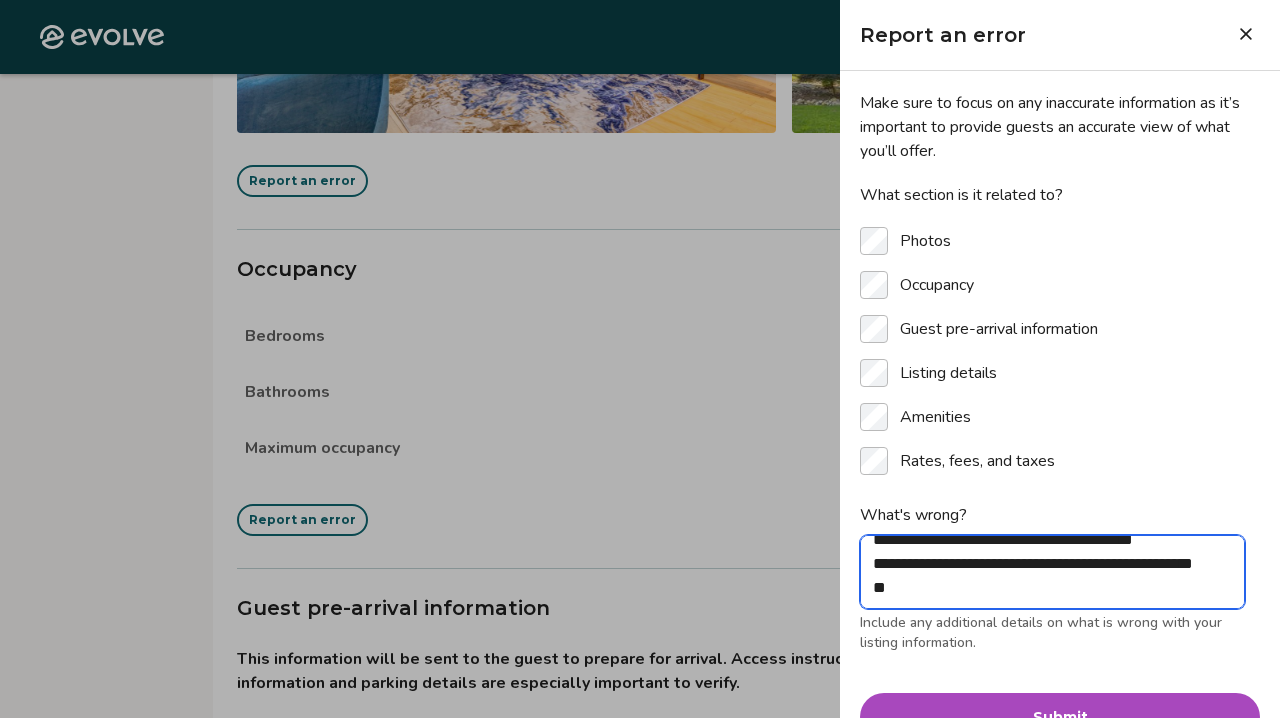 type on "*" 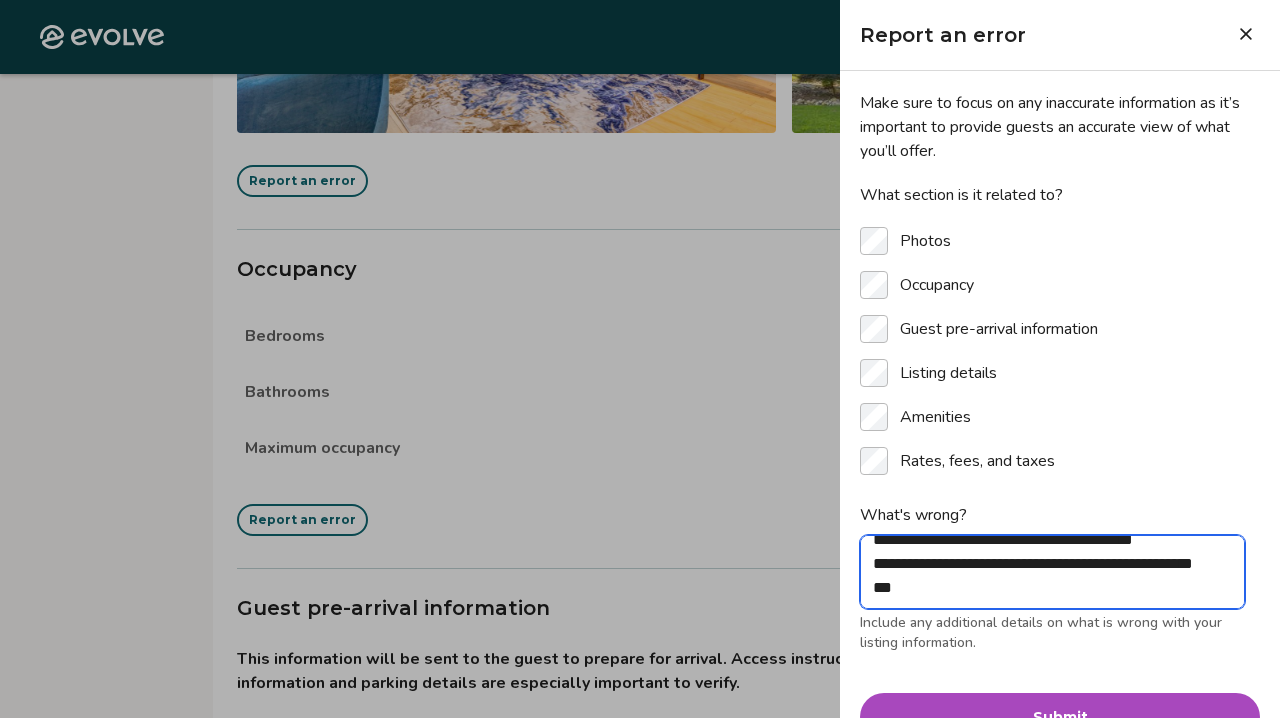 type 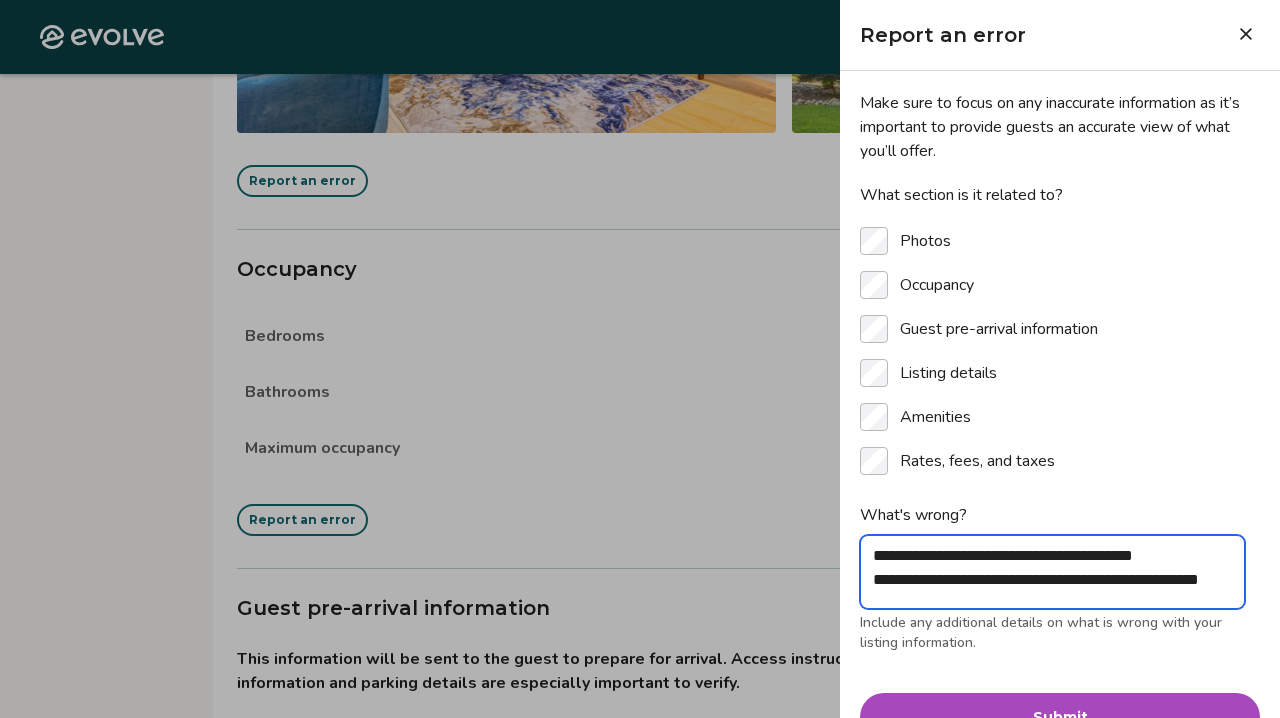 scroll, scrollTop: 31, scrollLeft: 0, axis: vertical 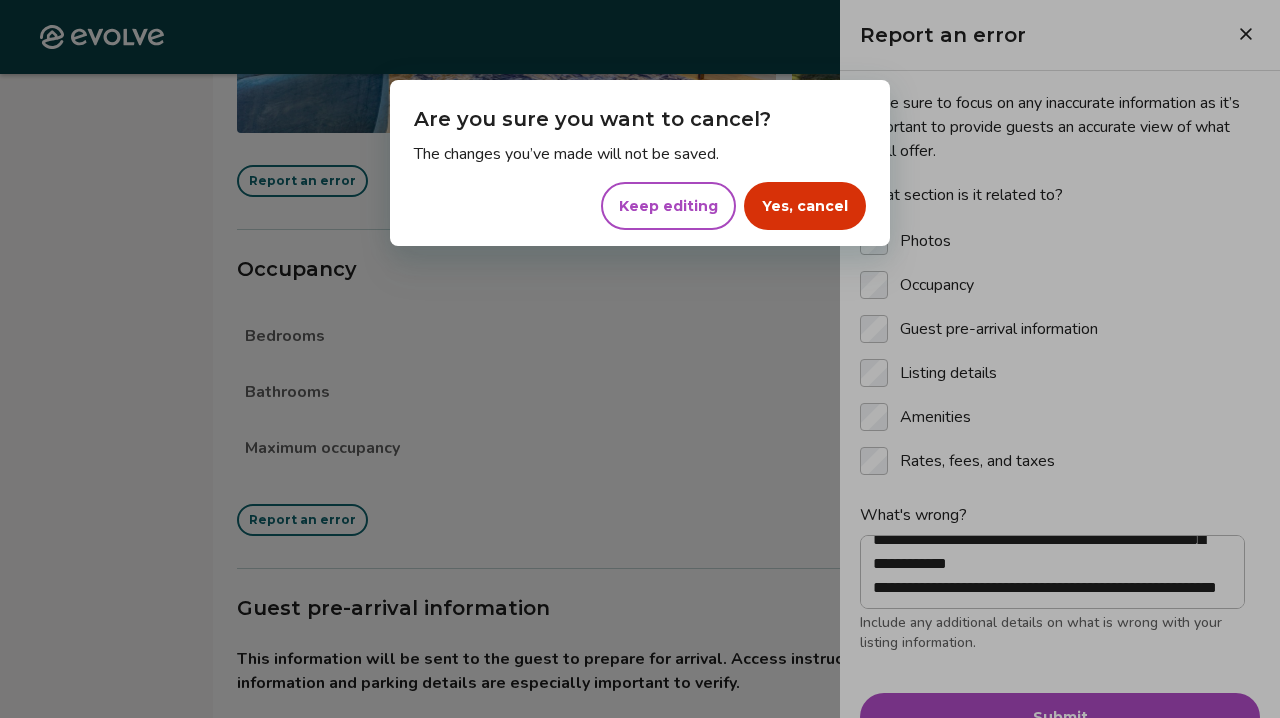 click on "Evolve Contact us 4 Listings 22813 276th Ave SE Maple Valley, Washington, 98038, United States Review your listing Take a moment to double-check the information for accuracy. As soon as you confirm everything looks good, we'll start the process of publishing it across all our booking platforms. Check all sections and approve or report any errors. Approve listing Report an error Photos View all photos Report an error Occupancy Bedrooms 4 Bathrooms 2.5 Maximum occupancy 8 Report an error Guest pre-arrival information This information will be sent to the guest to prepare for arrival. Access instructions, guest contact information and parking details are especially important to verify. Property address 22813 276th Ave SE, Maple Valley, Washington, 98038, United States Guest contact Mary Ruth, (253) 653-7147, maryruthbrennan@gmail.com Please contact your guest contact(s) with any questions or concerns you may have before or during your stay Check-in instructions Check in after 3:00 PM Check-out instructions |" at bounding box center [632, 2145] 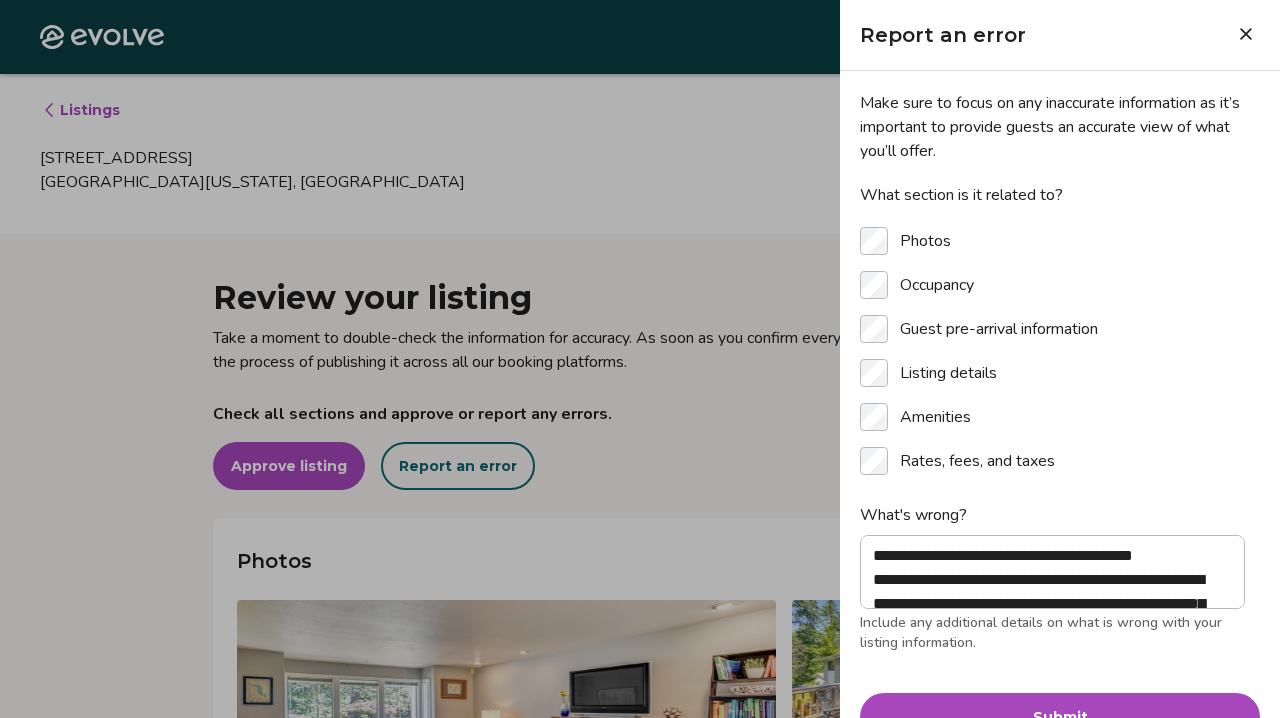 scroll, scrollTop: 753, scrollLeft: 0, axis: vertical 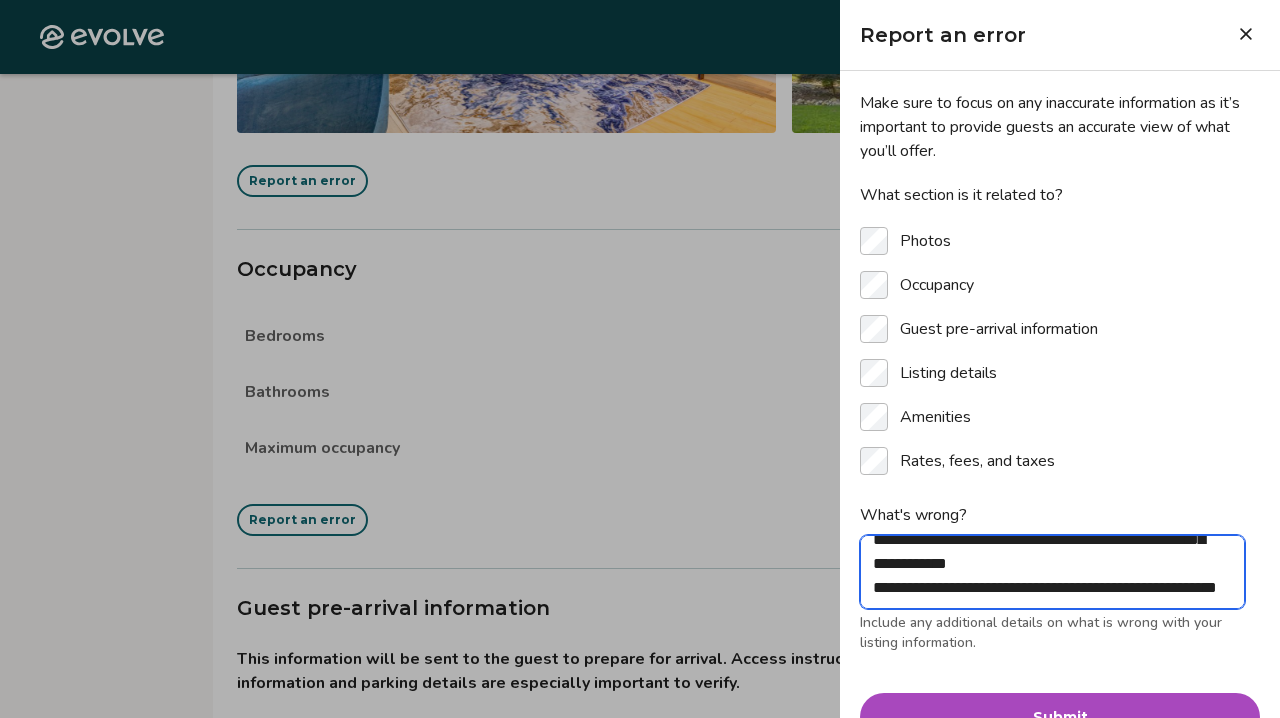 click on "**********" at bounding box center (1052, 572) 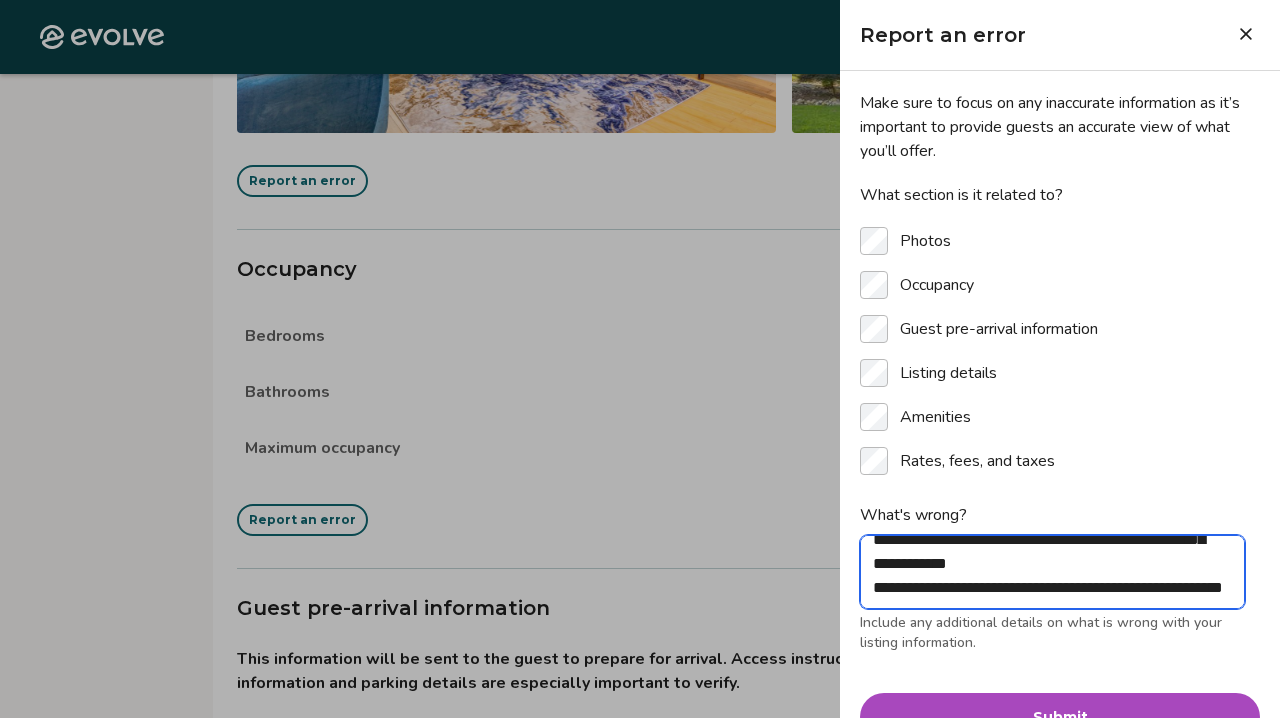scroll, scrollTop: 151, scrollLeft: 0, axis: vertical 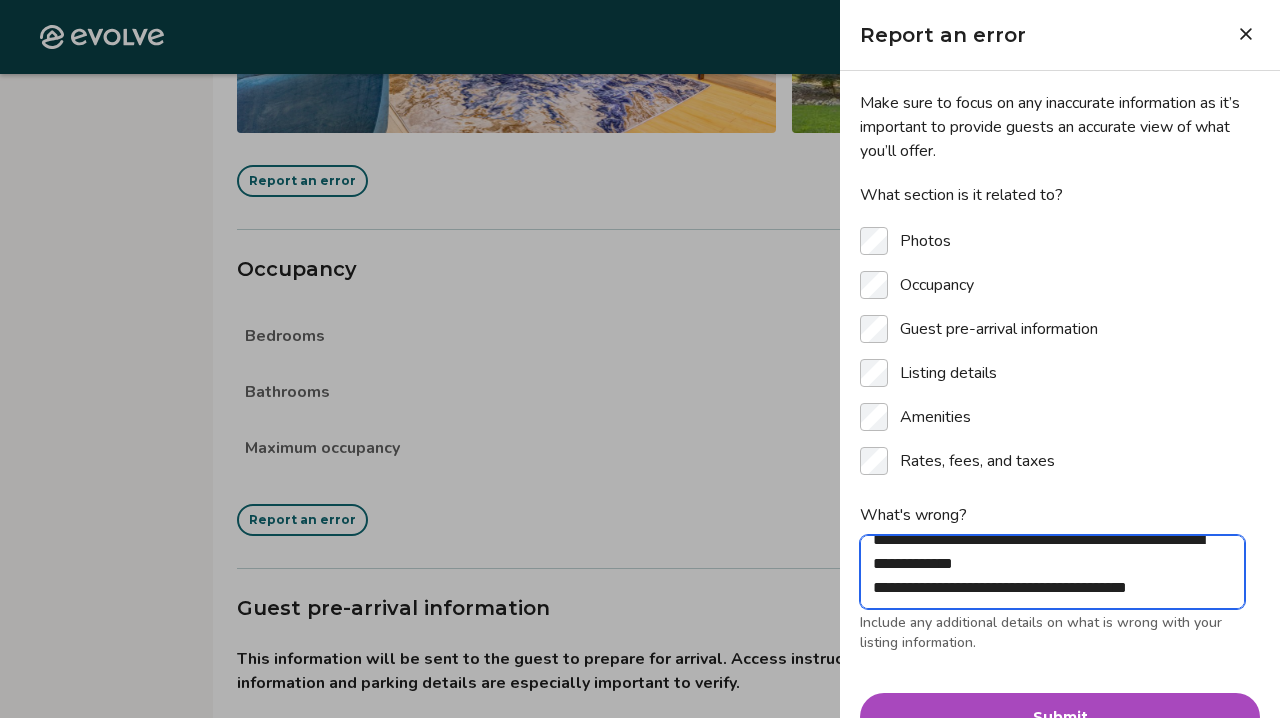 type on "**********" 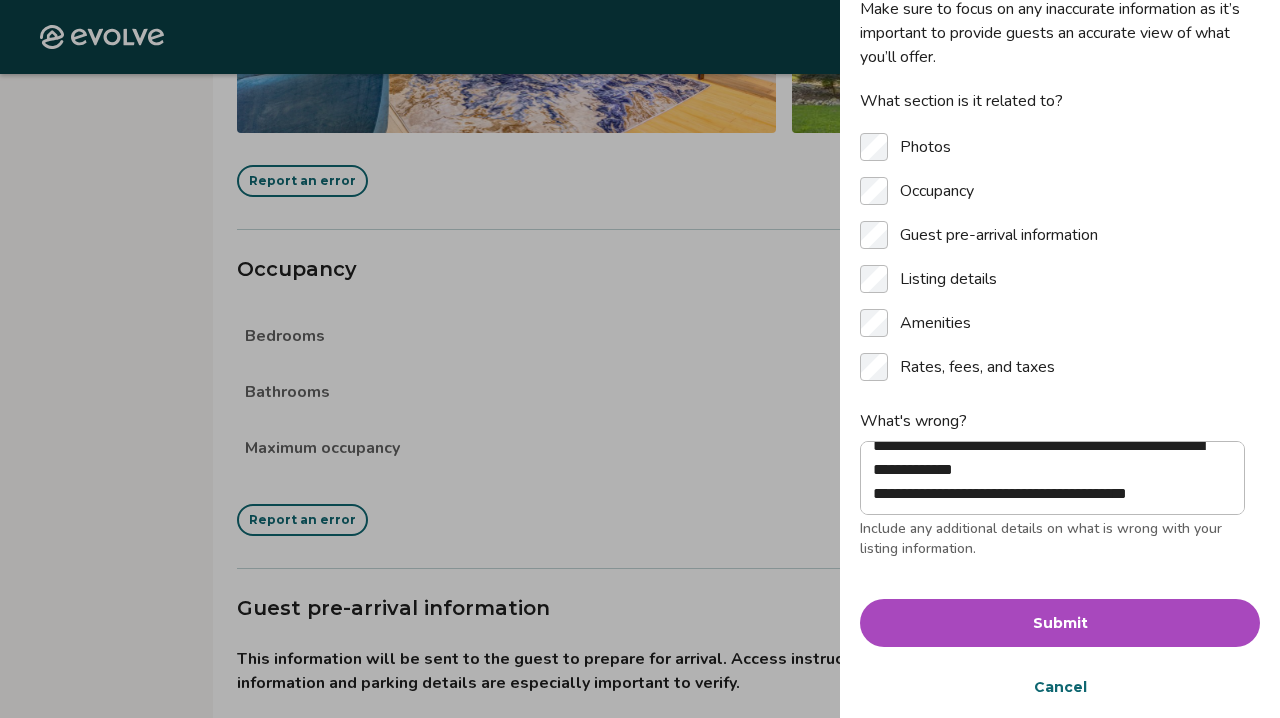 scroll, scrollTop: 107, scrollLeft: 0, axis: vertical 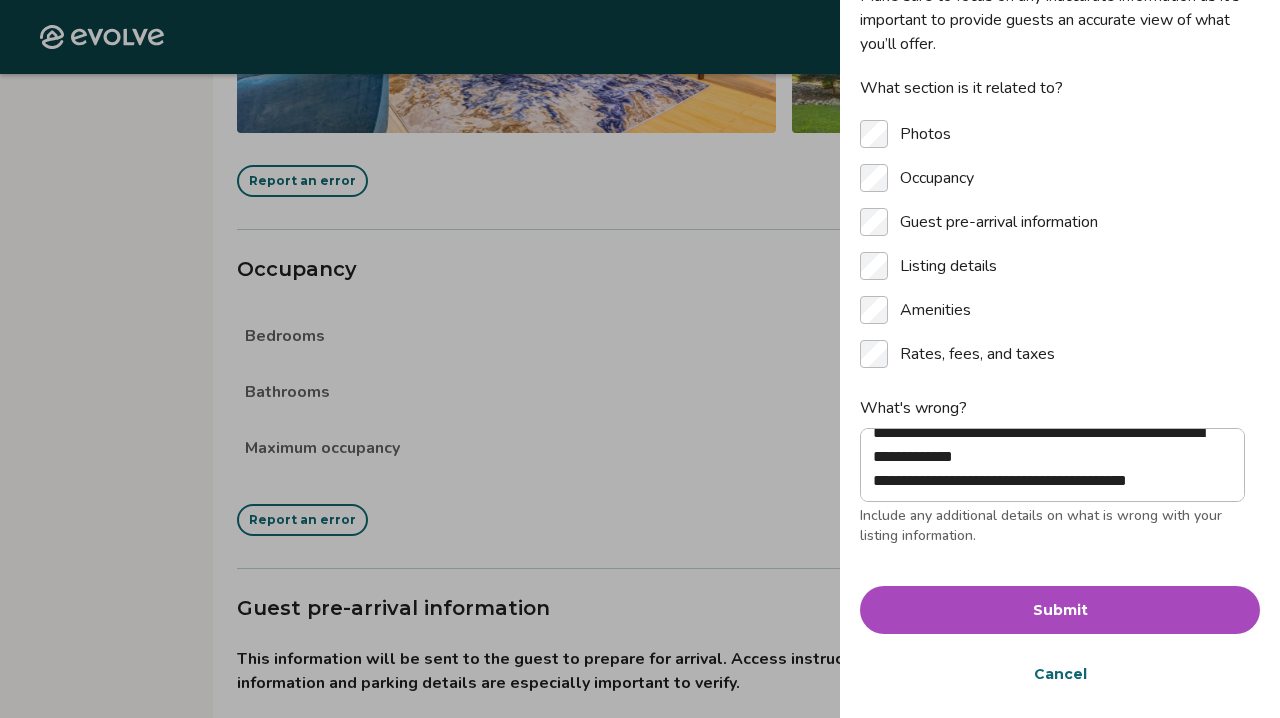 click on "Submit" at bounding box center [1060, 610] 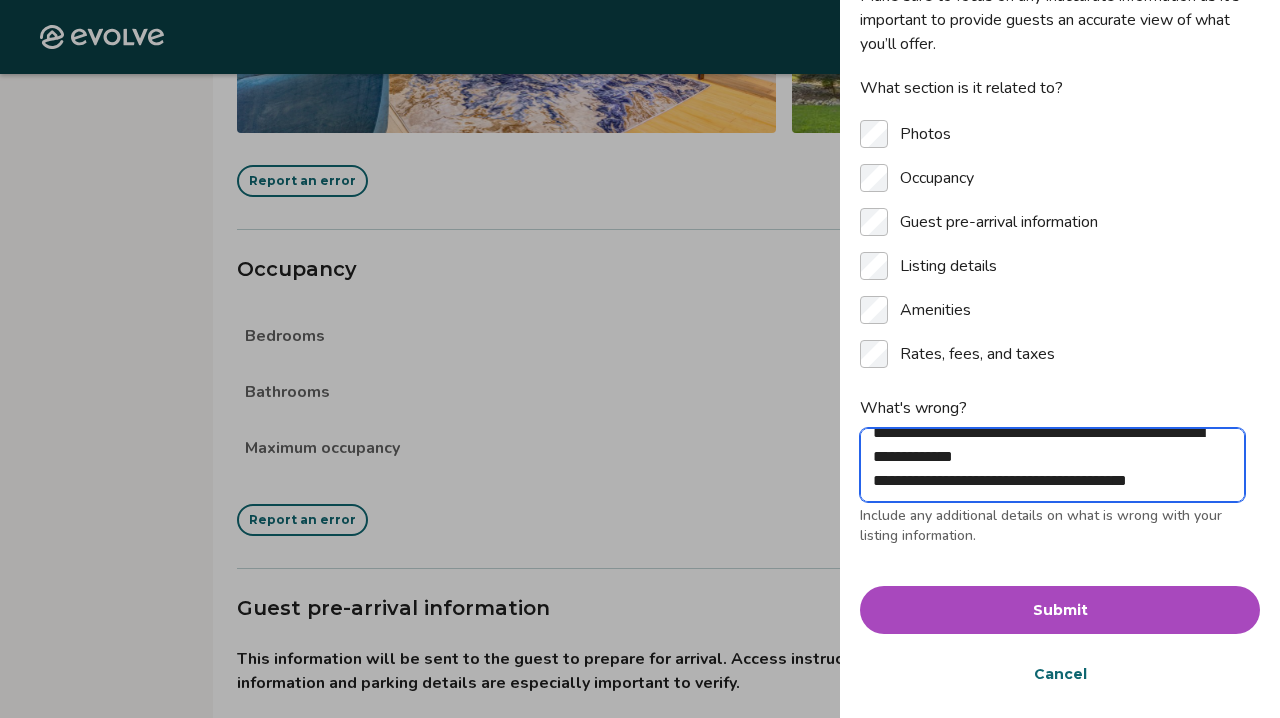 click on "**********" at bounding box center (1052, 465) 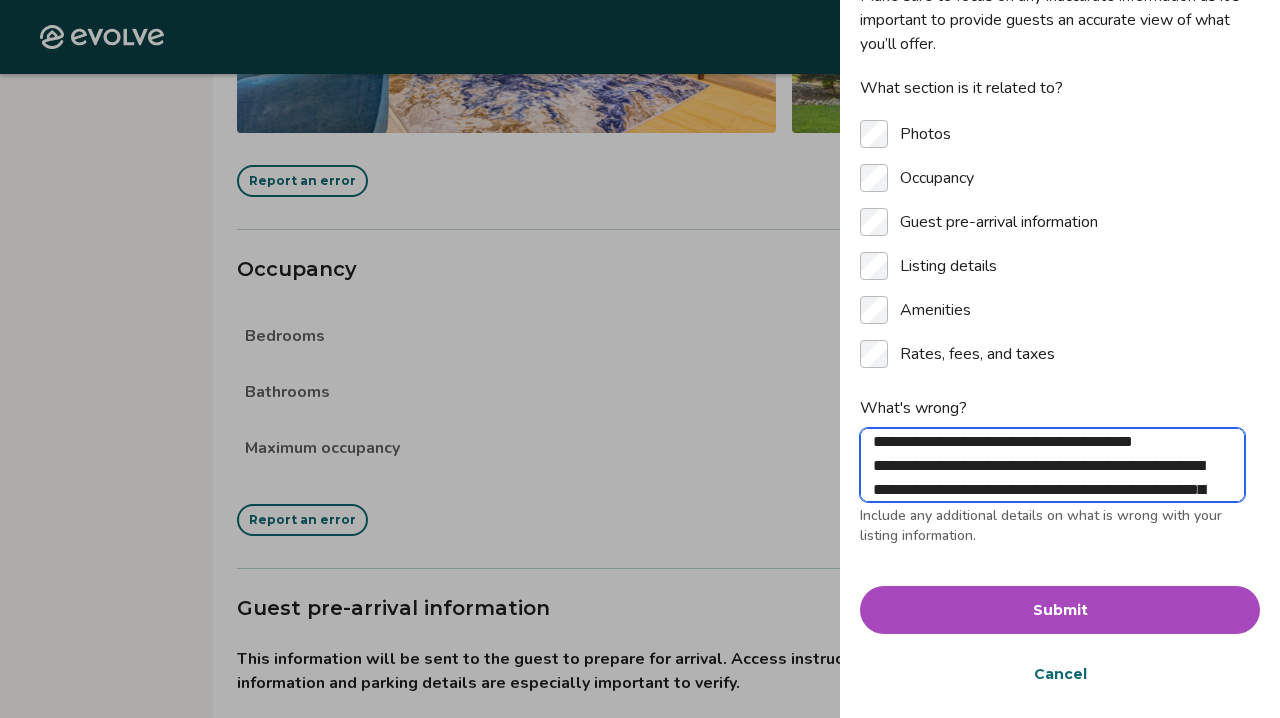 scroll, scrollTop: 55, scrollLeft: 0, axis: vertical 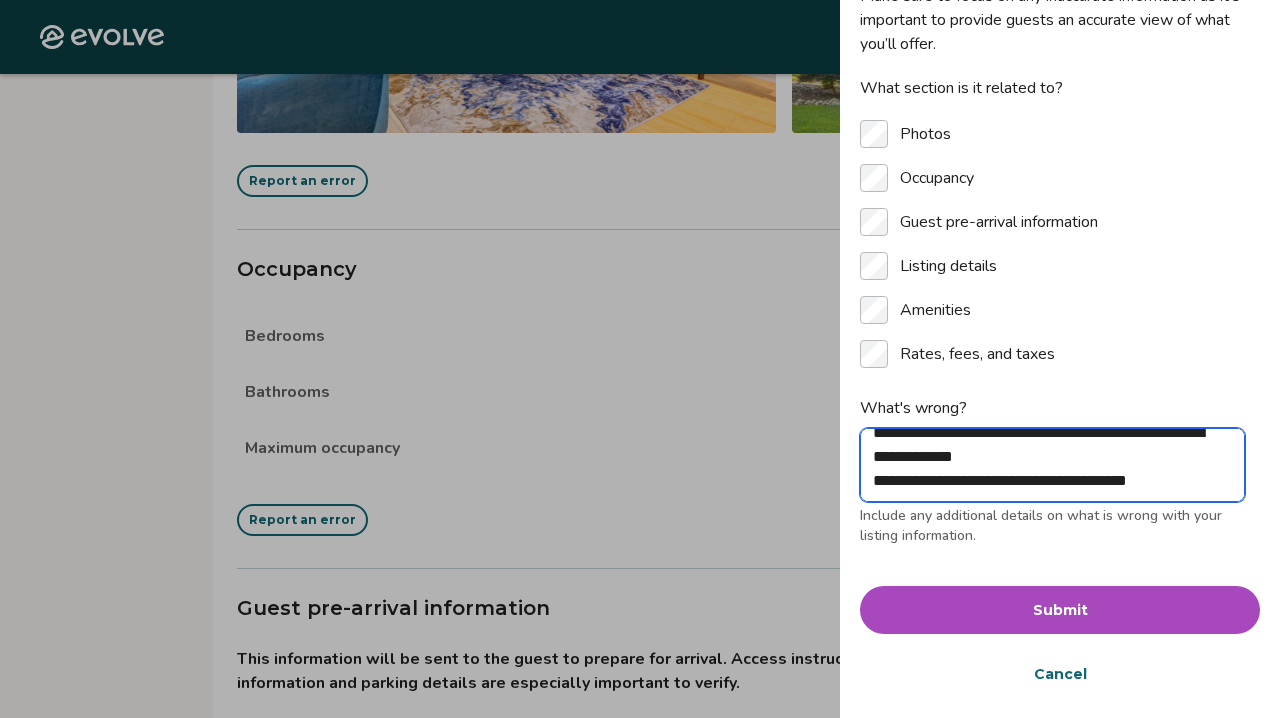 drag, startPoint x: 874, startPoint y: 447, endPoint x: 1171, endPoint y: 490, distance: 300.09665 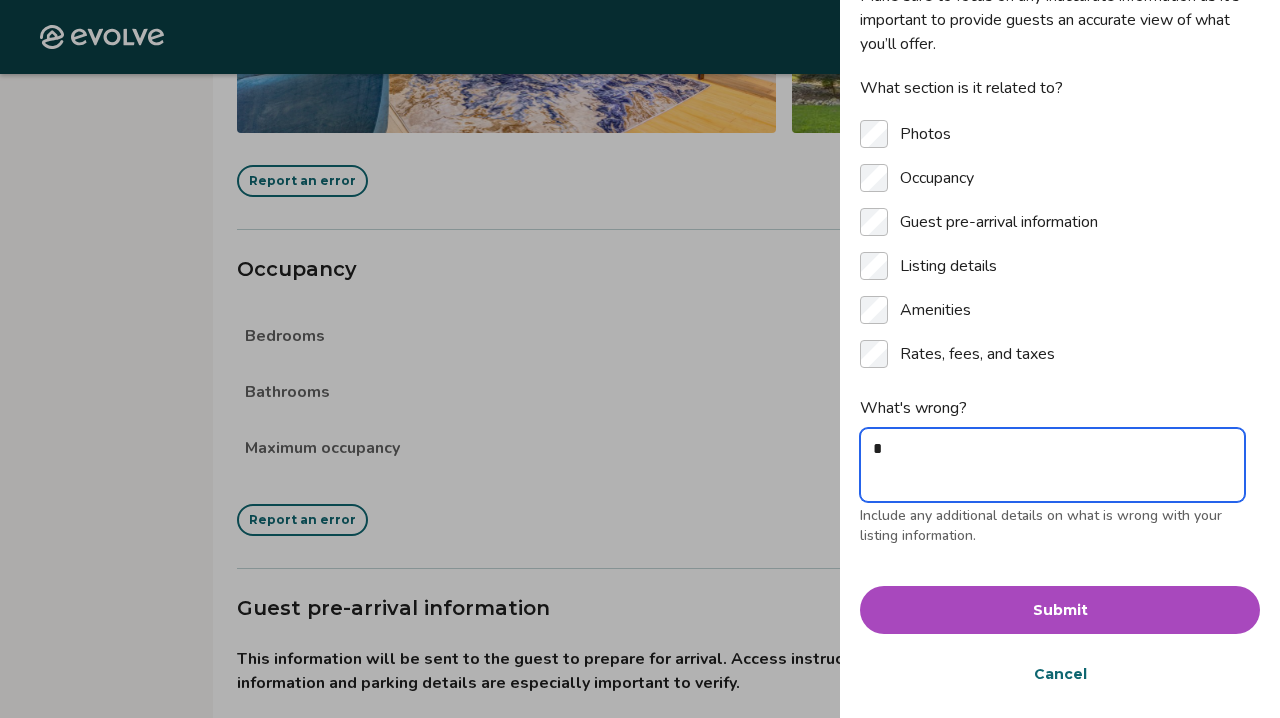 scroll, scrollTop: 0, scrollLeft: 0, axis: both 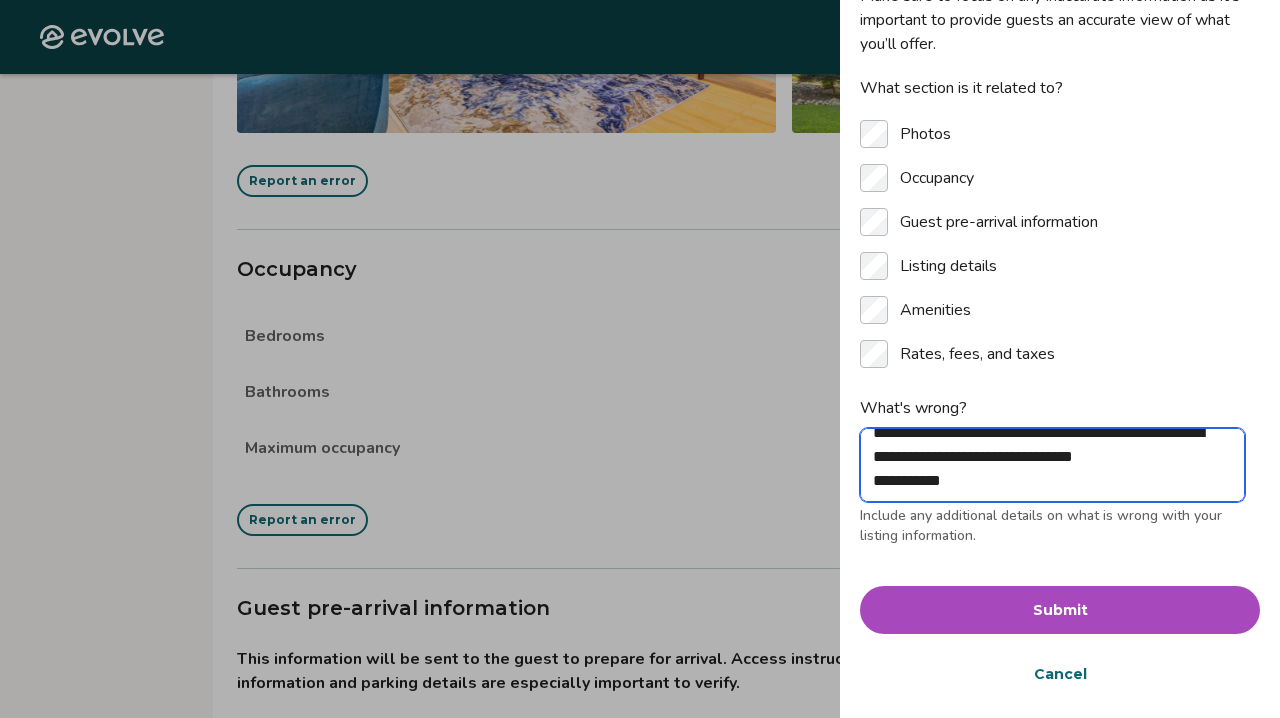 type on "**********" 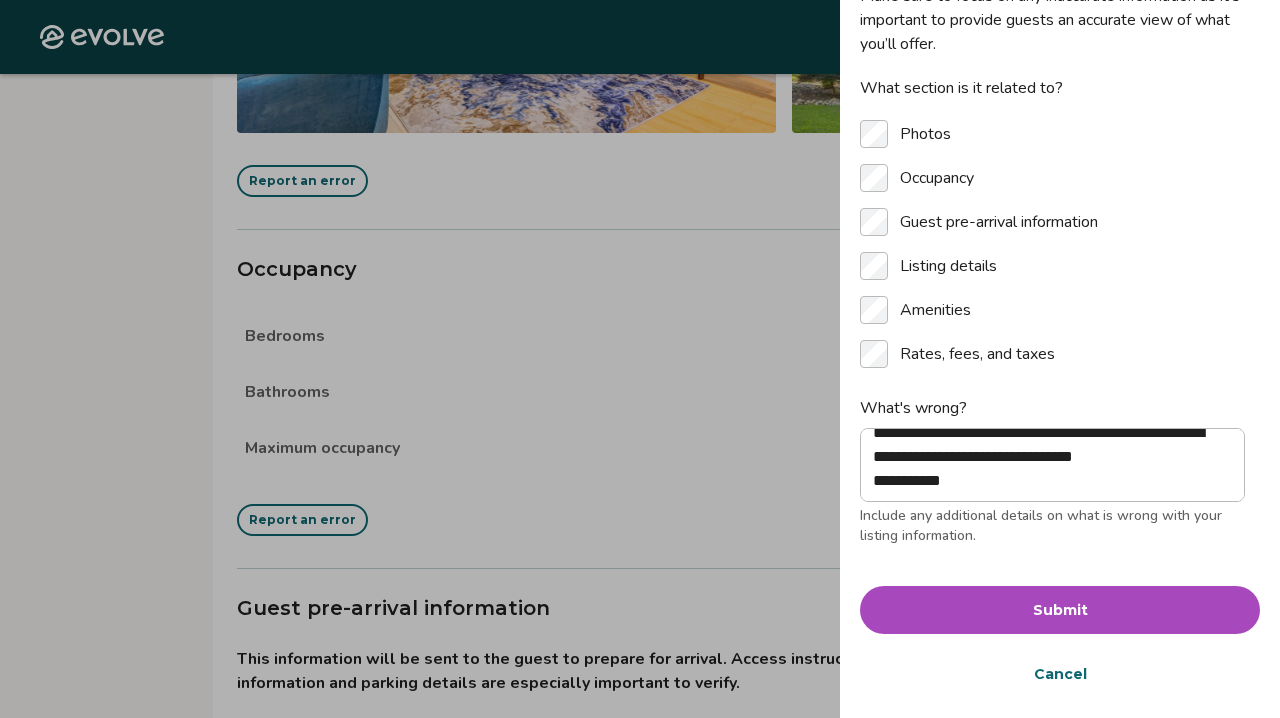 click on "Submit" at bounding box center (1060, 610) 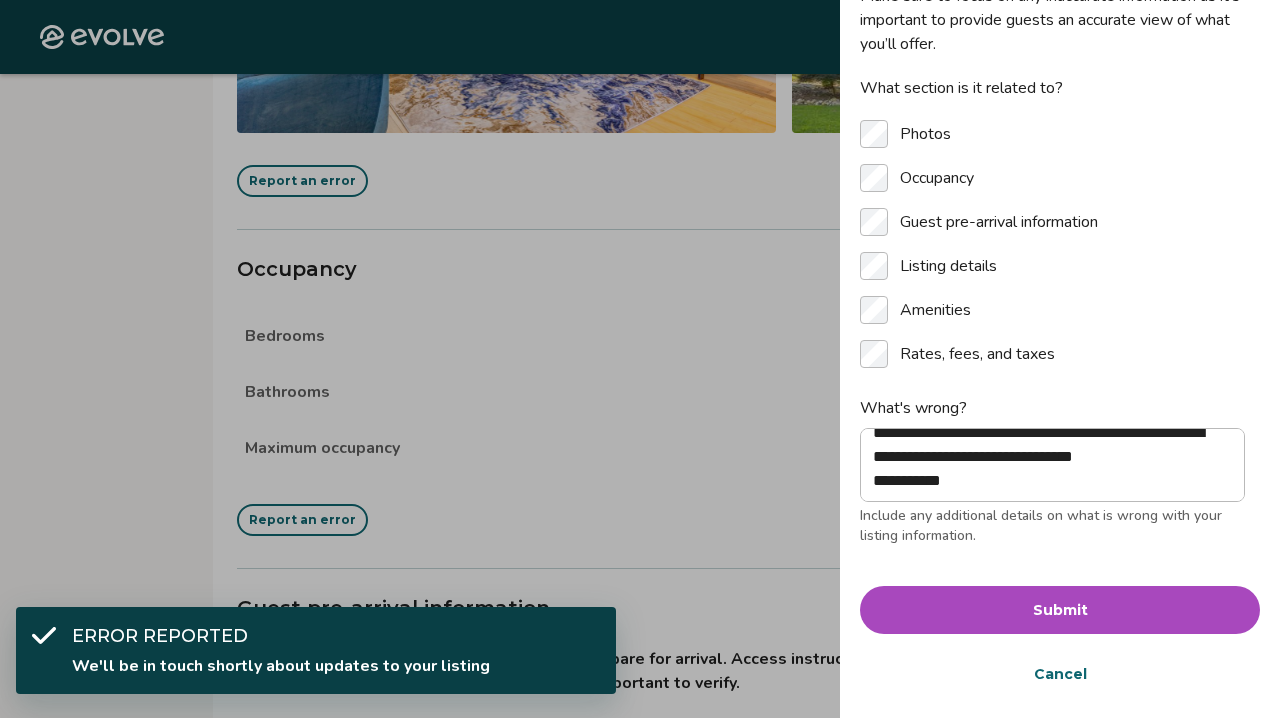 type on "*" 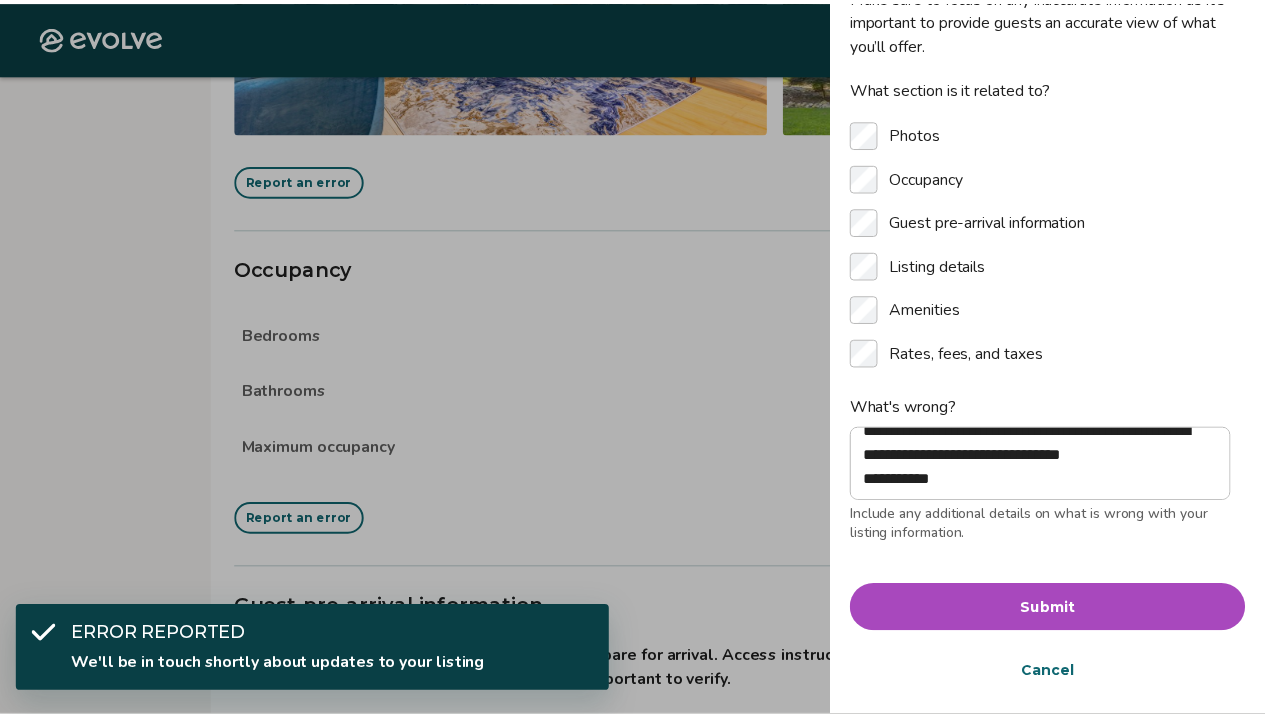 scroll, scrollTop: 0, scrollLeft: 0, axis: both 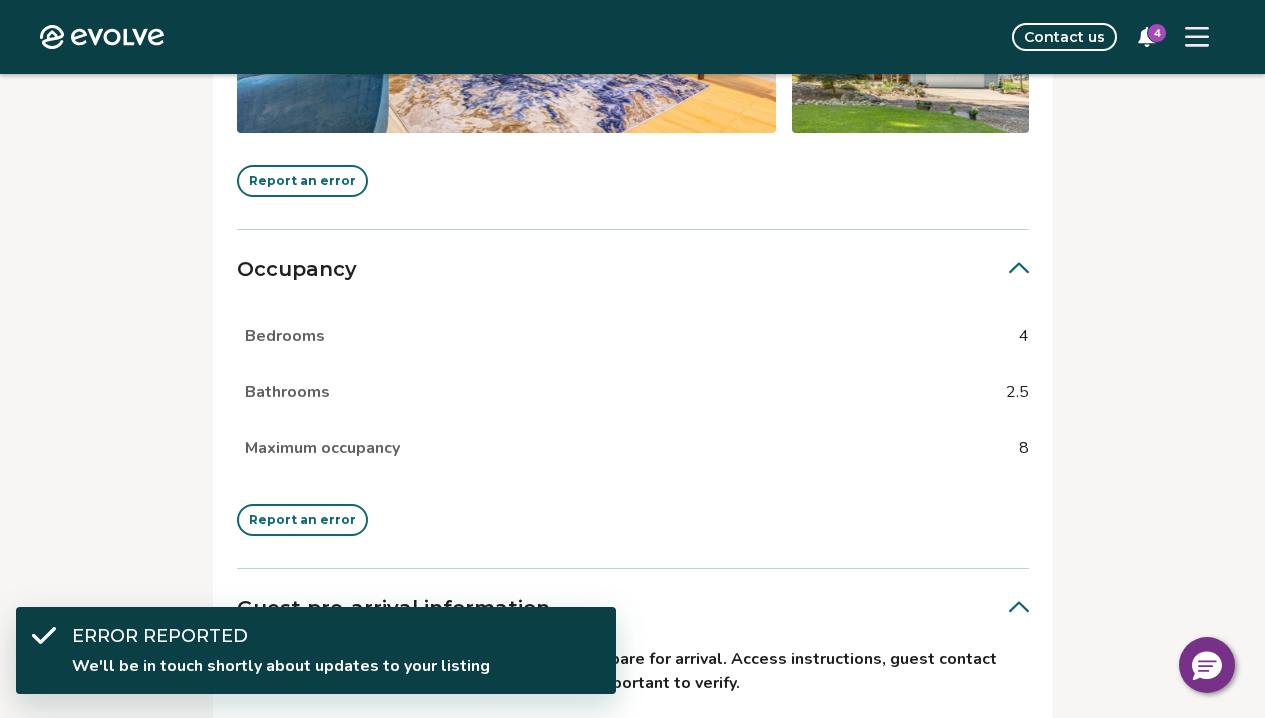 click on "Evolve Contact us 4" at bounding box center (632, 37) 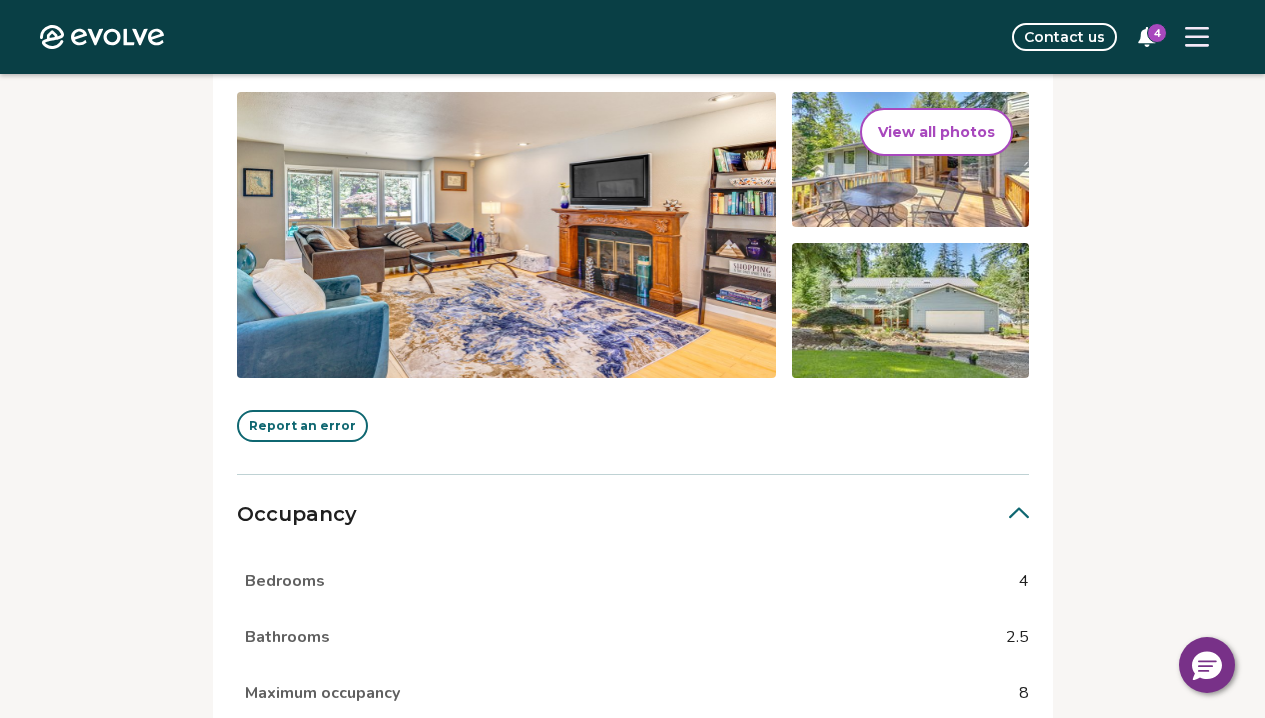 scroll, scrollTop: 491, scrollLeft: 0, axis: vertical 